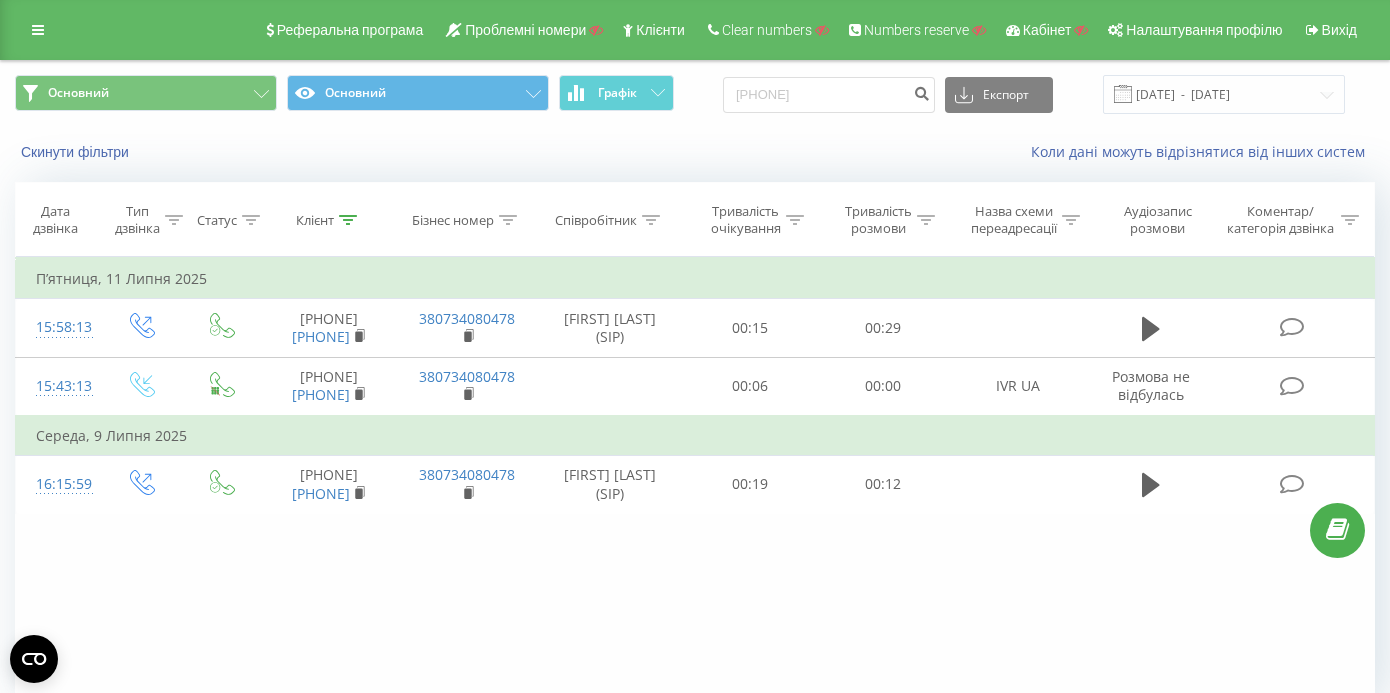 scroll, scrollTop: 0, scrollLeft: 0, axis: both 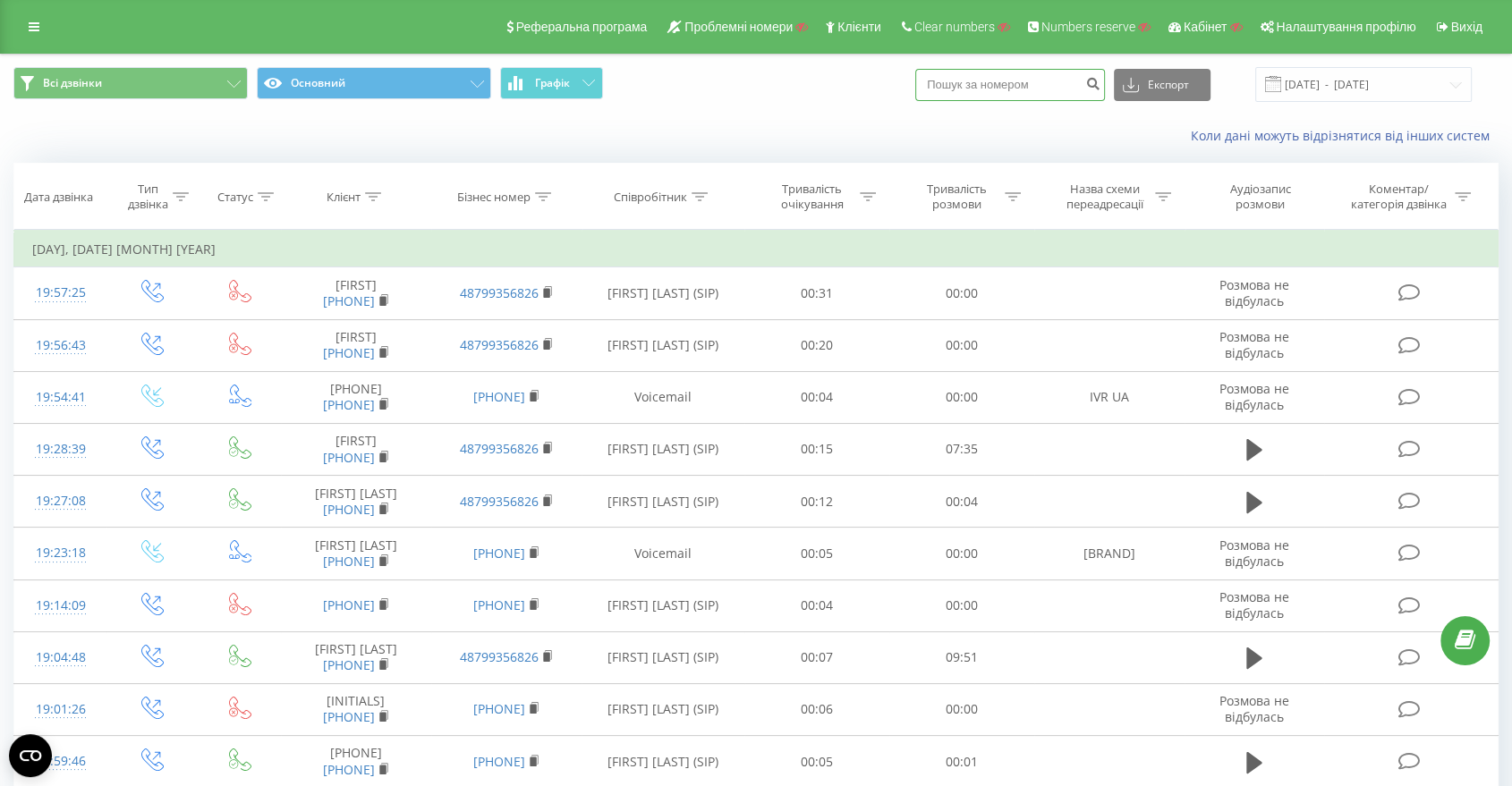 click at bounding box center (1010, 85) 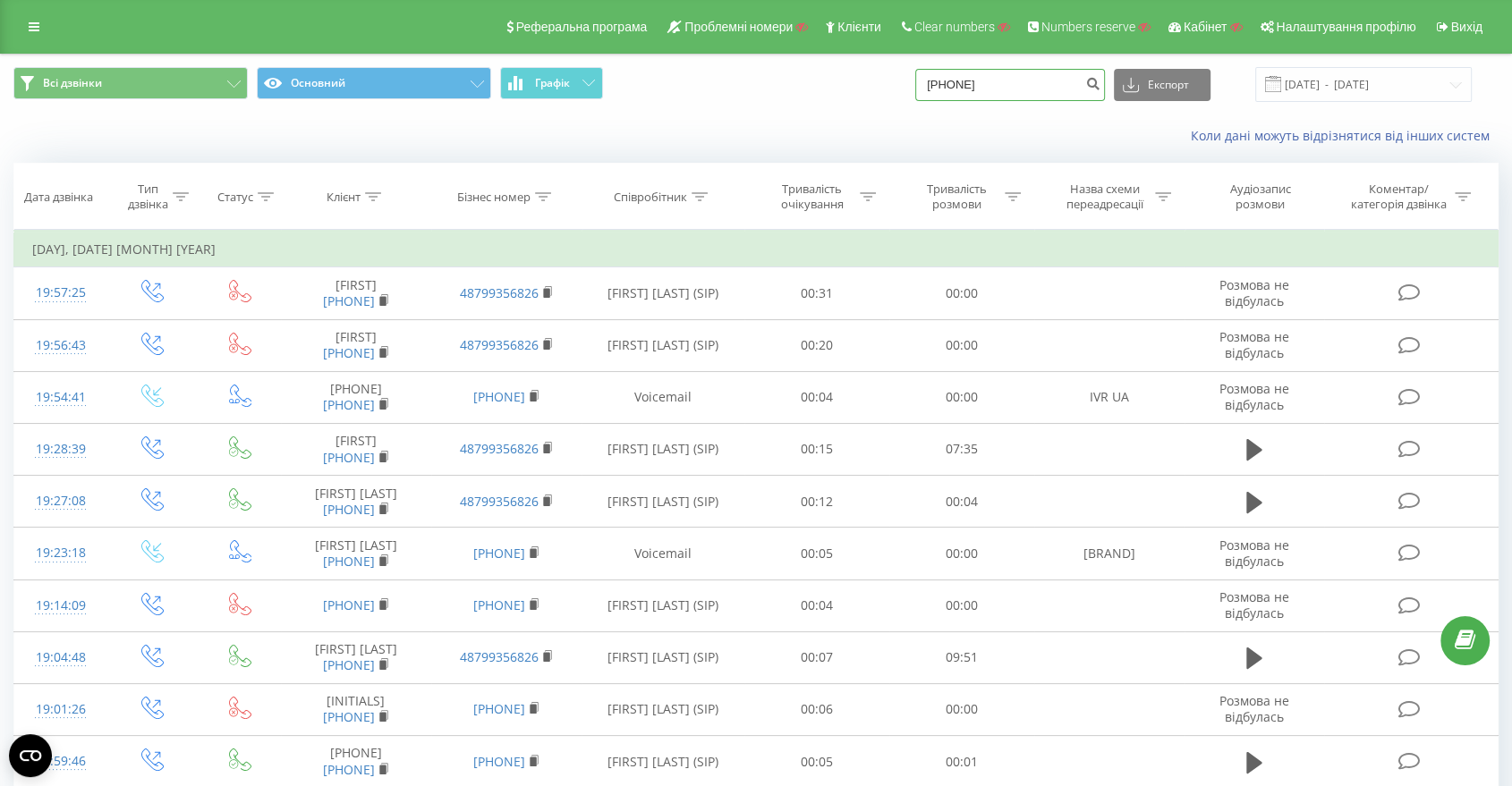 type on "380684969955" 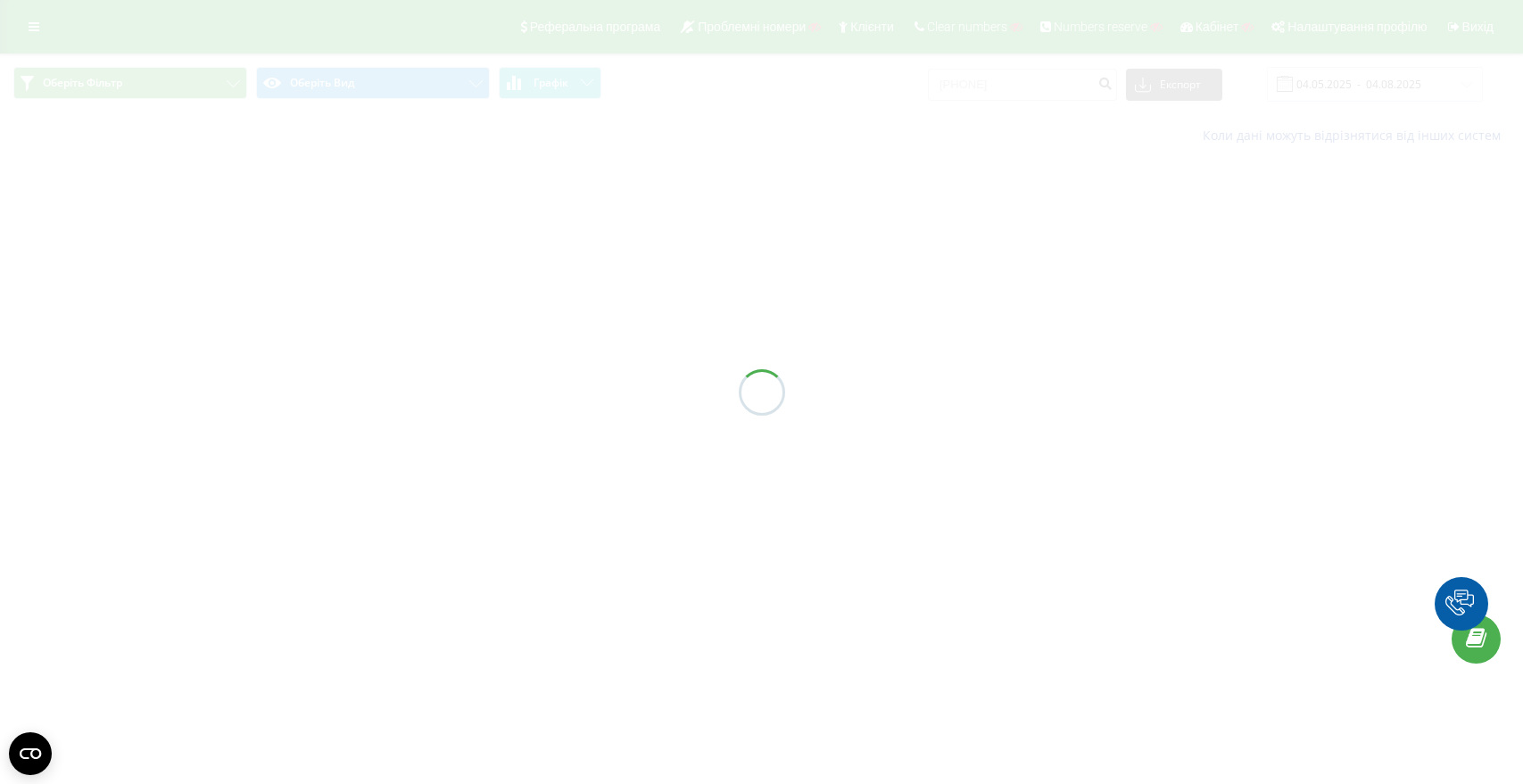 scroll, scrollTop: 0, scrollLeft: 0, axis: both 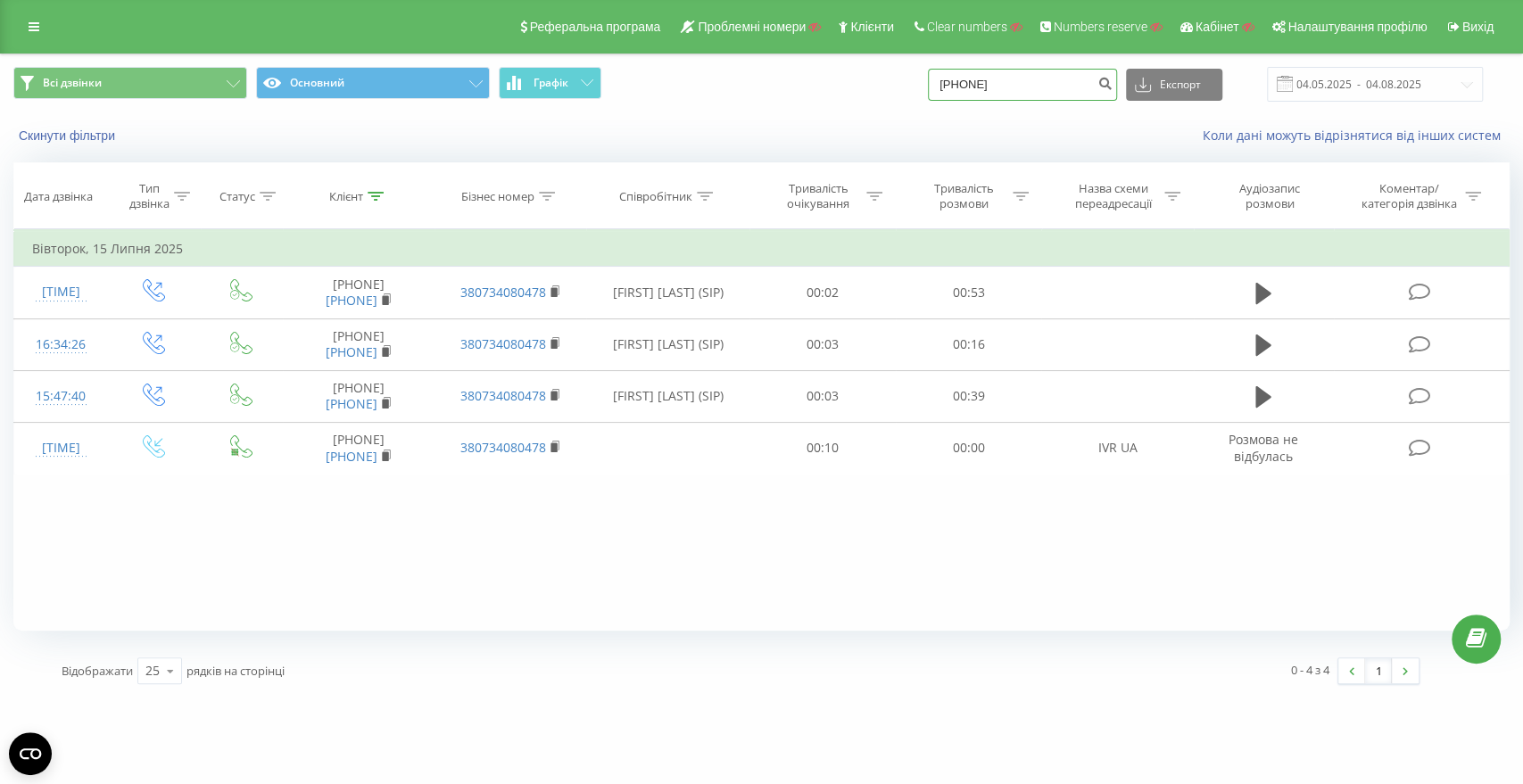 click on "380684969955" at bounding box center [1022, 85] 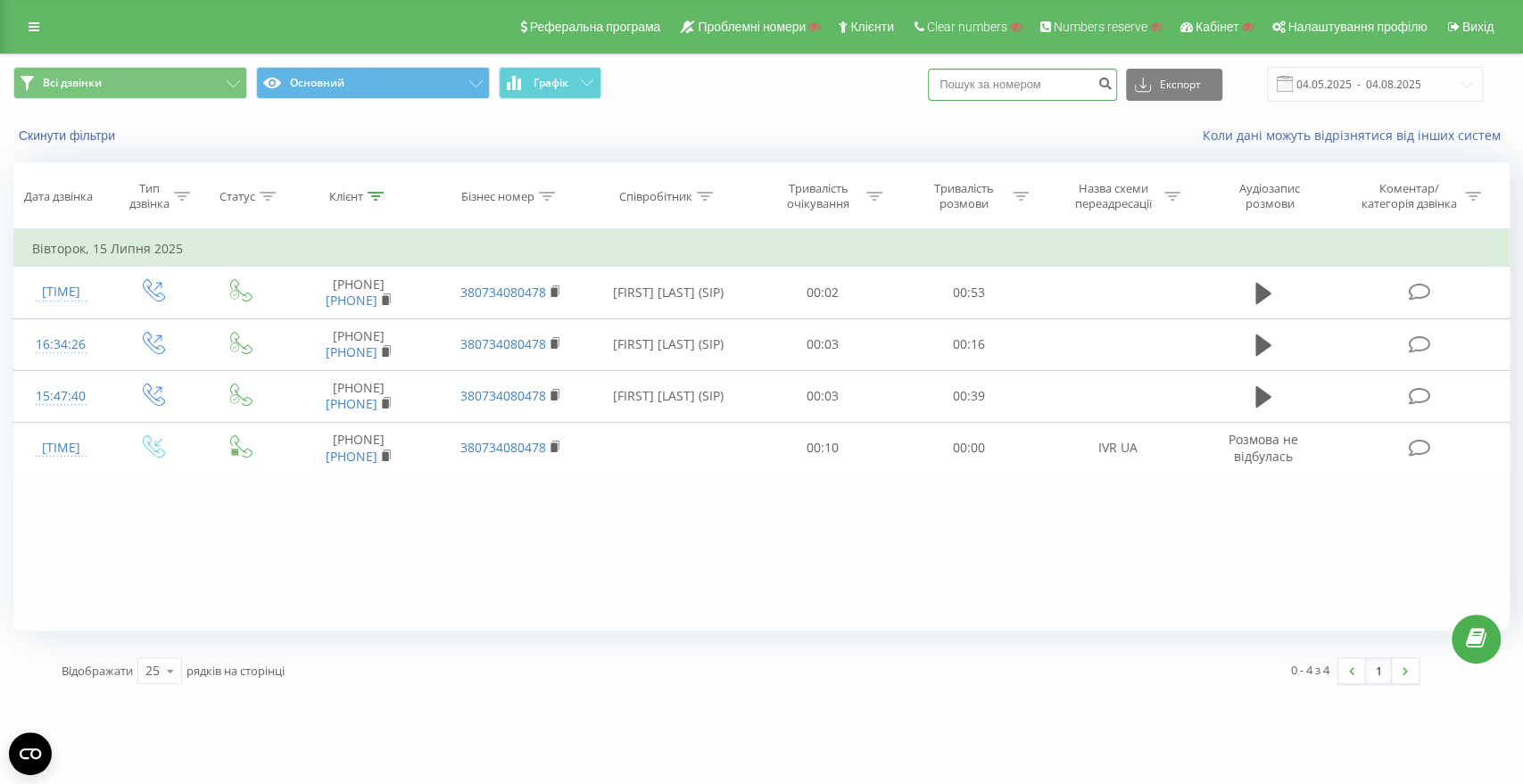 paste on "13473488771" 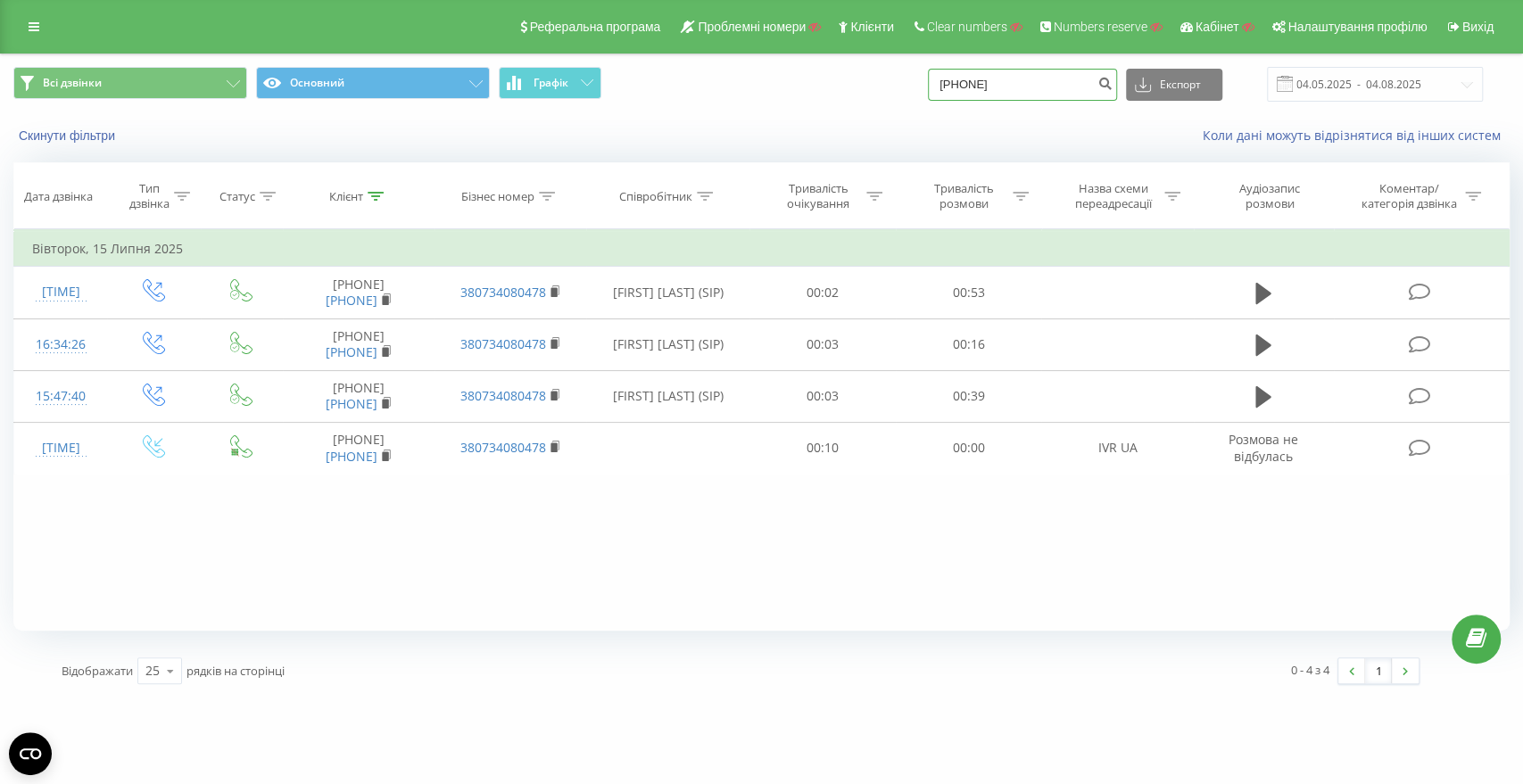 type on "13473488771" 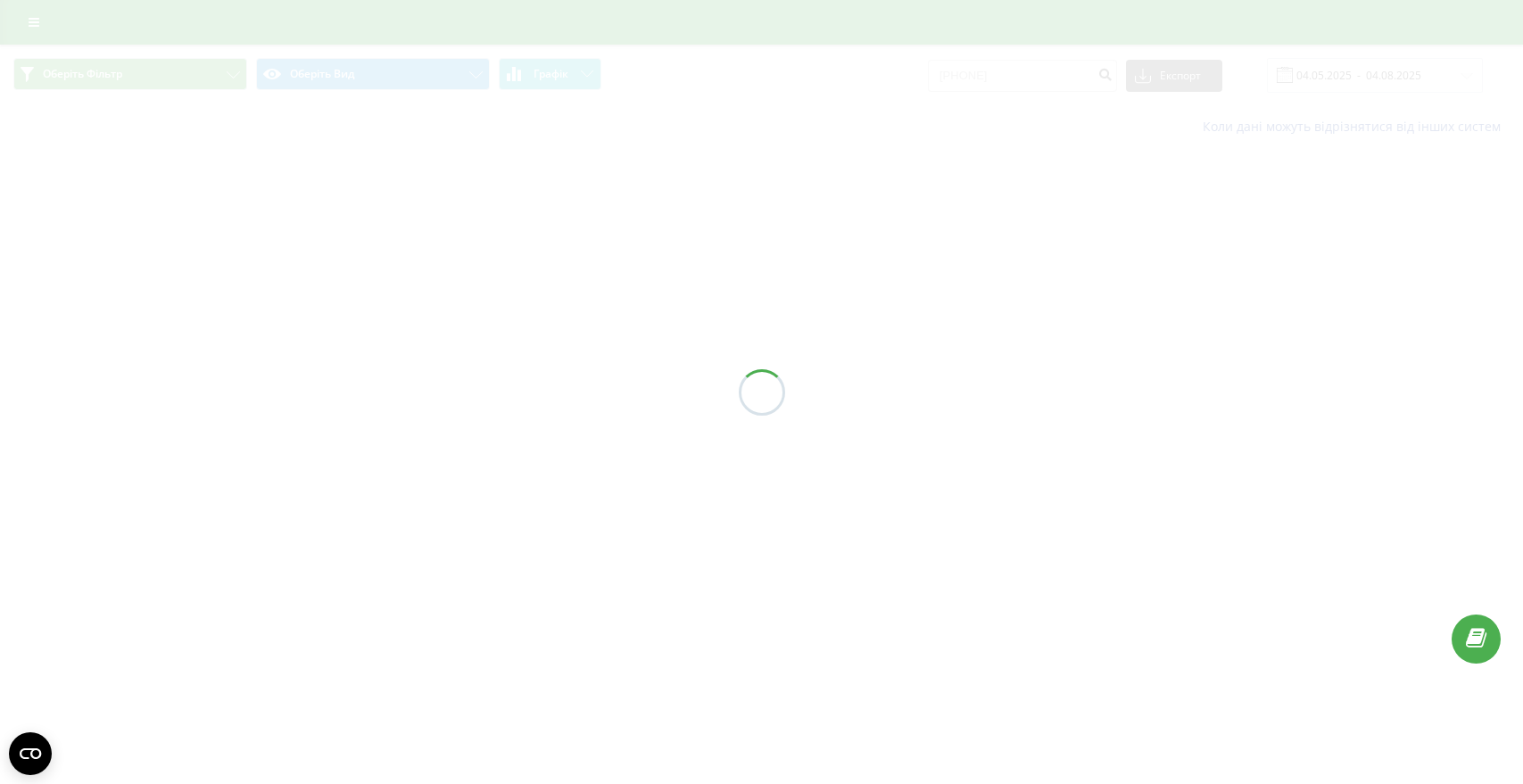 scroll, scrollTop: 0, scrollLeft: 0, axis: both 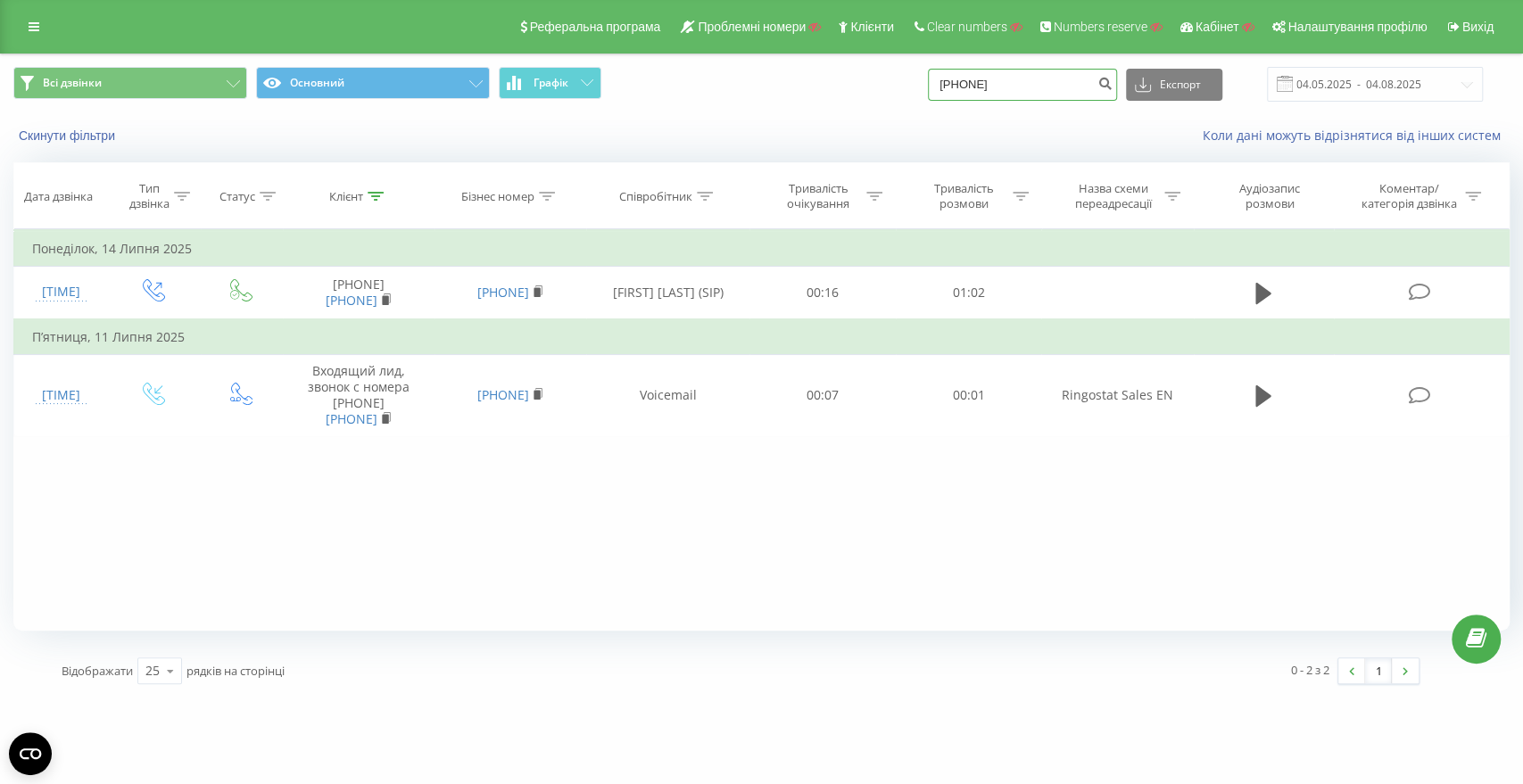 click on "[PHONE]" at bounding box center [1022, 85] 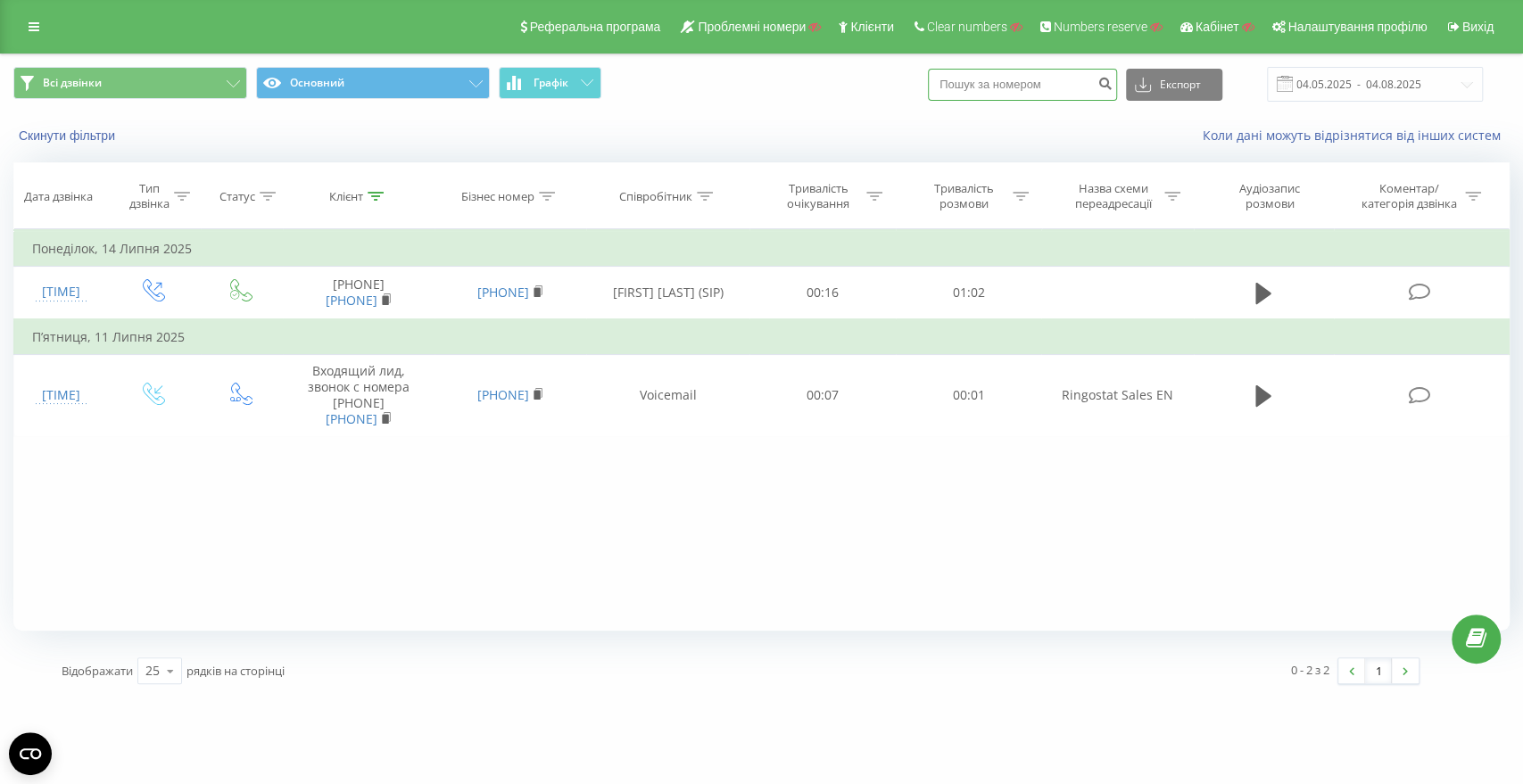 paste on "12153252761" 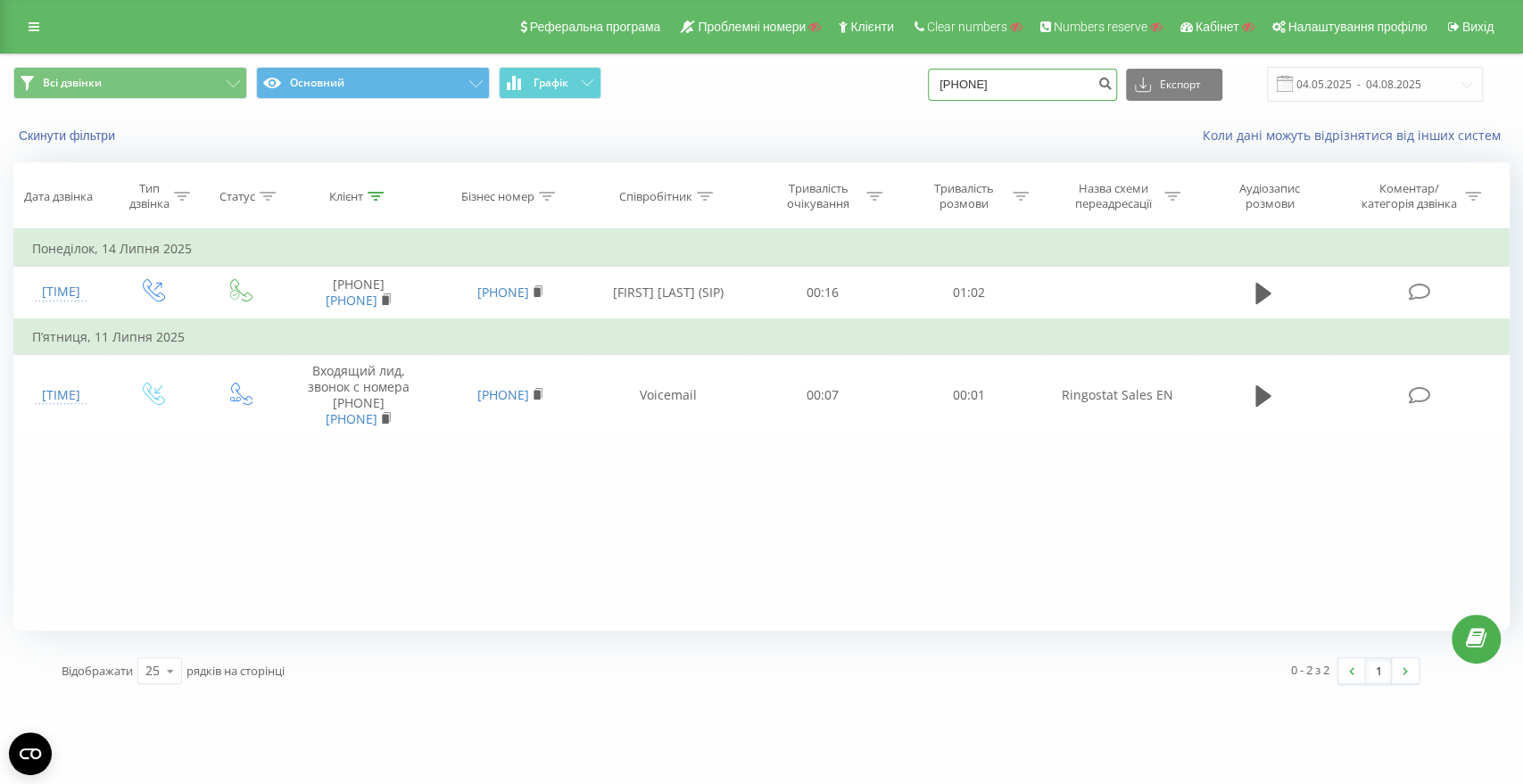 type on "[PHONE]" 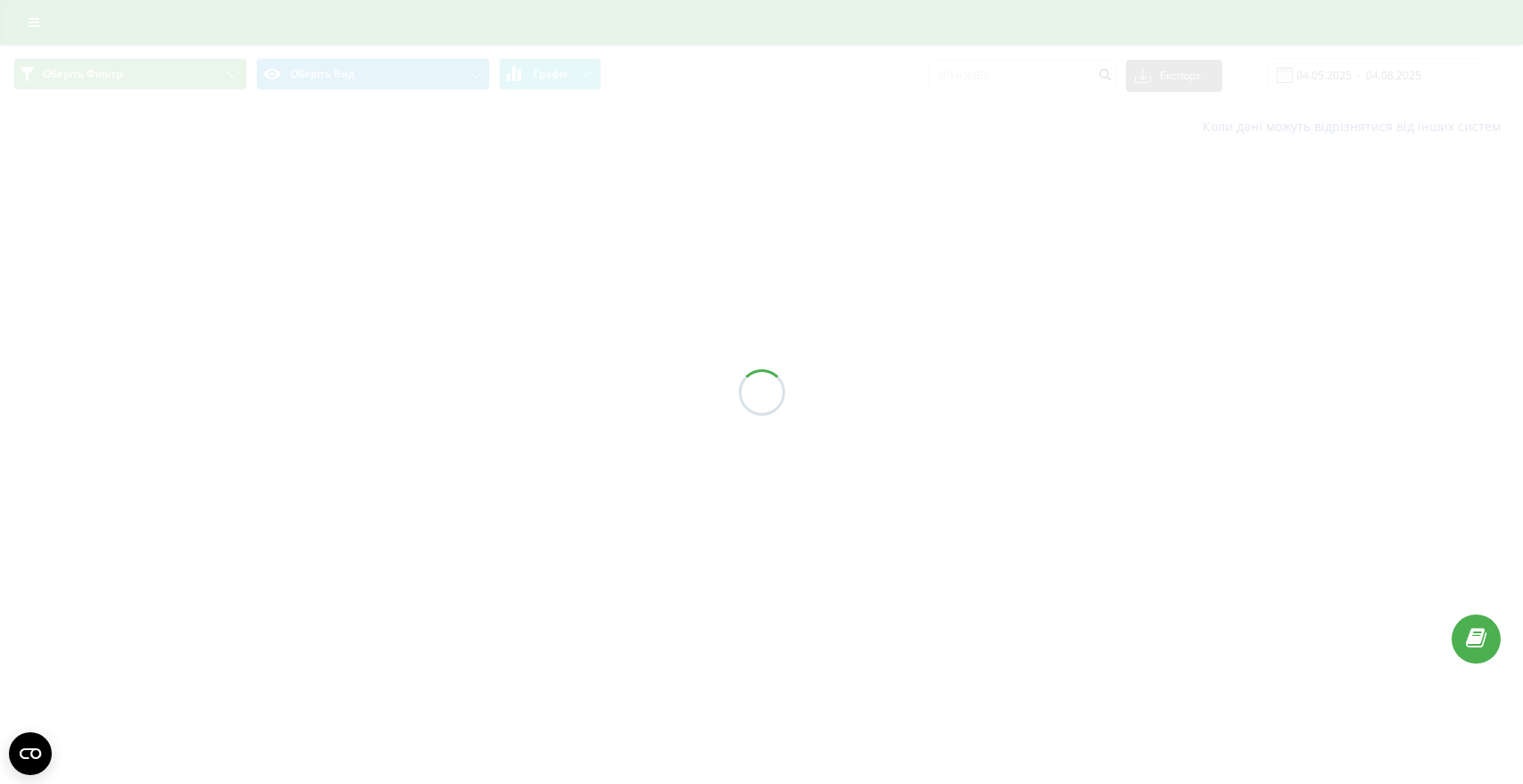 scroll, scrollTop: 0, scrollLeft: 0, axis: both 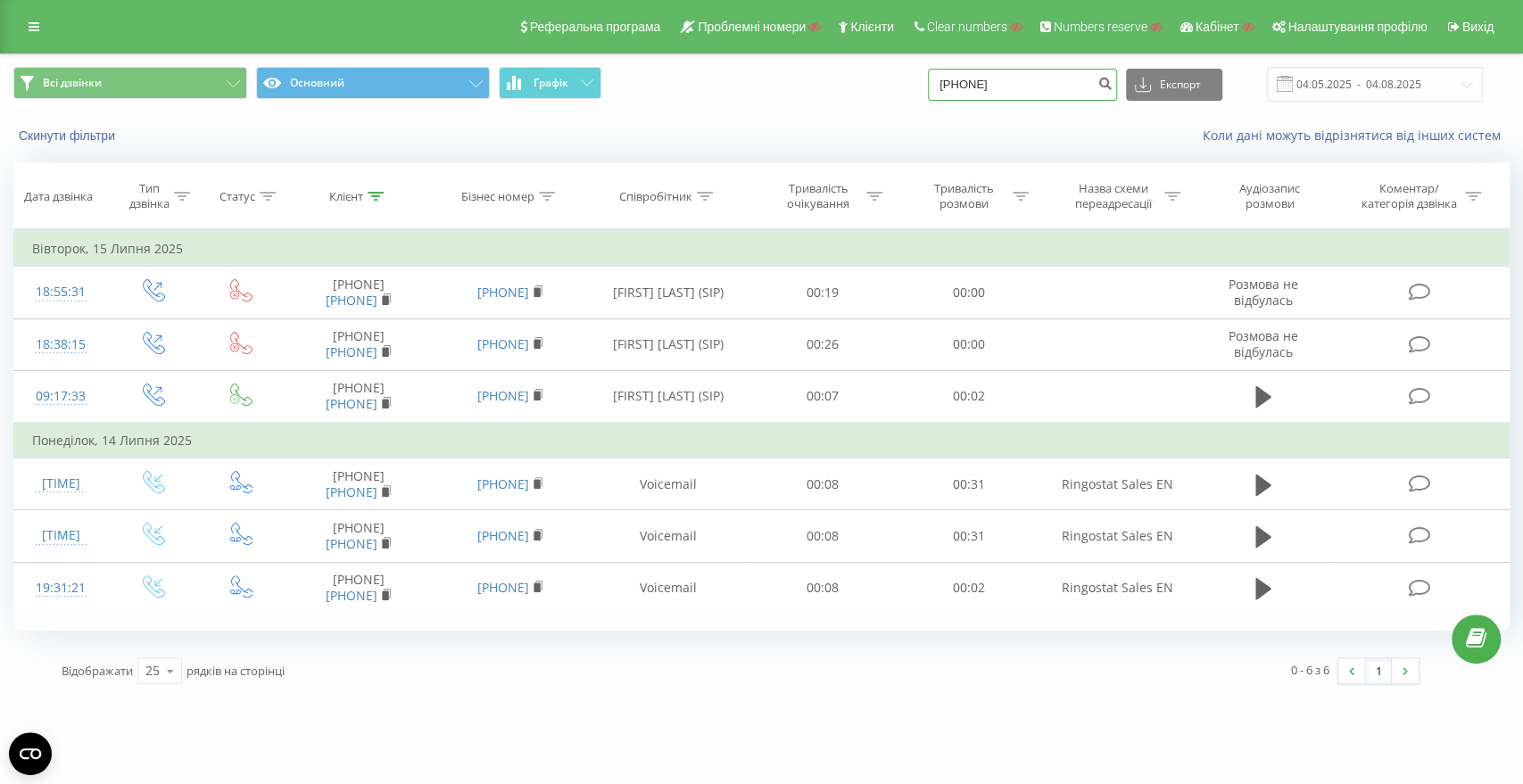 click on "12153252761" at bounding box center (1022, 85) 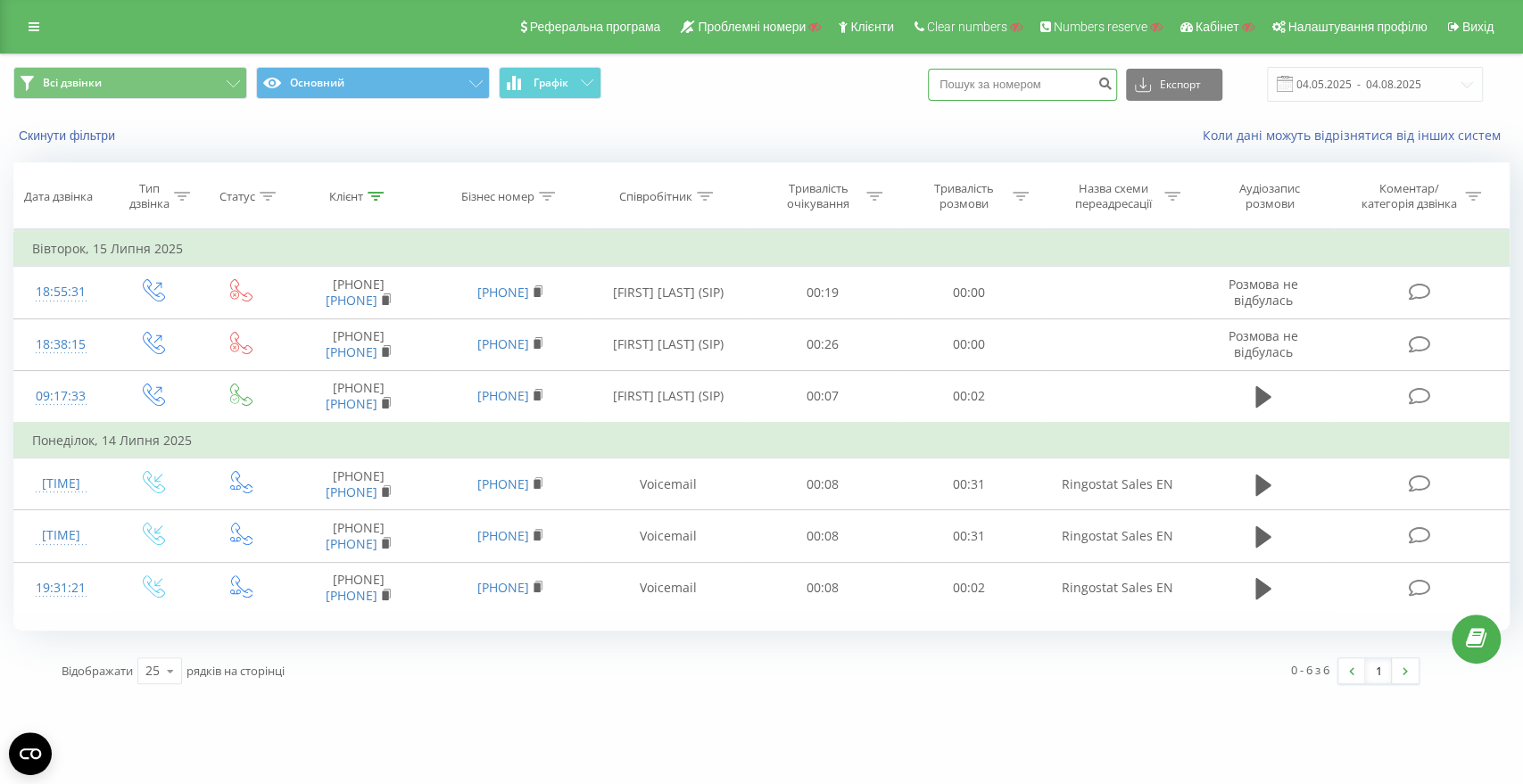 paste on "380504269015" 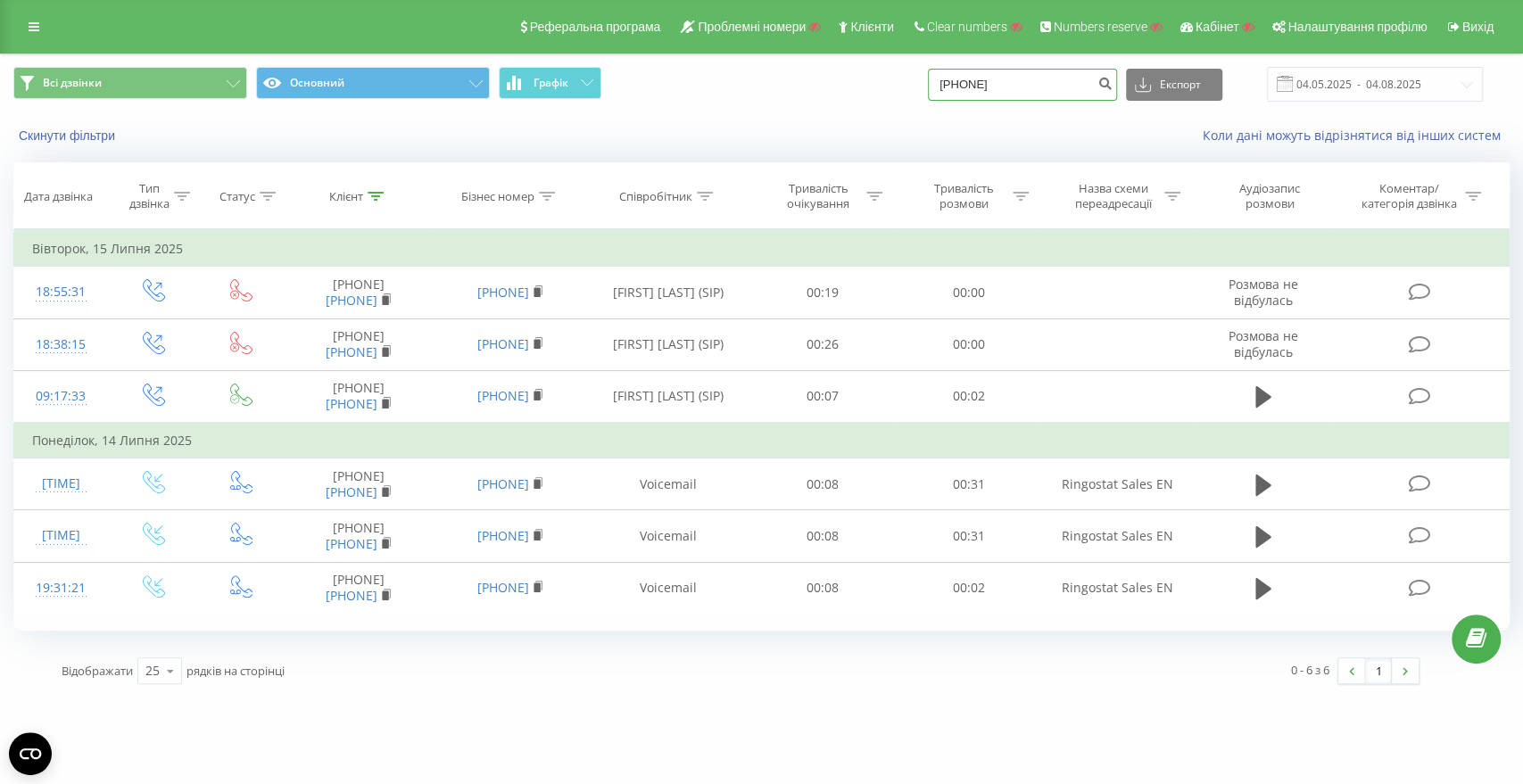 type on "380504269015" 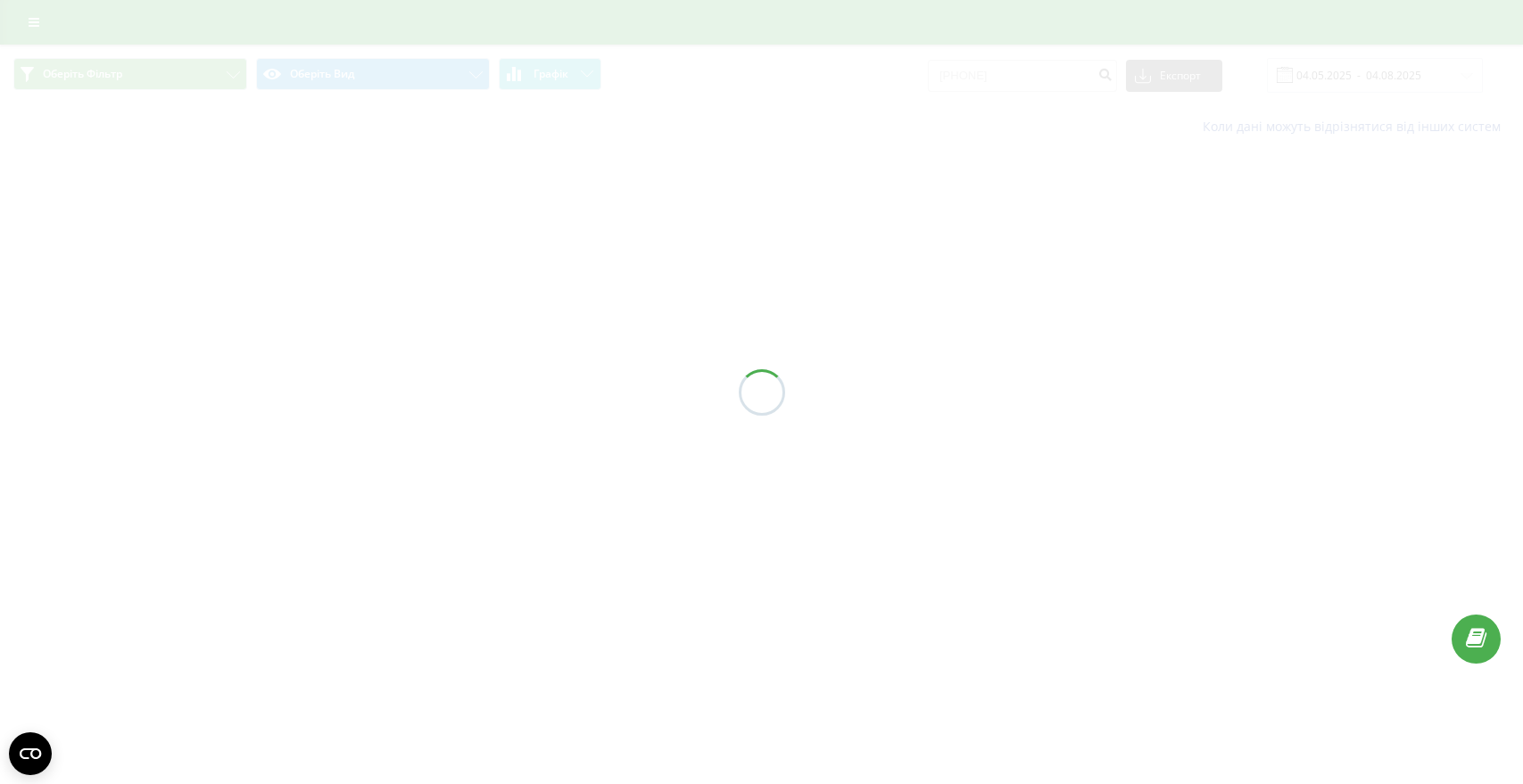 scroll, scrollTop: 0, scrollLeft: 0, axis: both 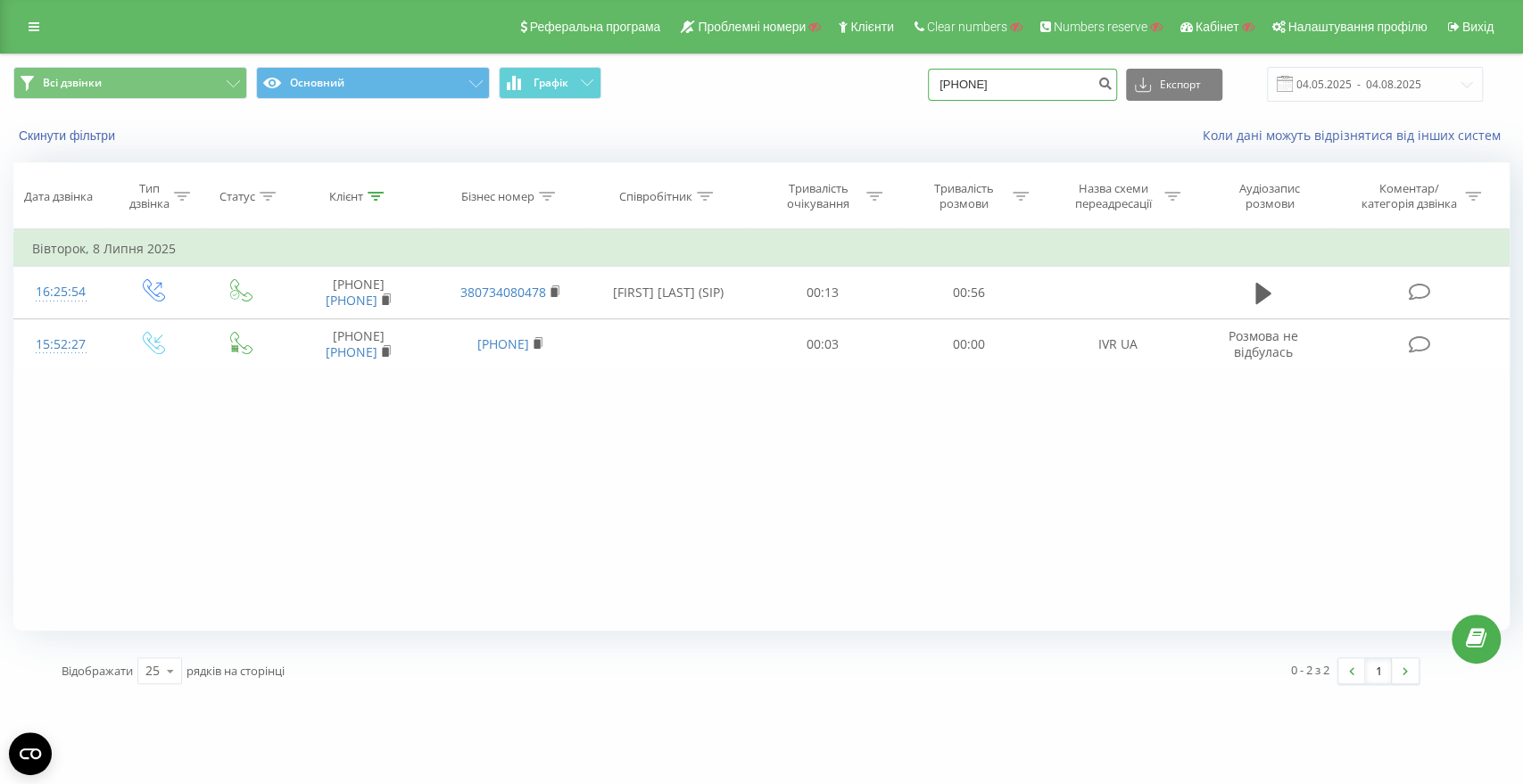 click on "380504269015" at bounding box center (1022, 85) 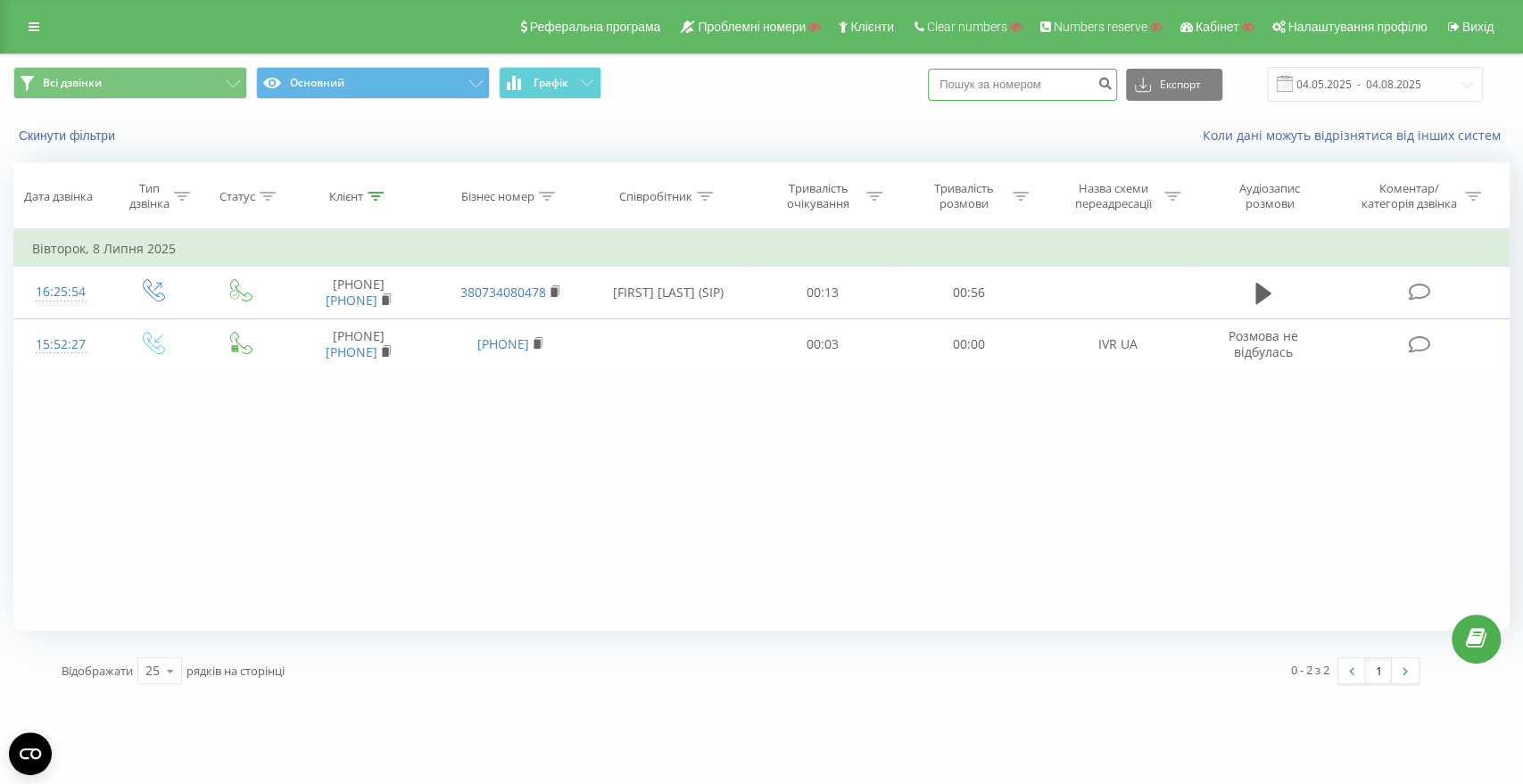 paste on "7778173967" 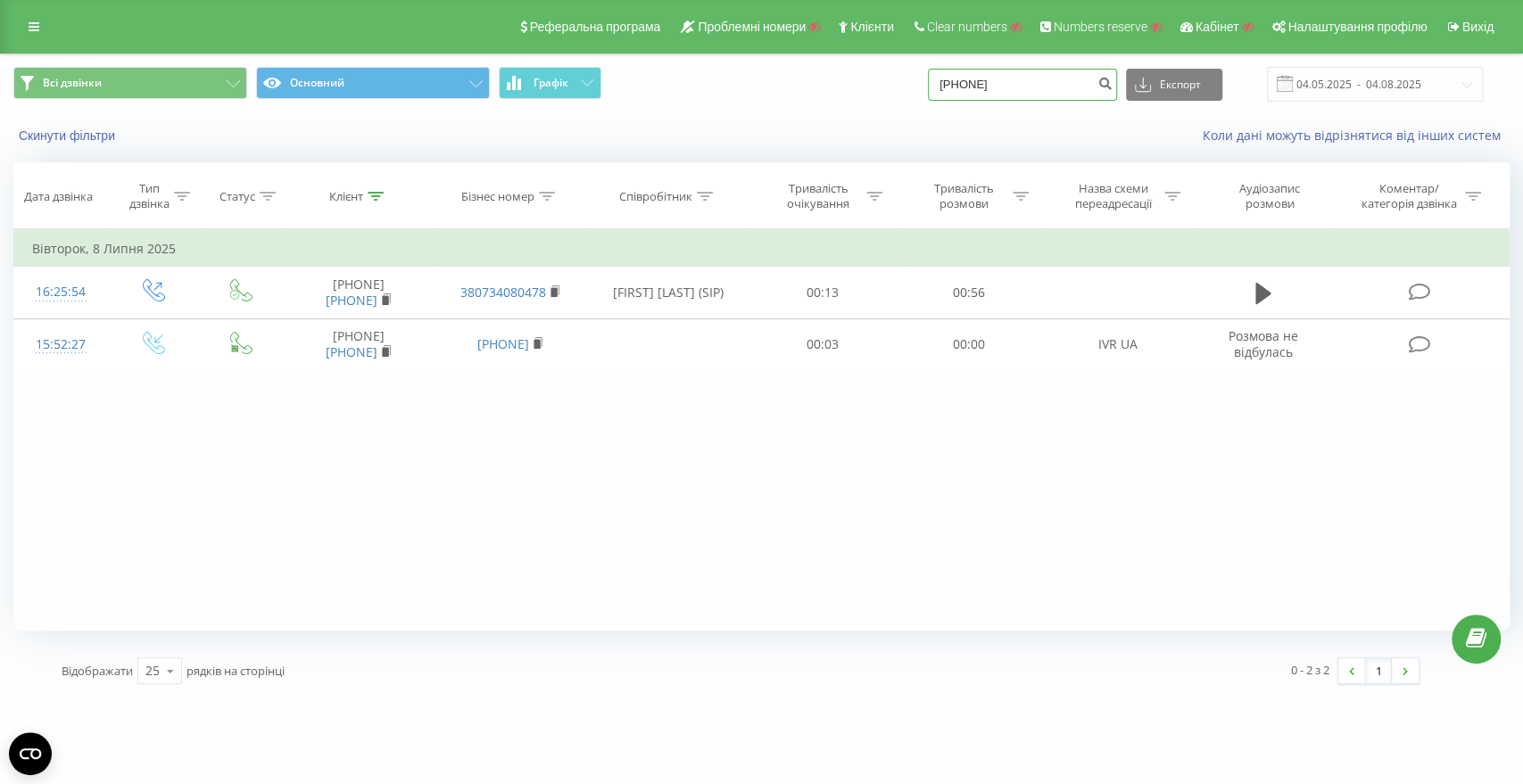 type on "7778173967" 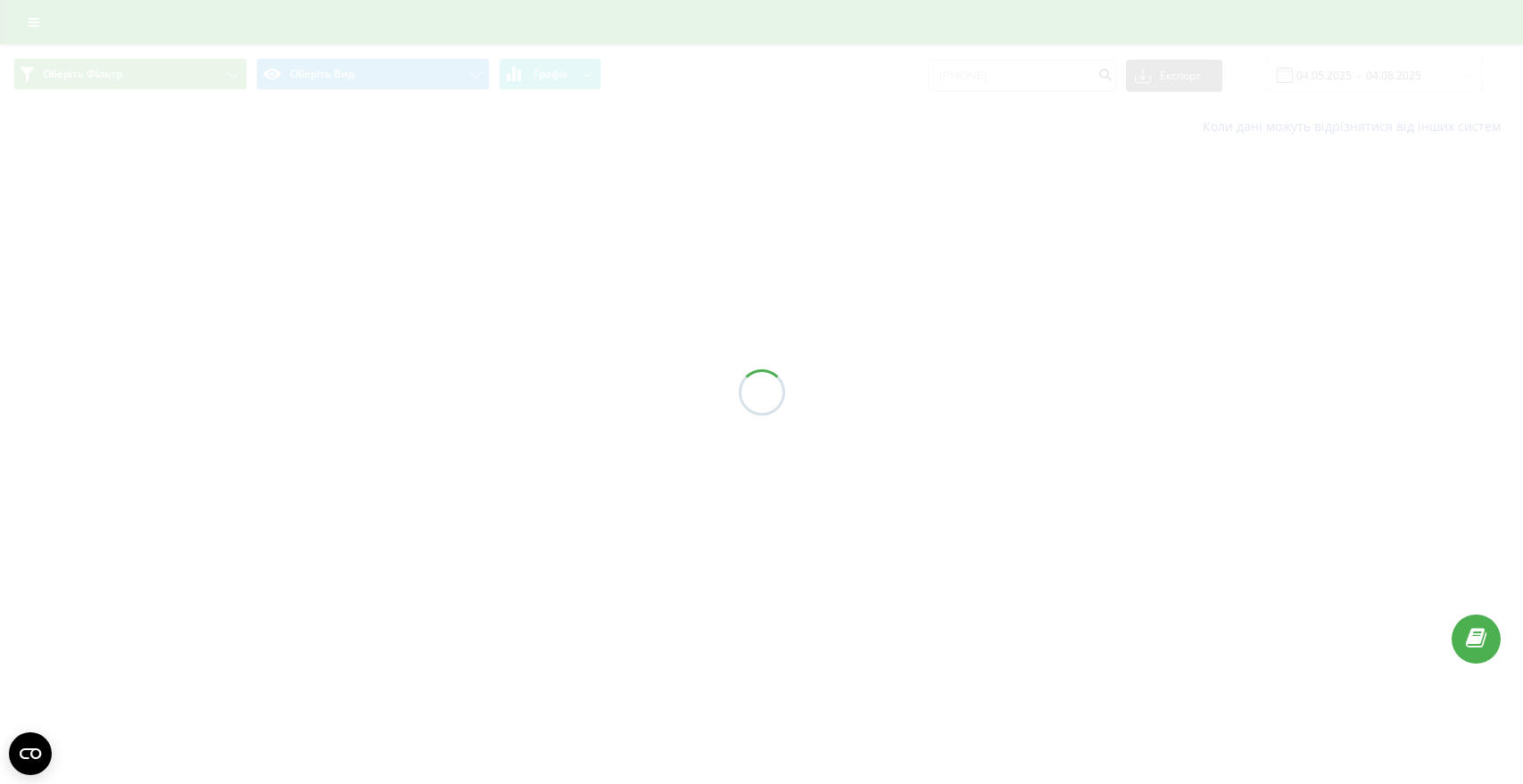 scroll, scrollTop: 0, scrollLeft: 0, axis: both 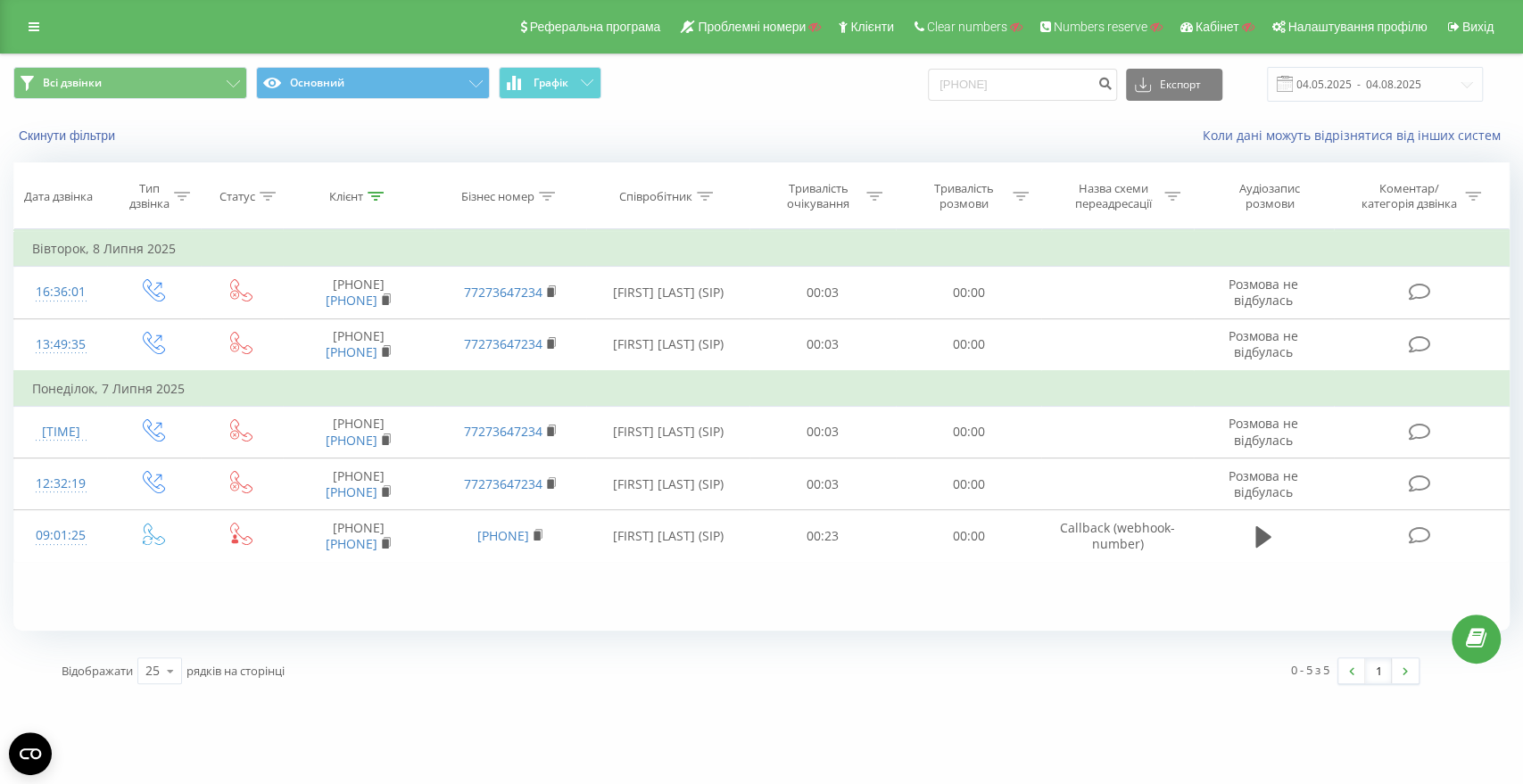 click on "[PHONE] Експорт .csv .xls .xlsx [DATE]  -  [DATE]" at bounding box center [1205, 84] 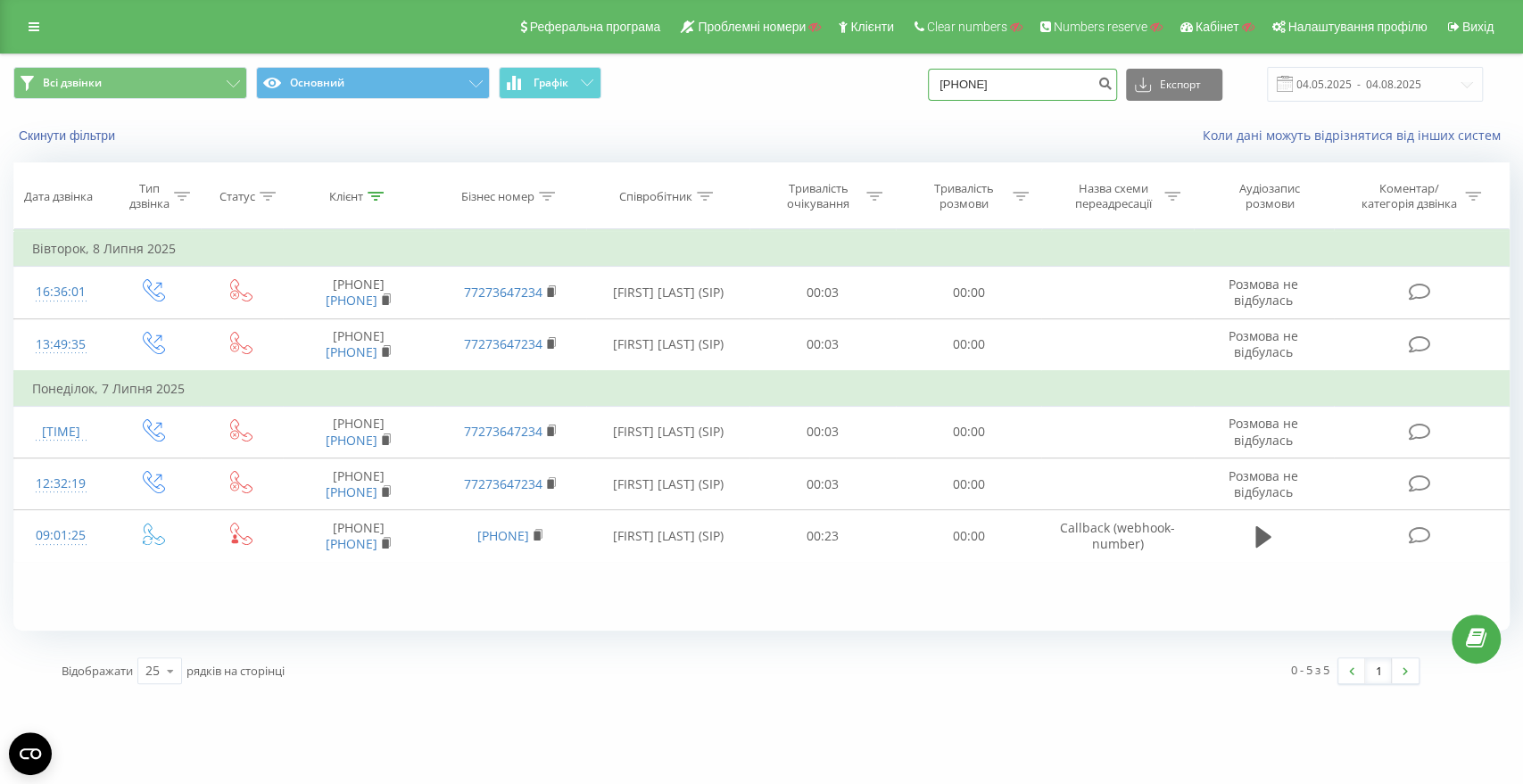 click on "7778173967" at bounding box center [1022, 85] 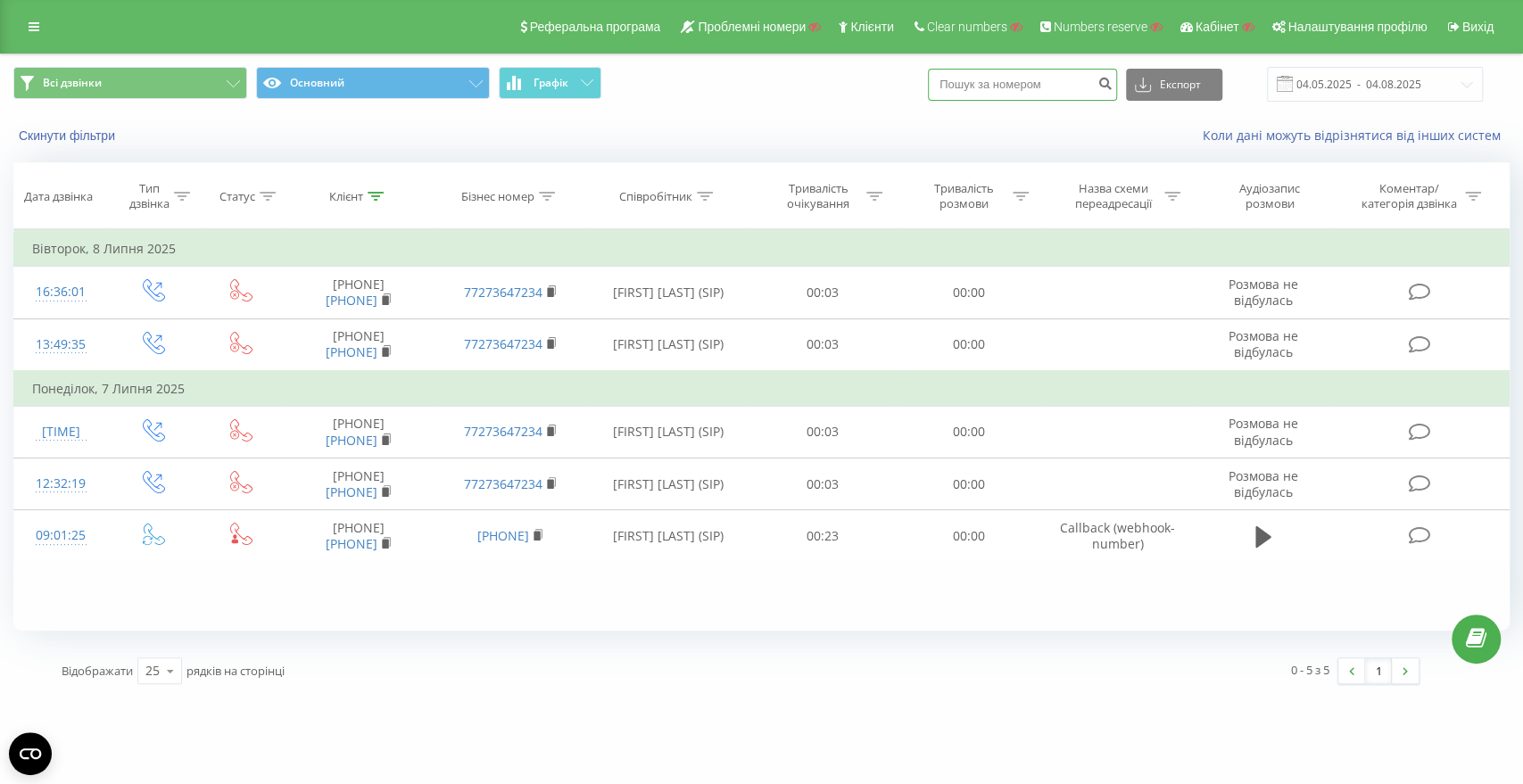 paste on "77753746781" 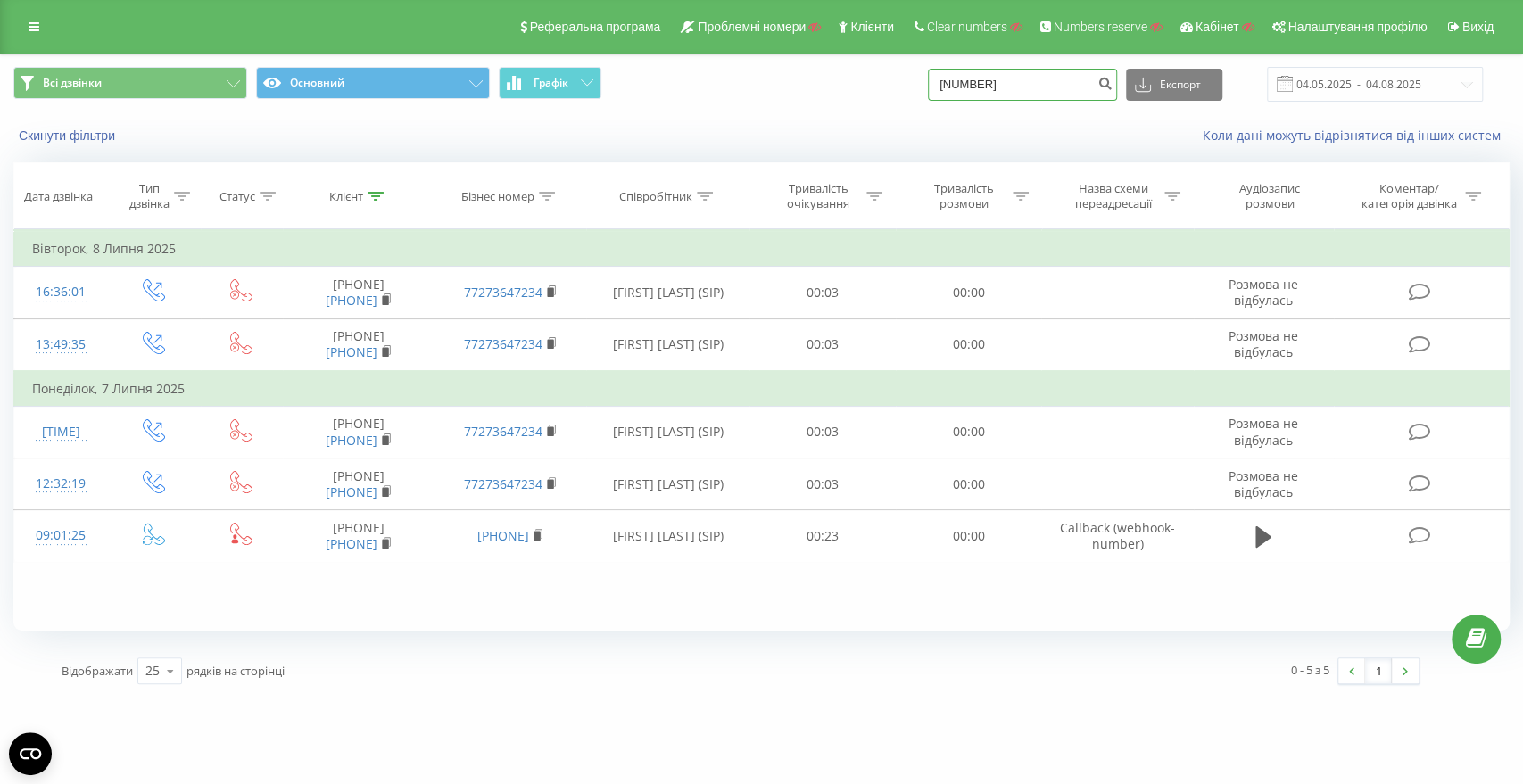 type on "77753746781" 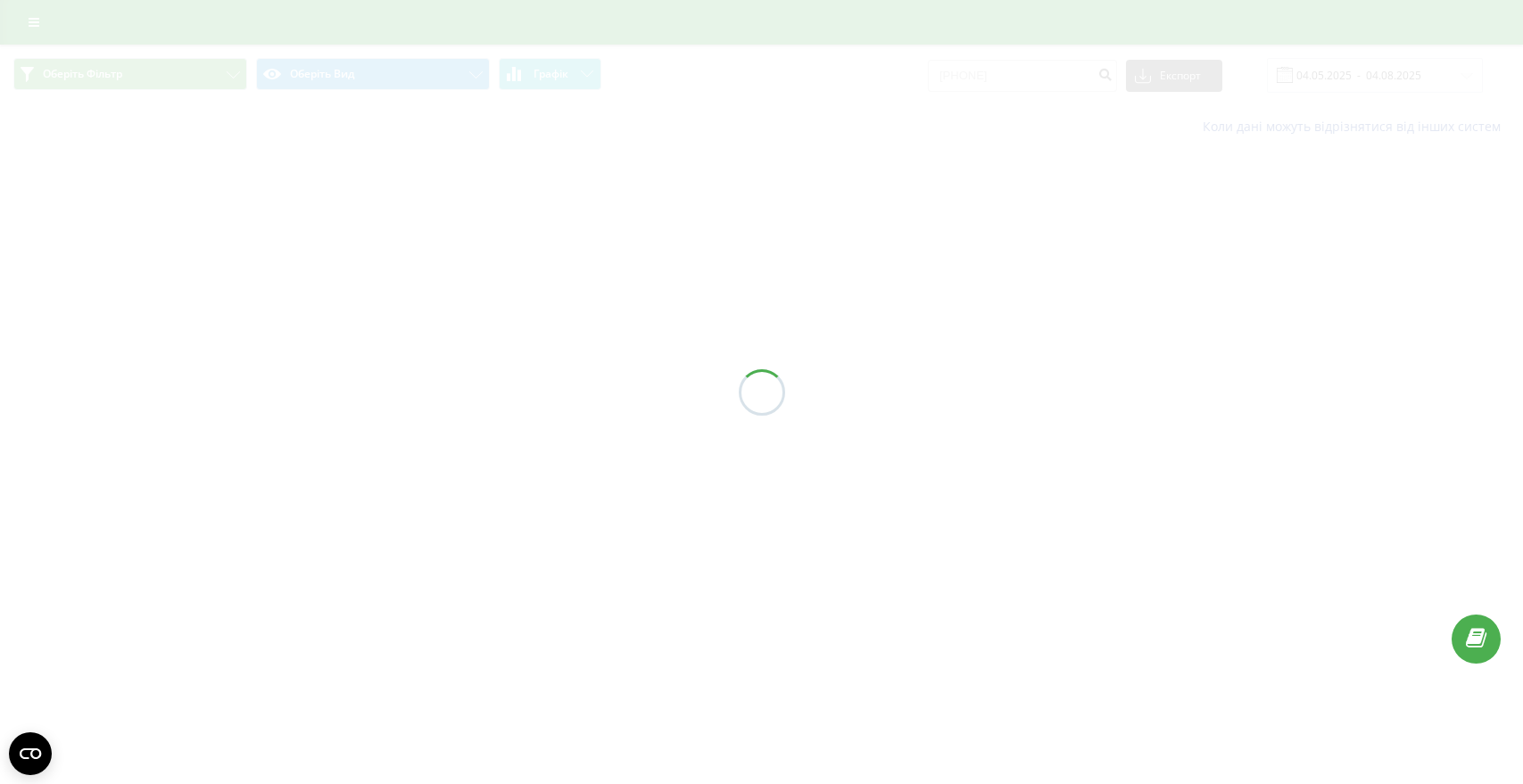 scroll, scrollTop: 0, scrollLeft: 0, axis: both 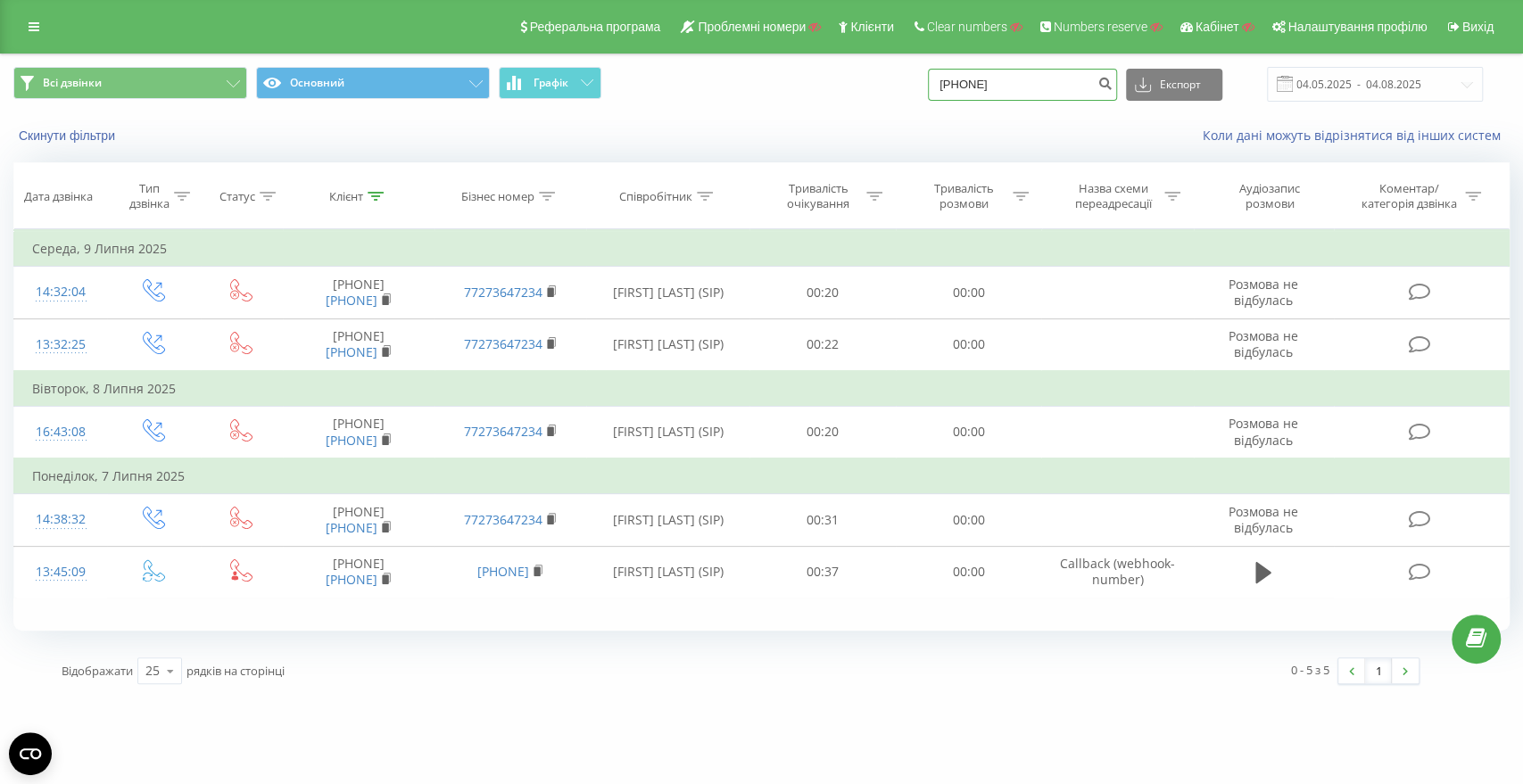 click on "77753746781" at bounding box center (1022, 85) 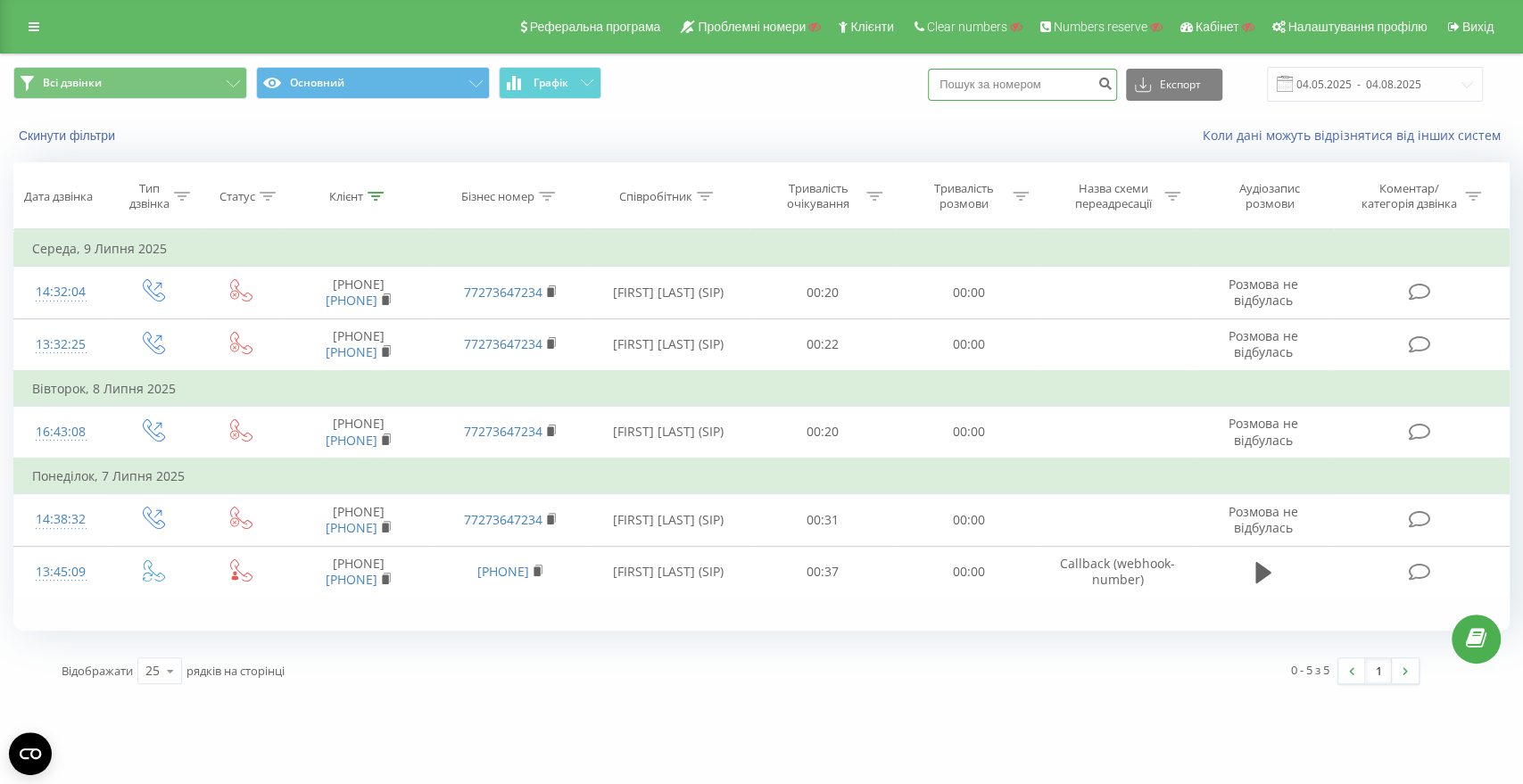 paste on "201270638291" 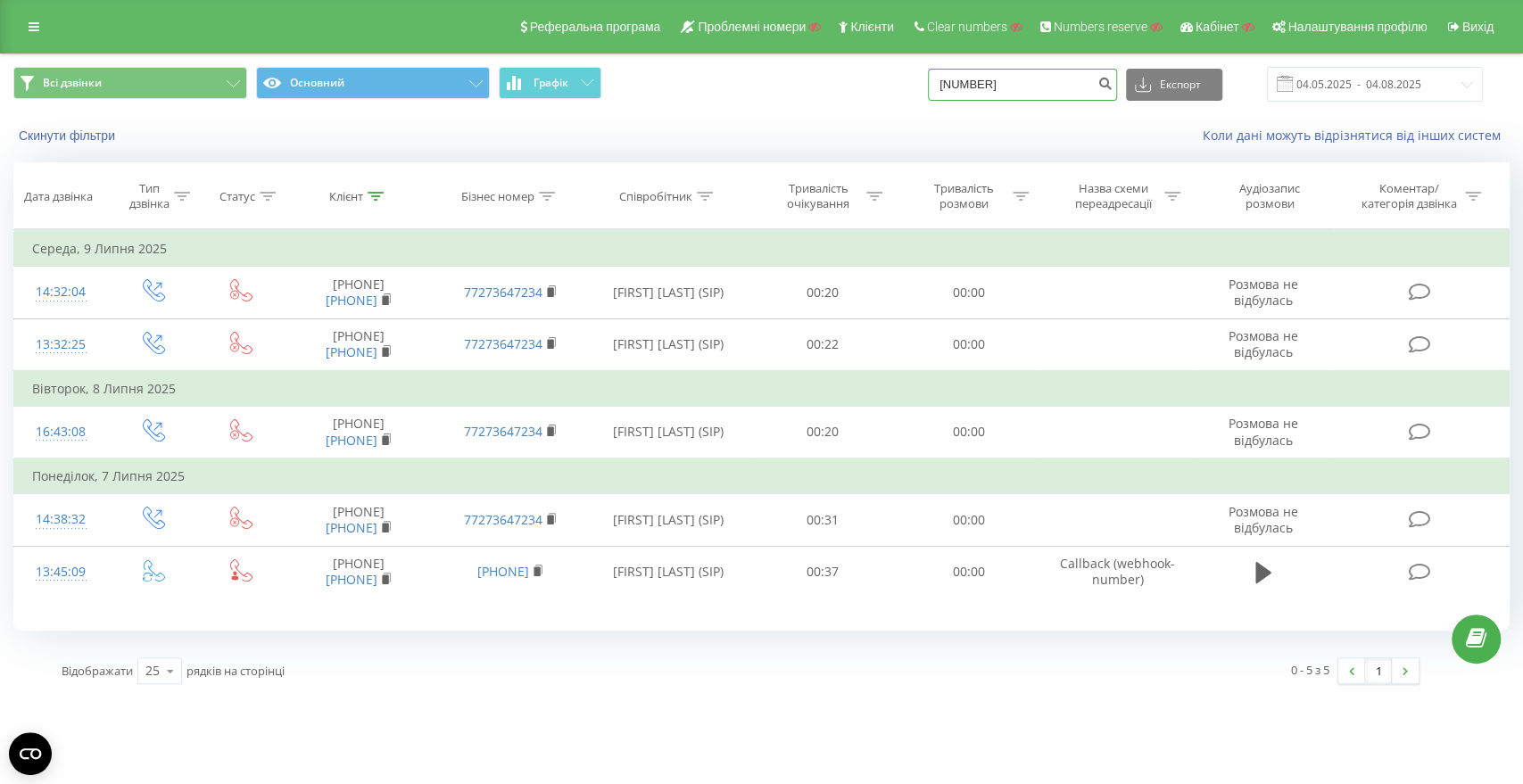 type on "201270638291" 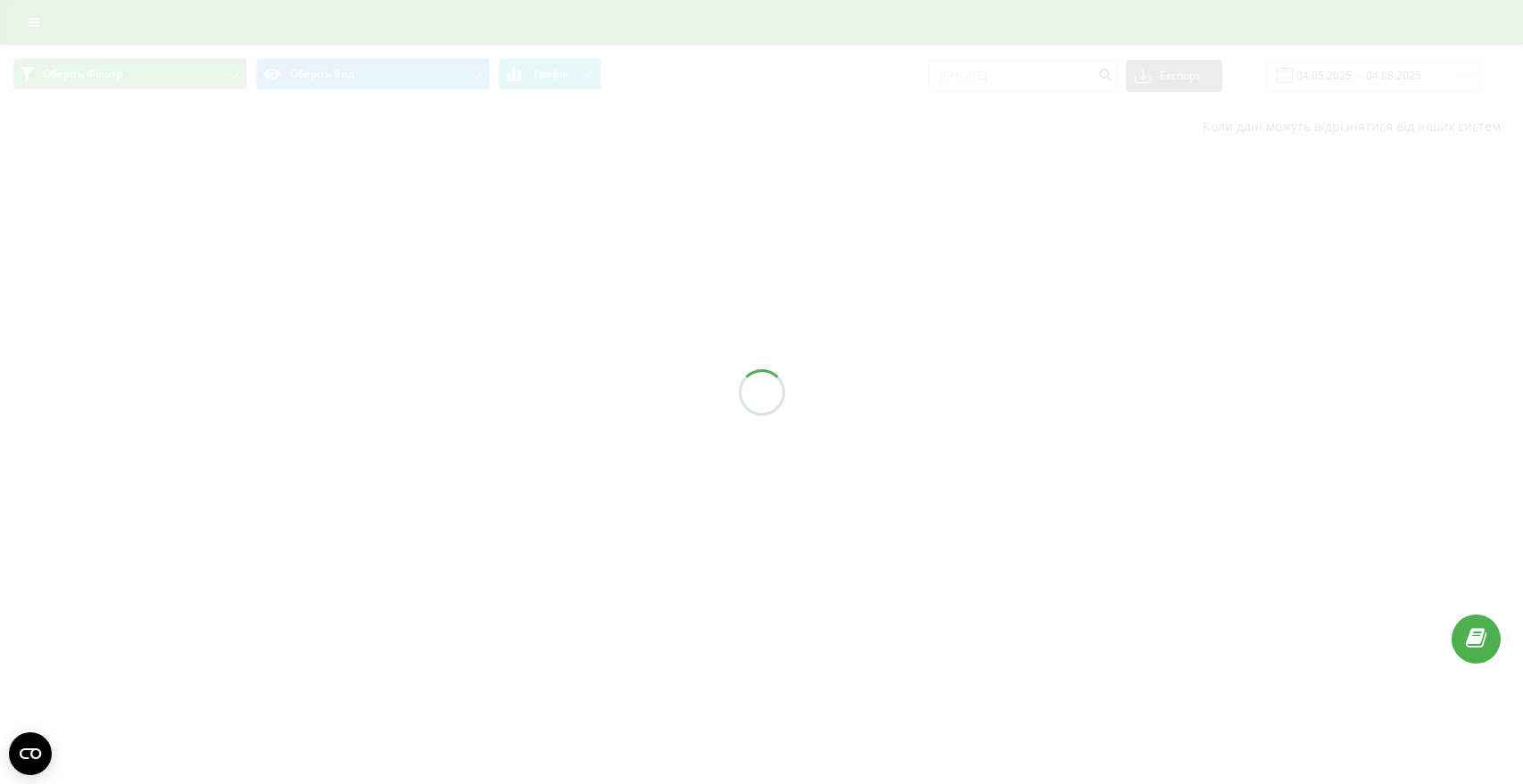 scroll, scrollTop: 0, scrollLeft: 0, axis: both 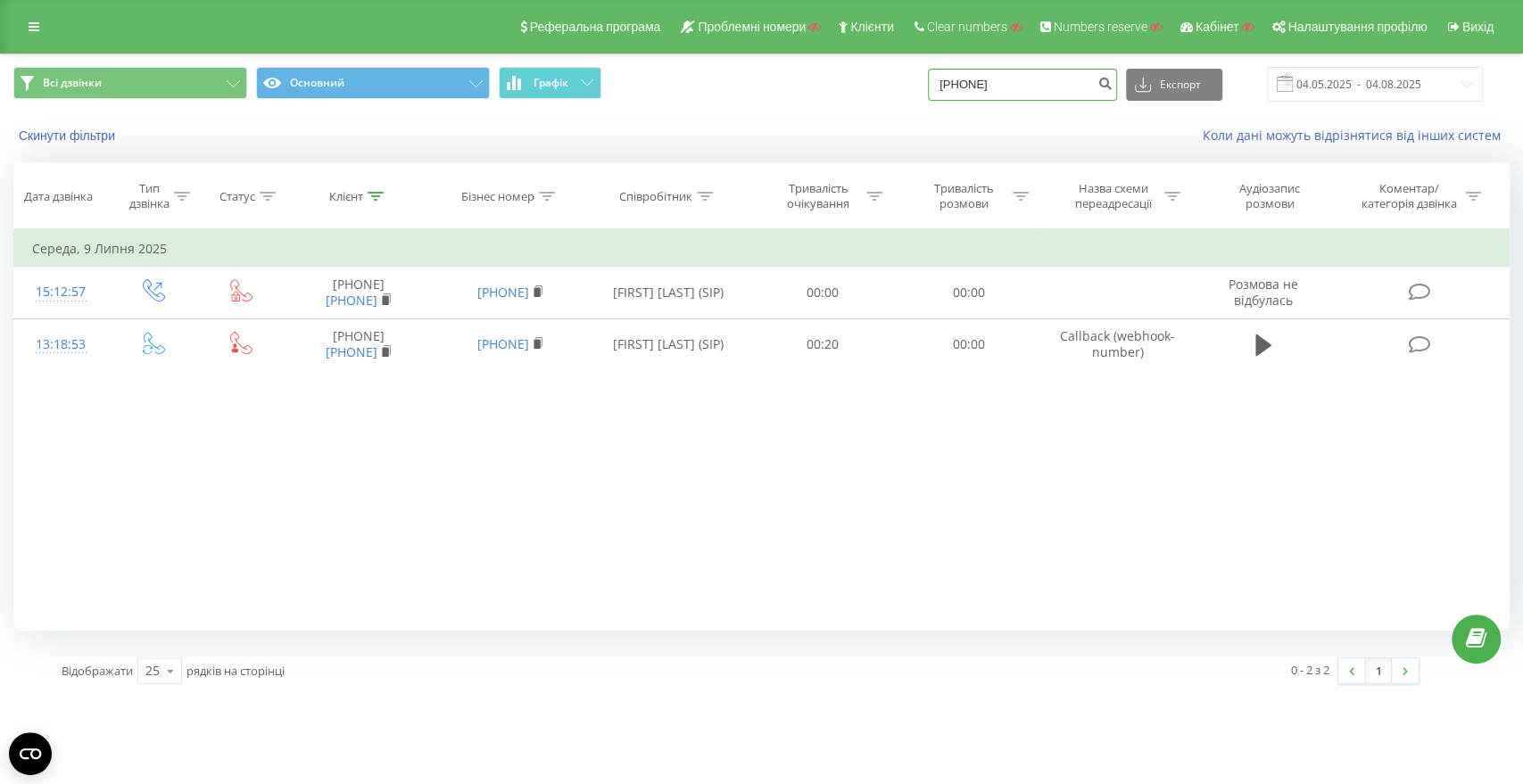 click on "[NUMBER]" at bounding box center (1022, 85) 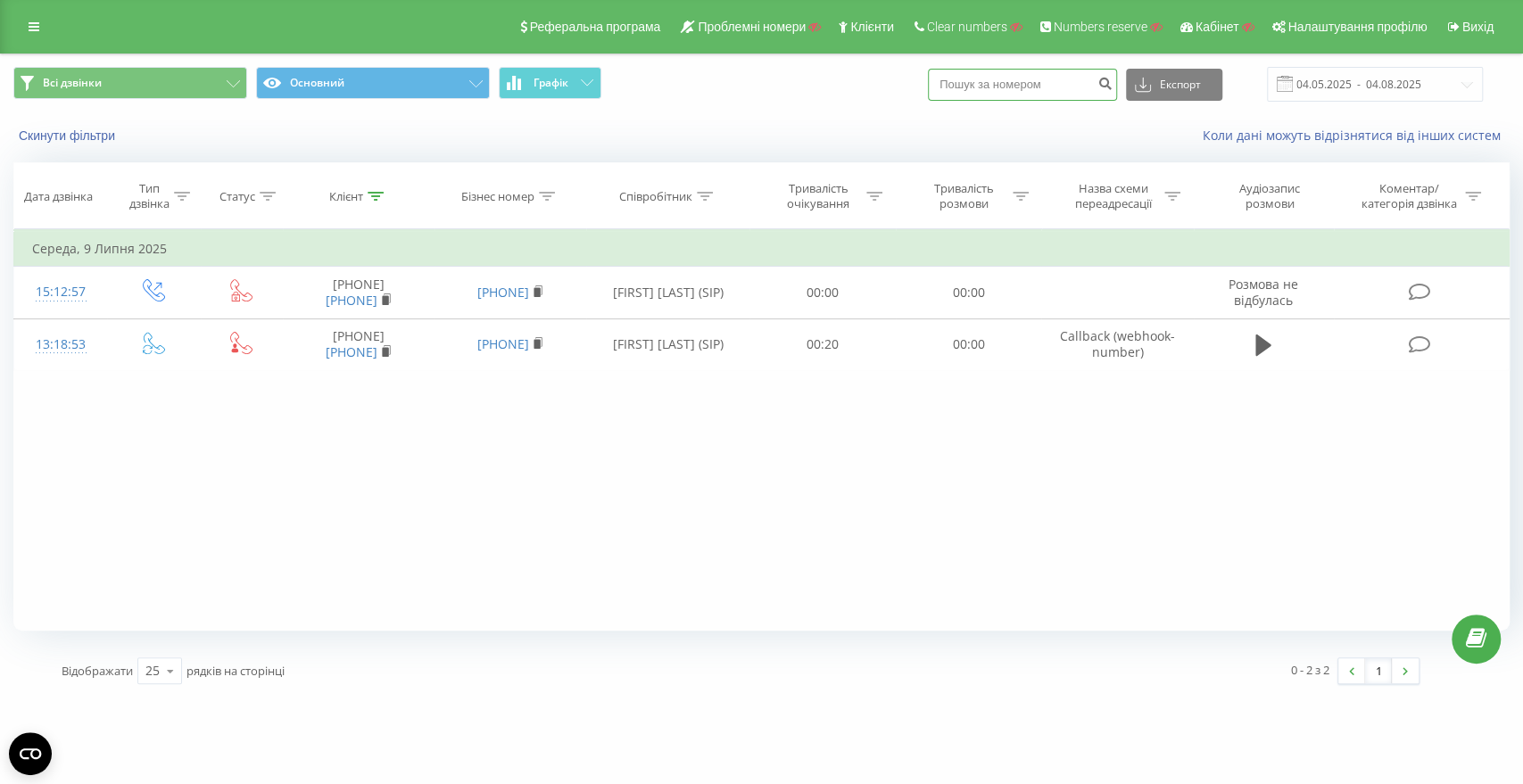 paste on "77002453868" 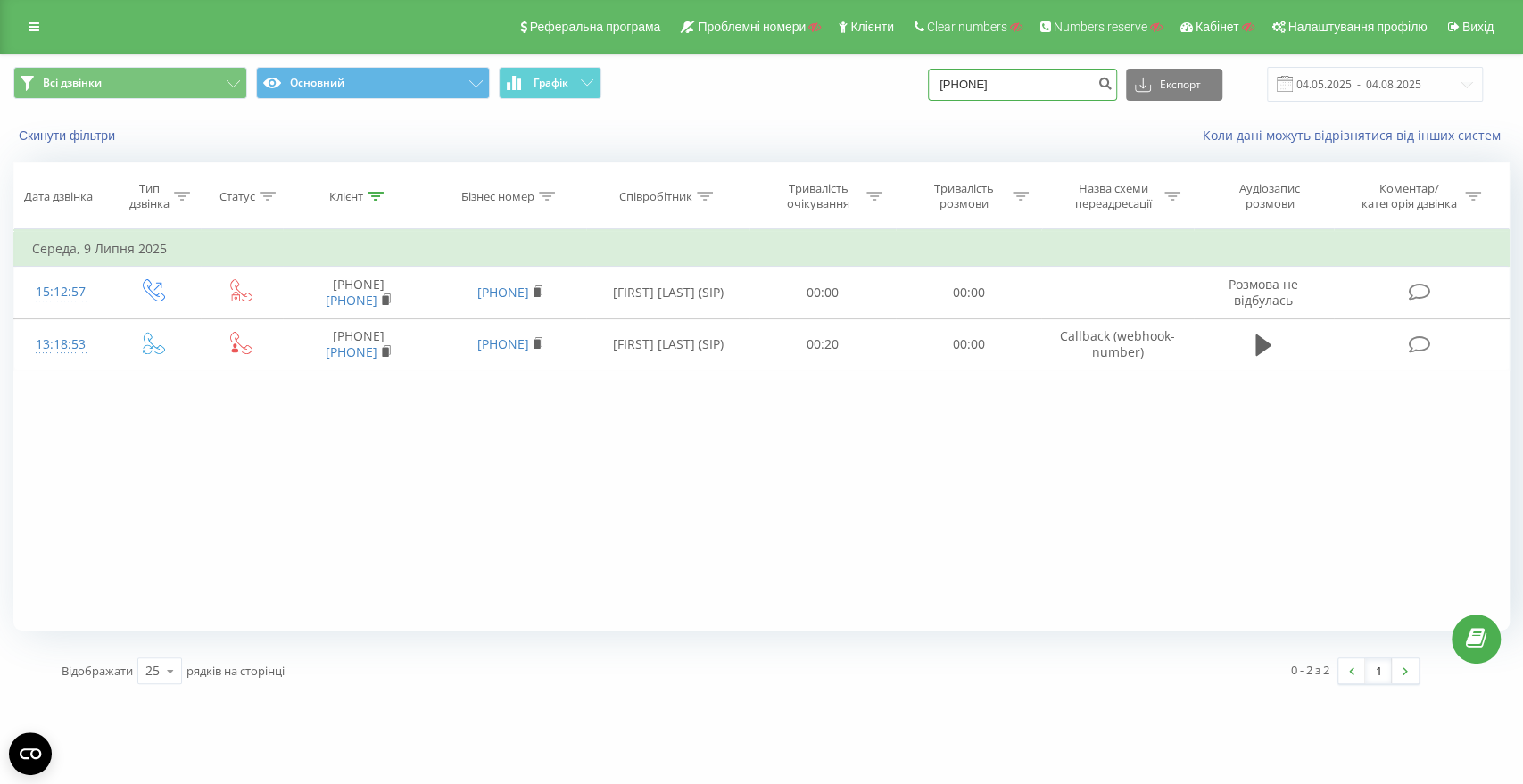type on "77002453868" 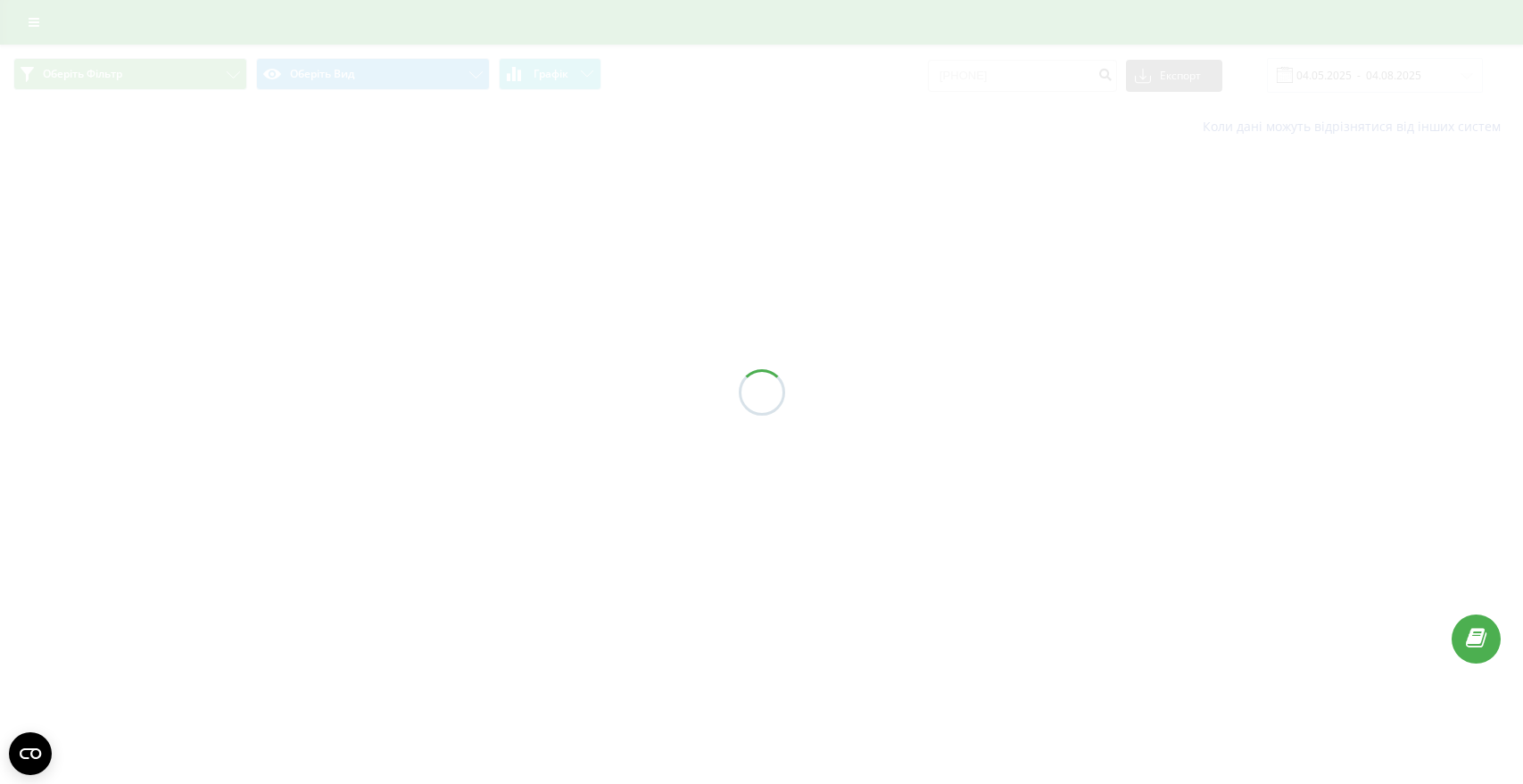 scroll, scrollTop: 0, scrollLeft: 0, axis: both 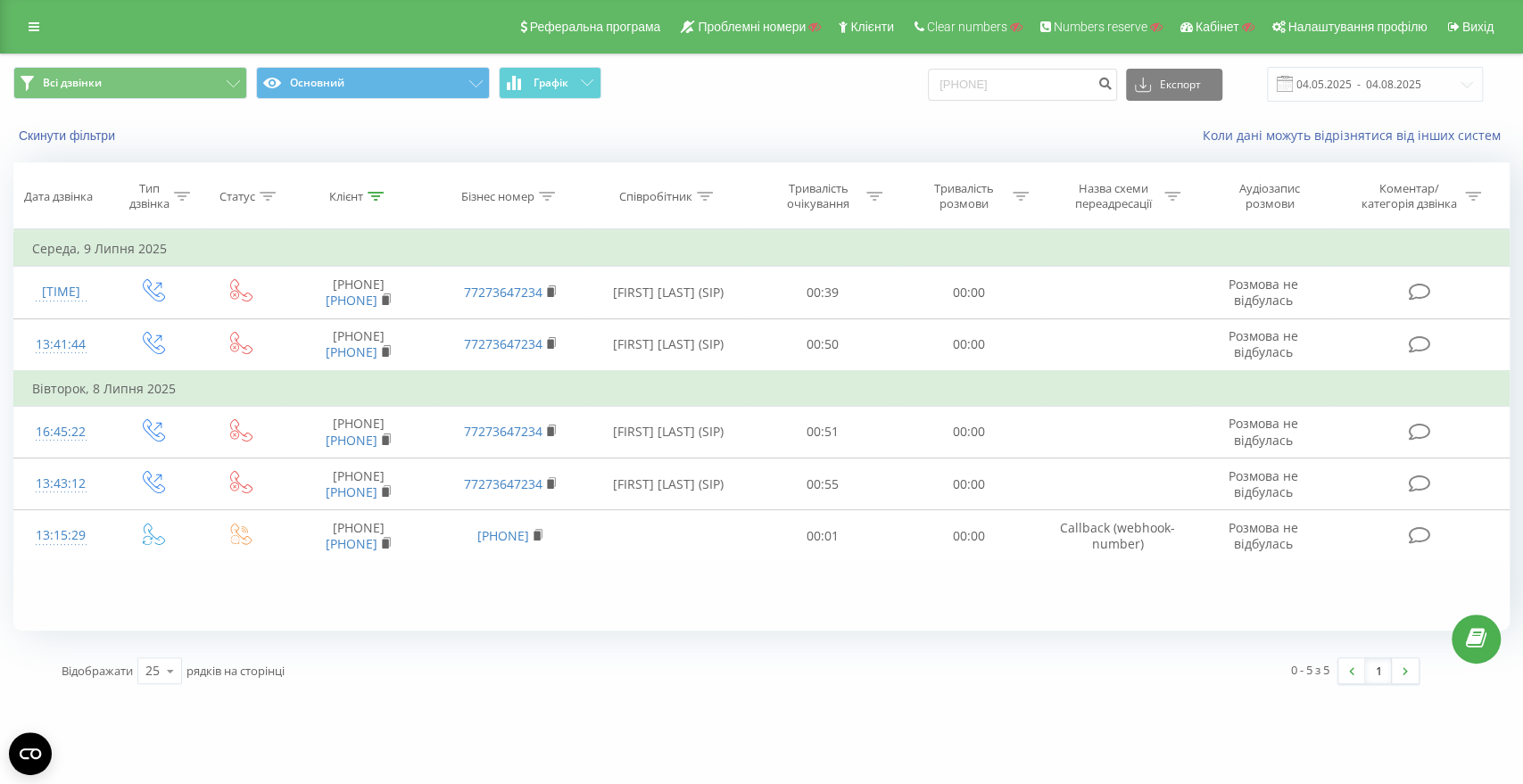 click on "Всі дзвінки Основний Графік 77002453868 Експорт .csv .xls .xlsx 04.05.2025  -  04.08.2025" at bounding box center [761, 84] 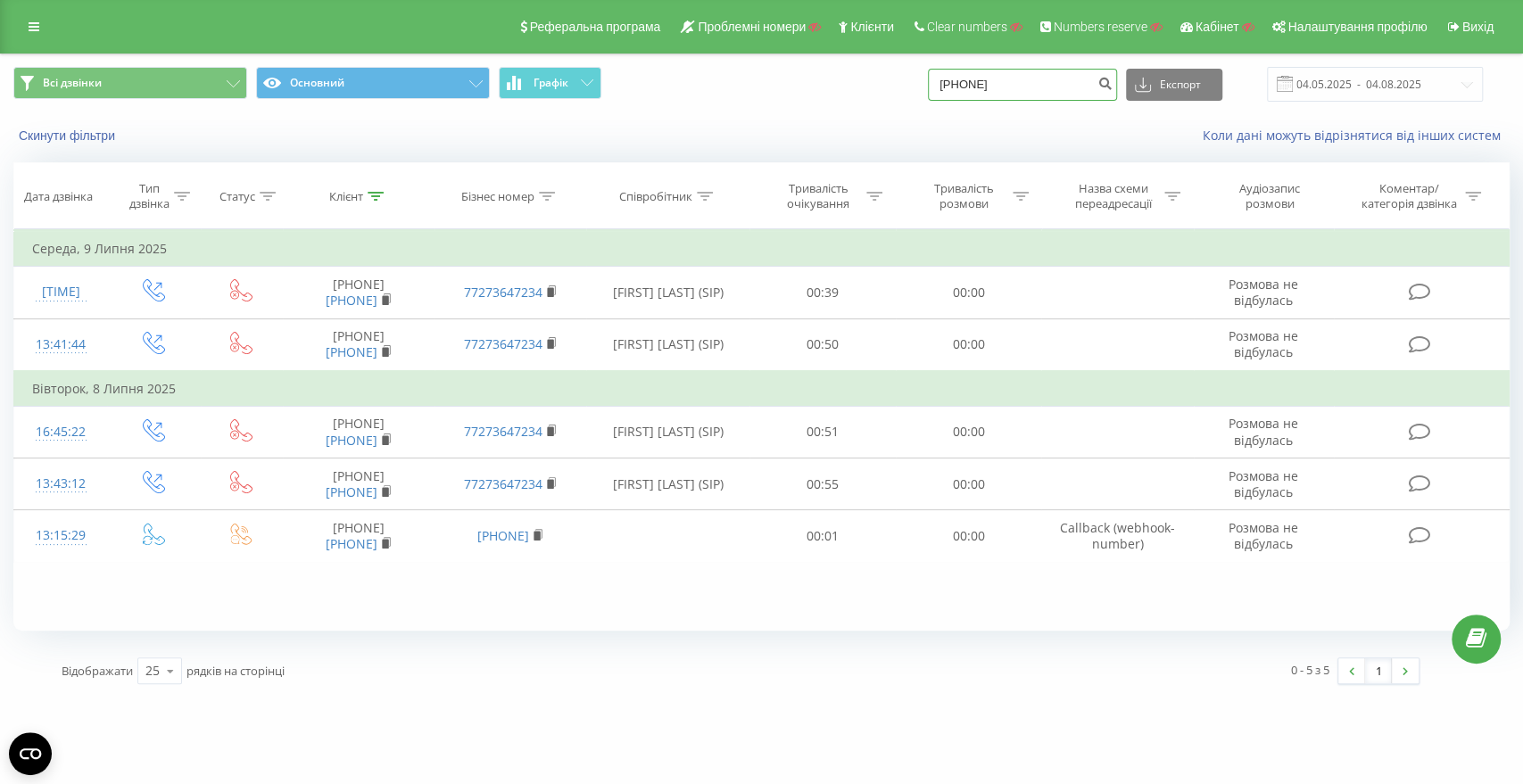 click on "77002453868" at bounding box center (1022, 85) 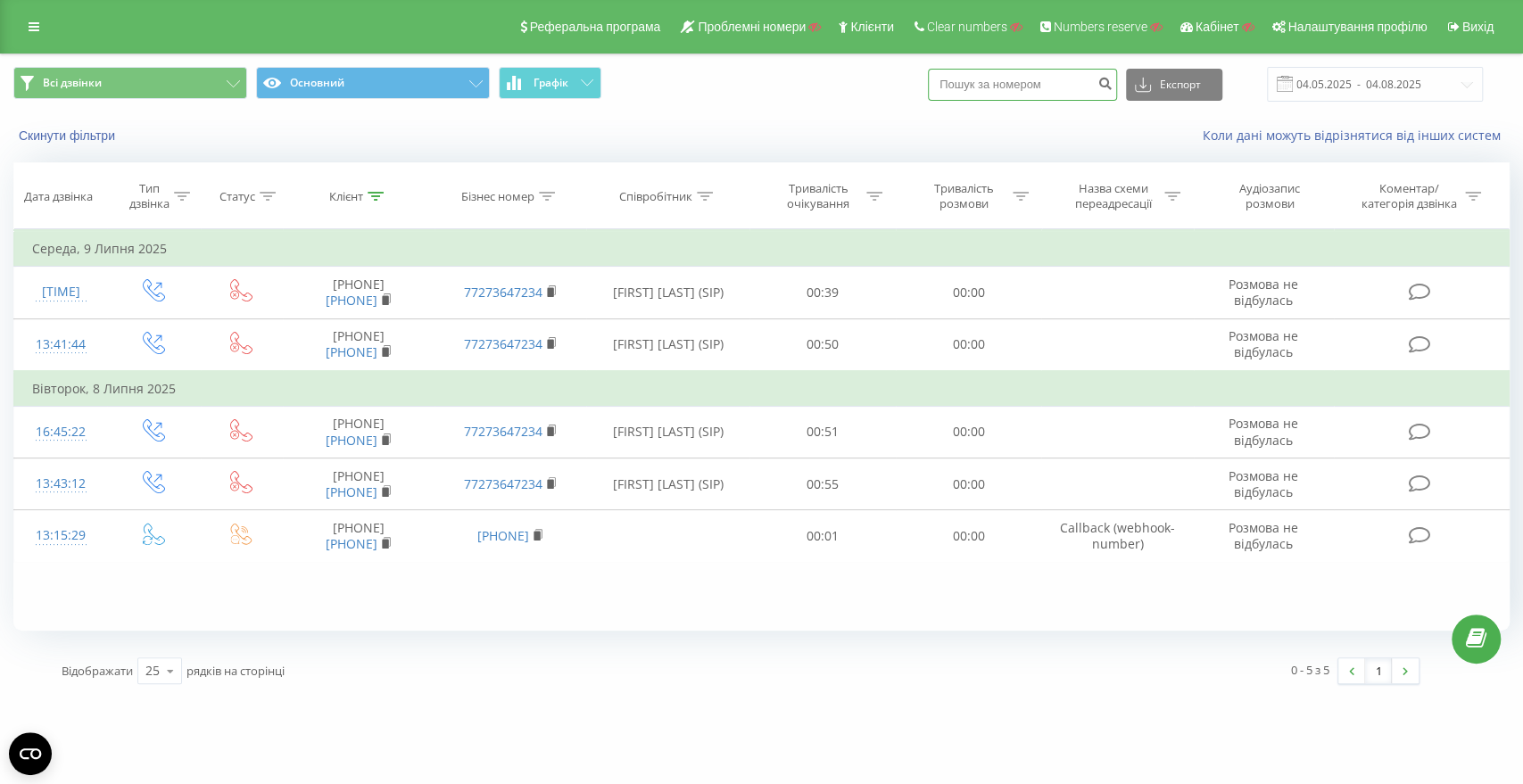 paste on "380504726627" 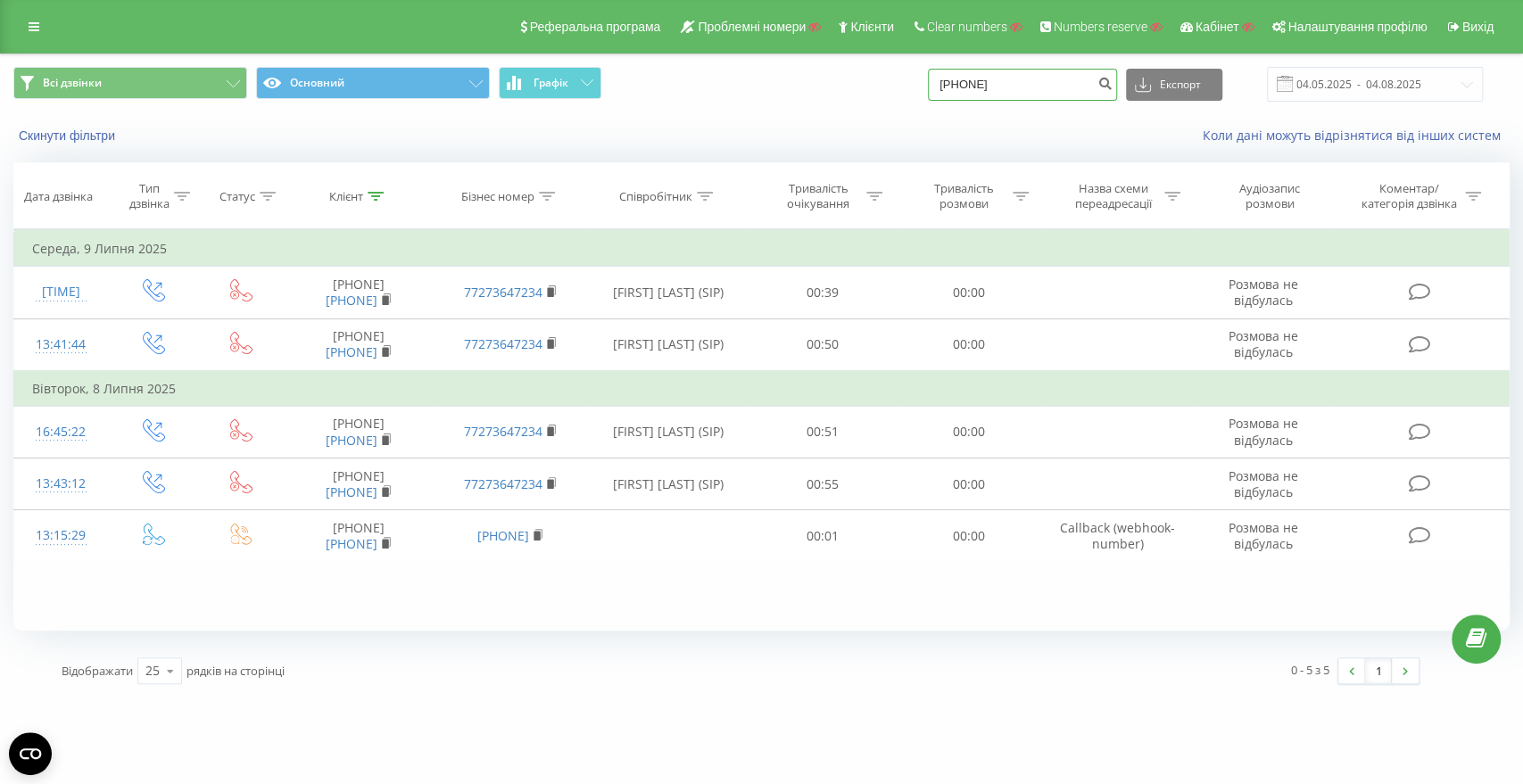 type on "380504726627" 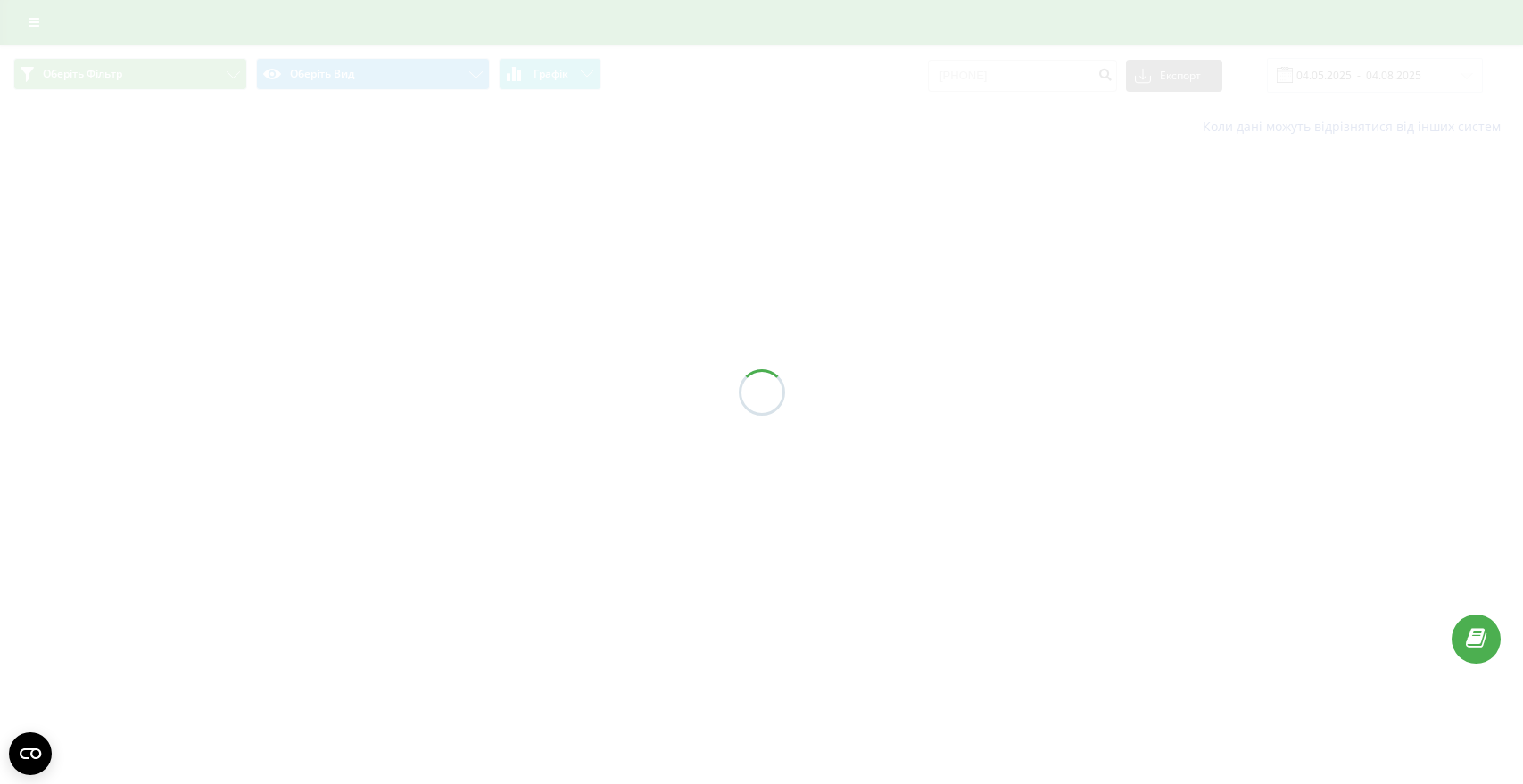 scroll, scrollTop: 0, scrollLeft: 0, axis: both 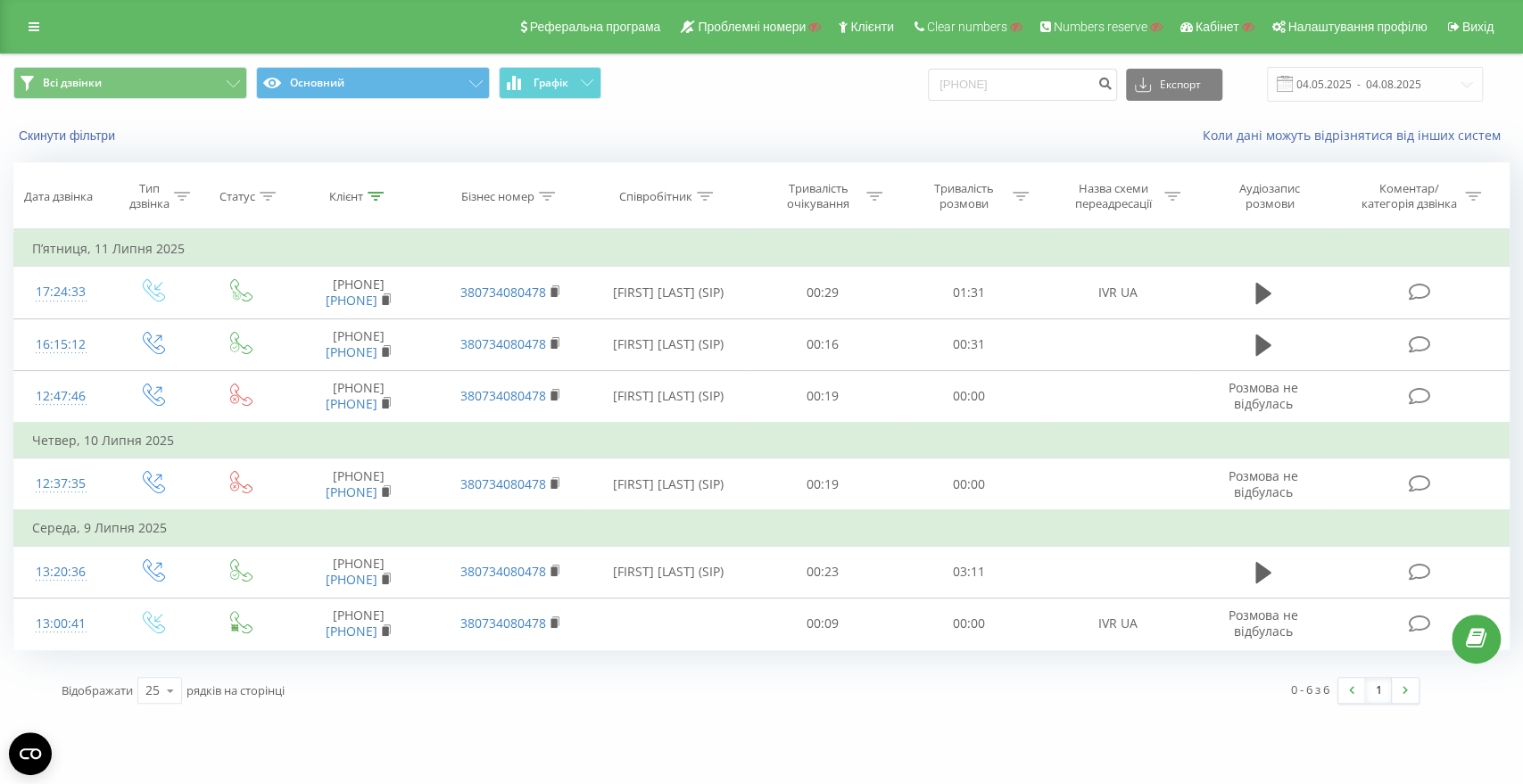 click on "Всі дзвінки Основний Графік [PHONE] Експорт .csv .xls .xlsx [DATE]  -  [DATE]" at bounding box center (761, 84) 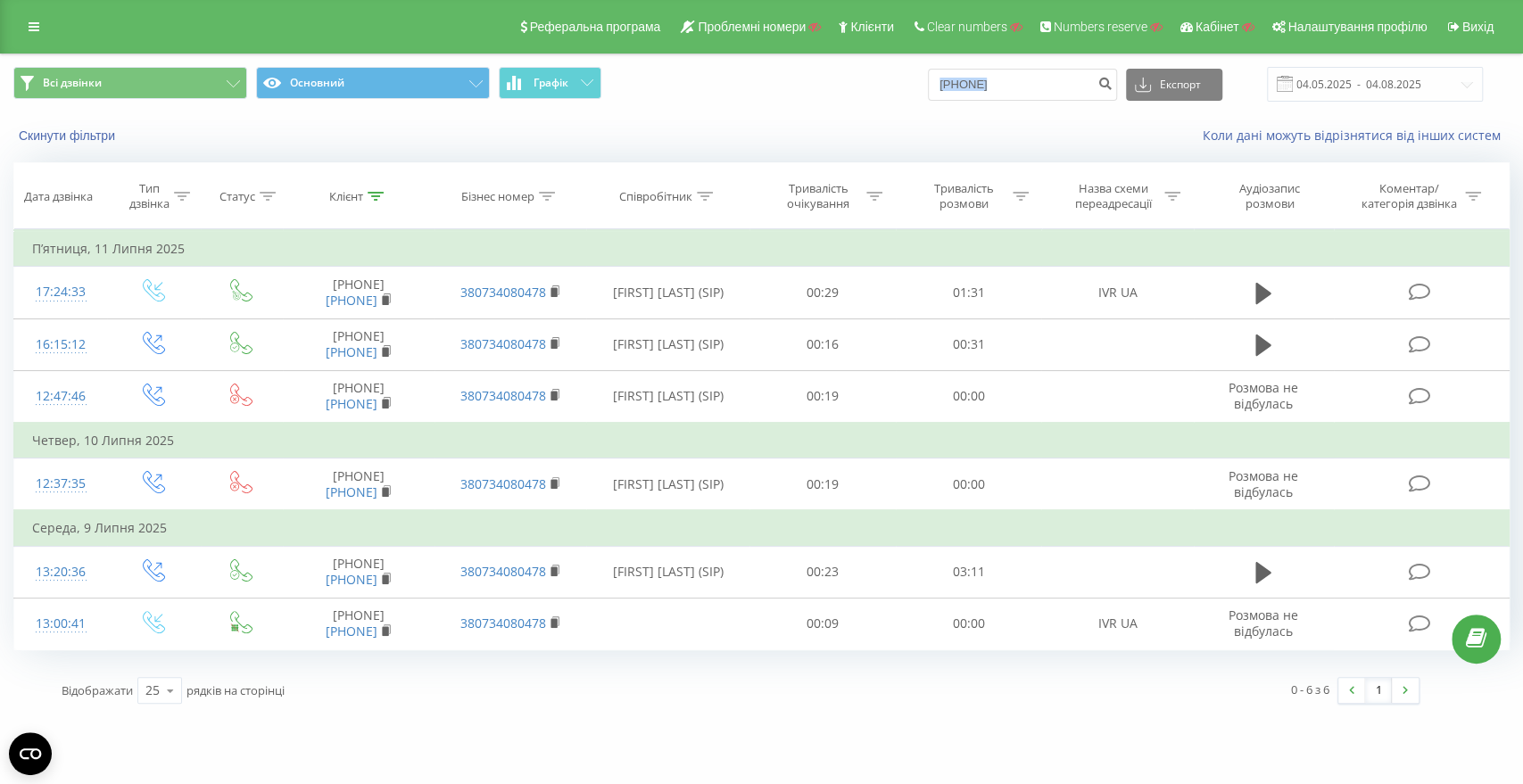 click on "Всі дзвінки Основний Графік [PHONE] Експорт .csv .xls .xlsx [DATE]  -  [DATE]" at bounding box center (761, 84) 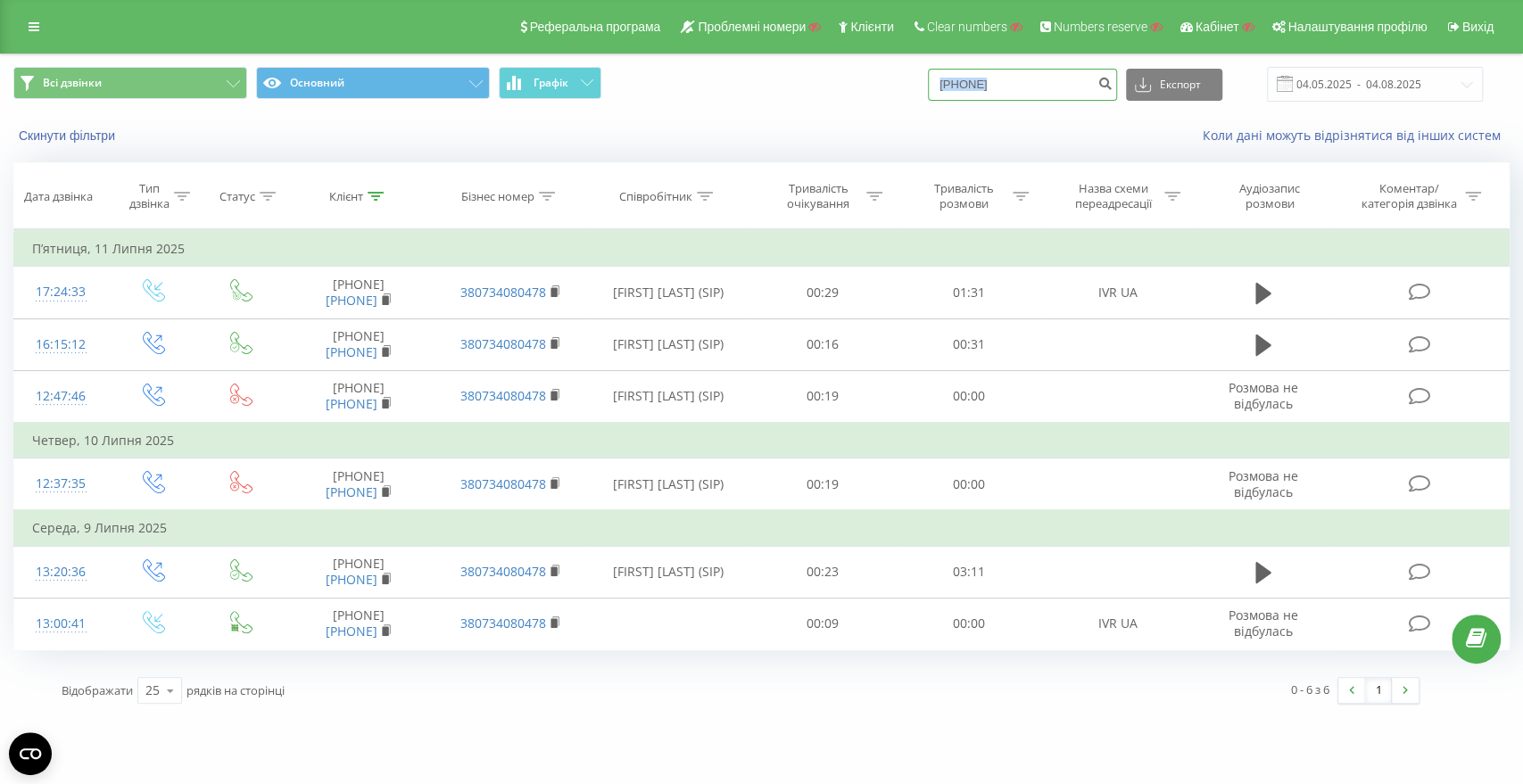 click on "380504726627" at bounding box center (1022, 85) 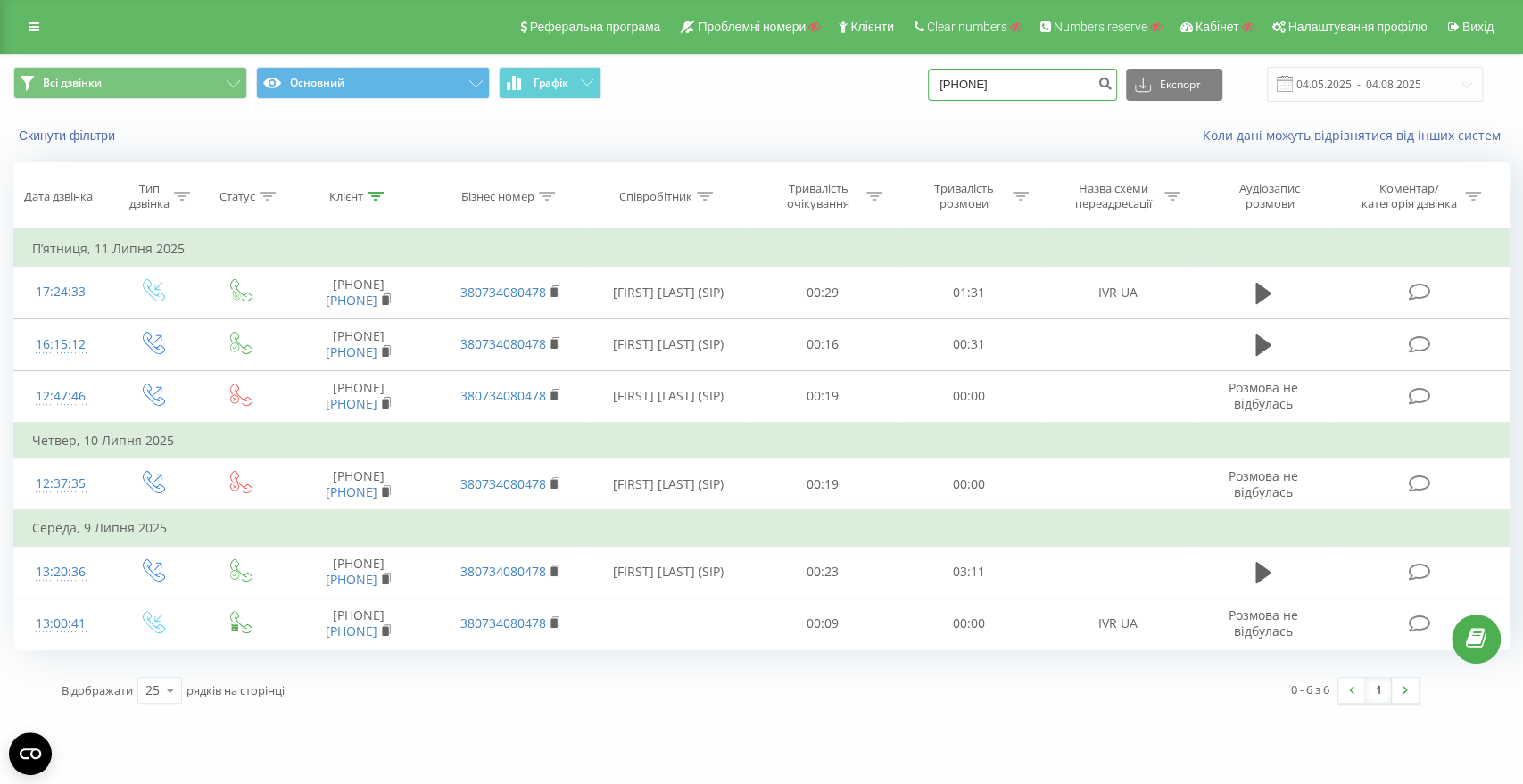 click on "380504726627" at bounding box center [1022, 85] 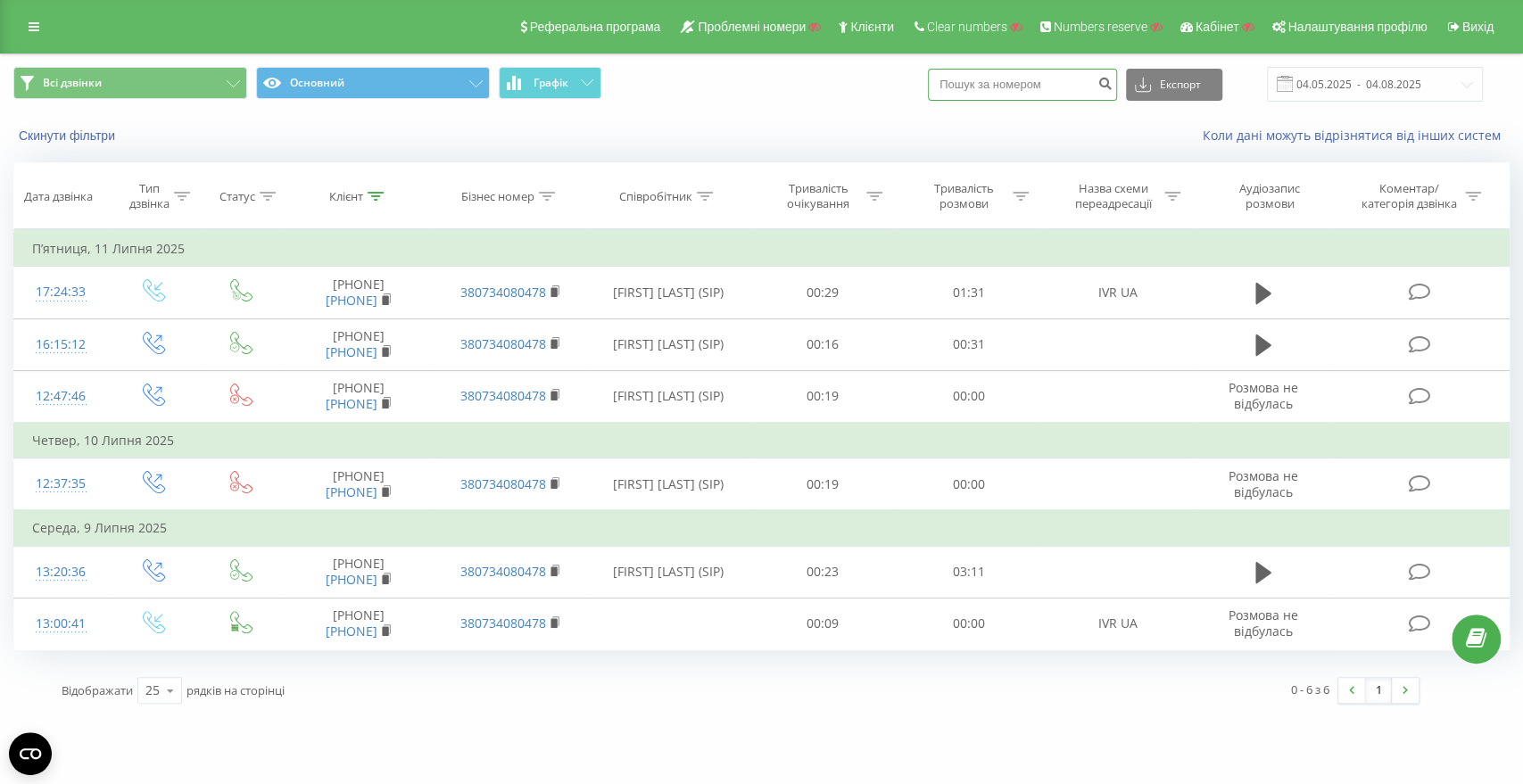 paste on "[PHONE]" 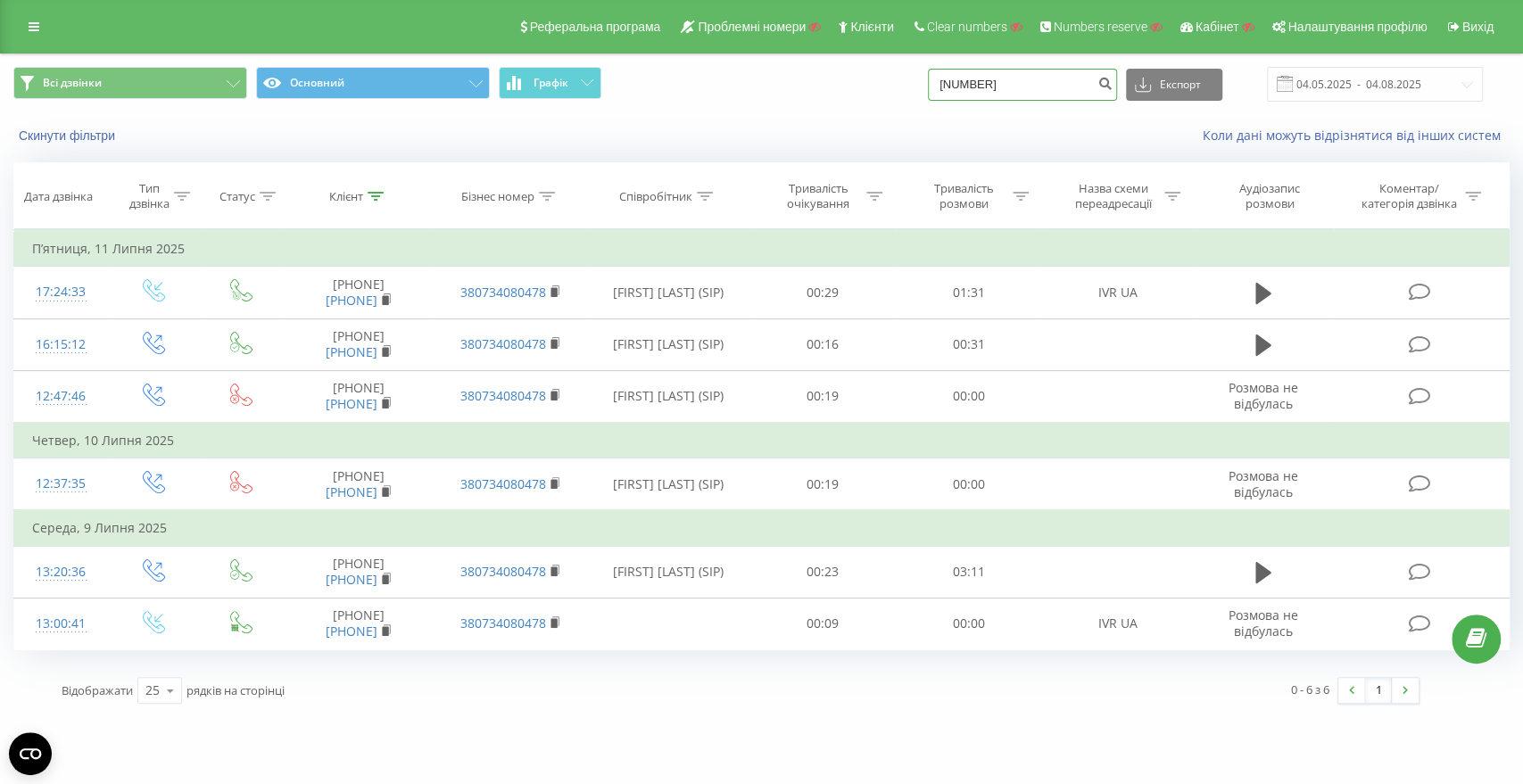 type on "[PHONE]" 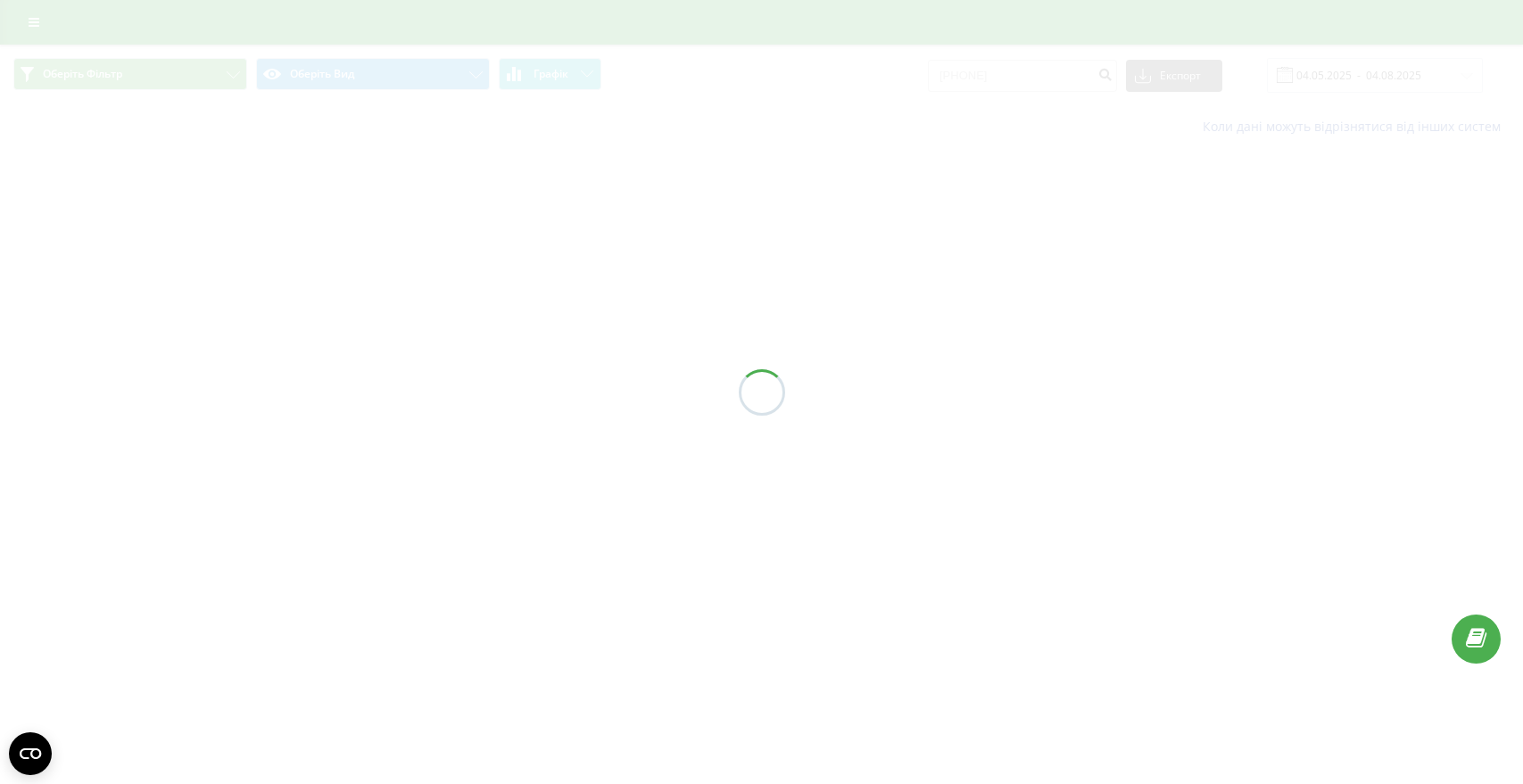 scroll, scrollTop: 0, scrollLeft: 0, axis: both 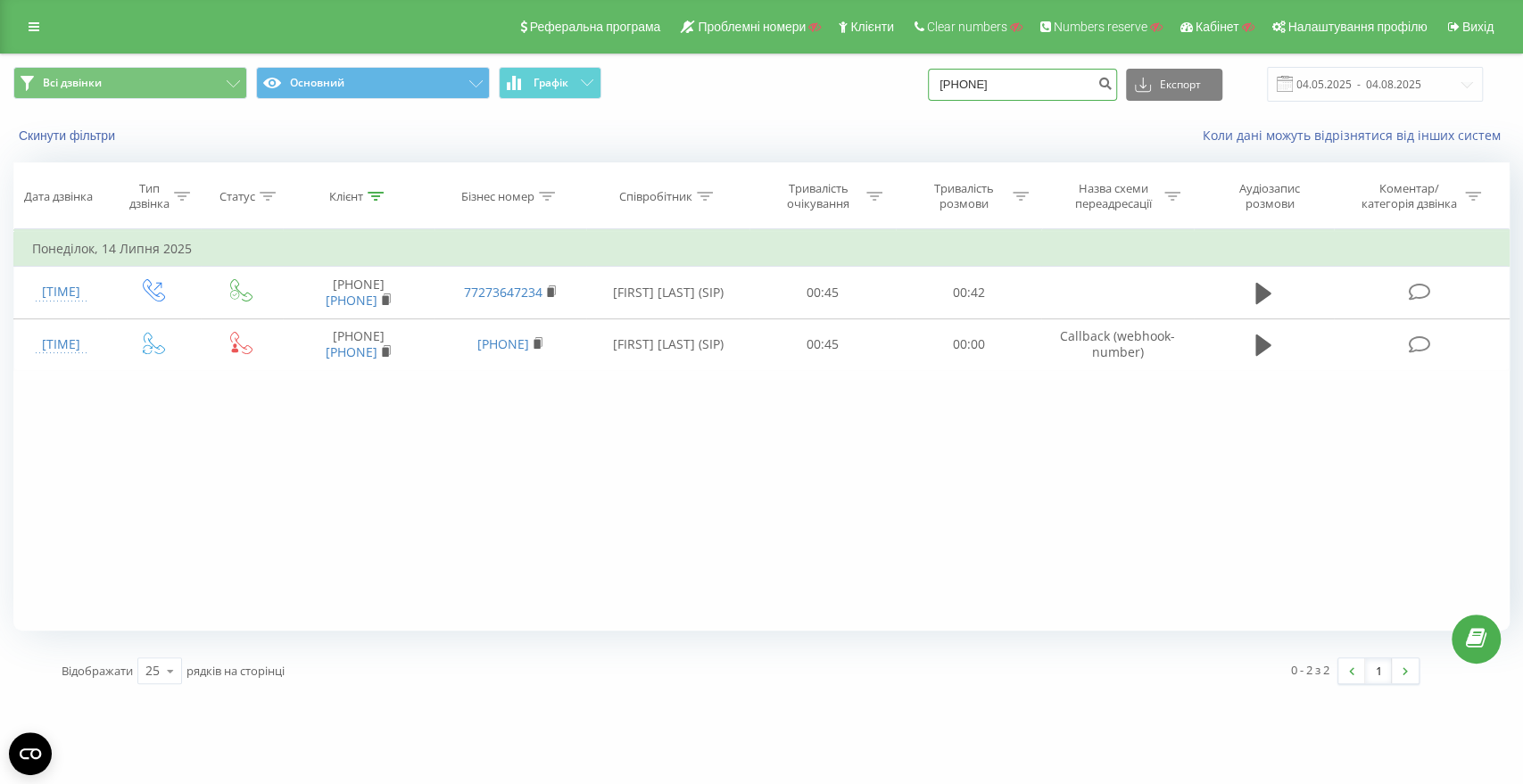 click on "[PHONE]" at bounding box center (1022, 85) 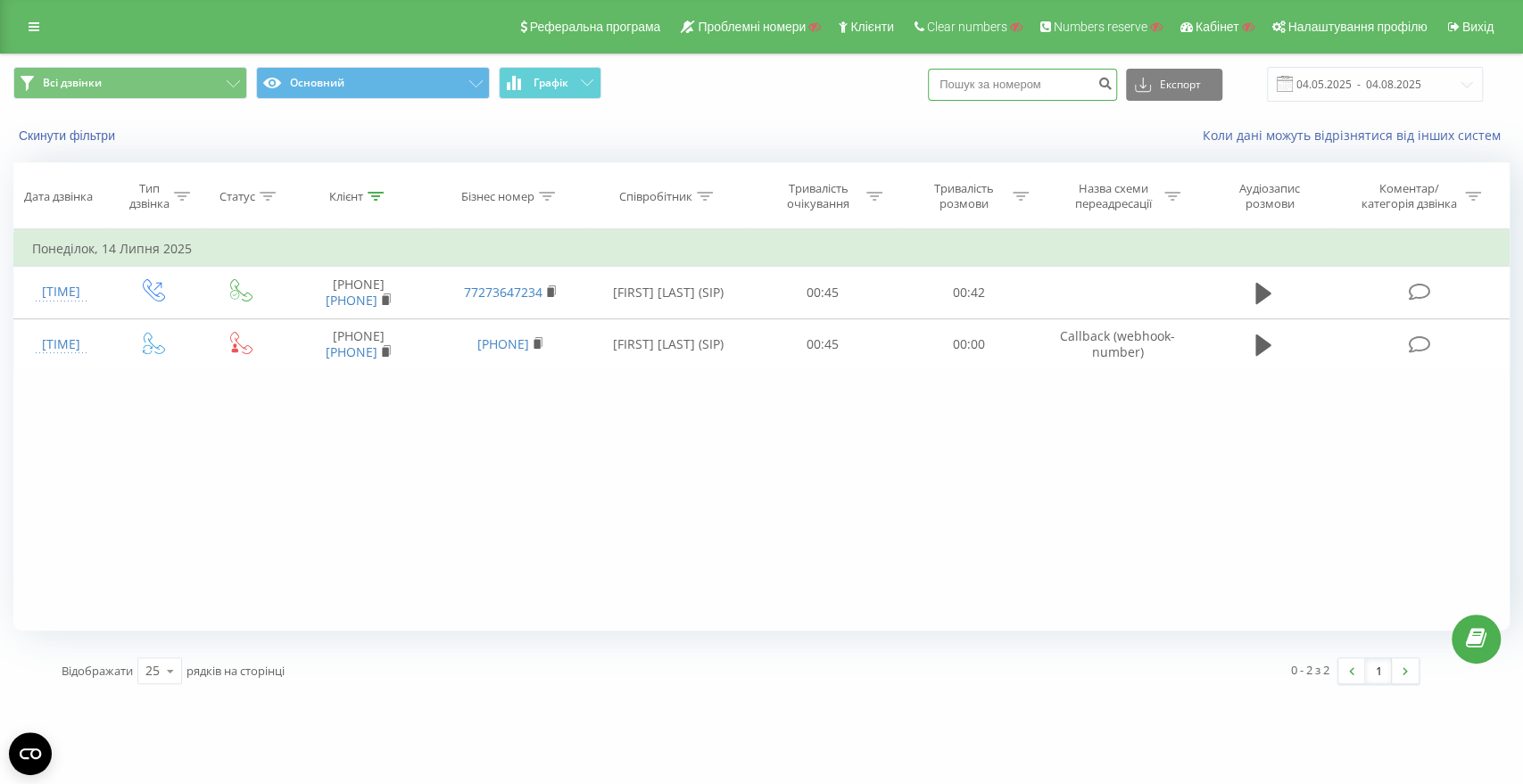 paste on "[PHONE]" 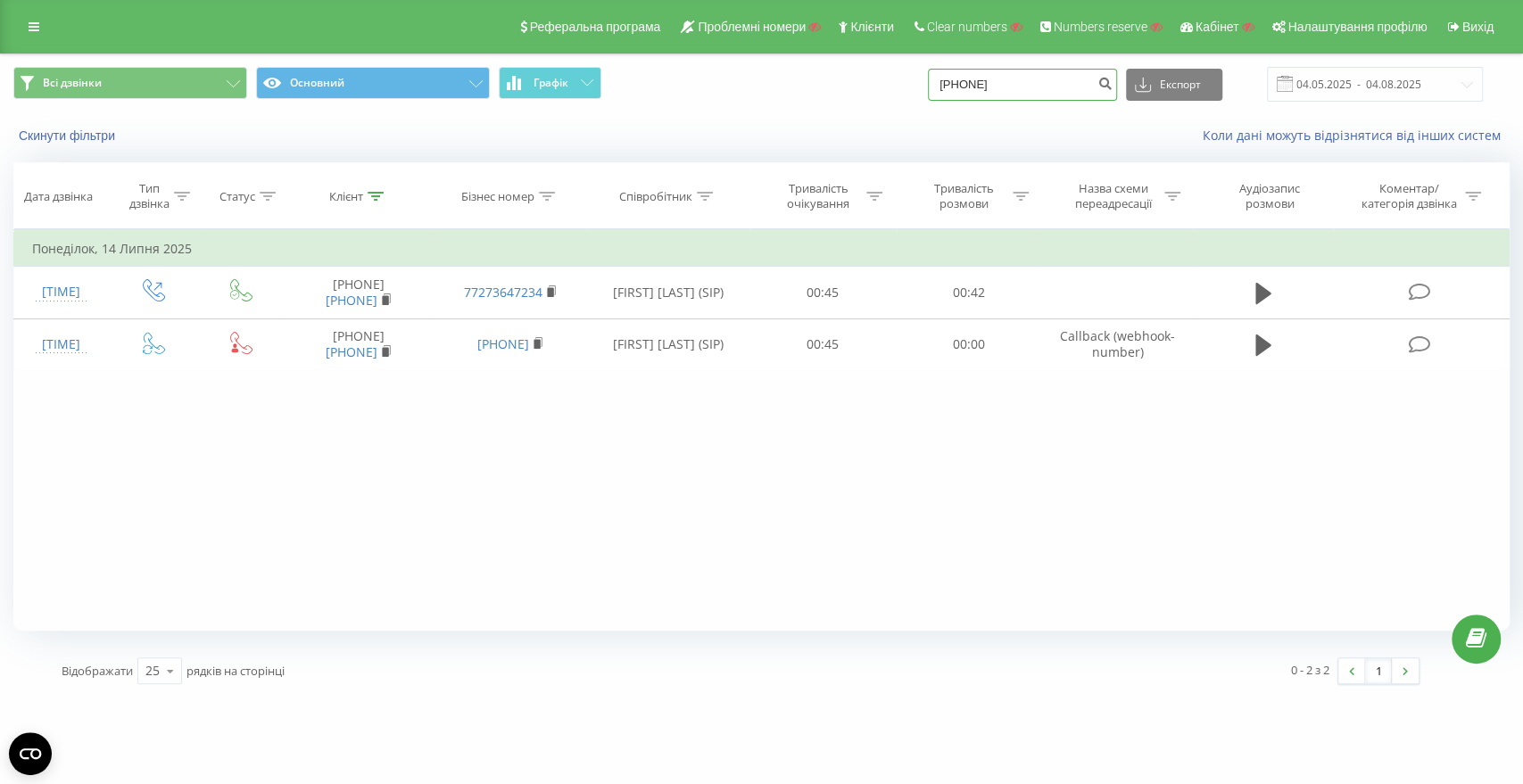 type on "[PHONE]" 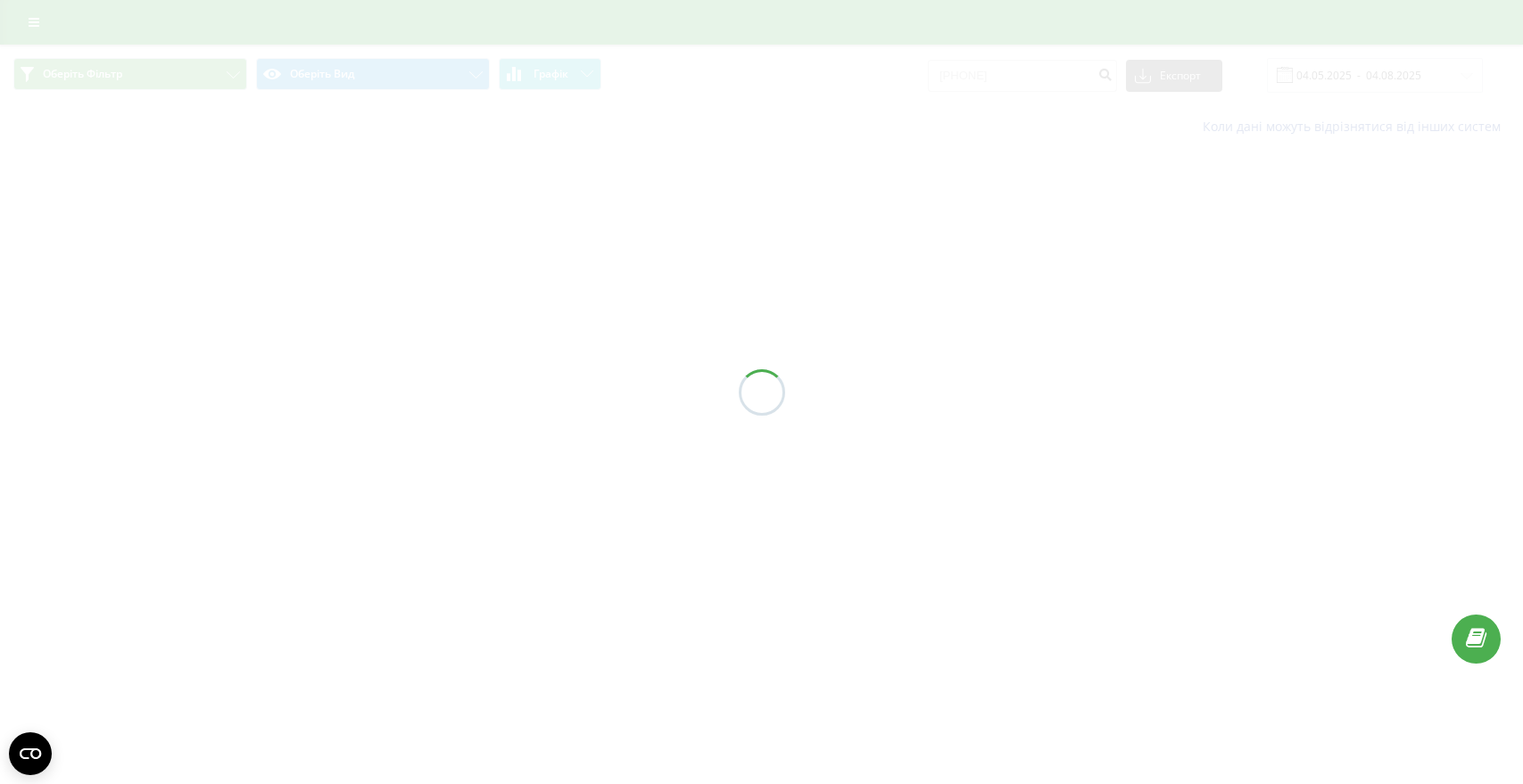 scroll, scrollTop: 0, scrollLeft: 0, axis: both 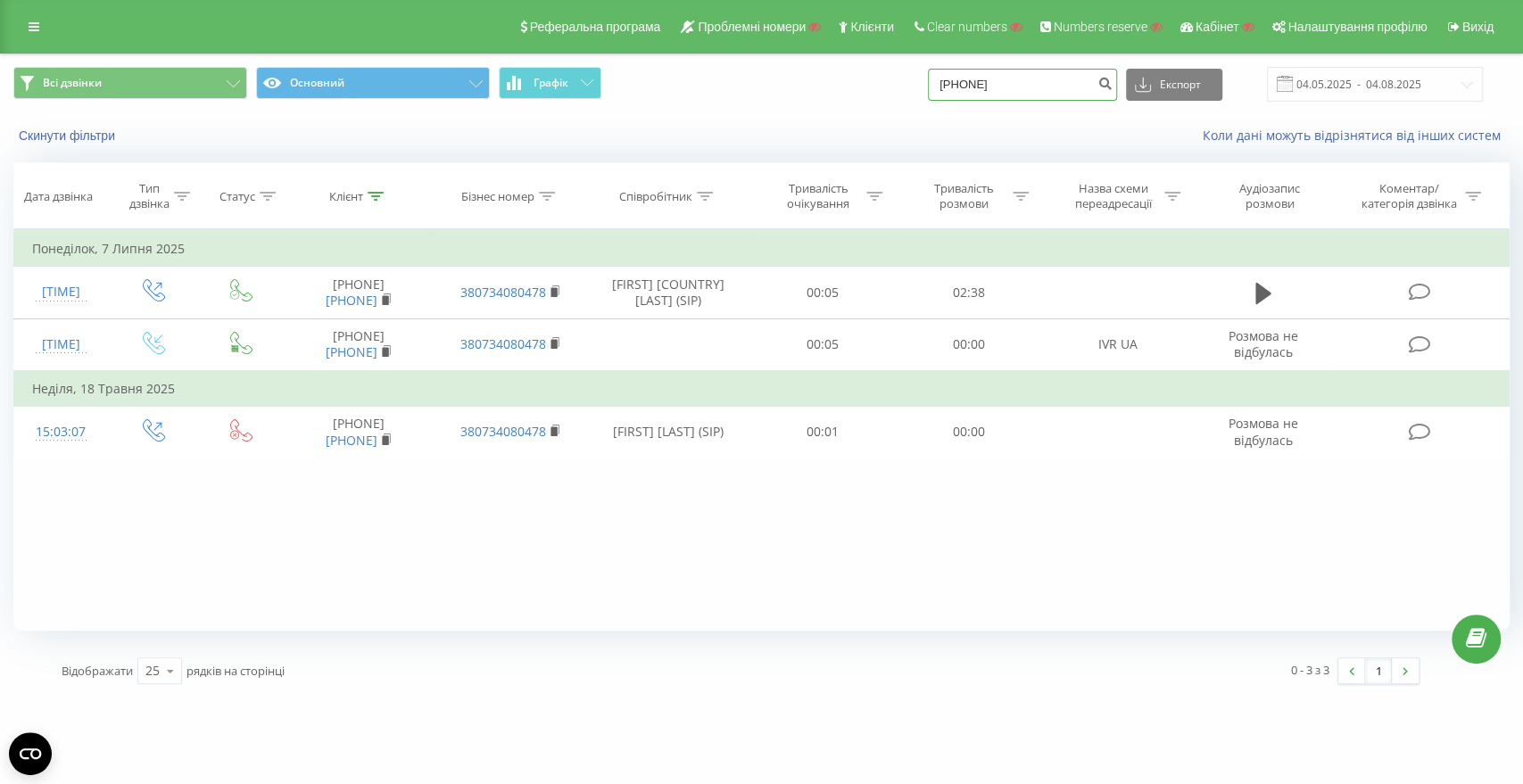 click on "380502328298" at bounding box center (1022, 85) 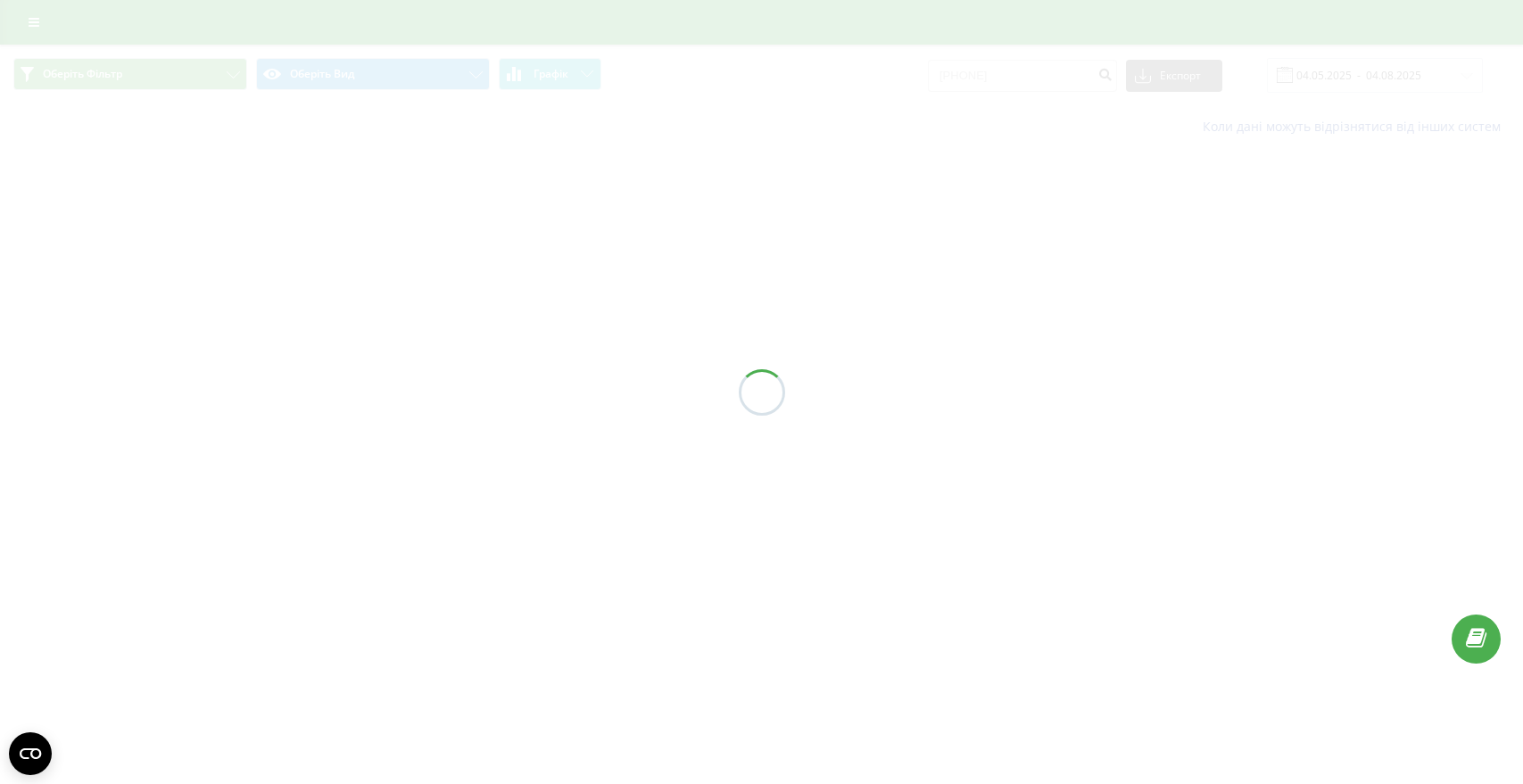scroll, scrollTop: 0, scrollLeft: 0, axis: both 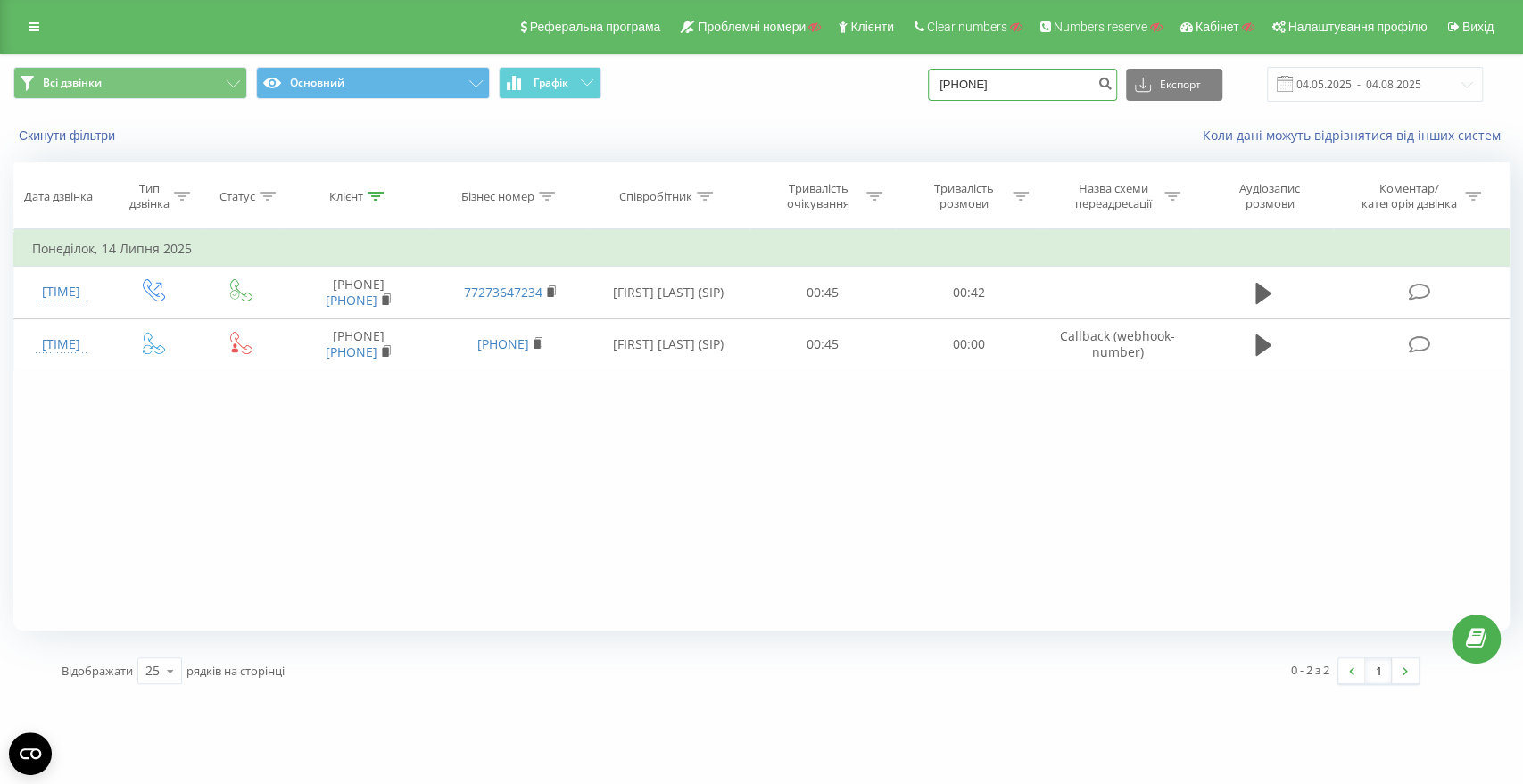 click on "77762040717" at bounding box center (1022, 85) 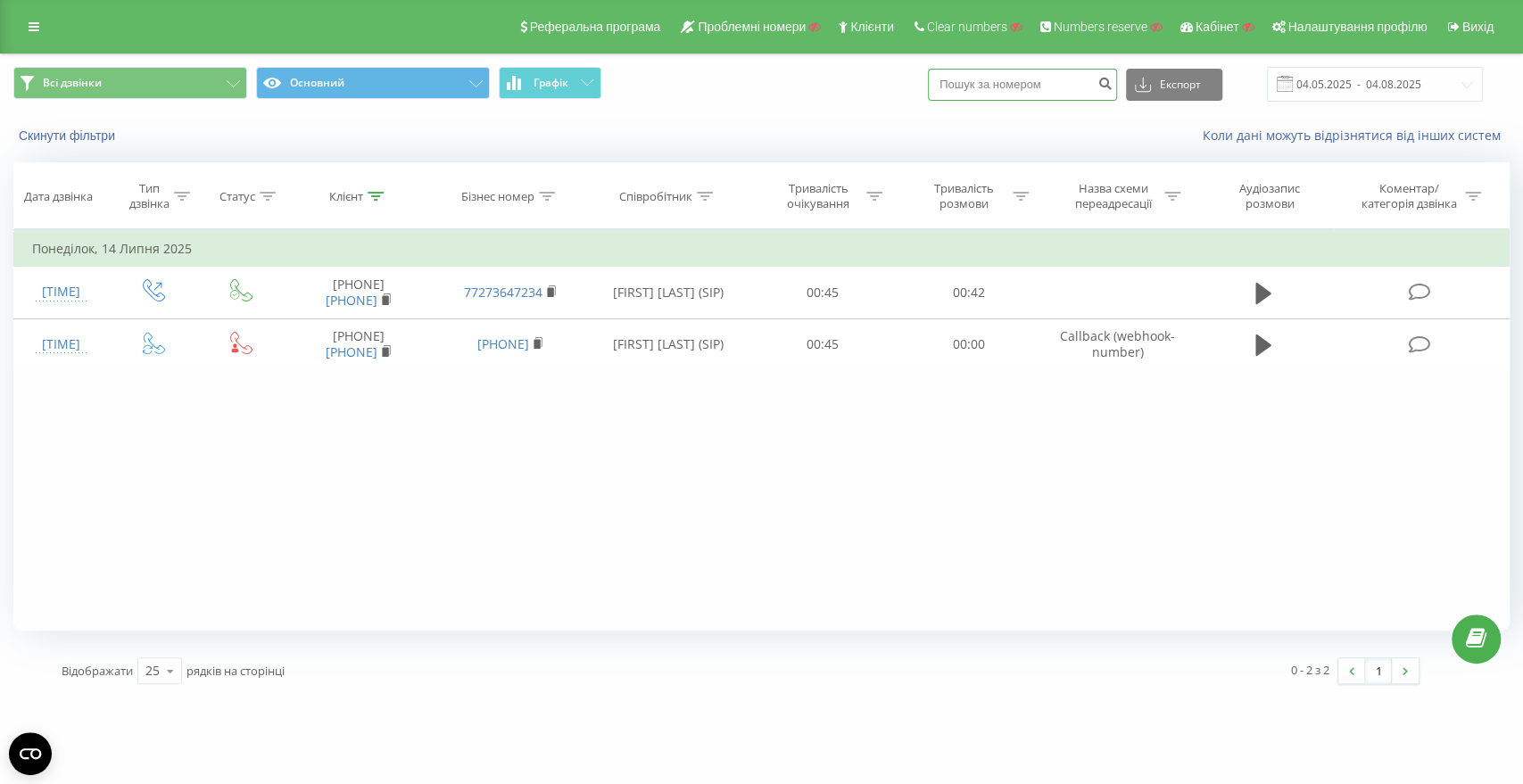 paste on "[PHONE]" 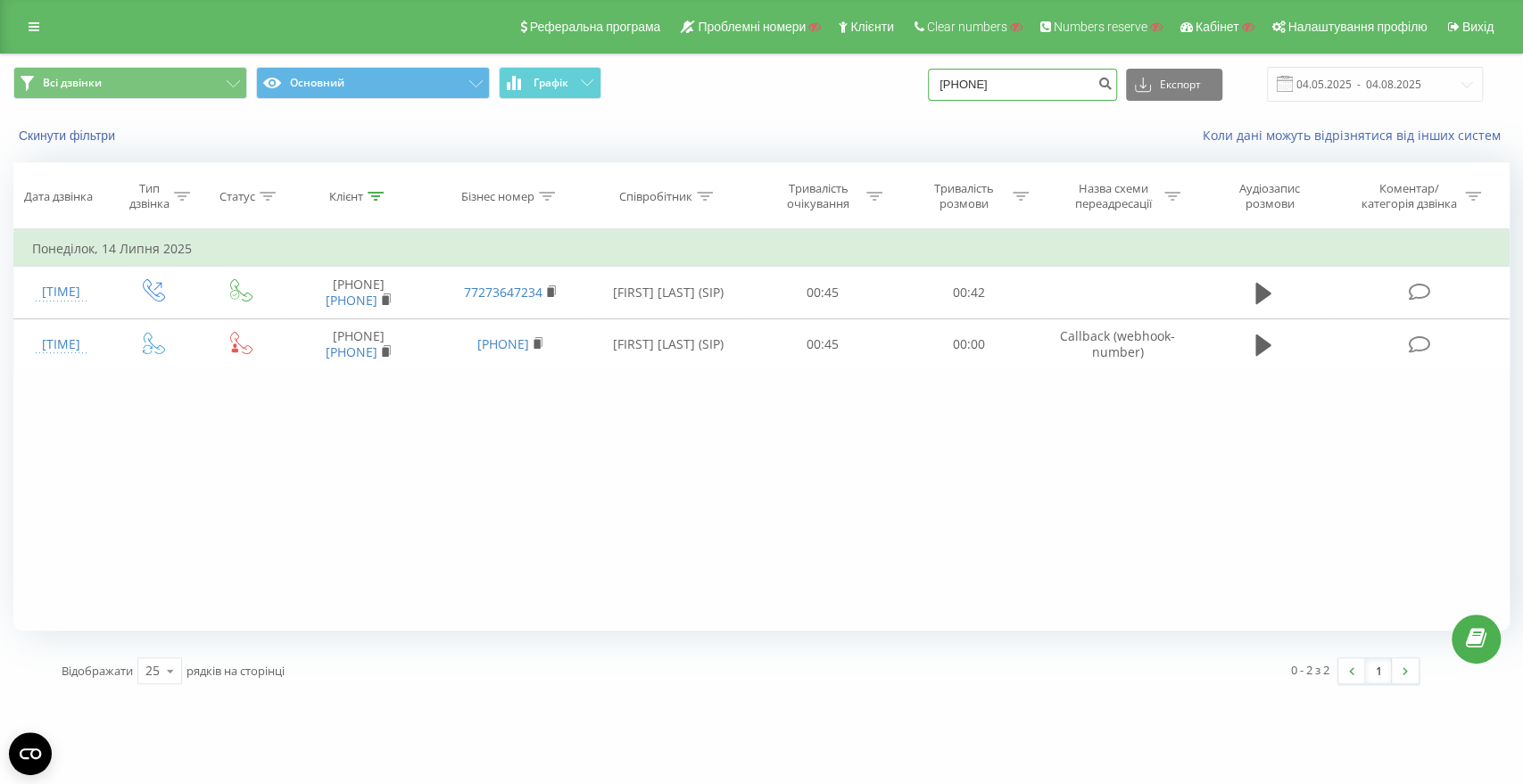 type on "[PHONE]" 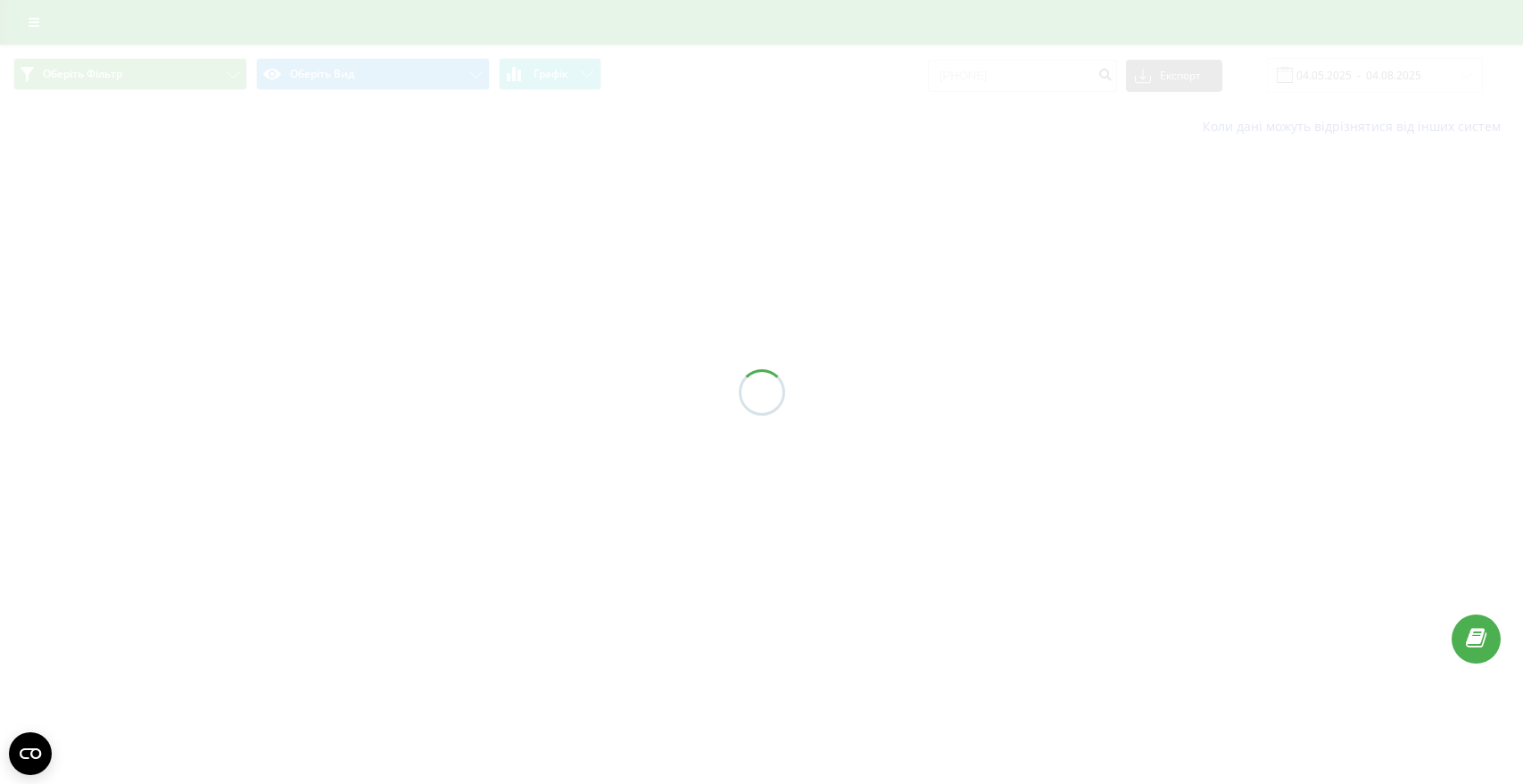 scroll, scrollTop: 0, scrollLeft: 0, axis: both 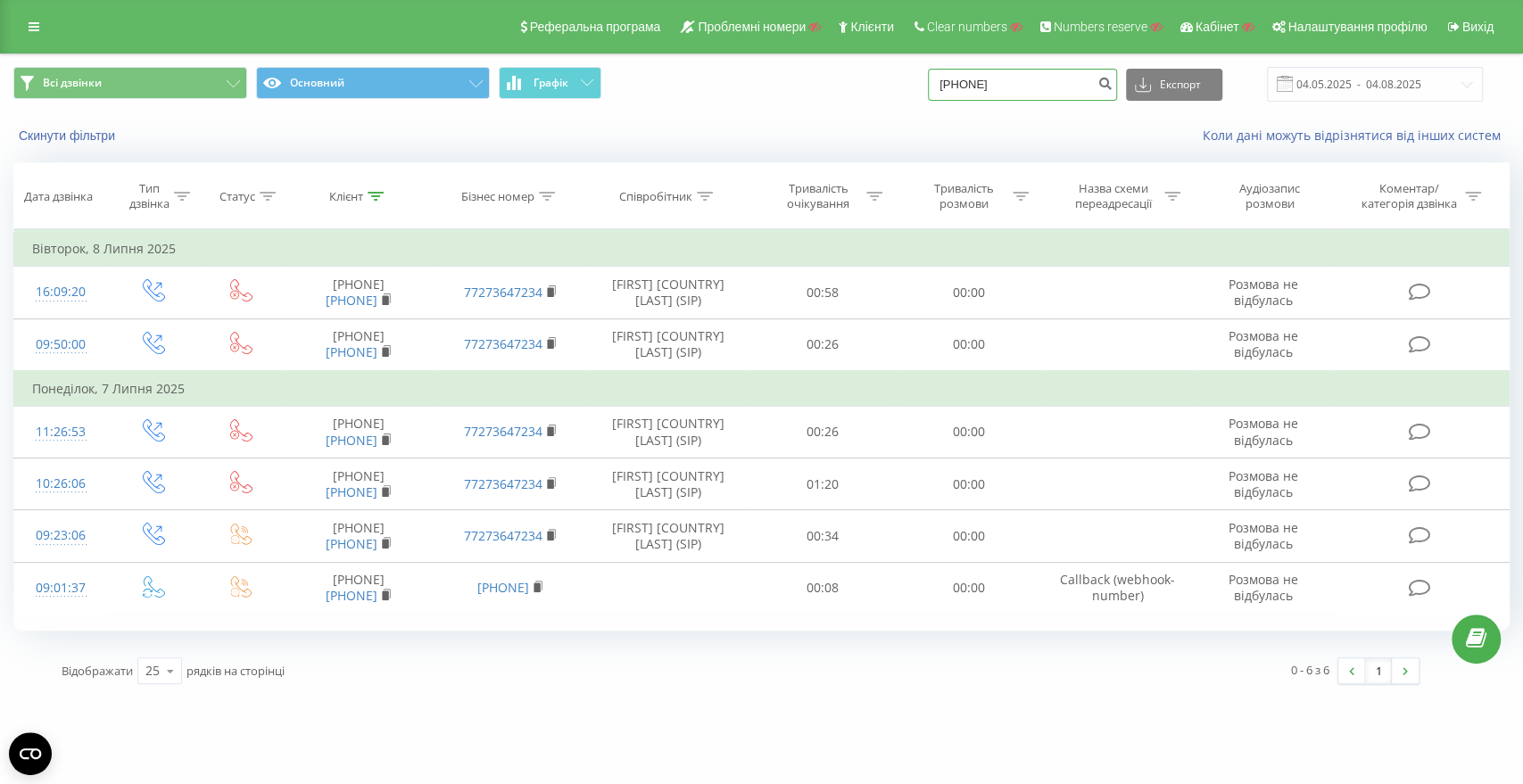 click on "[PHONE]" at bounding box center [1022, 85] 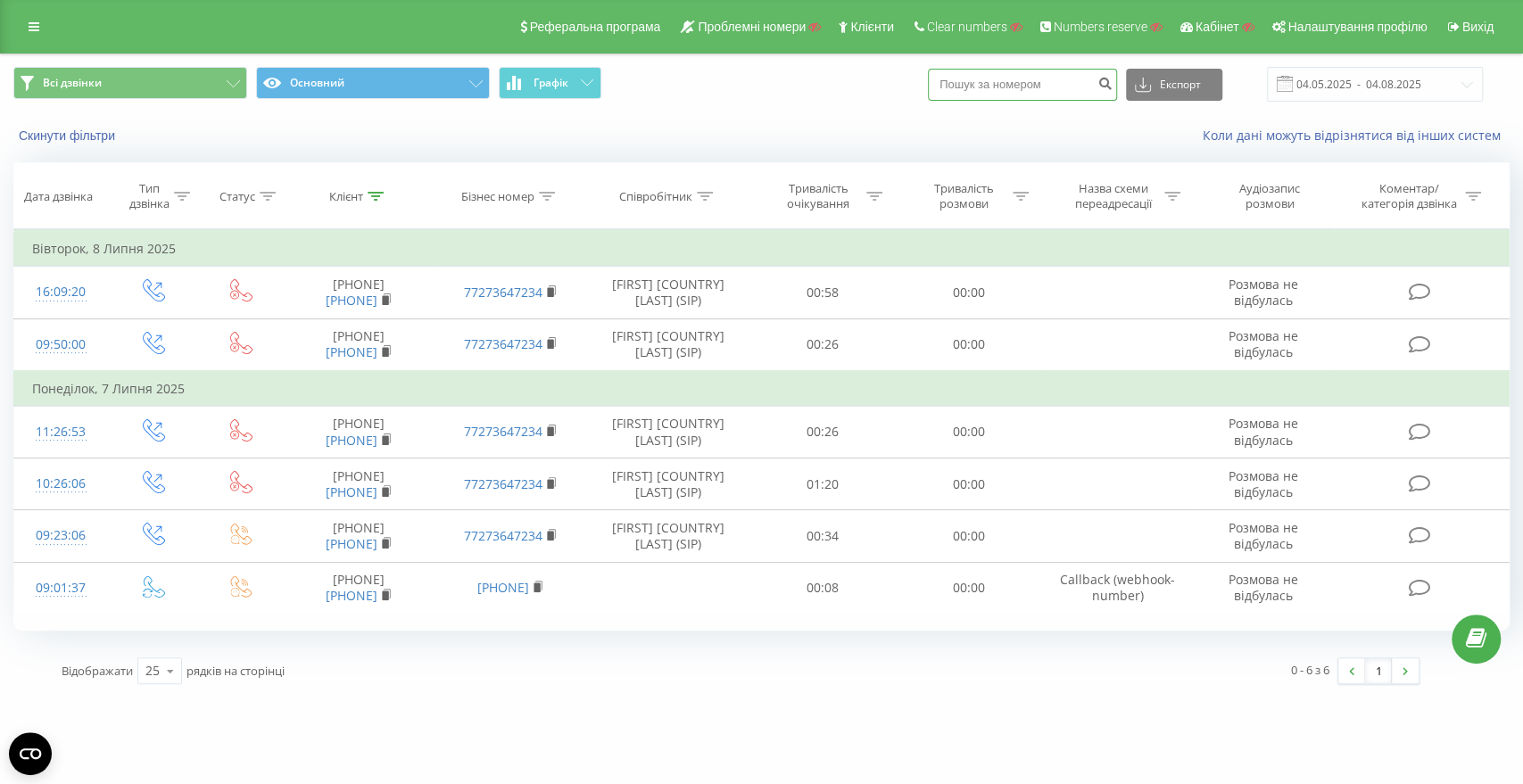paste on "[PHONE]" 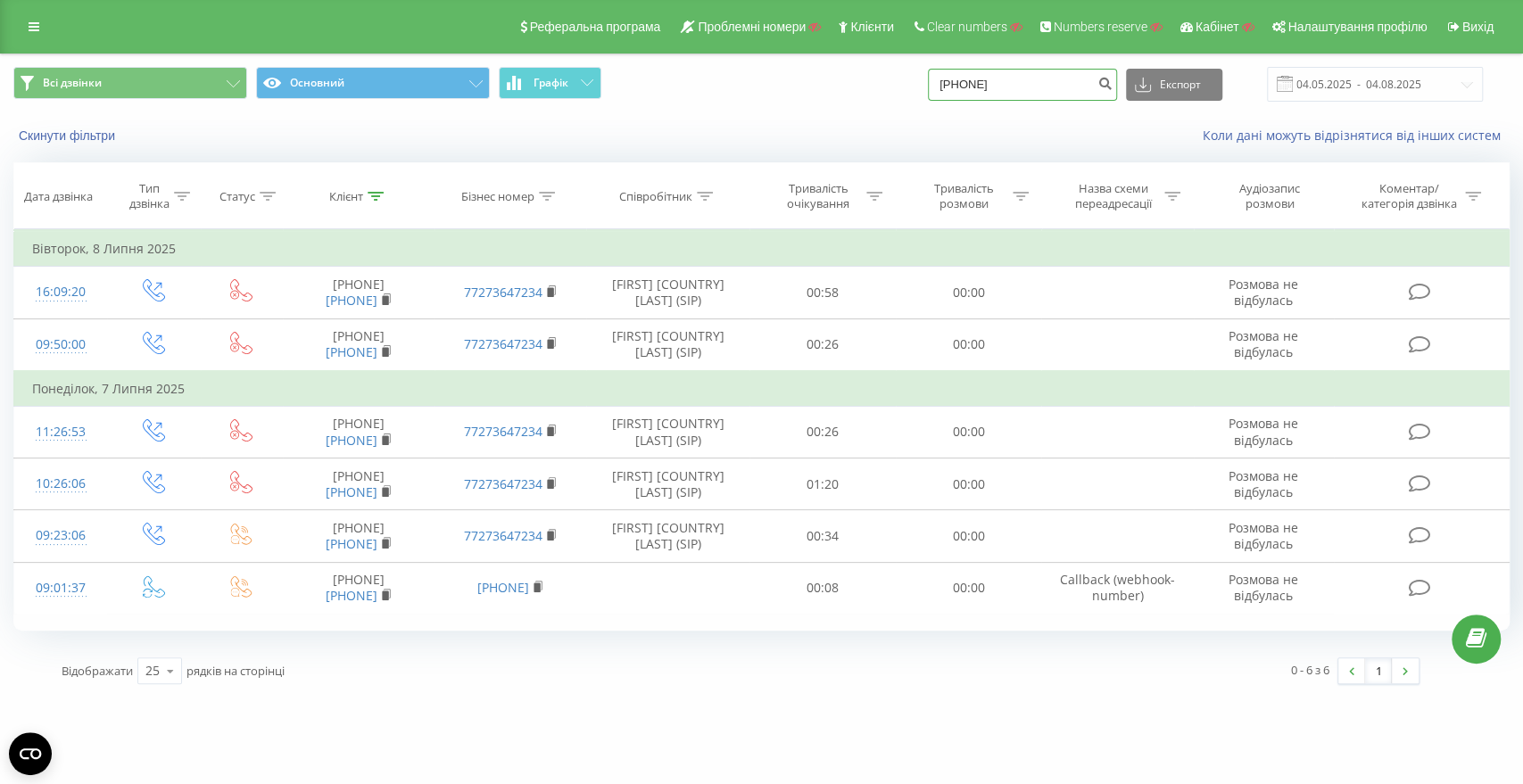 type on "[PHONE]" 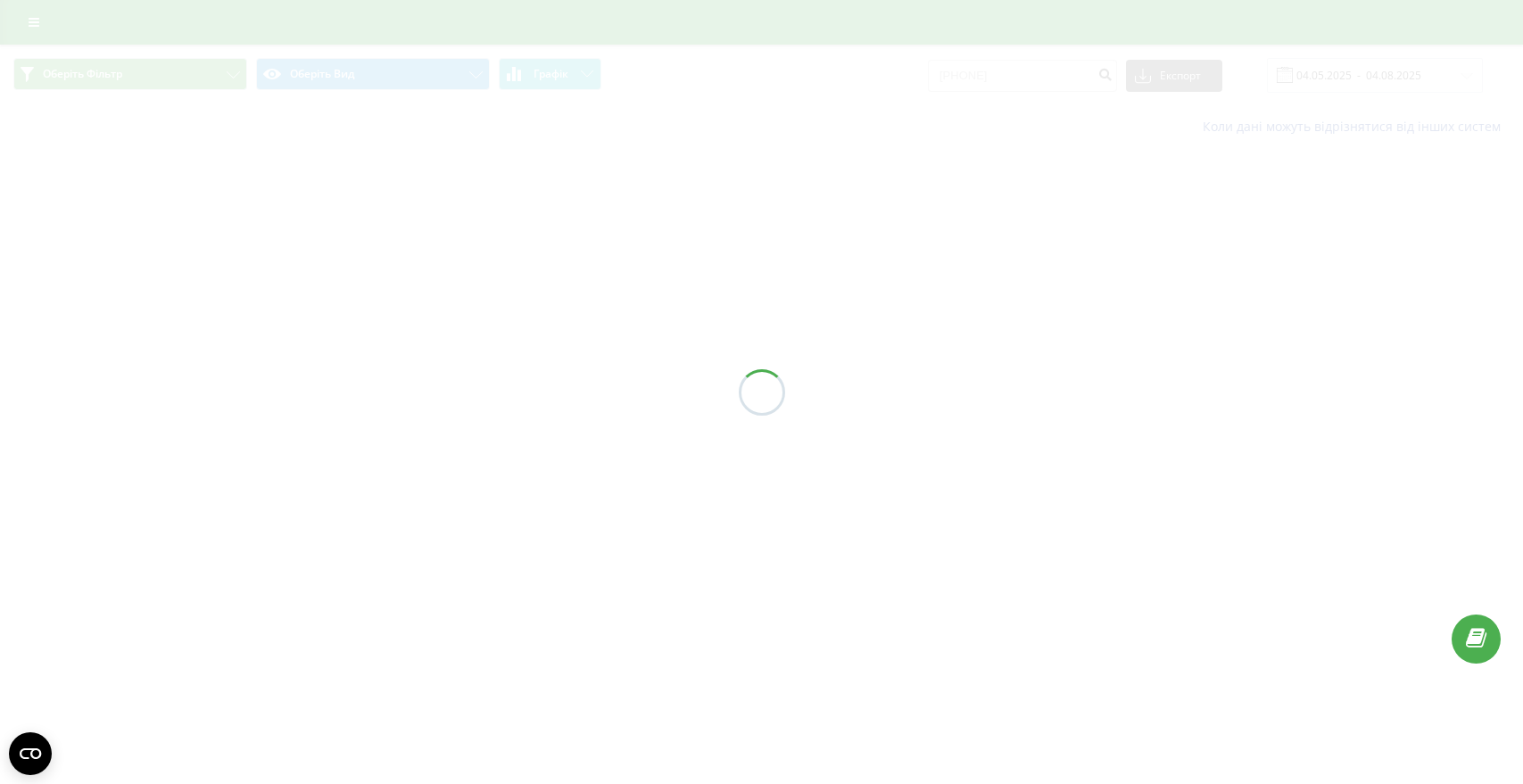 scroll, scrollTop: 0, scrollLeft: 0, axis: both 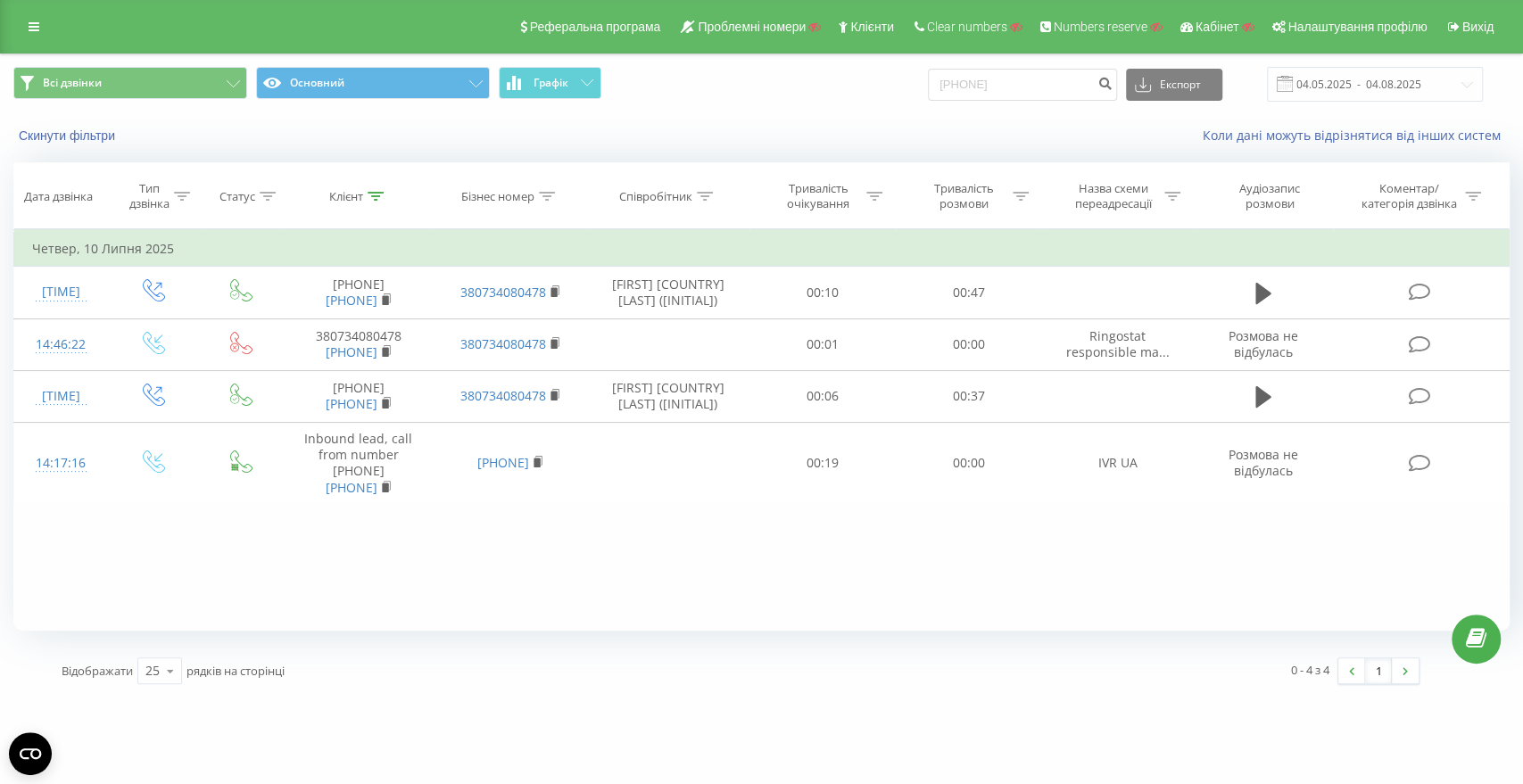 click on "380675923119 Експорт .csv .xls .xlsx 04.05.2025  -  04.08.2025" at bounding box center (1205, 84) 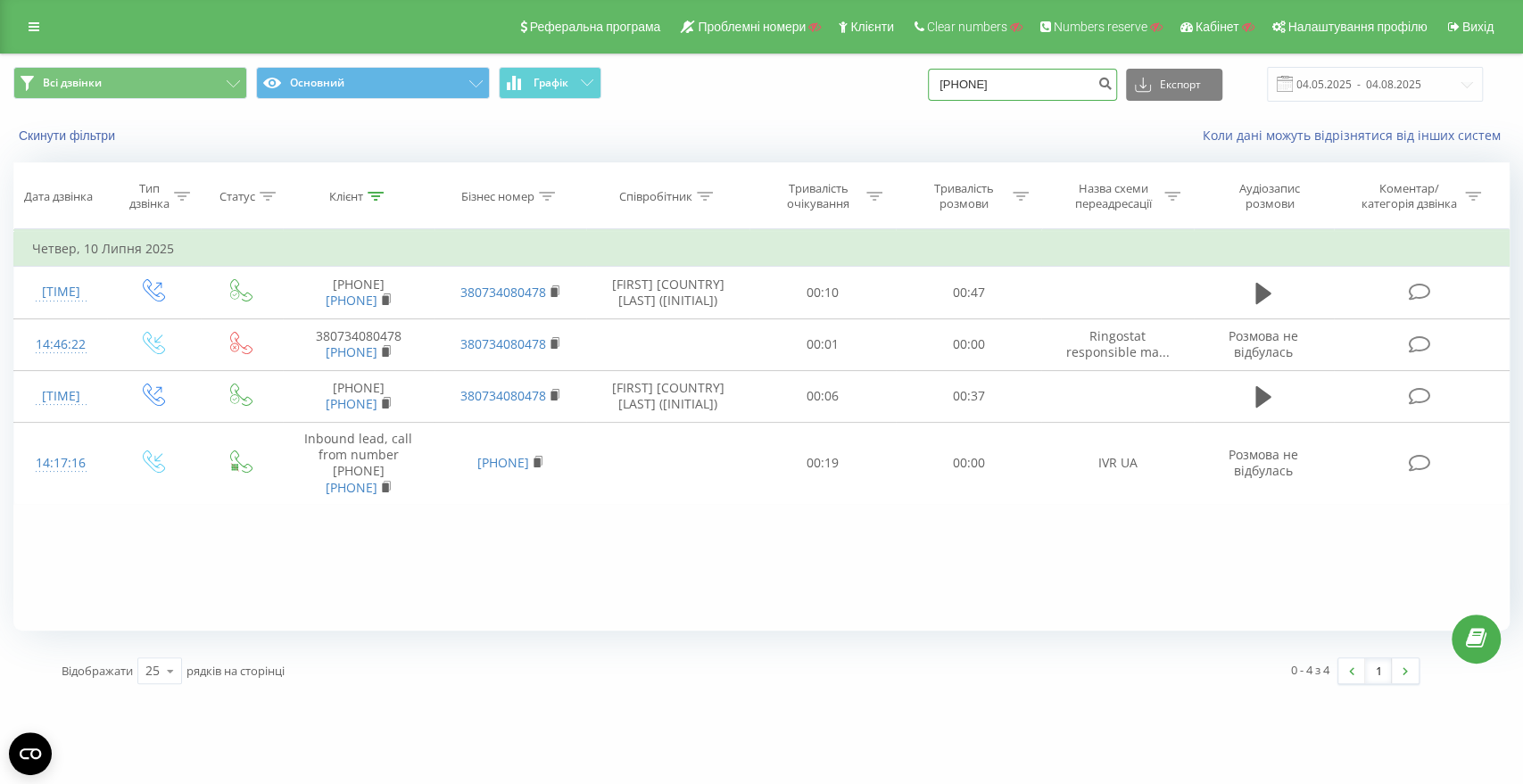 click on "380675923119" at bounding box center [1022, 85] 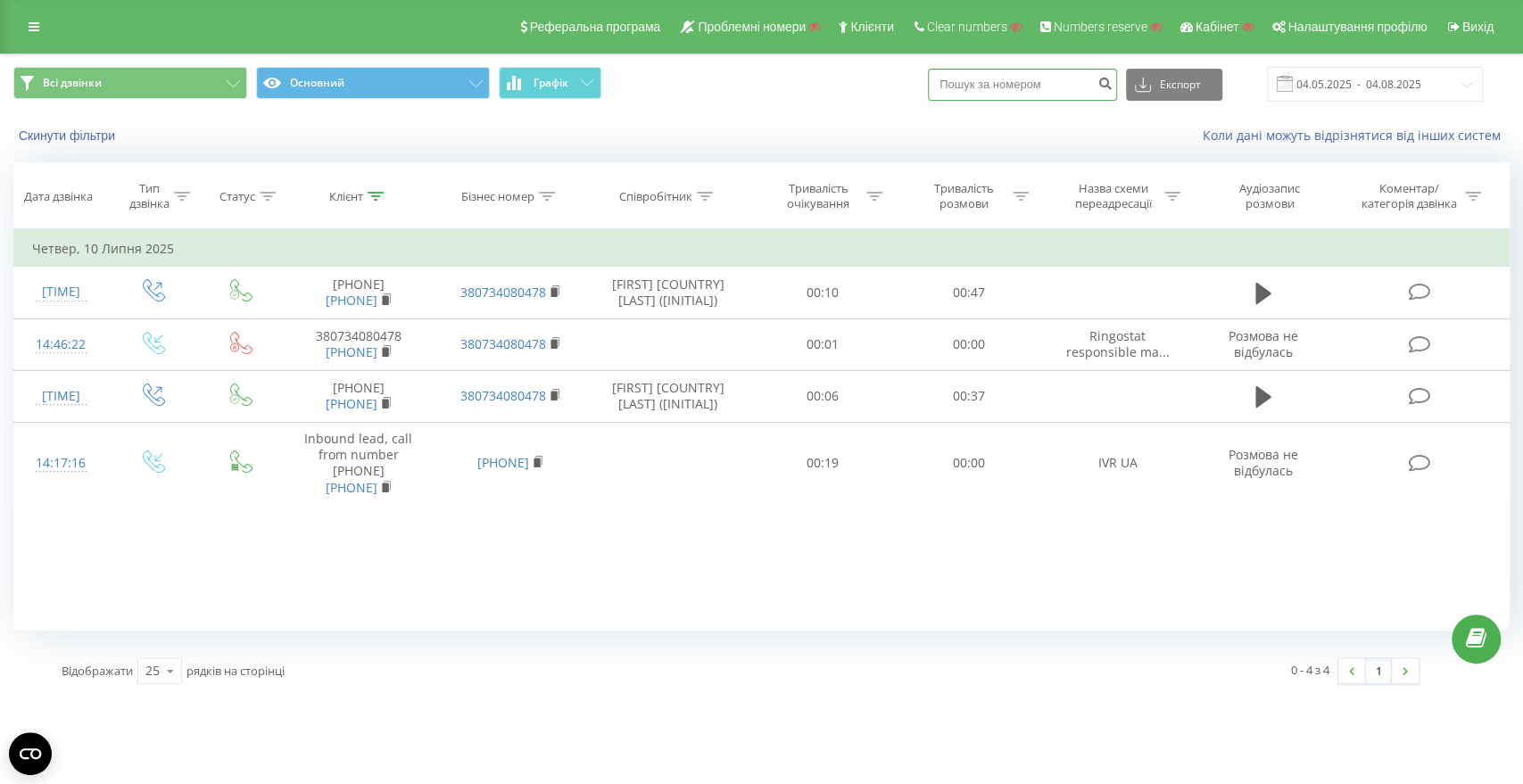 paste on "380955617685" 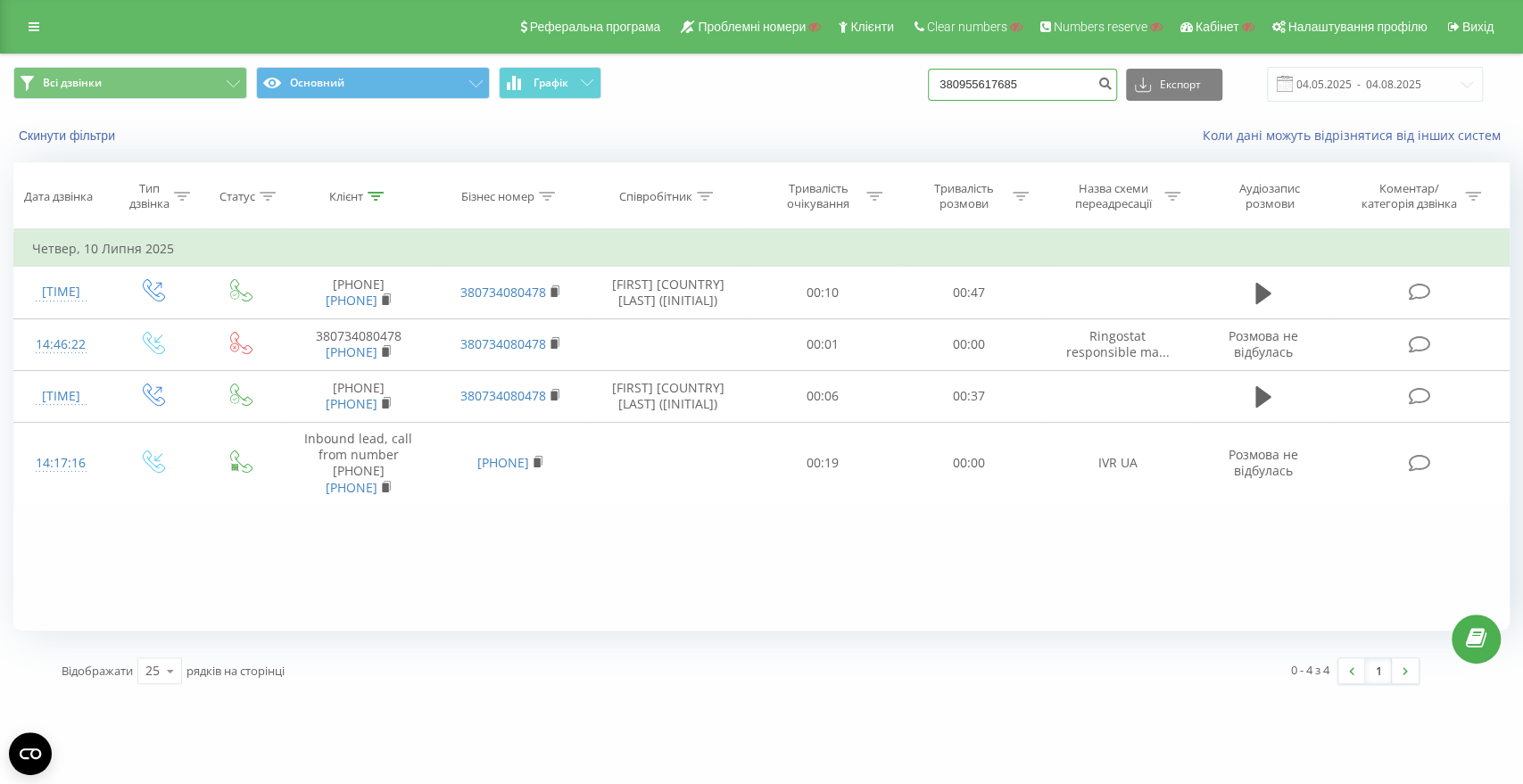 type on "380955617685" 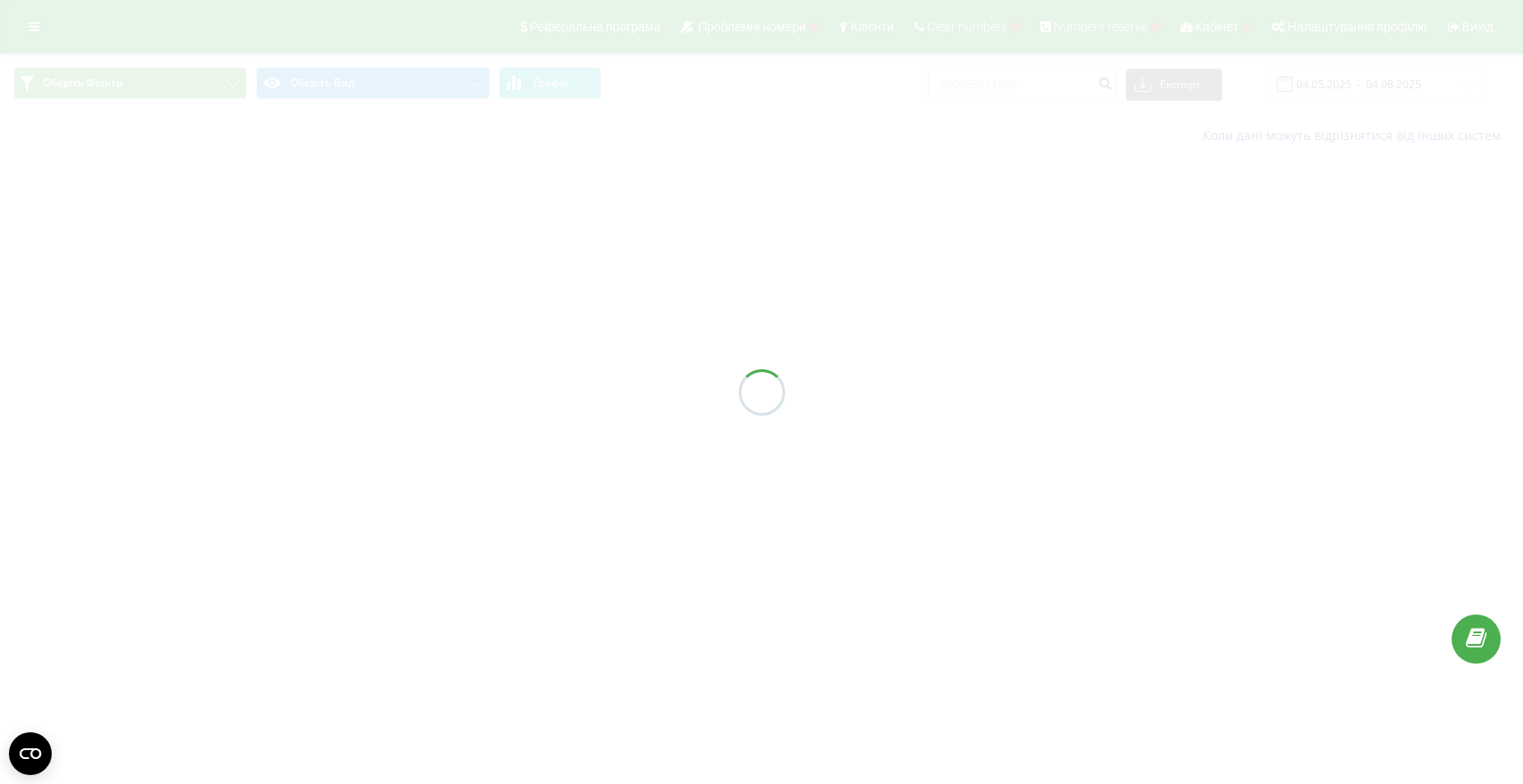 scroll, scrollTop: 0, scrollLeft: 0, axis: both 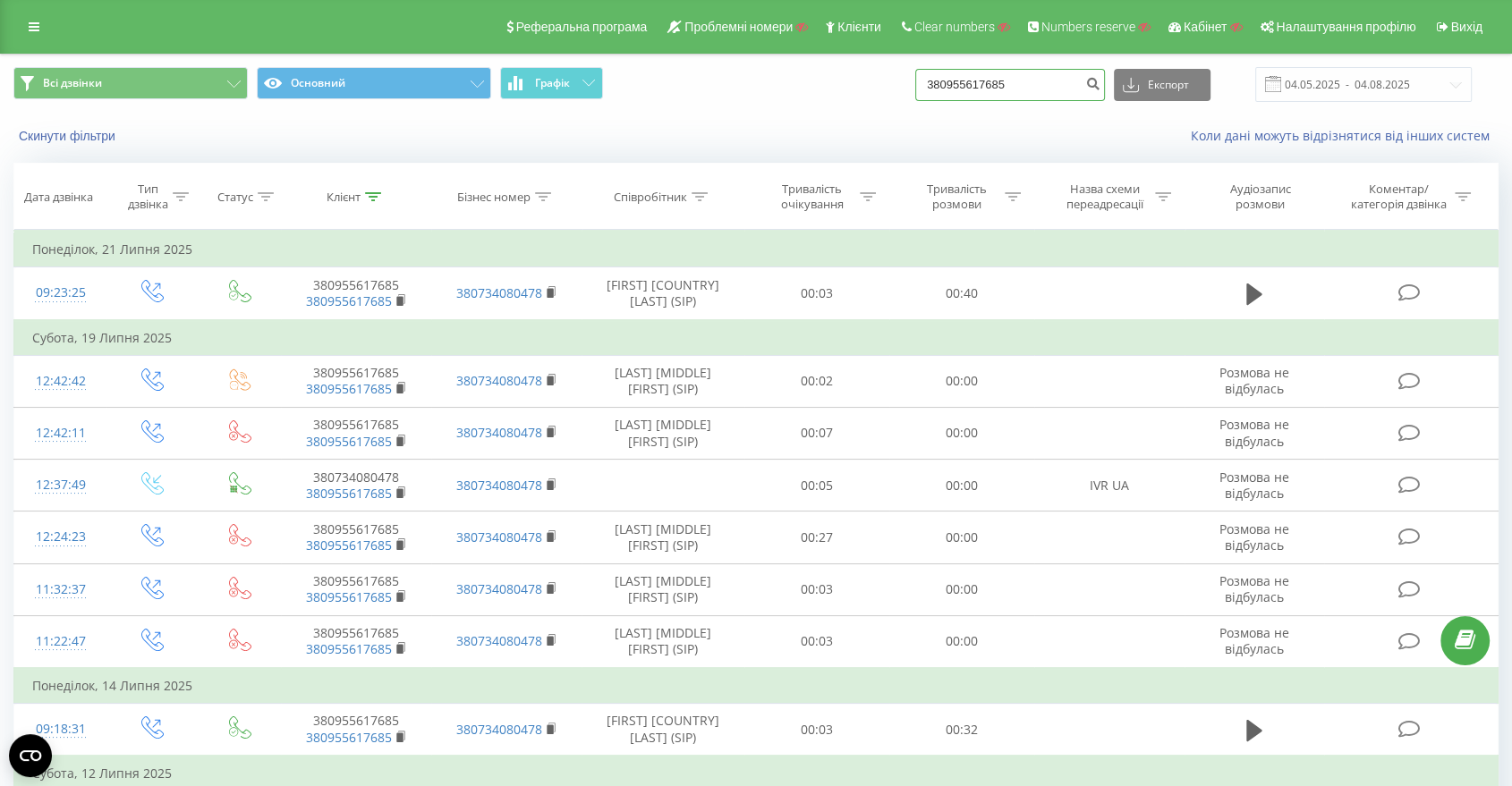 click on "380955617685" at bounding box center [1010, 85] 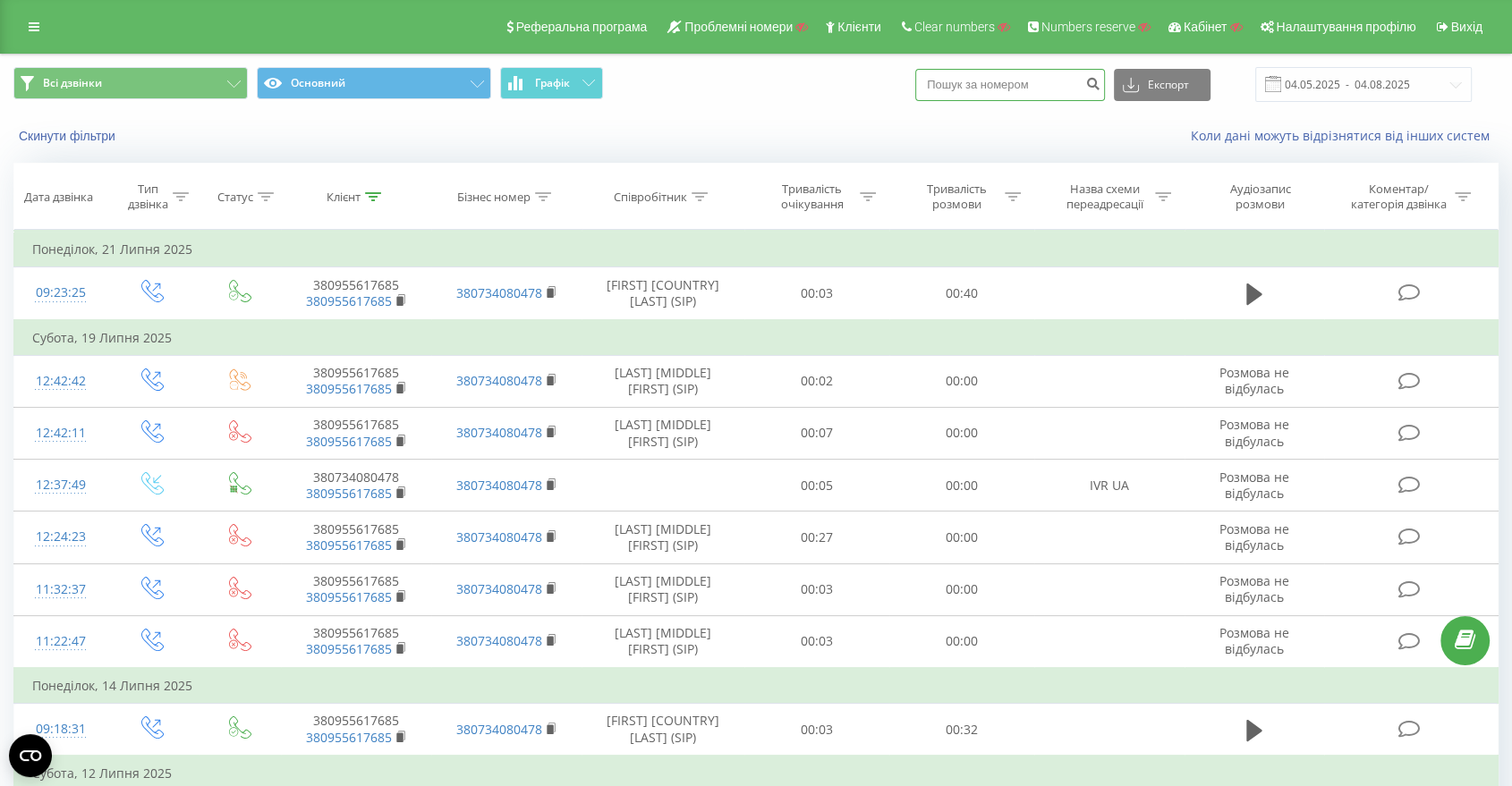 paste on "380632004214" 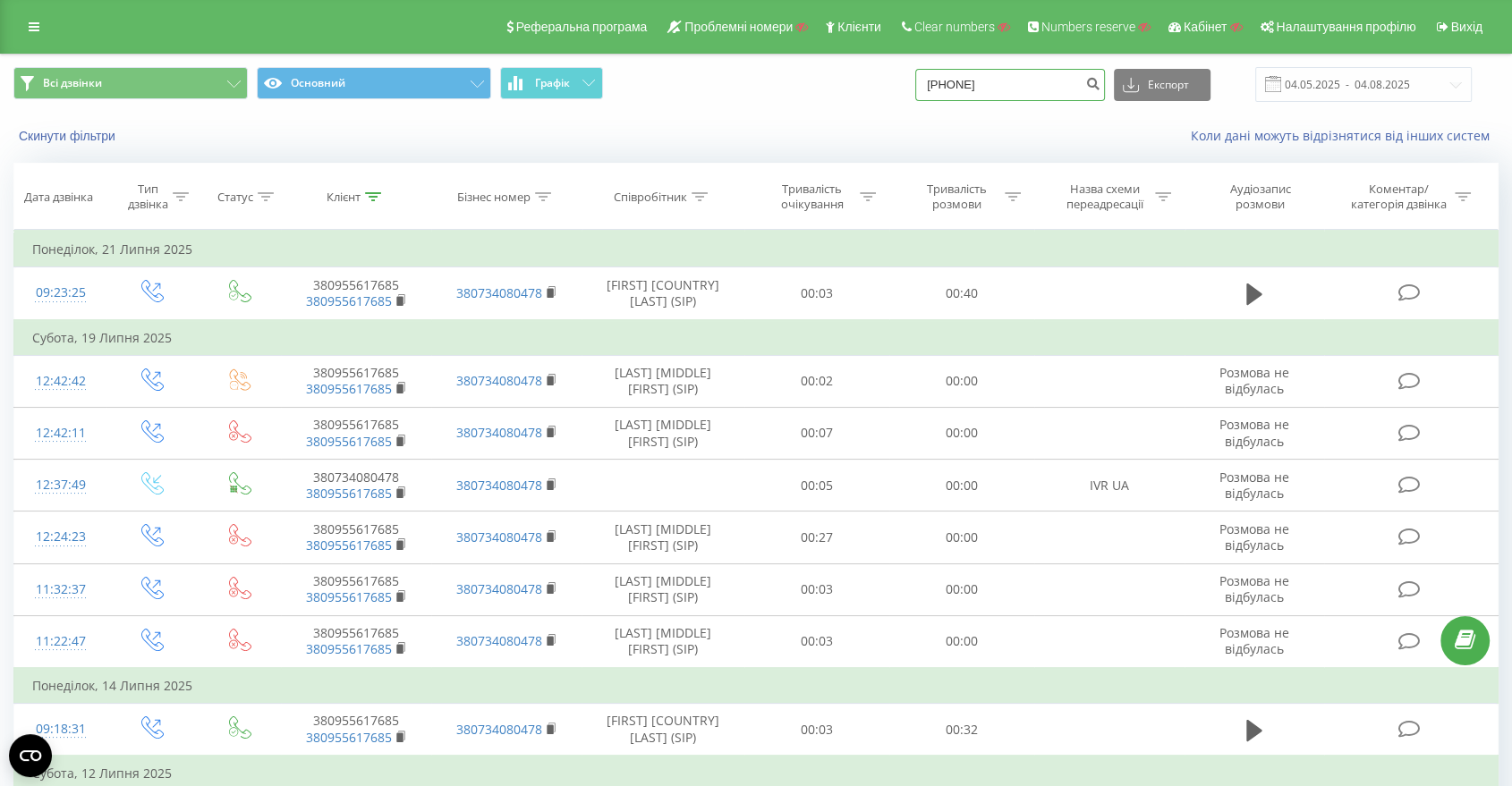 type on "380632004214" 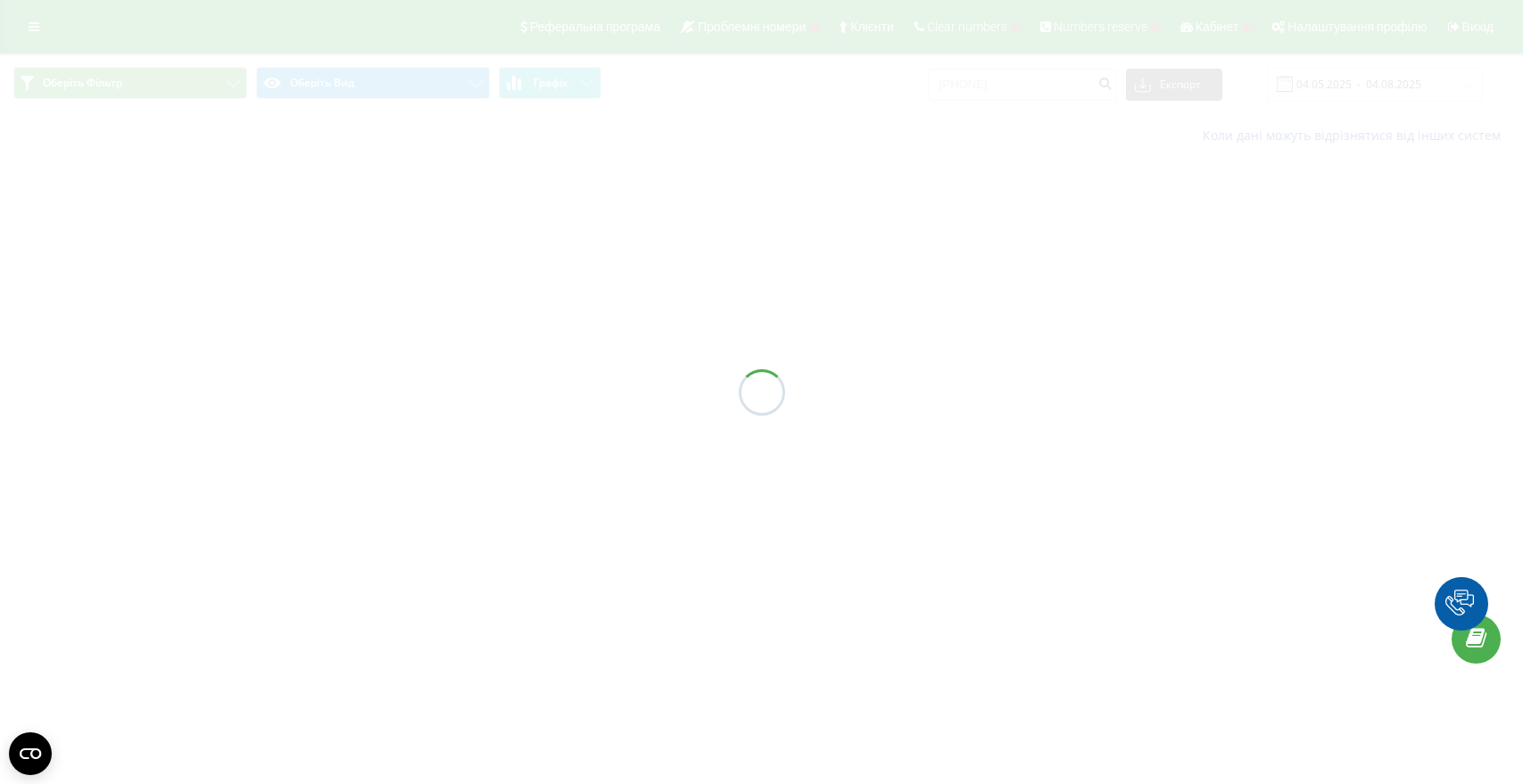 scroll, scrollTop: 0, scrollLeft: 0, axis: both 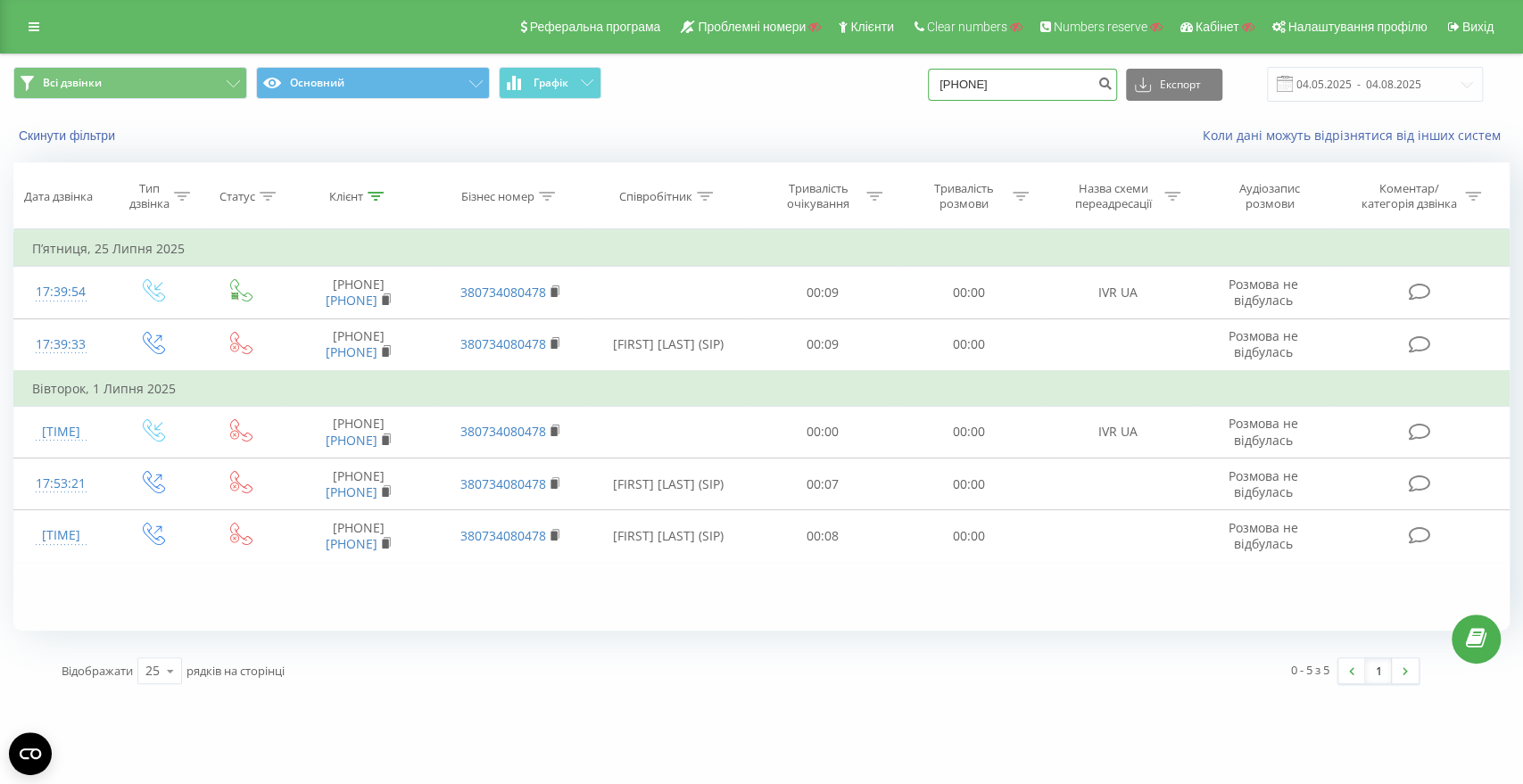 click on "380632004214" at bounding box center (1022, 85) 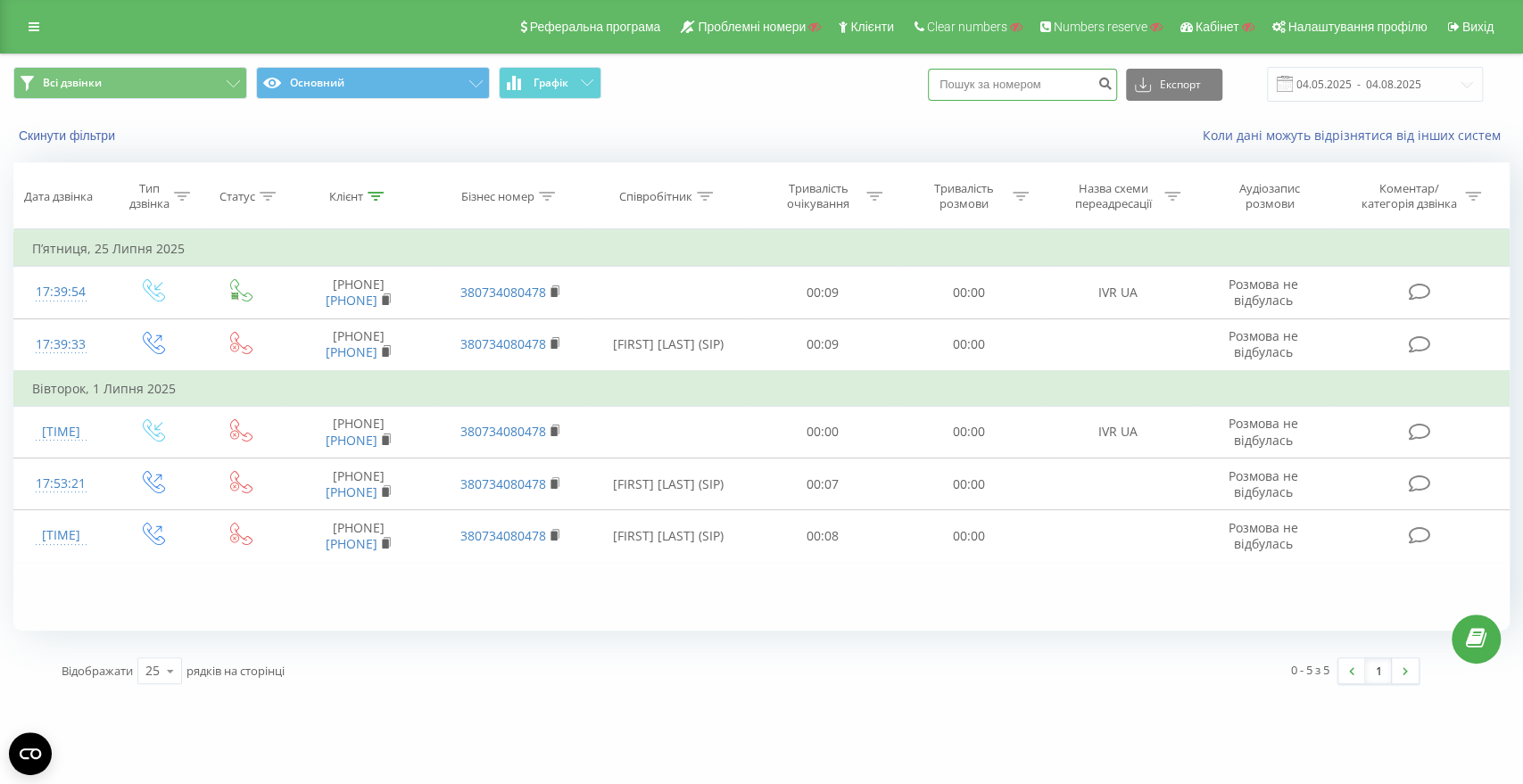 paste on "[PHONE]" 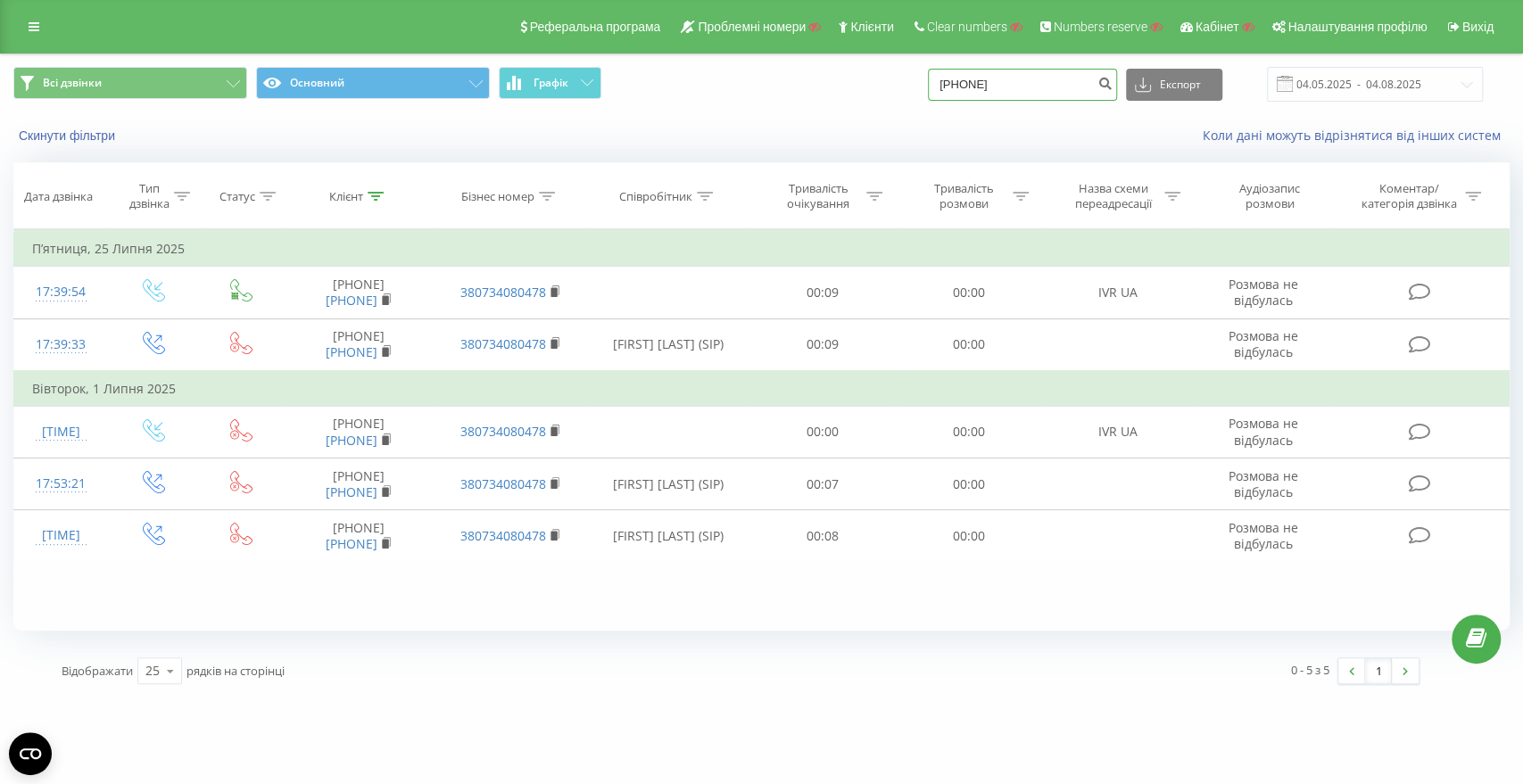 type on "[PHONE]" 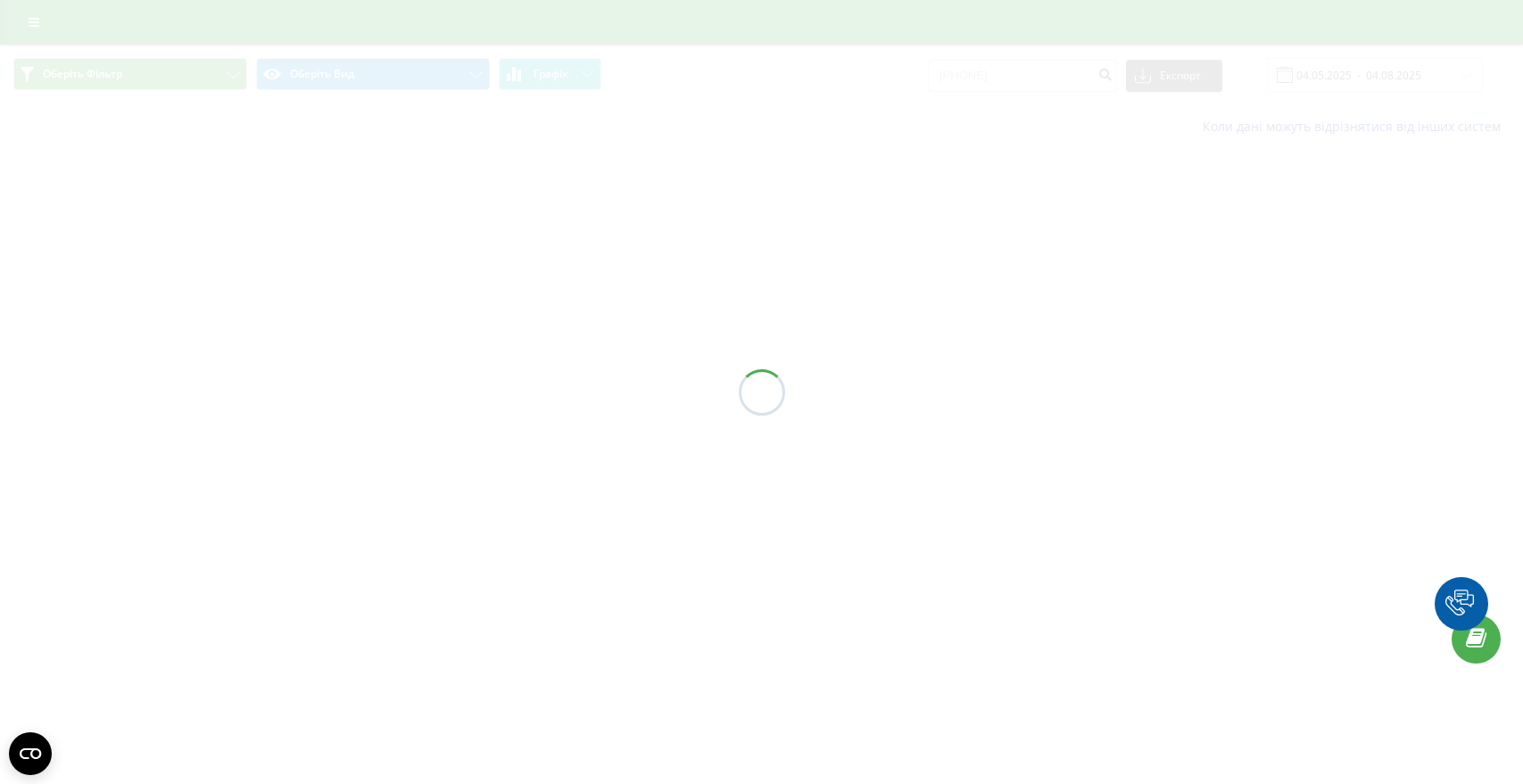 scroll, scrollTop: 0, scrollLeft: 0, axis: both 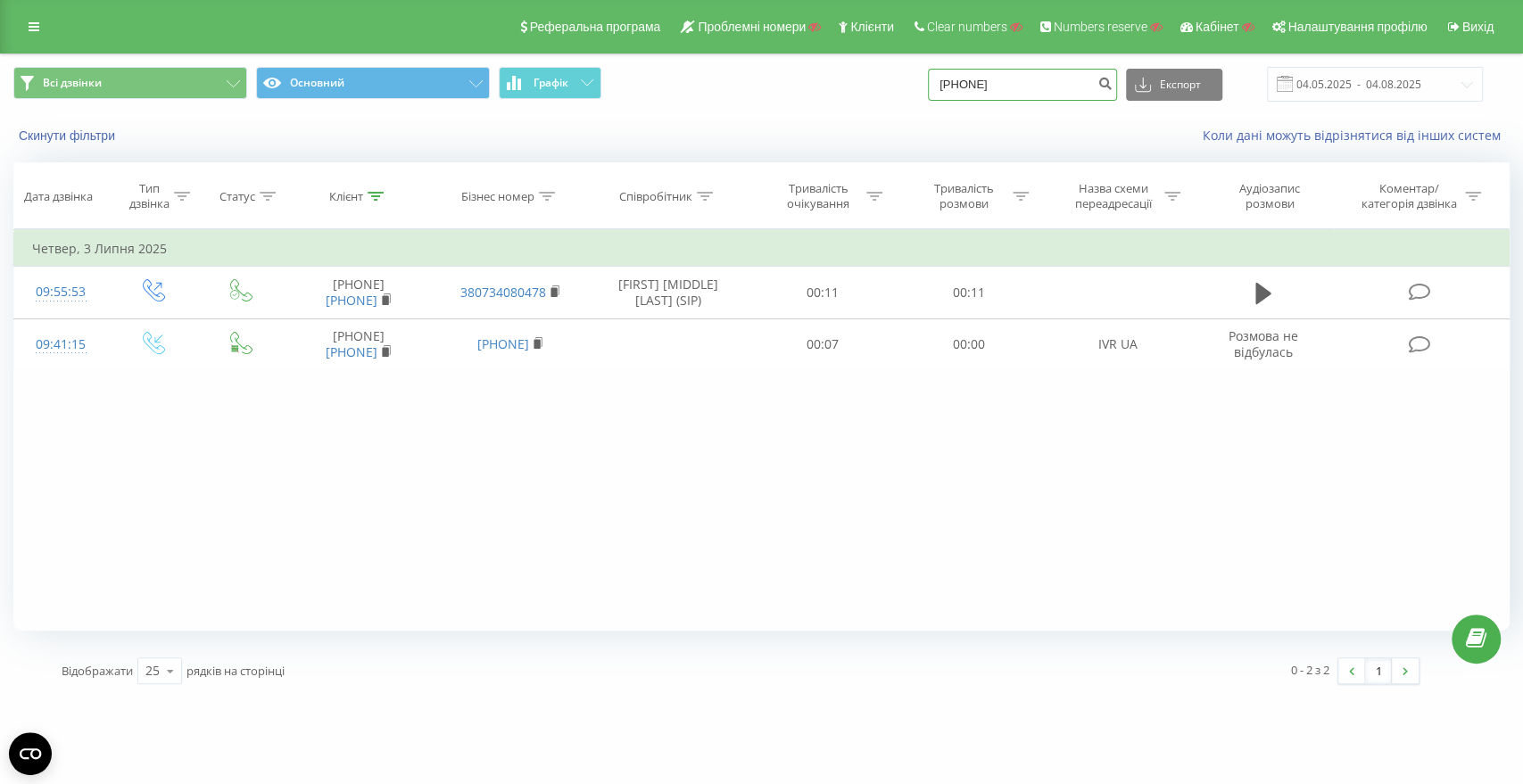 click on "[PHONE]" at bounding box center [1022, 85] 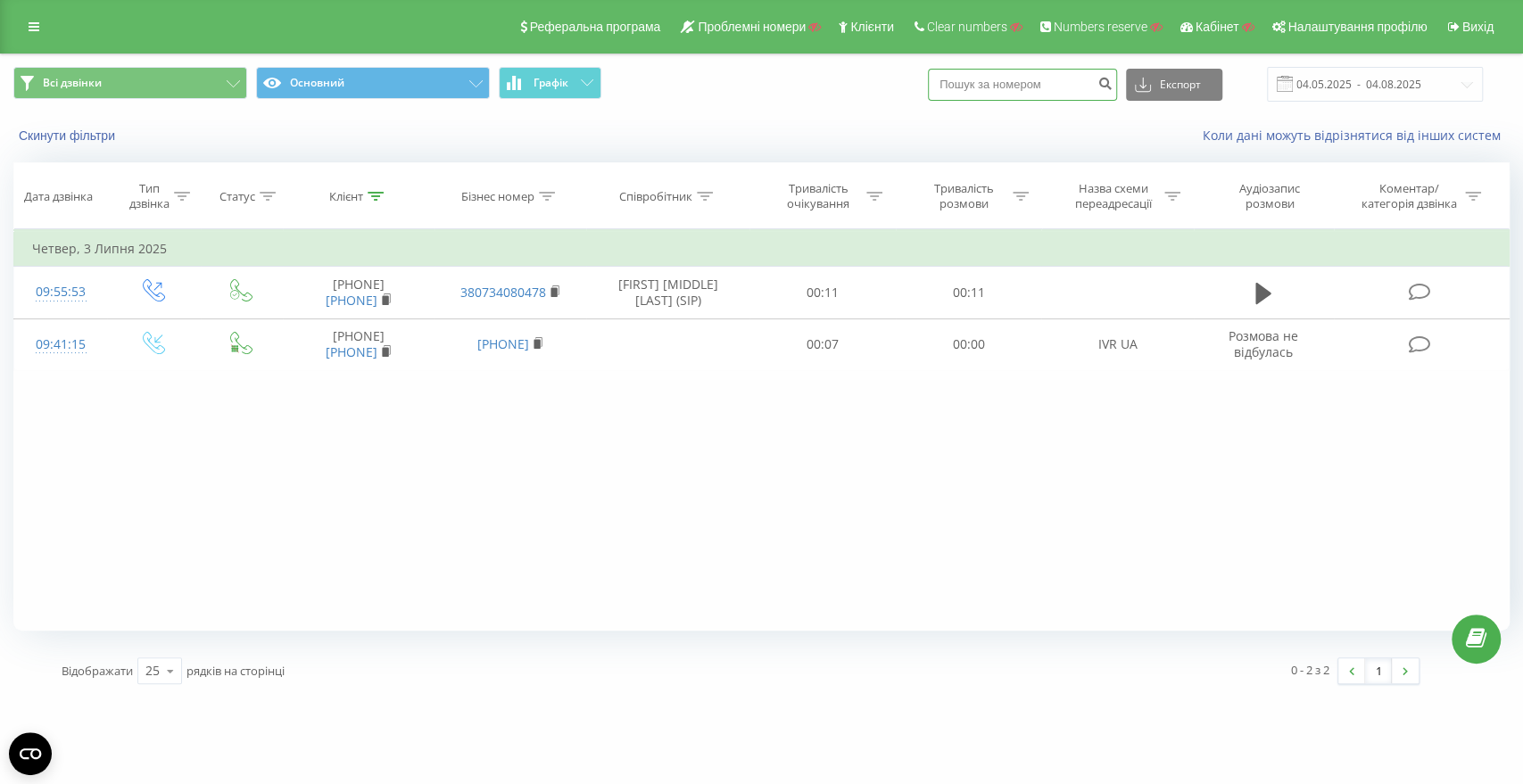 paste on "[PHONE]" 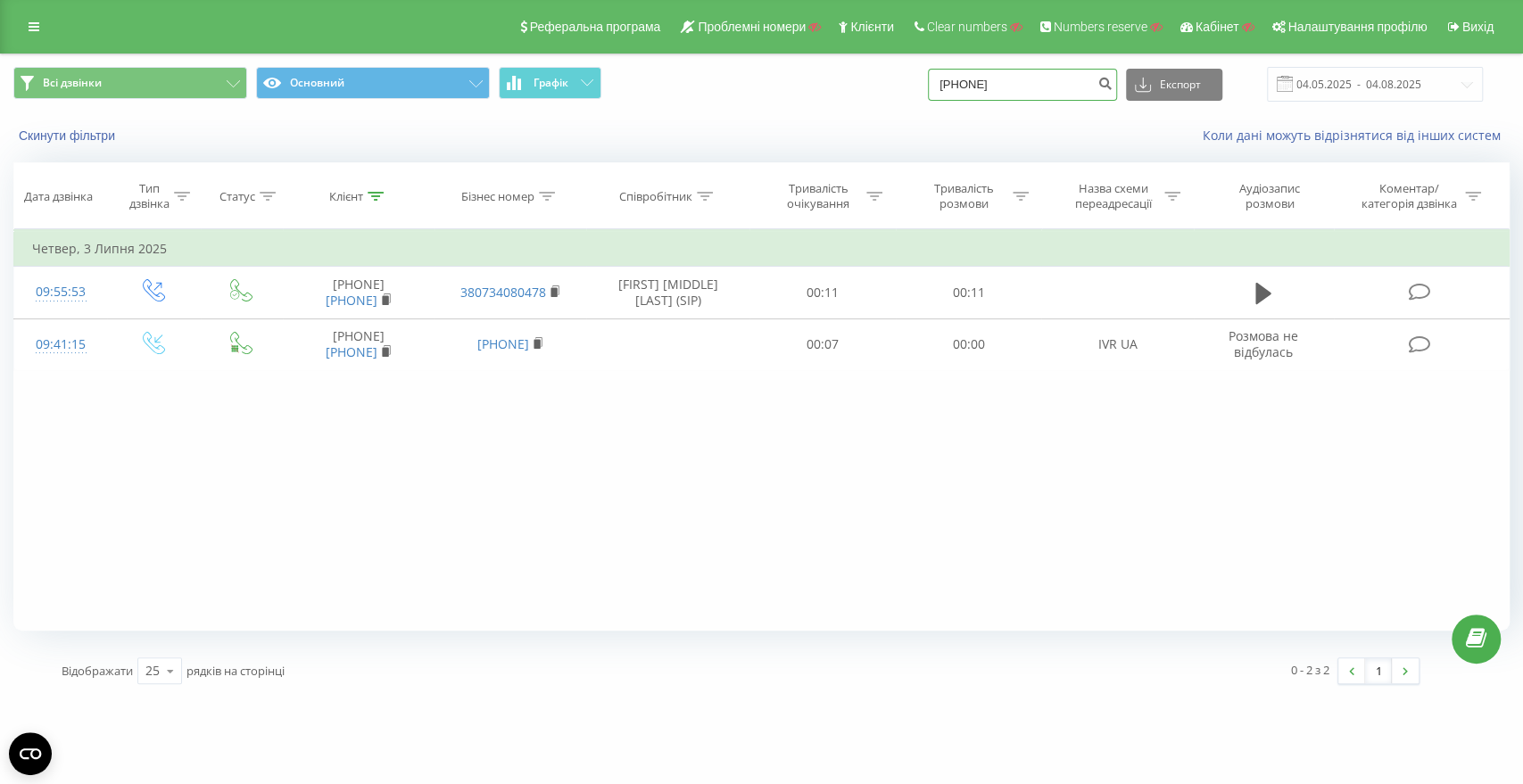 type on "[PHONE]" 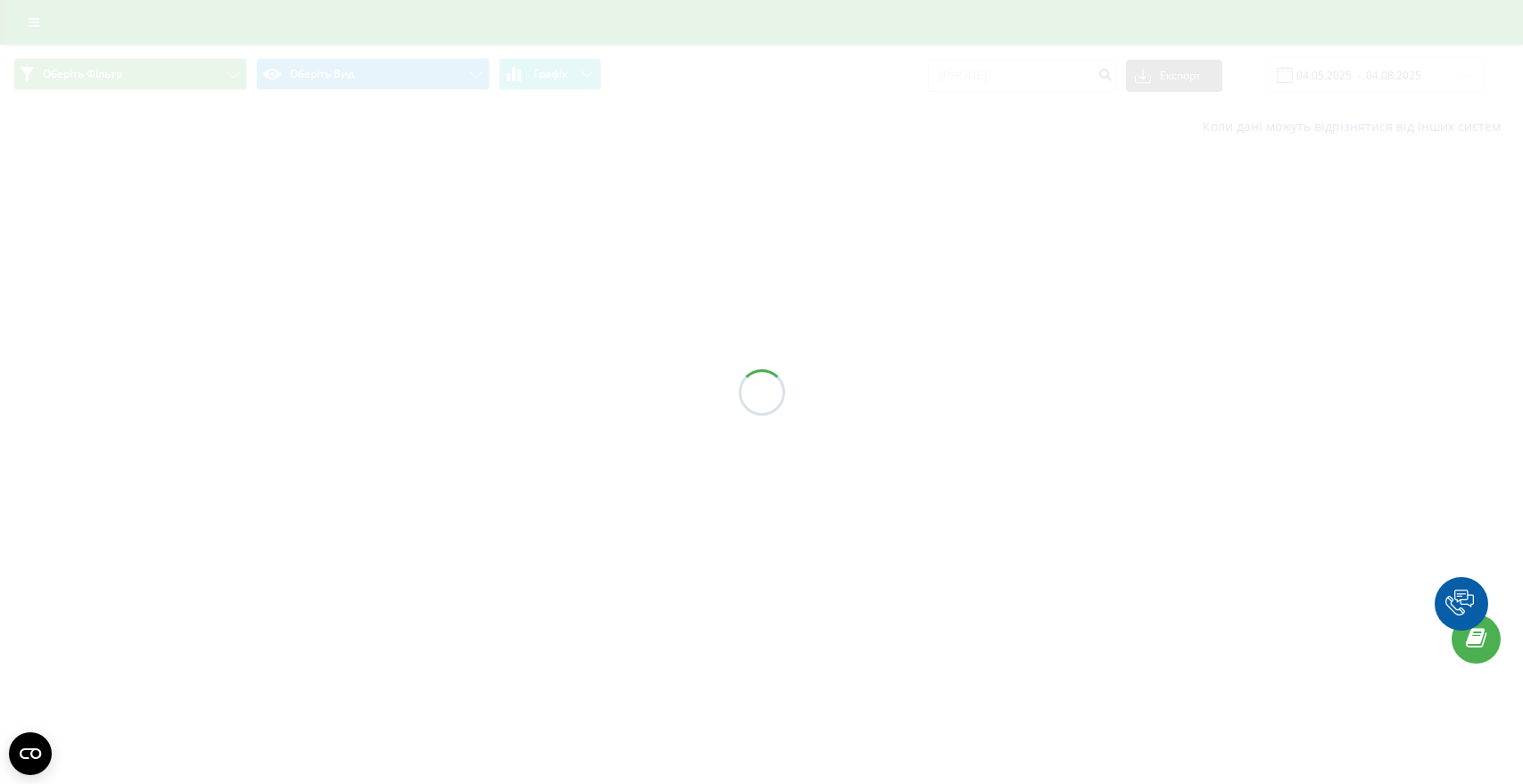 scroll, scrollTop: 0, scrollLeft: 0, axis: both 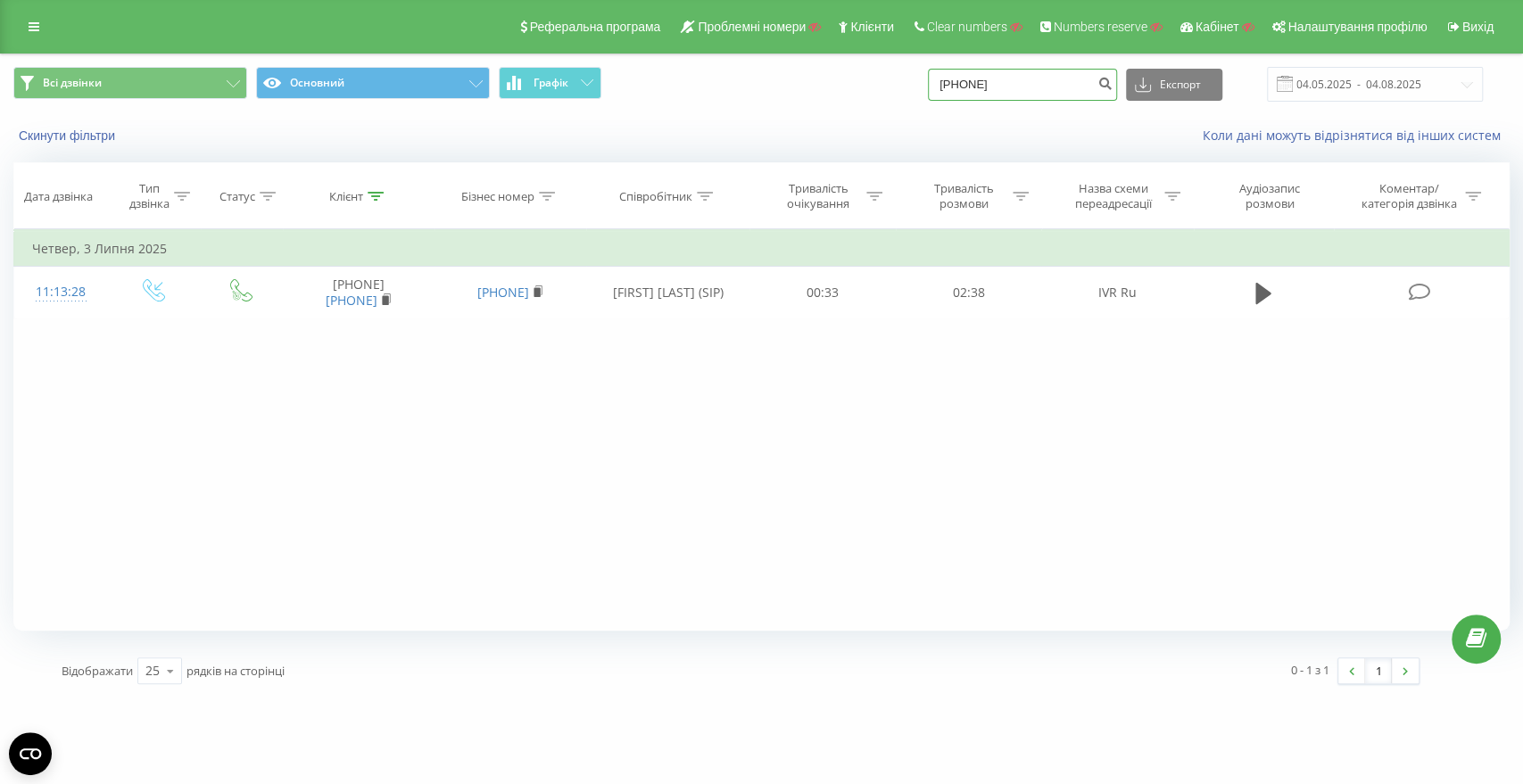 click on "77015204670" at bounding box center [1022, 85] 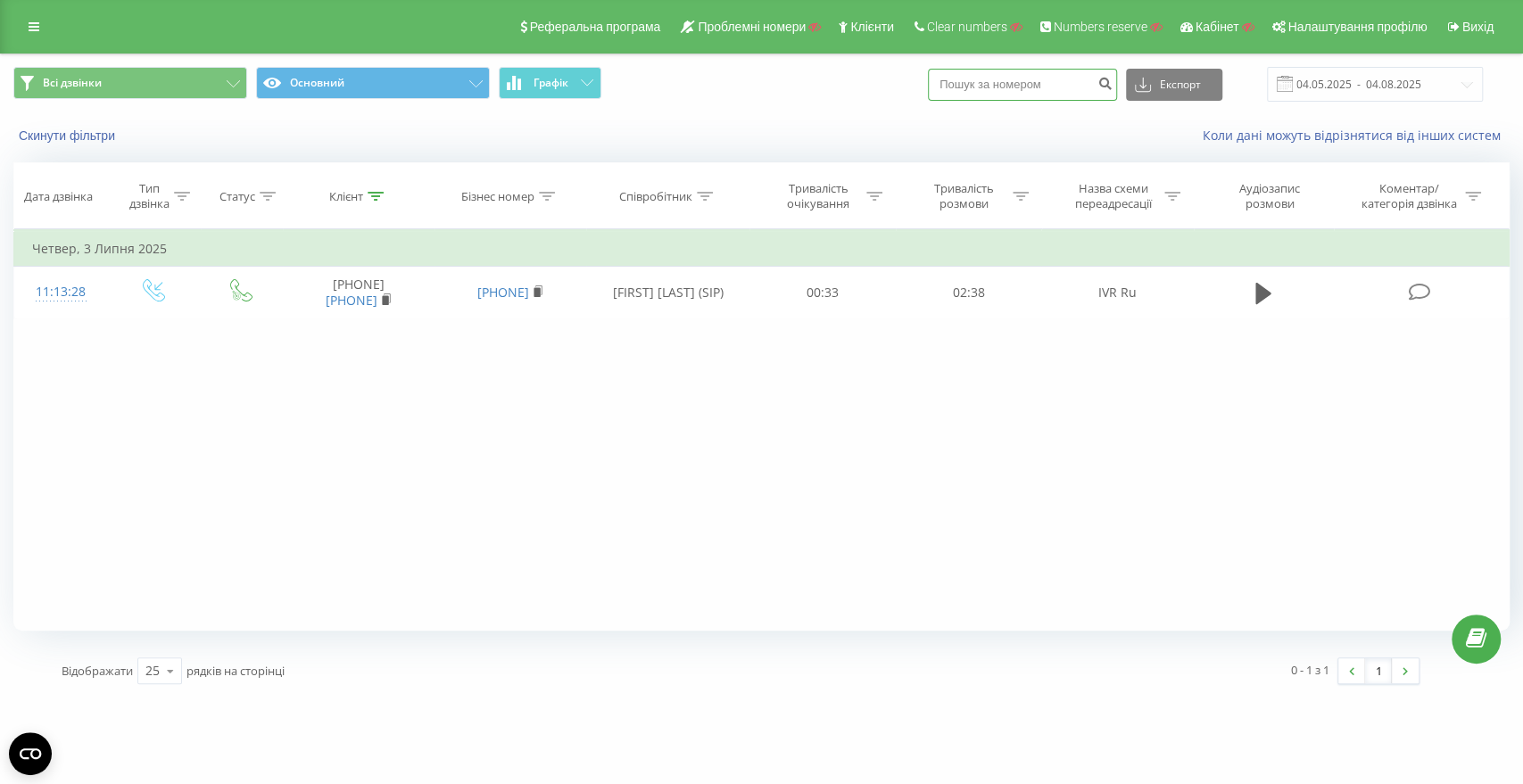 paste on "380632004214" 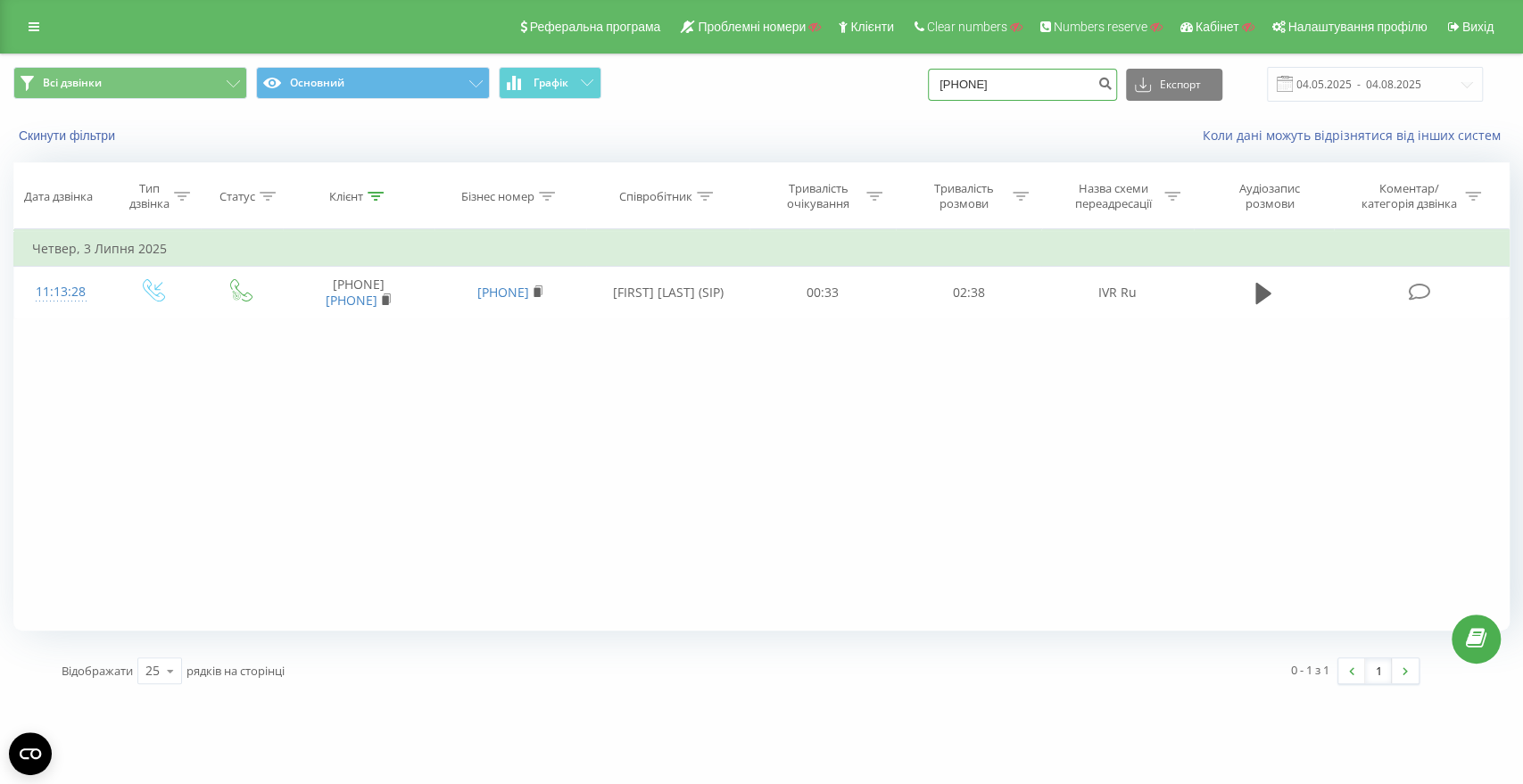 type on "380632004214" 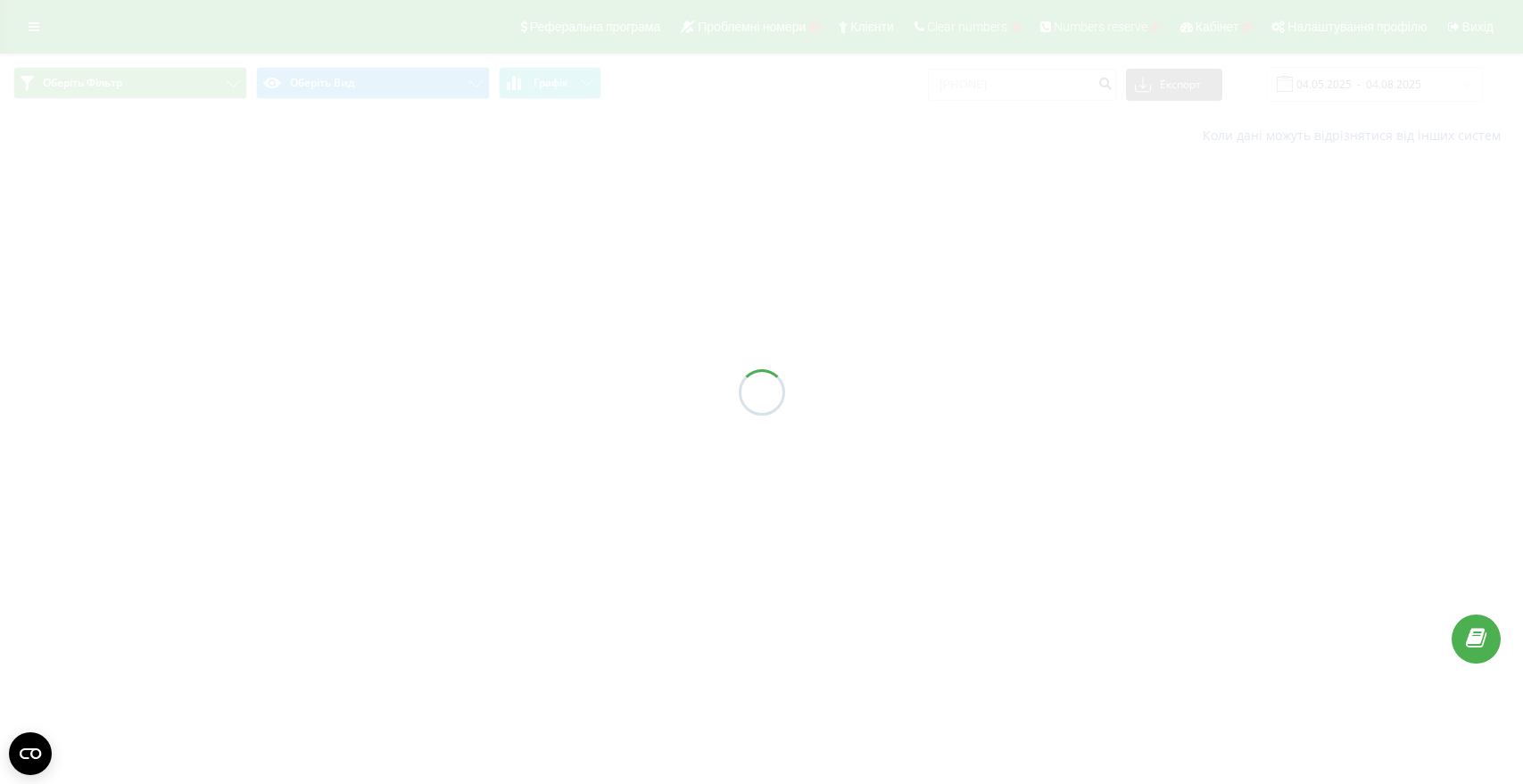 scroll, scrollTop: 0, scrollLeft: 0, axis: both 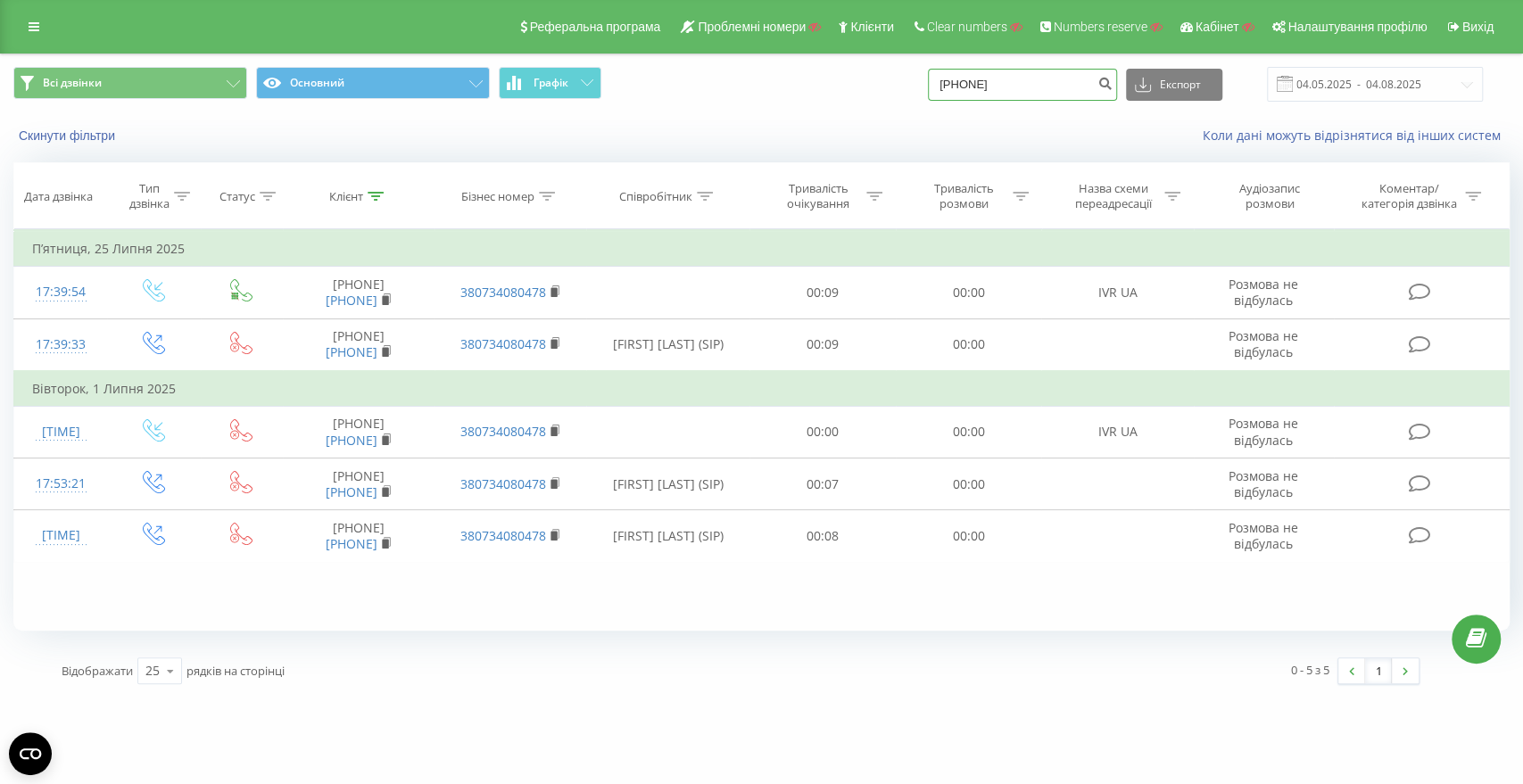 click on "380632004214" at bounding box center [1022, 85] 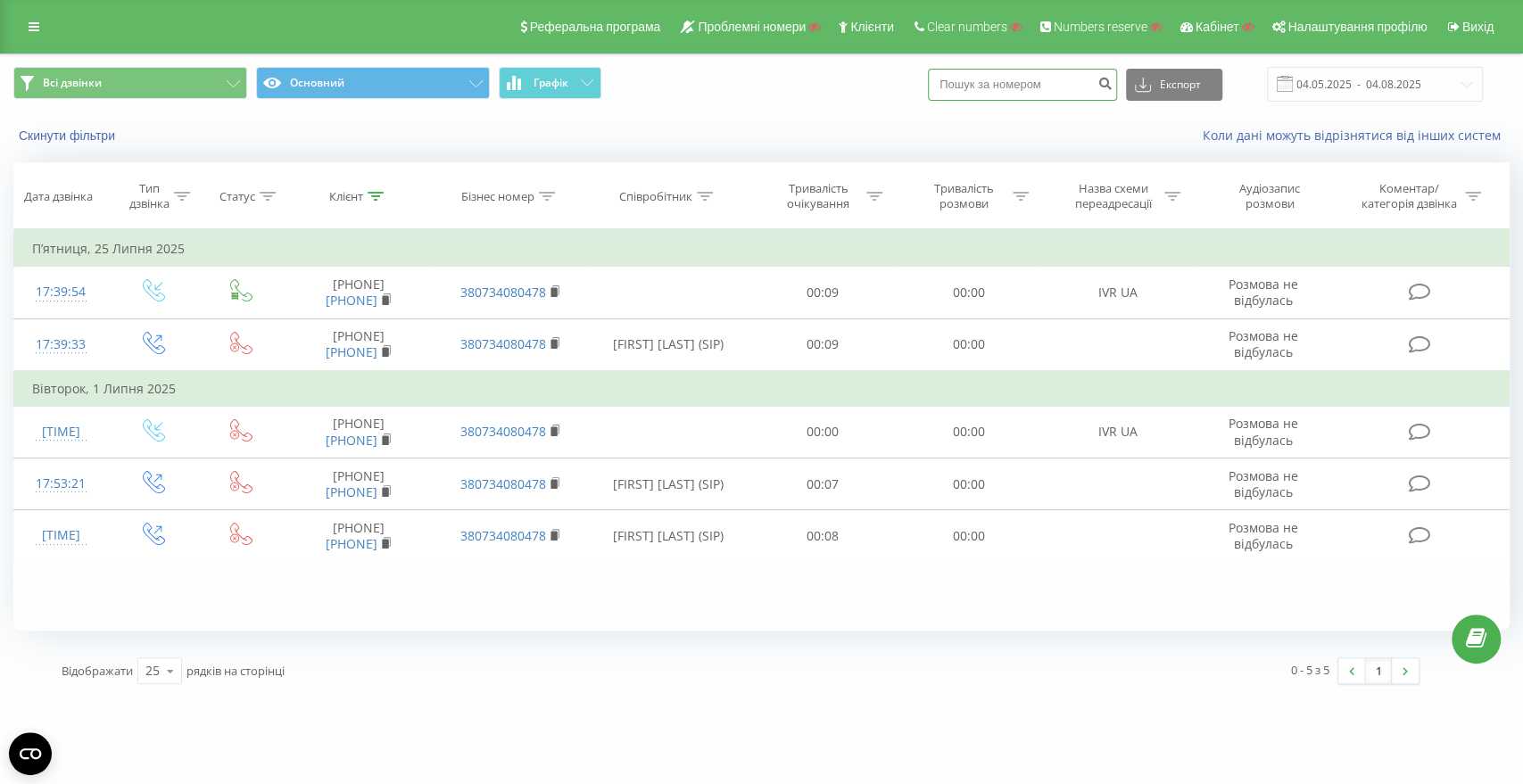 paste on "380679079780" 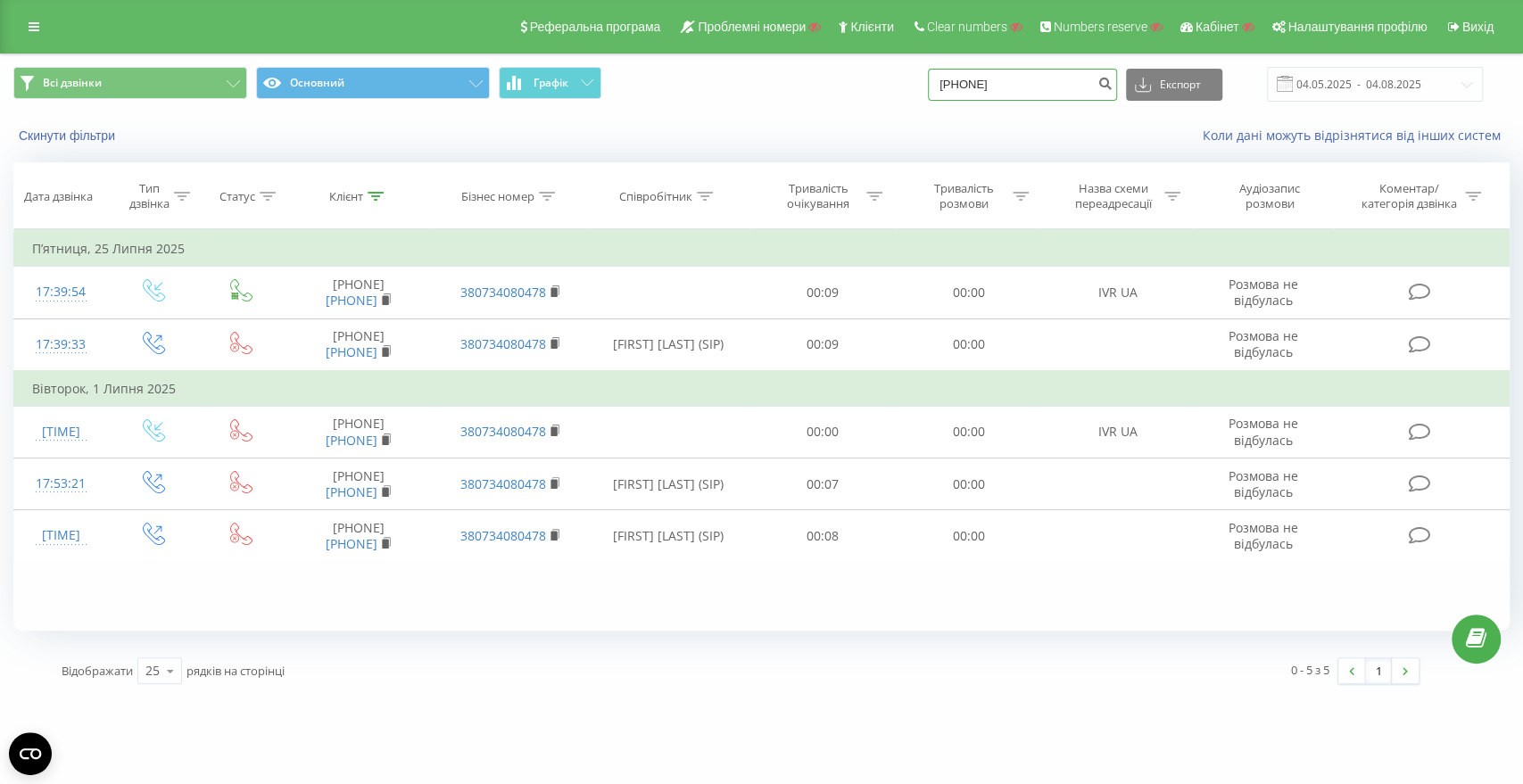 type on "380679079780" 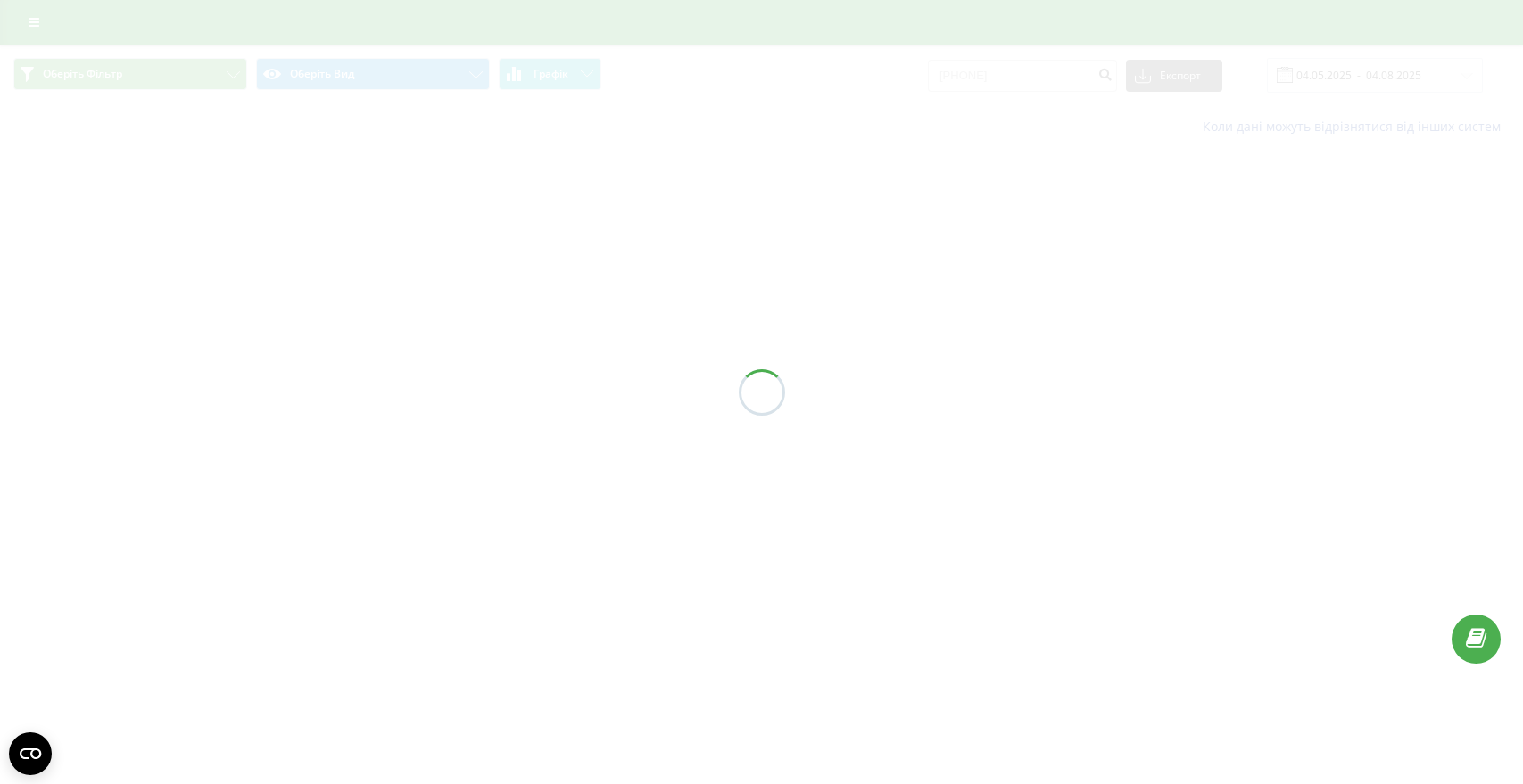 scroll, scrollTop: 0, scrollLeft: 0, axis: both 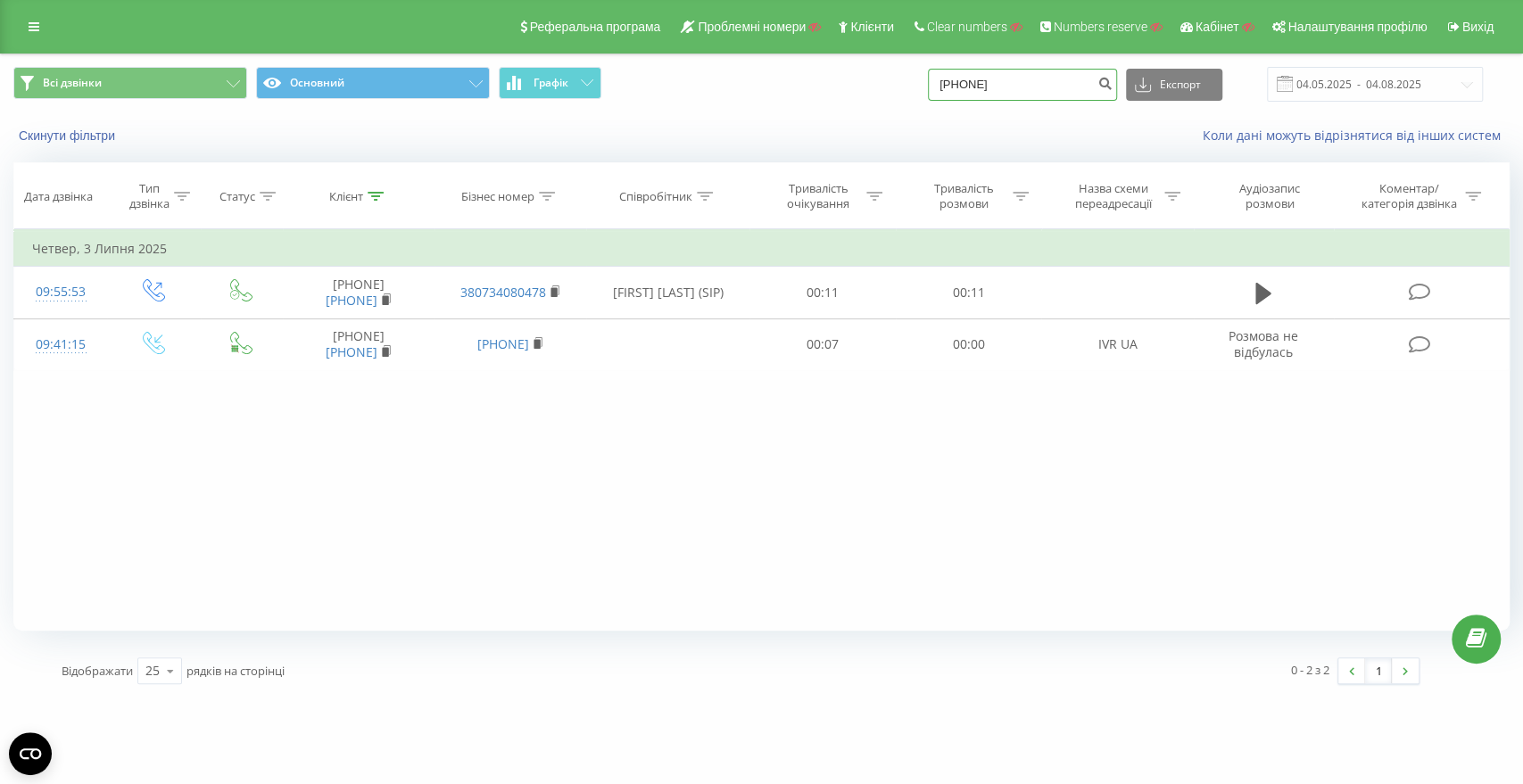 click on "[PHONE]" at bounding box center [1022, 85] 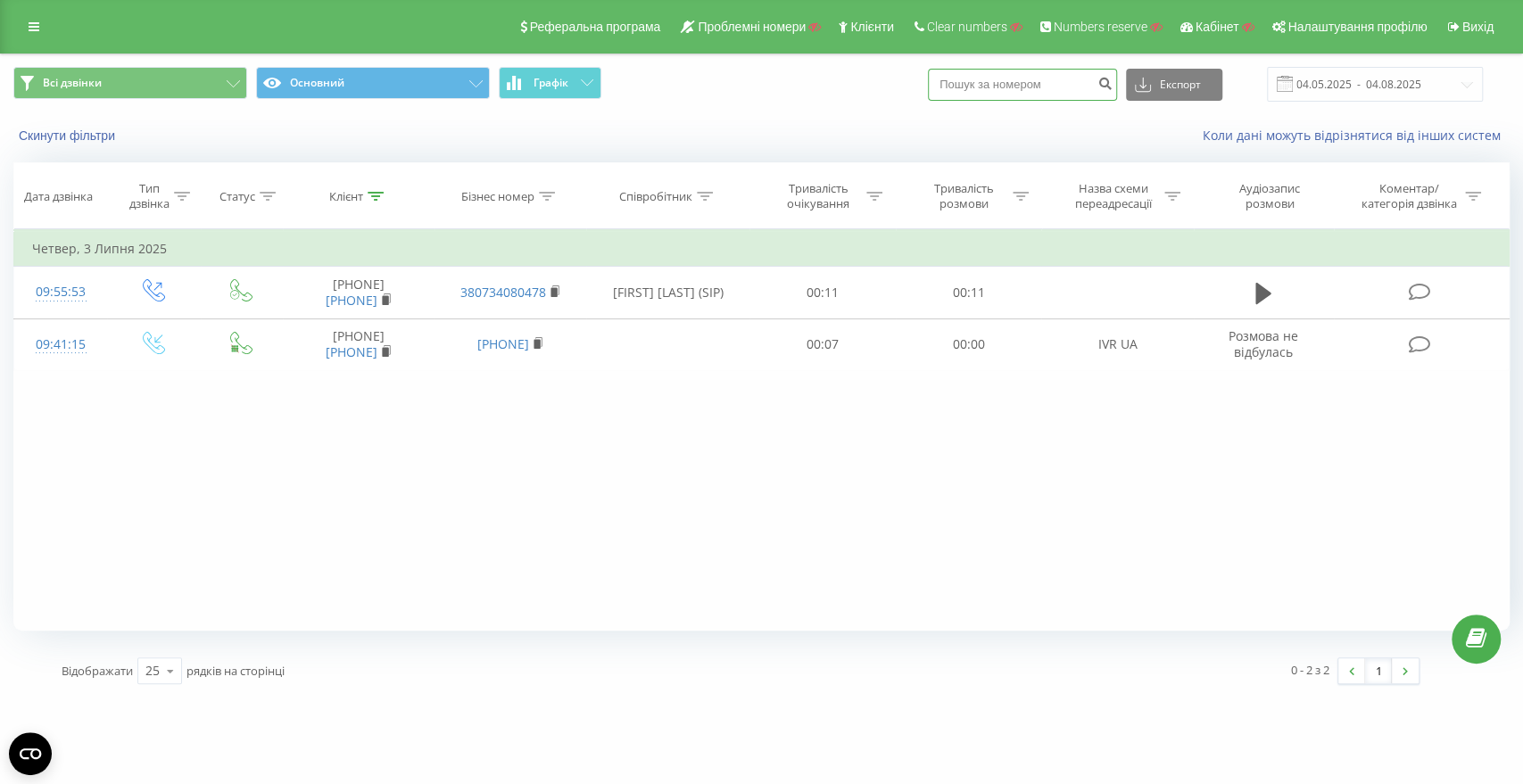 paste on "380733607686" 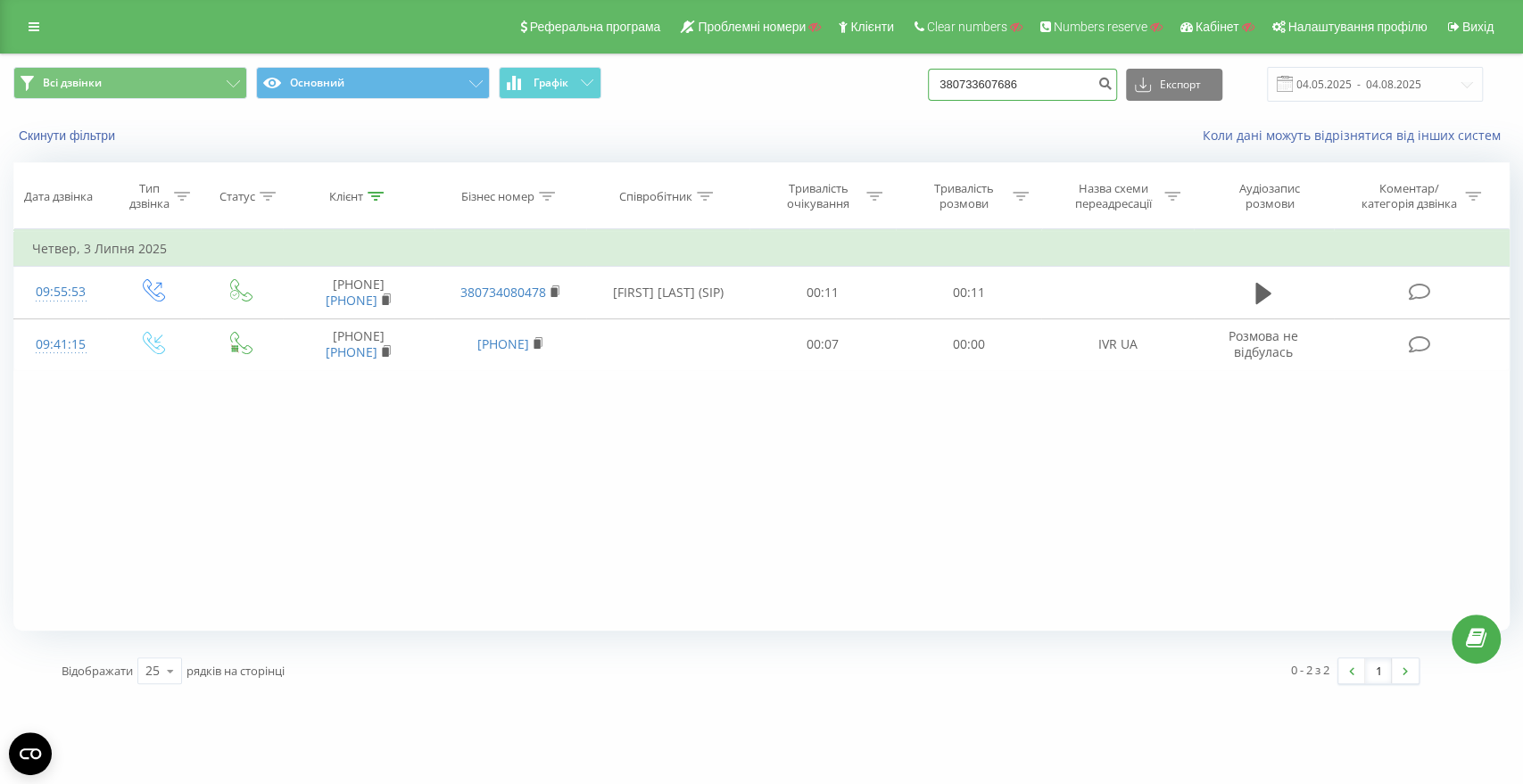 type on "380733607686" 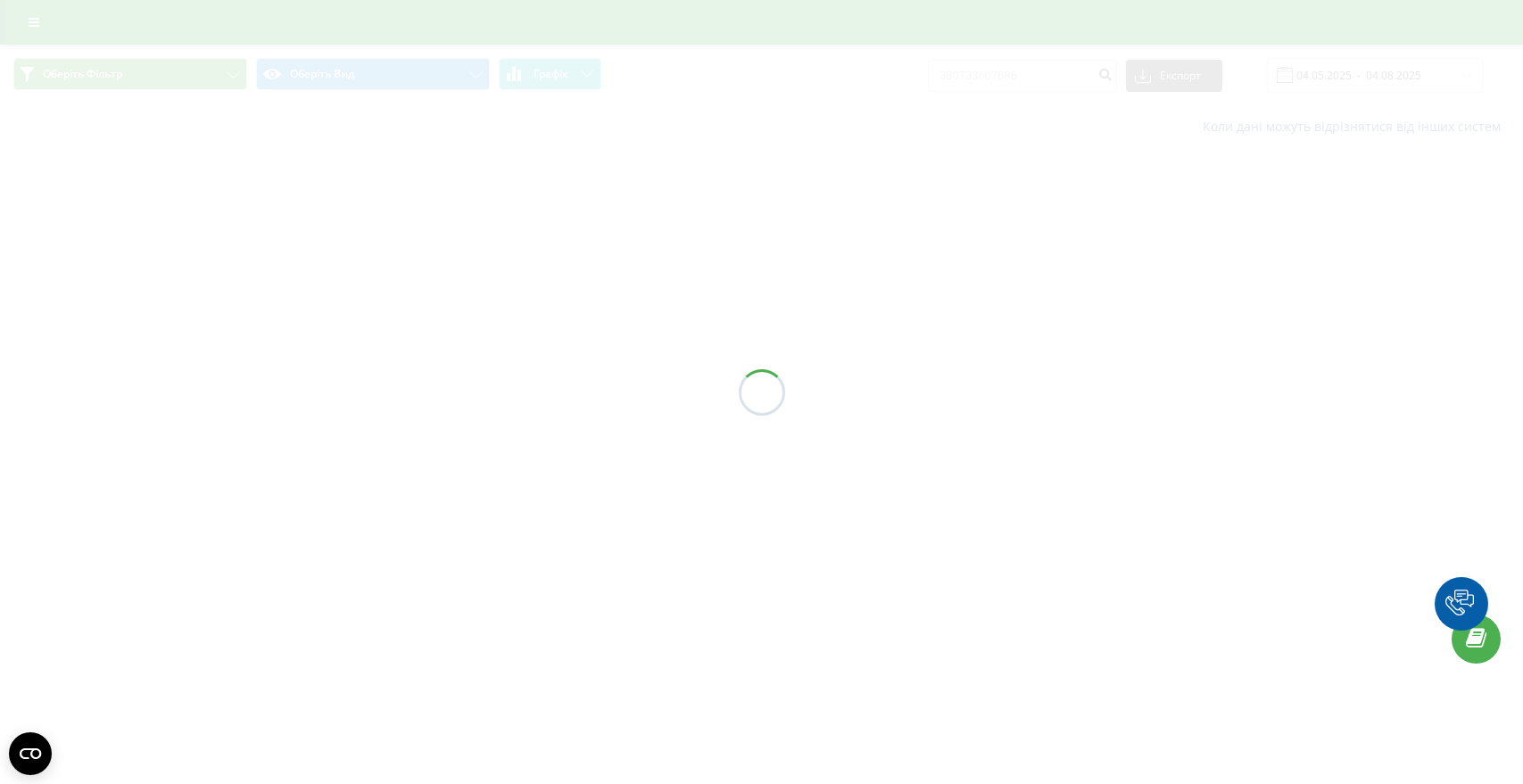 scroll, scrollTop: 0, scrollLeft: 0, axis: both 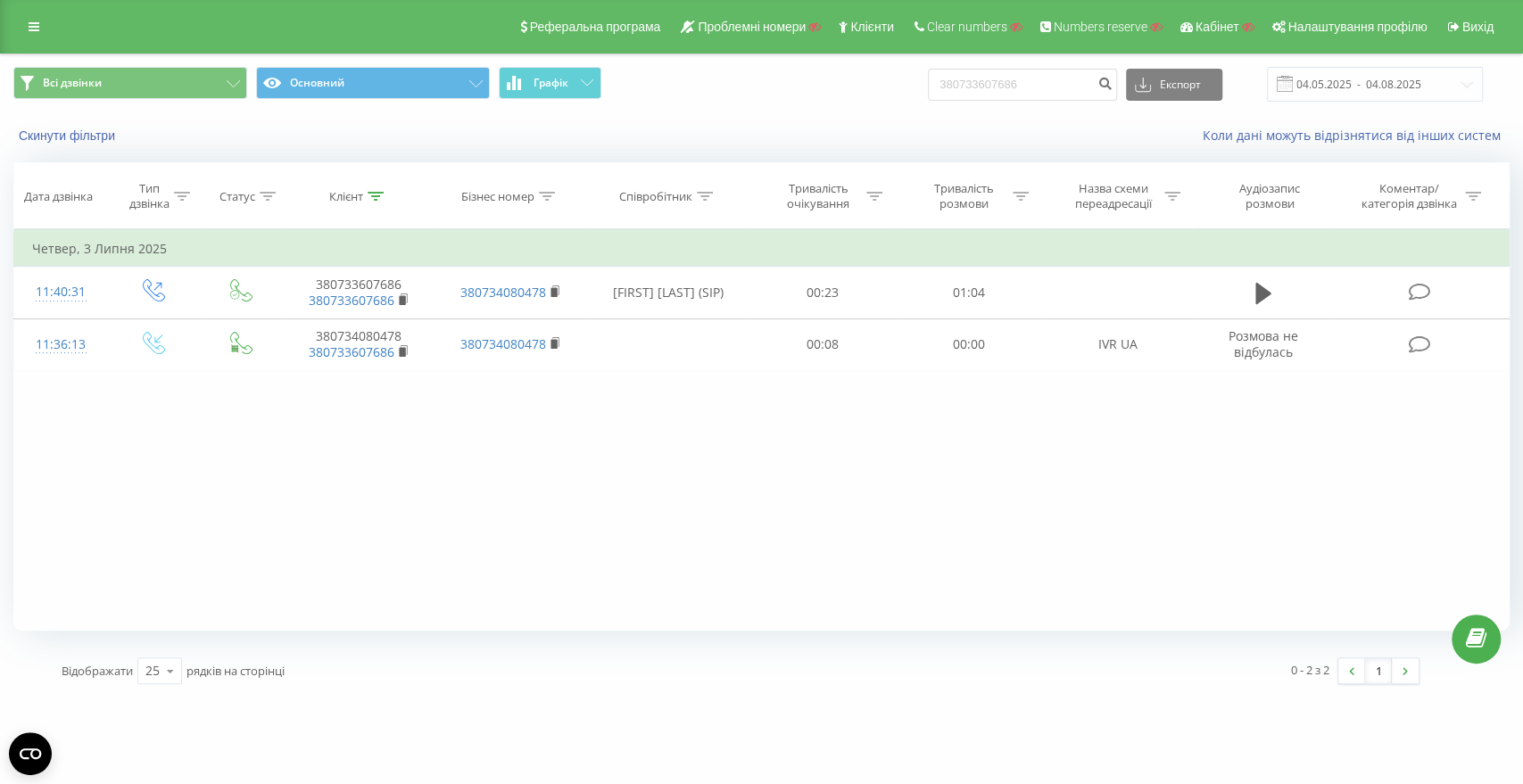 click on "380733607686 Експорт .csv .xls .xlsx 04.05.2025  -  04.08.2025" at bounding box center (1205, 84) 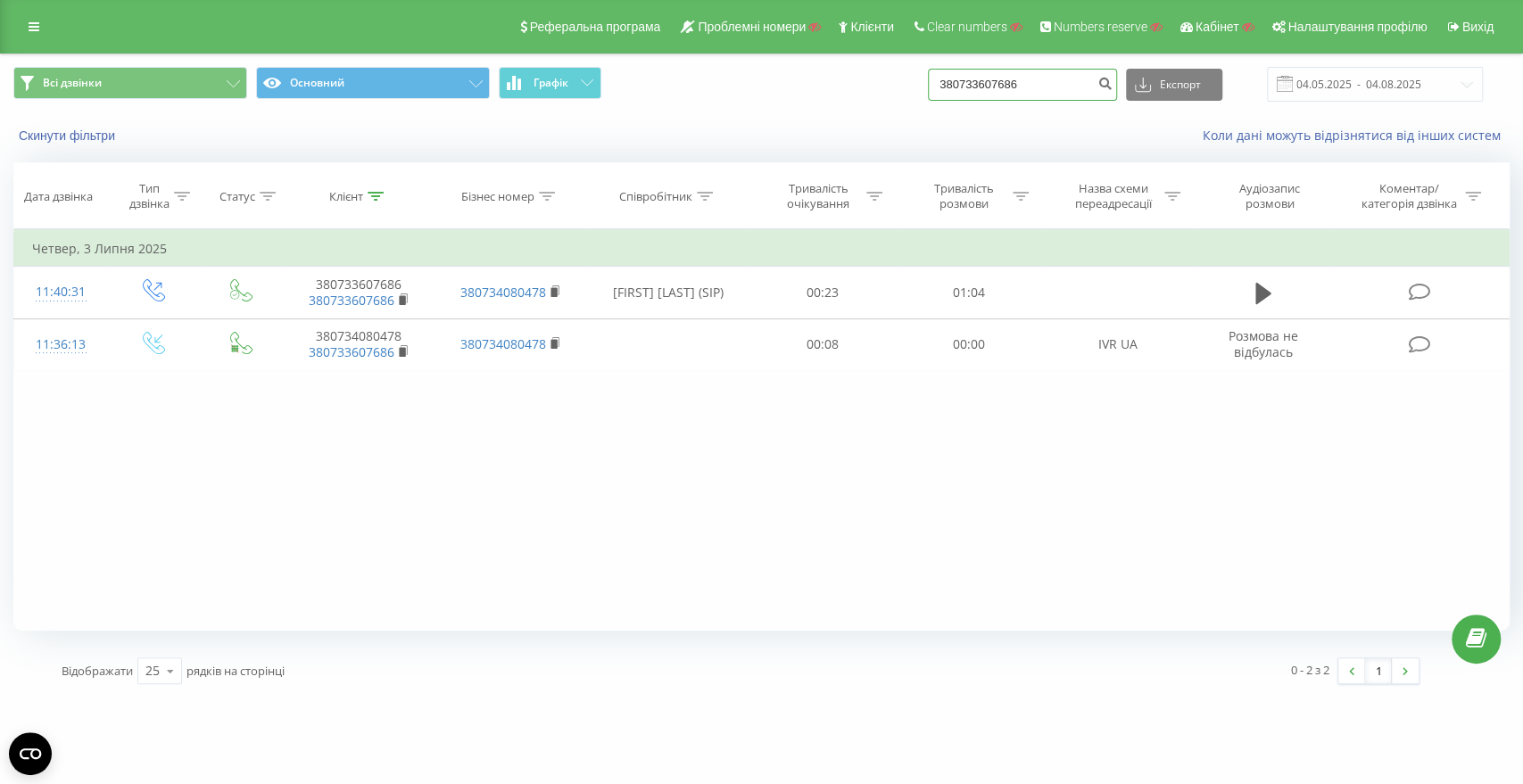 click on "380733607686" at bounding box center (1022, 85) 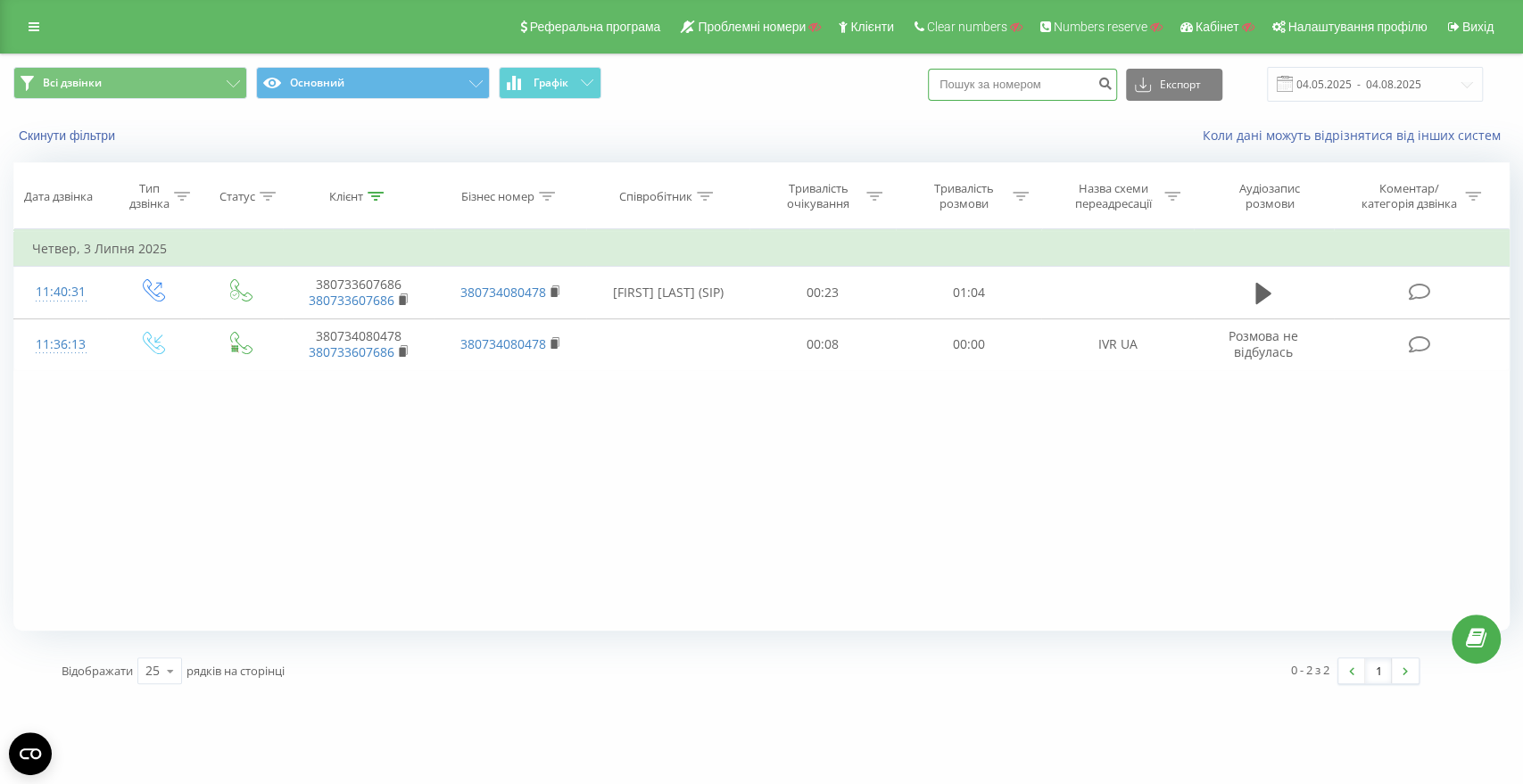 paste on "[PHONE]" 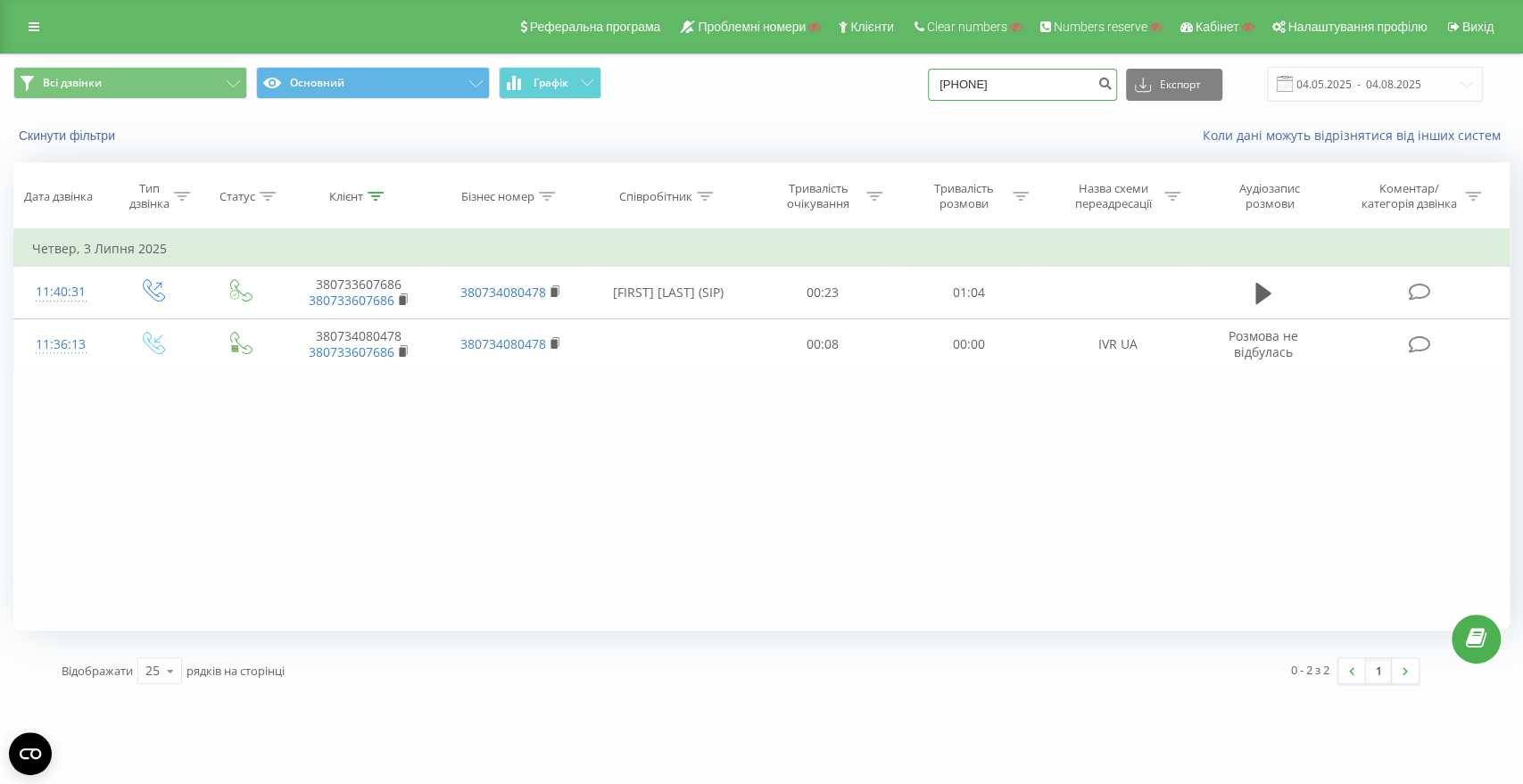 type on "[PHONE]" 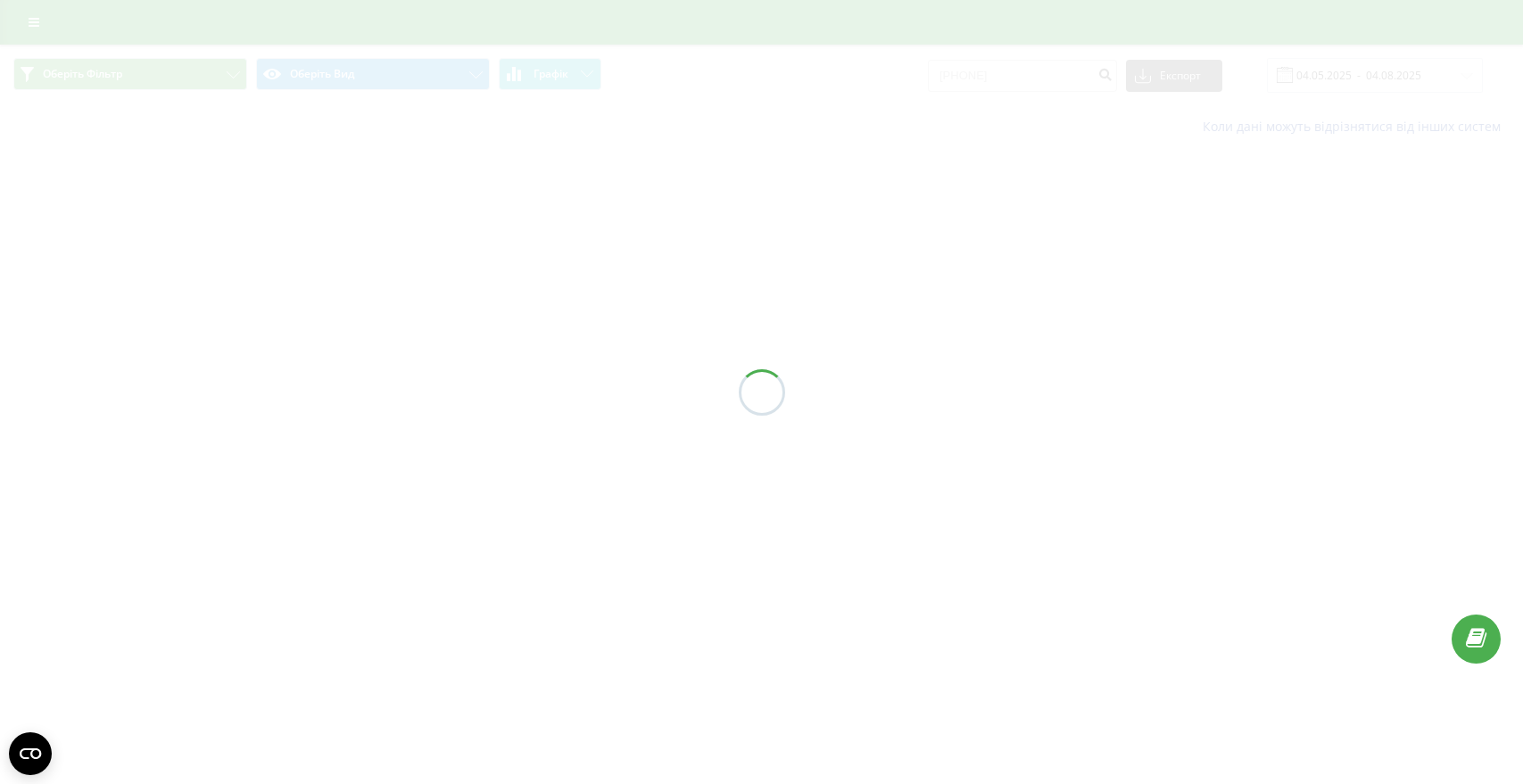 scroll, scrollTop: 0, scrollLeft: 0, axis: both 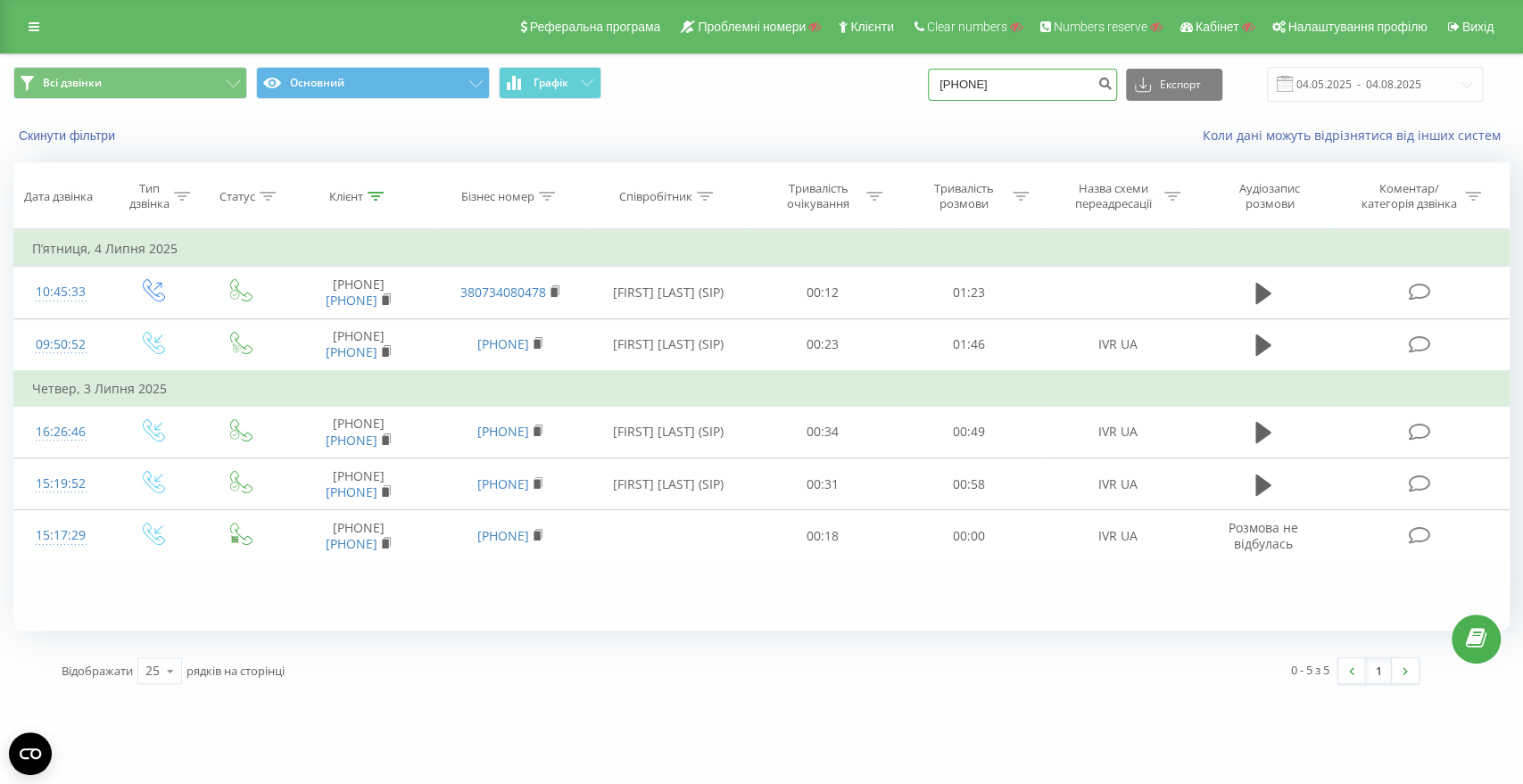 click on "[PHONE]" at bounding box center (1022, 85) 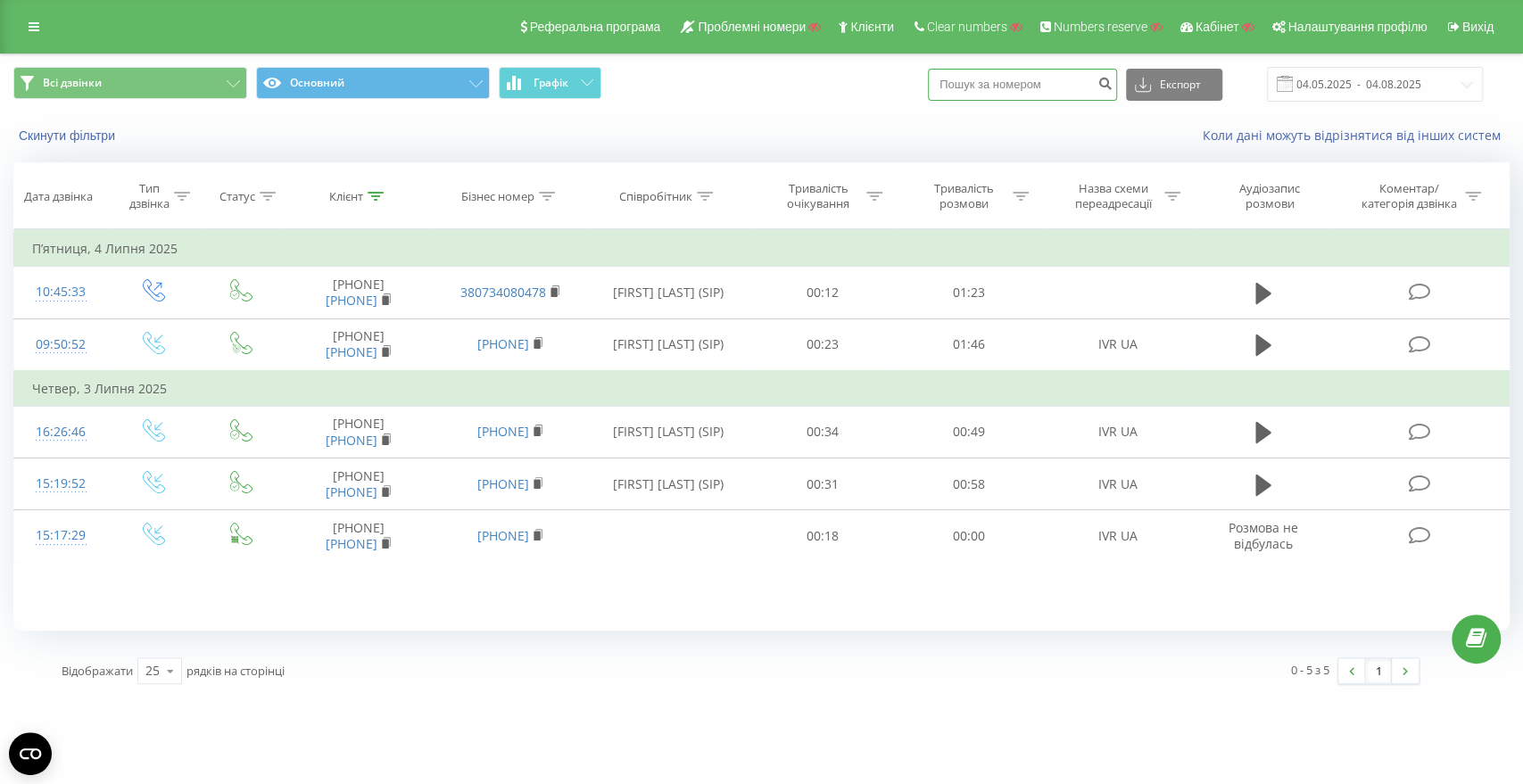 paste on "[PHONE]" 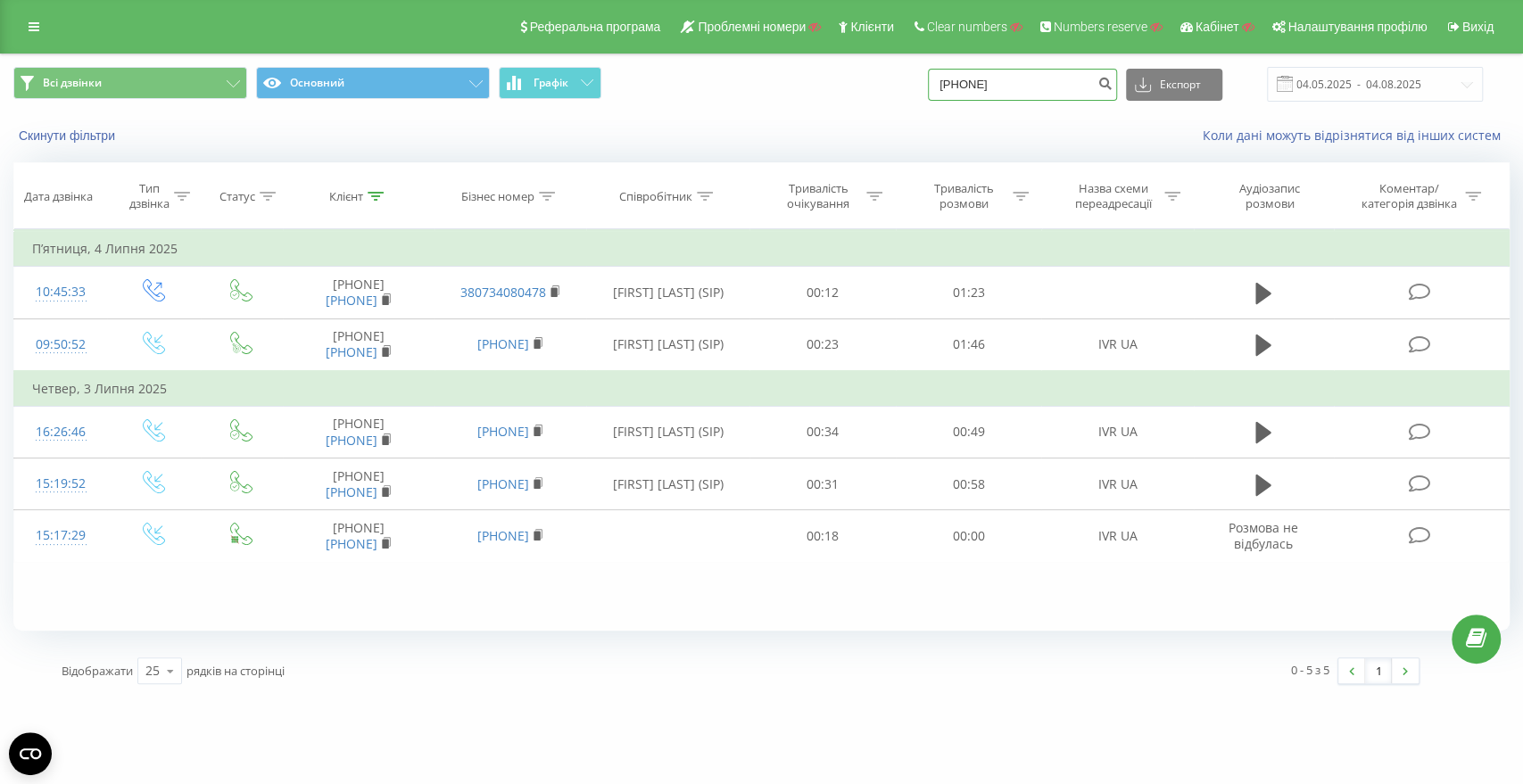 type on "[PHONE]" 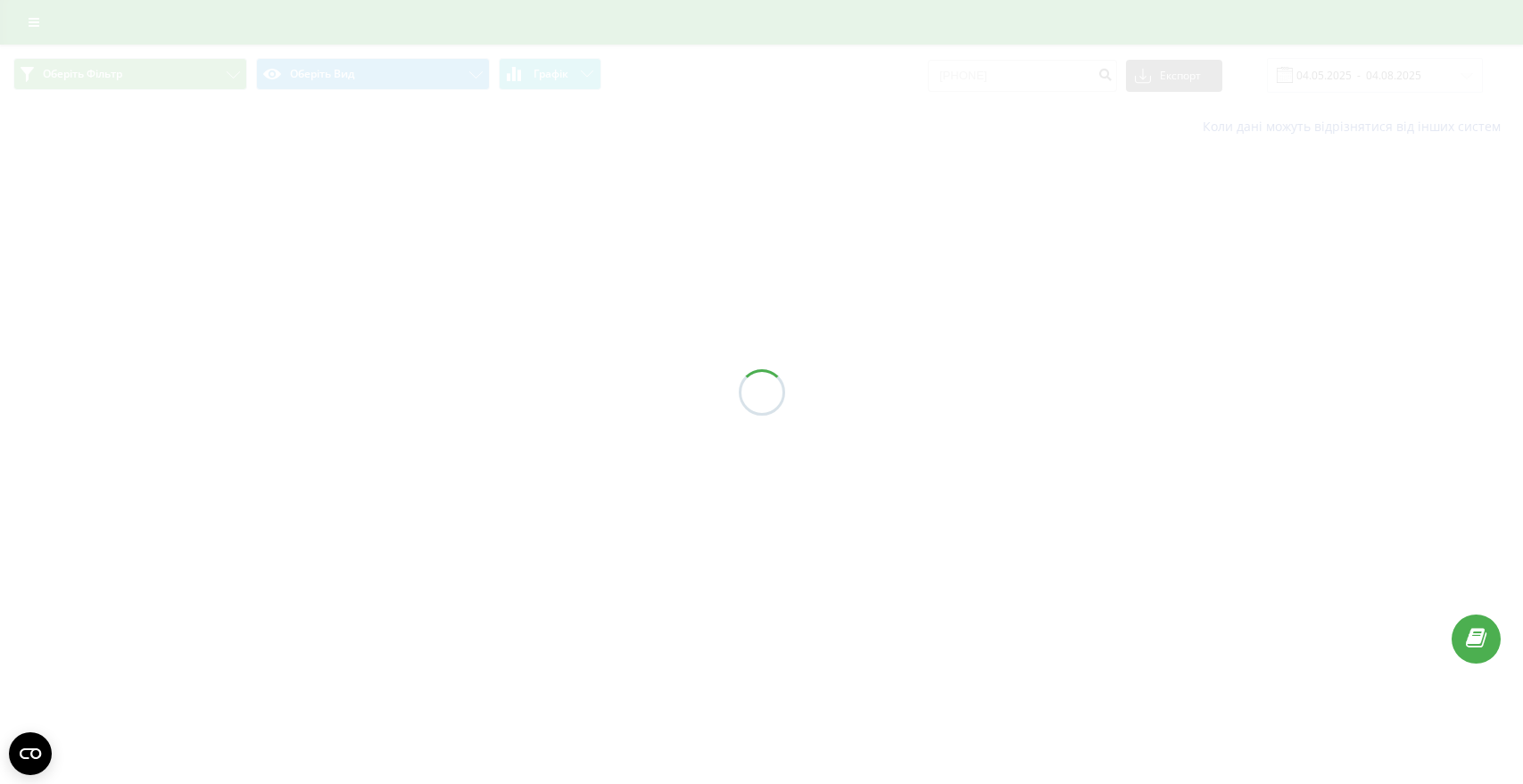 scroll, scrollTop: 0, scrollLeft: 0, axis: both 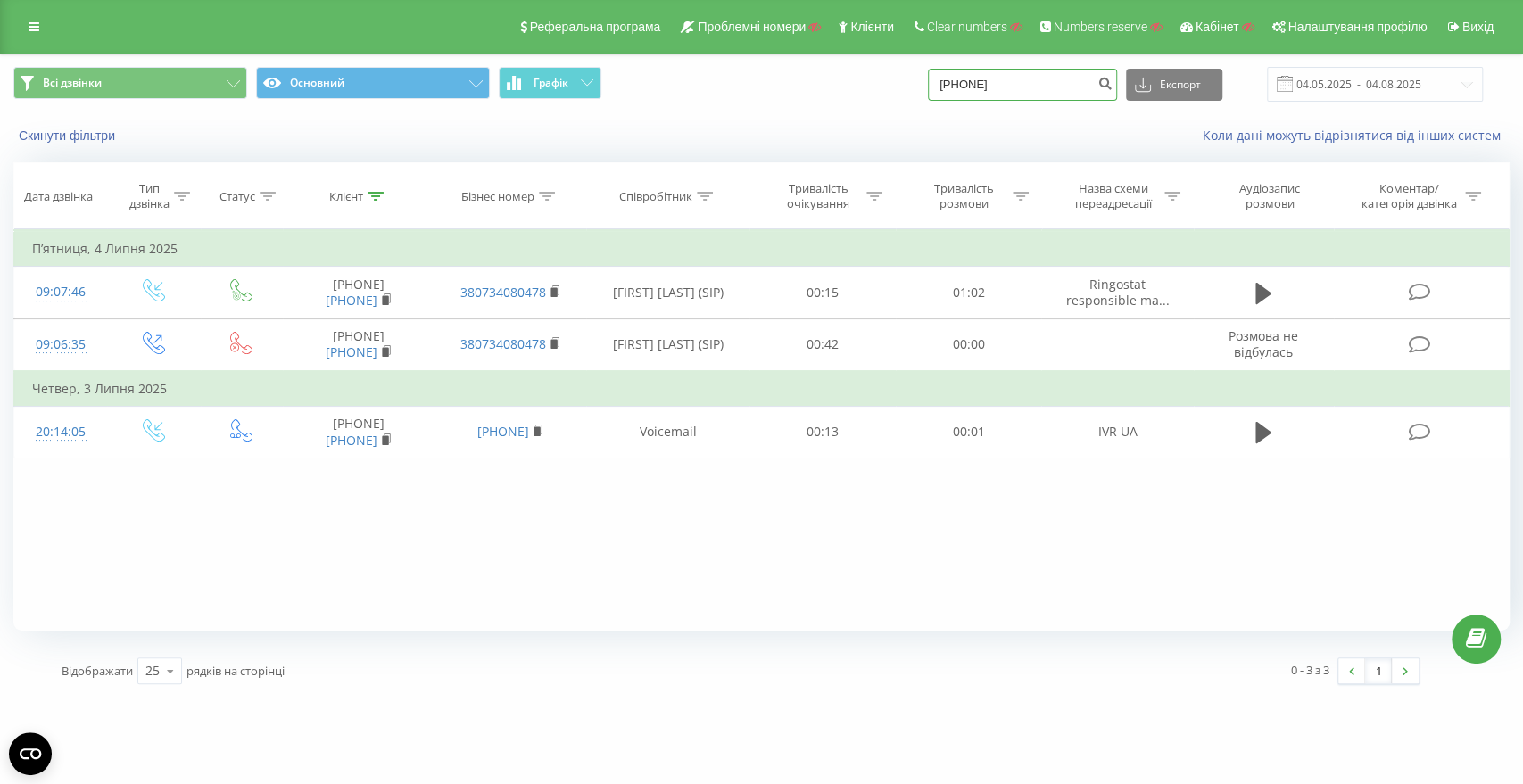 click on "[PHONE]" at bounding box center (1022, 85) 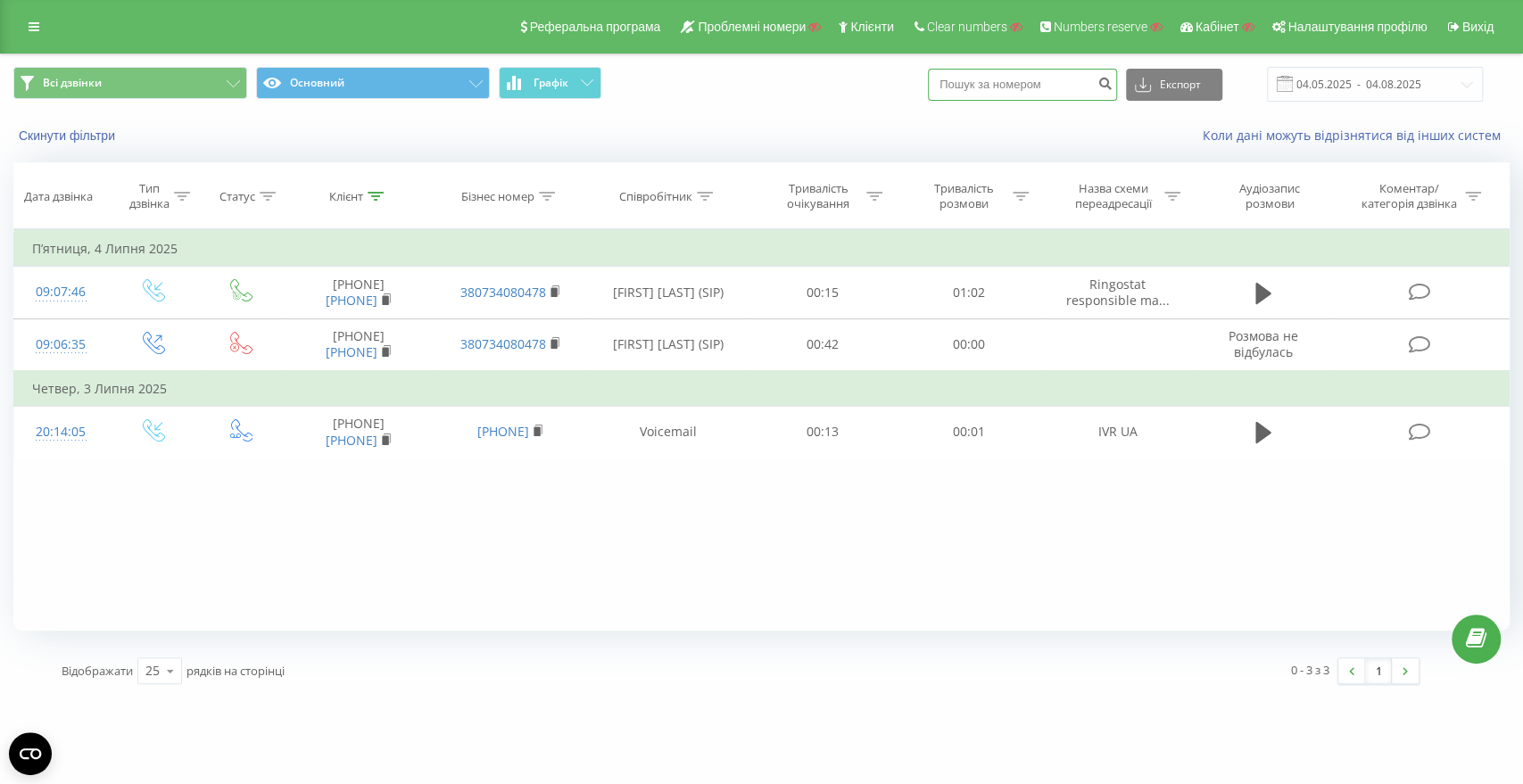 paste on "[PHONE]" 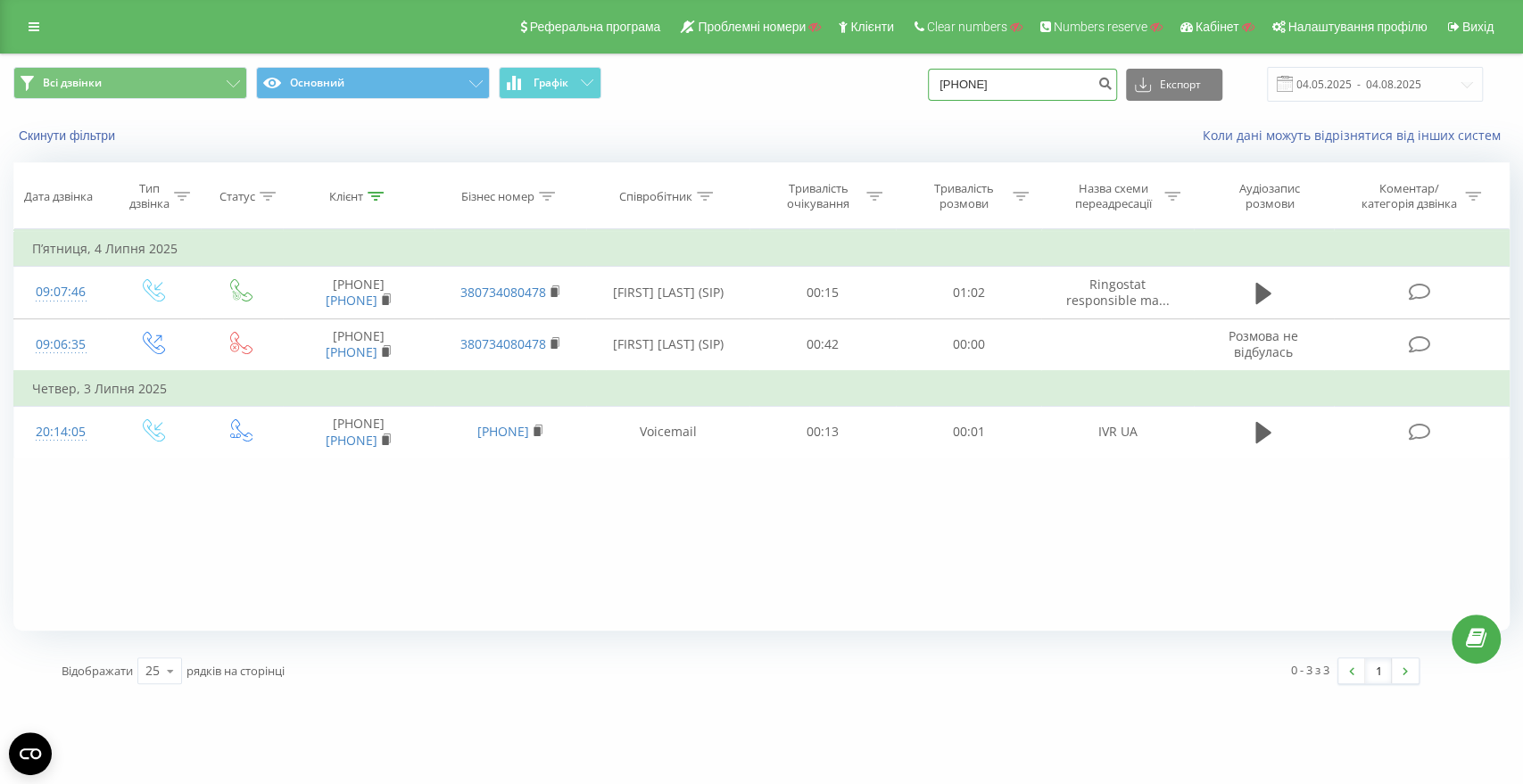 type on "[PHONE]" 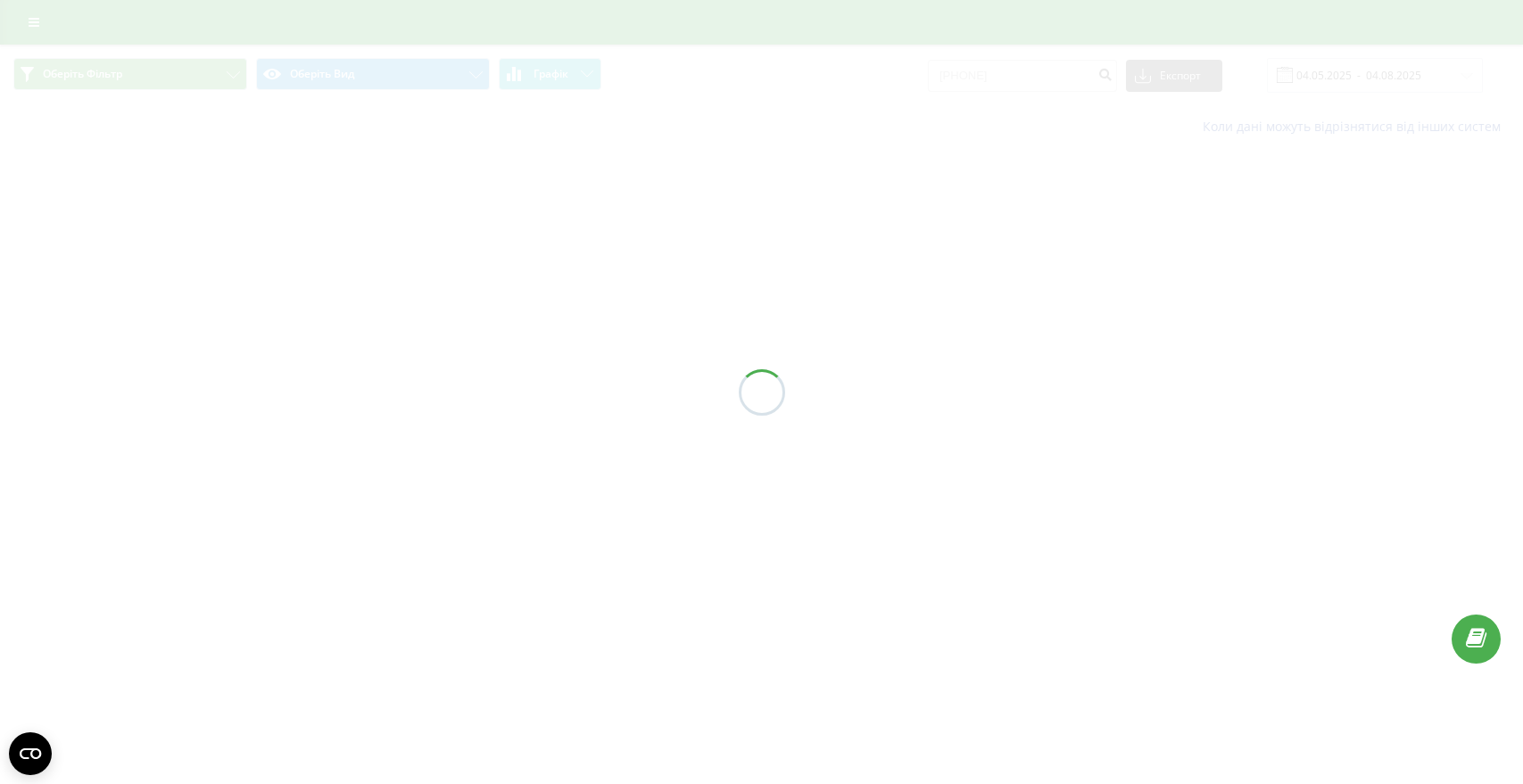 scroll, scrollTop: 0, scrollLeft: 0, axis: both 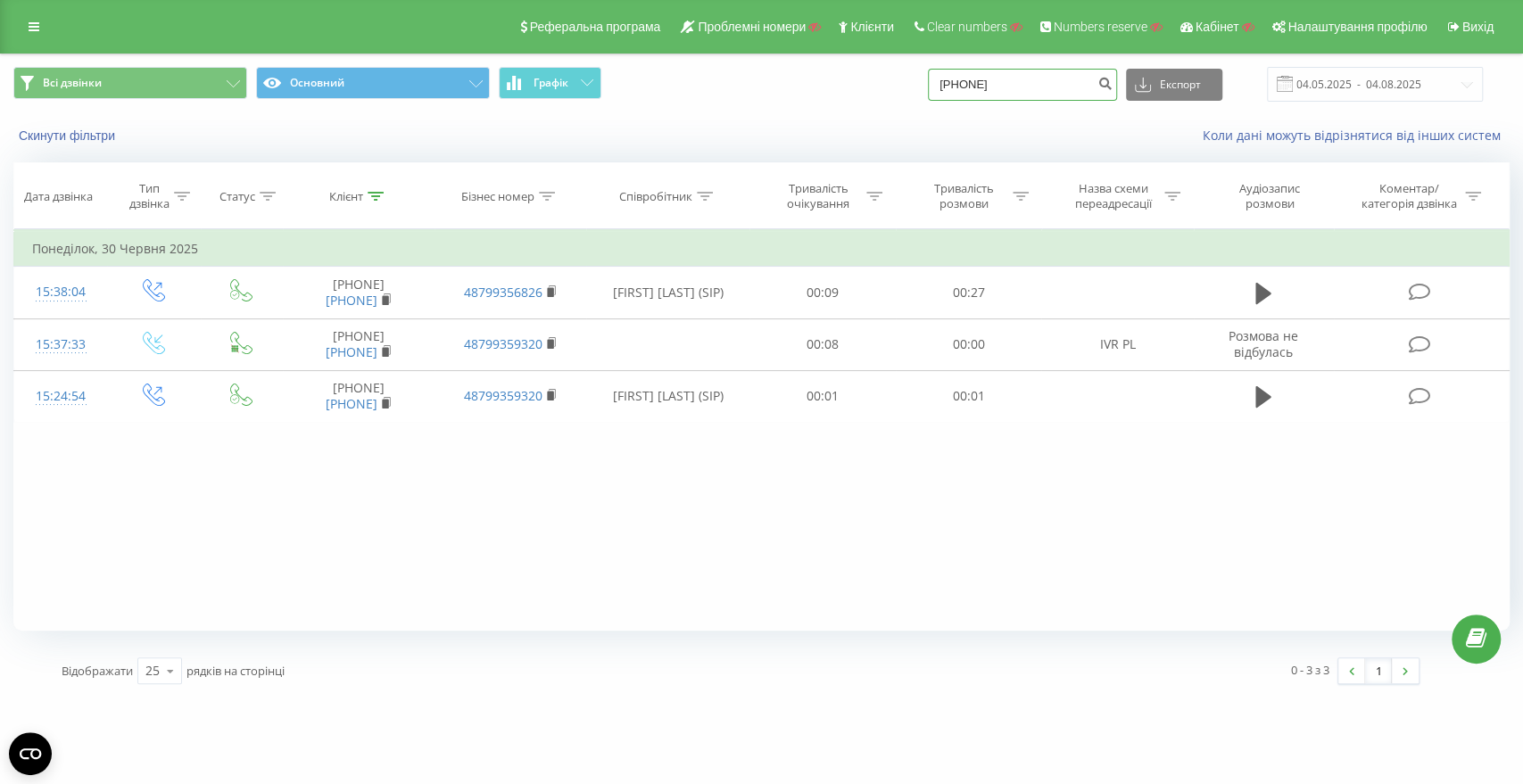 click on "48783864592" at bounding box center [1022, 85] 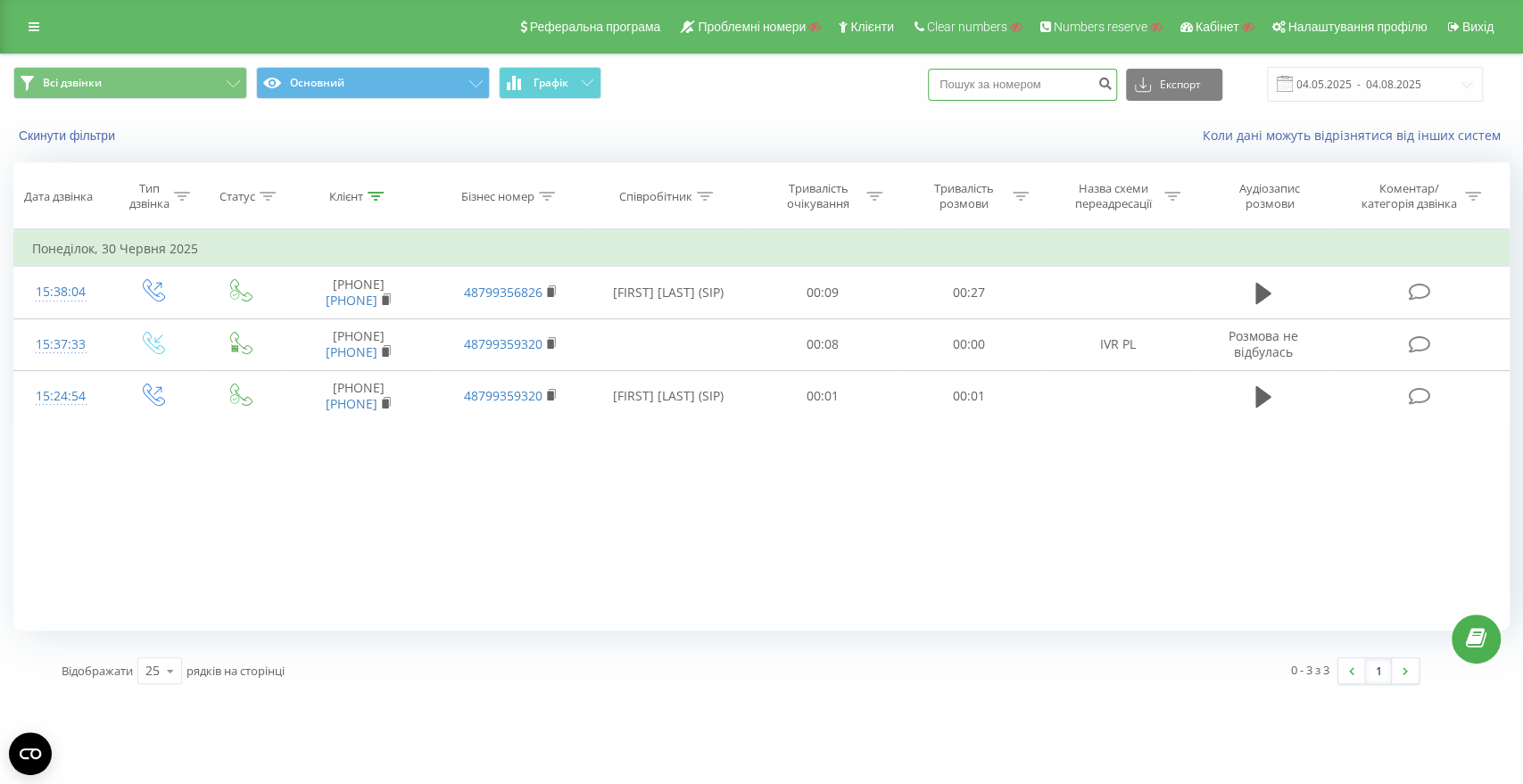 paste on "48571042866" 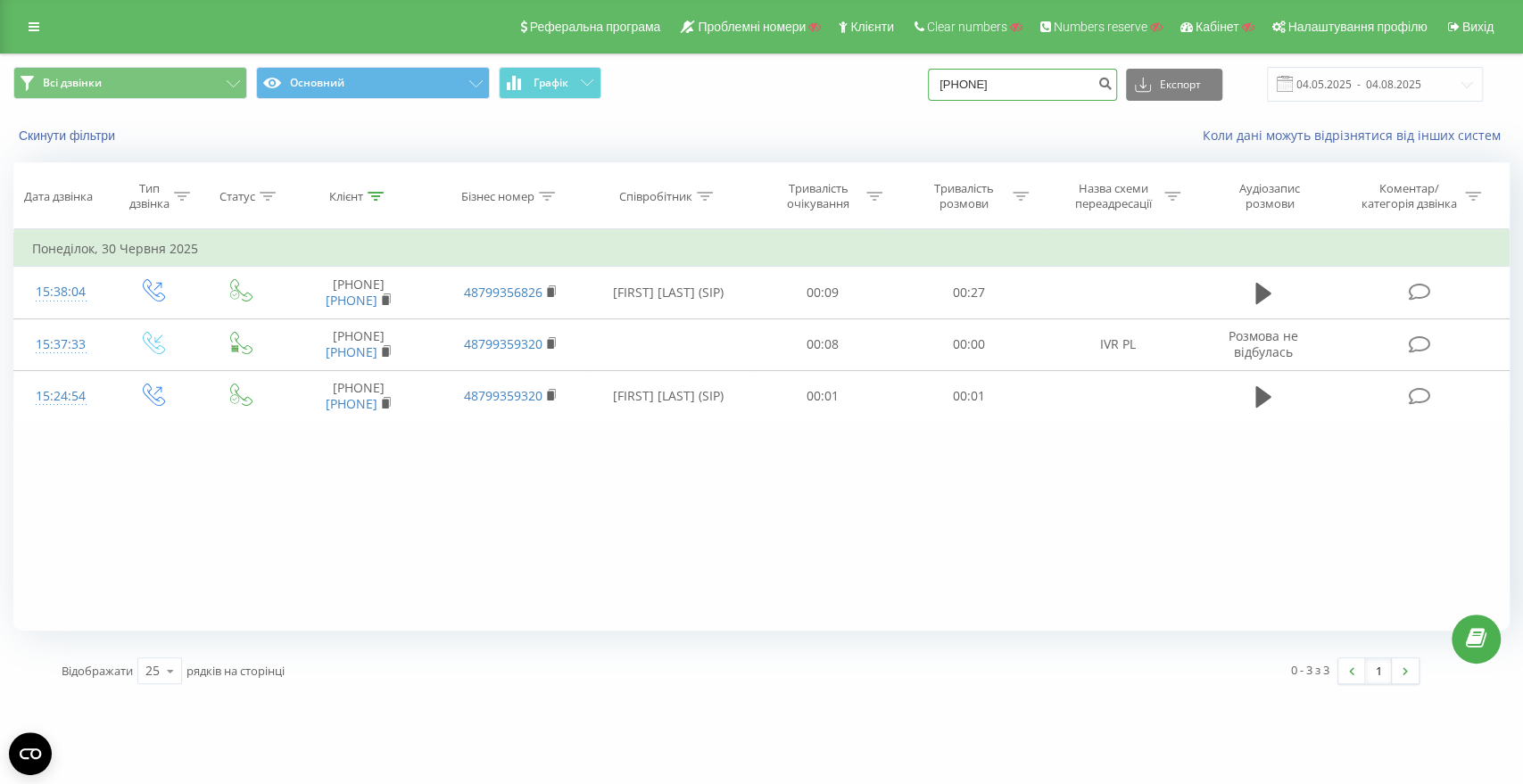 type on "48571042866" 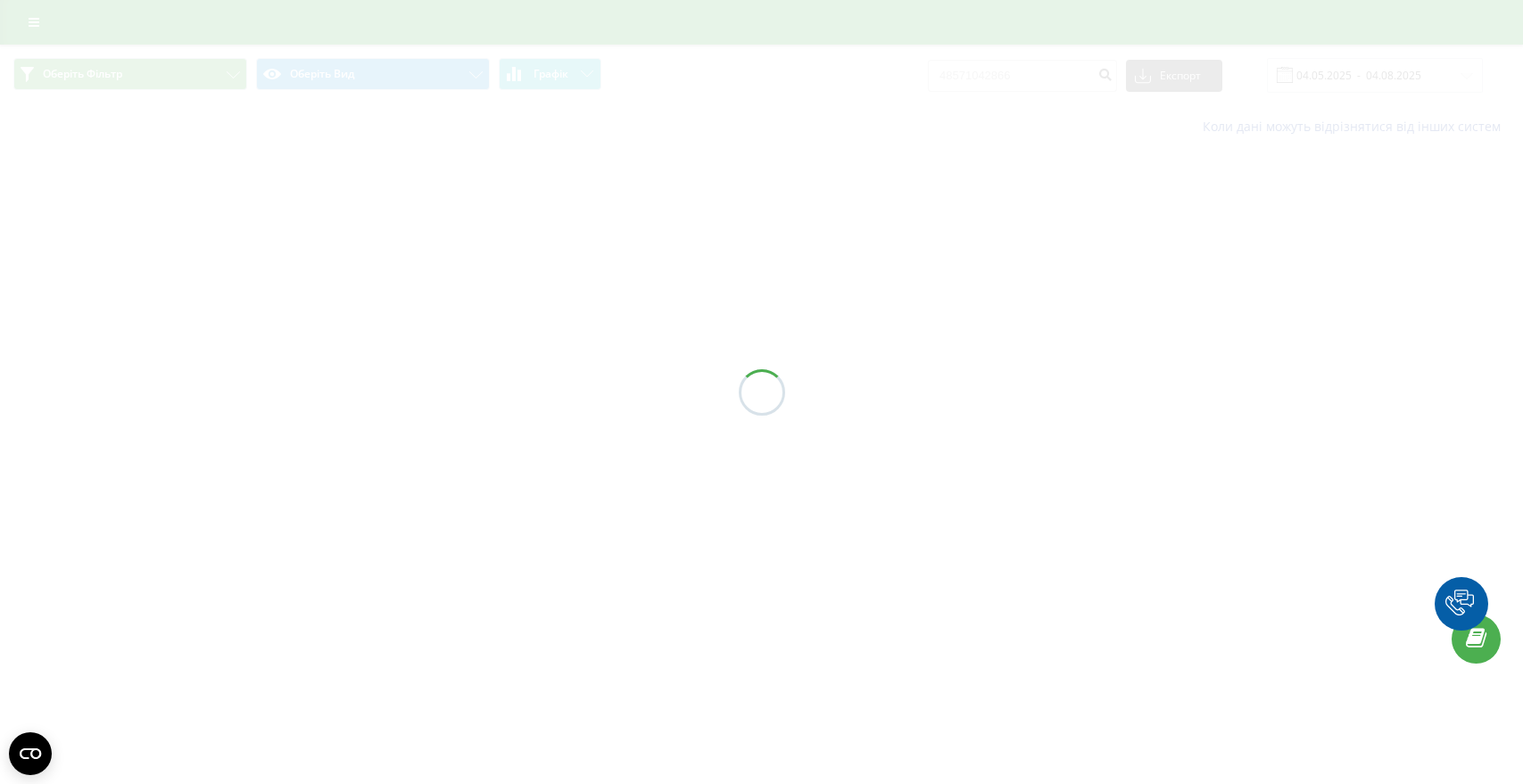 scroll, scrollTop: 0, scrollLeft: 0, axis: both 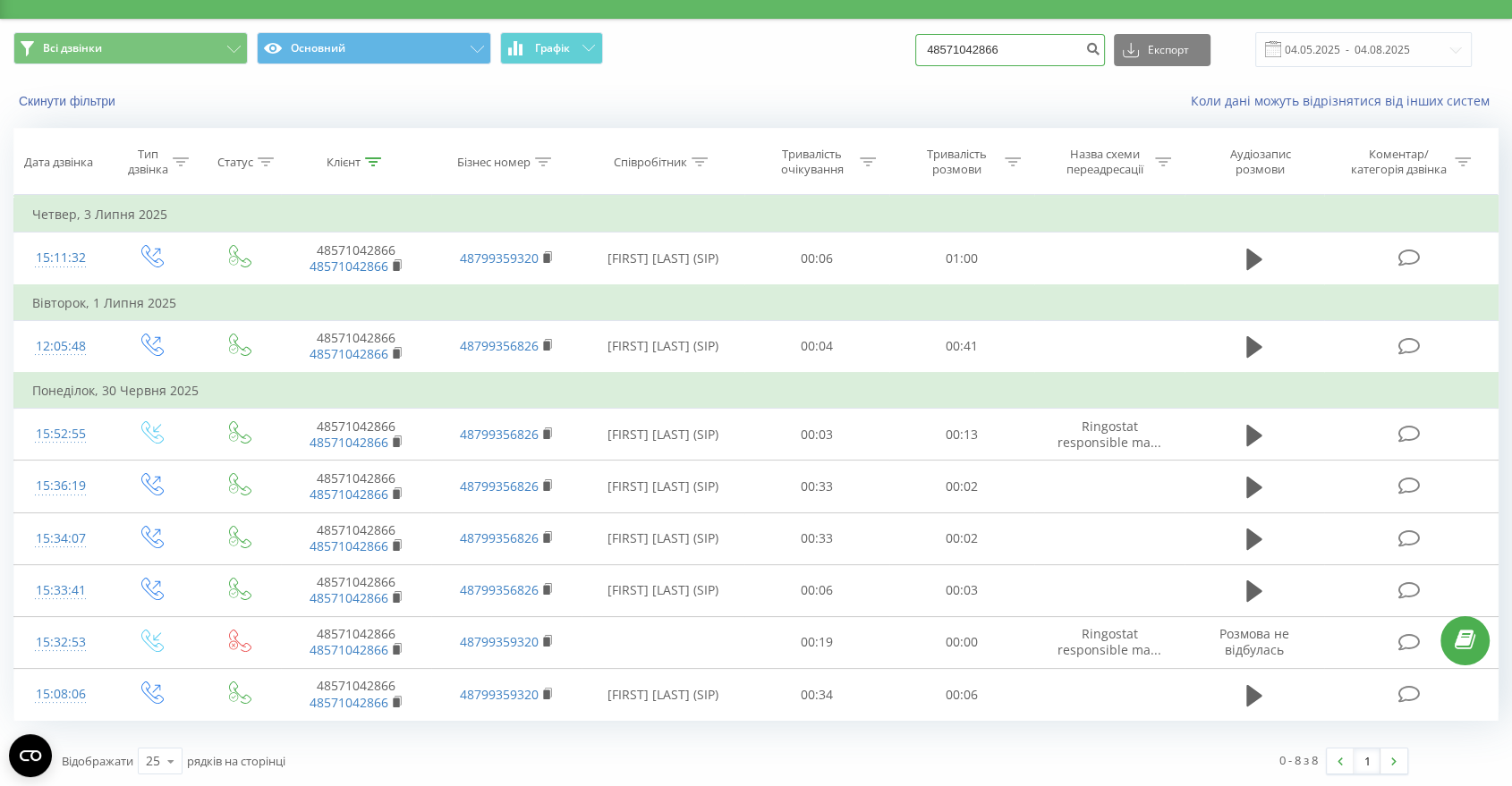 click on "48571042866" at bounding box center [1010, 50] 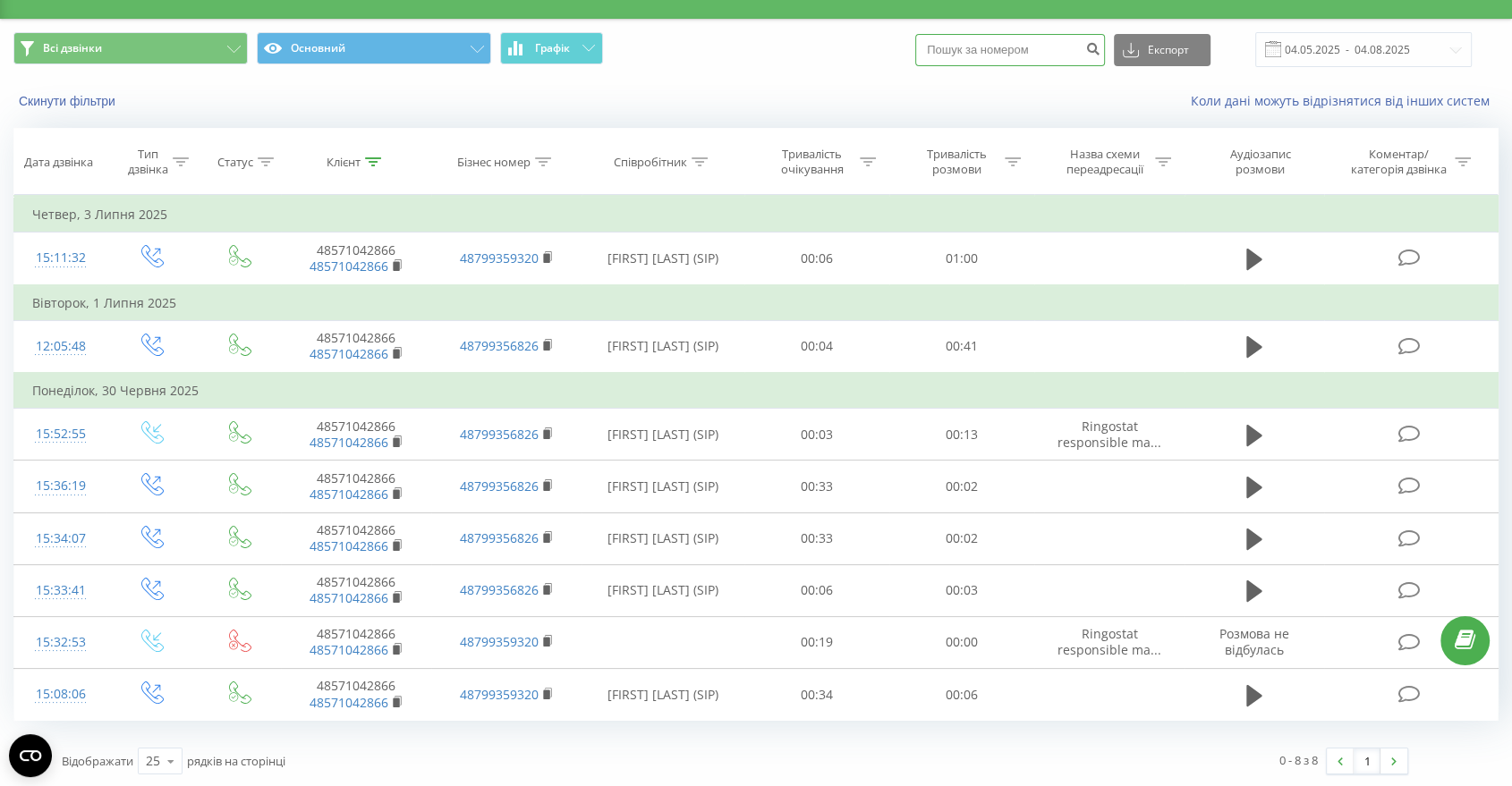 paste on "48579777291" 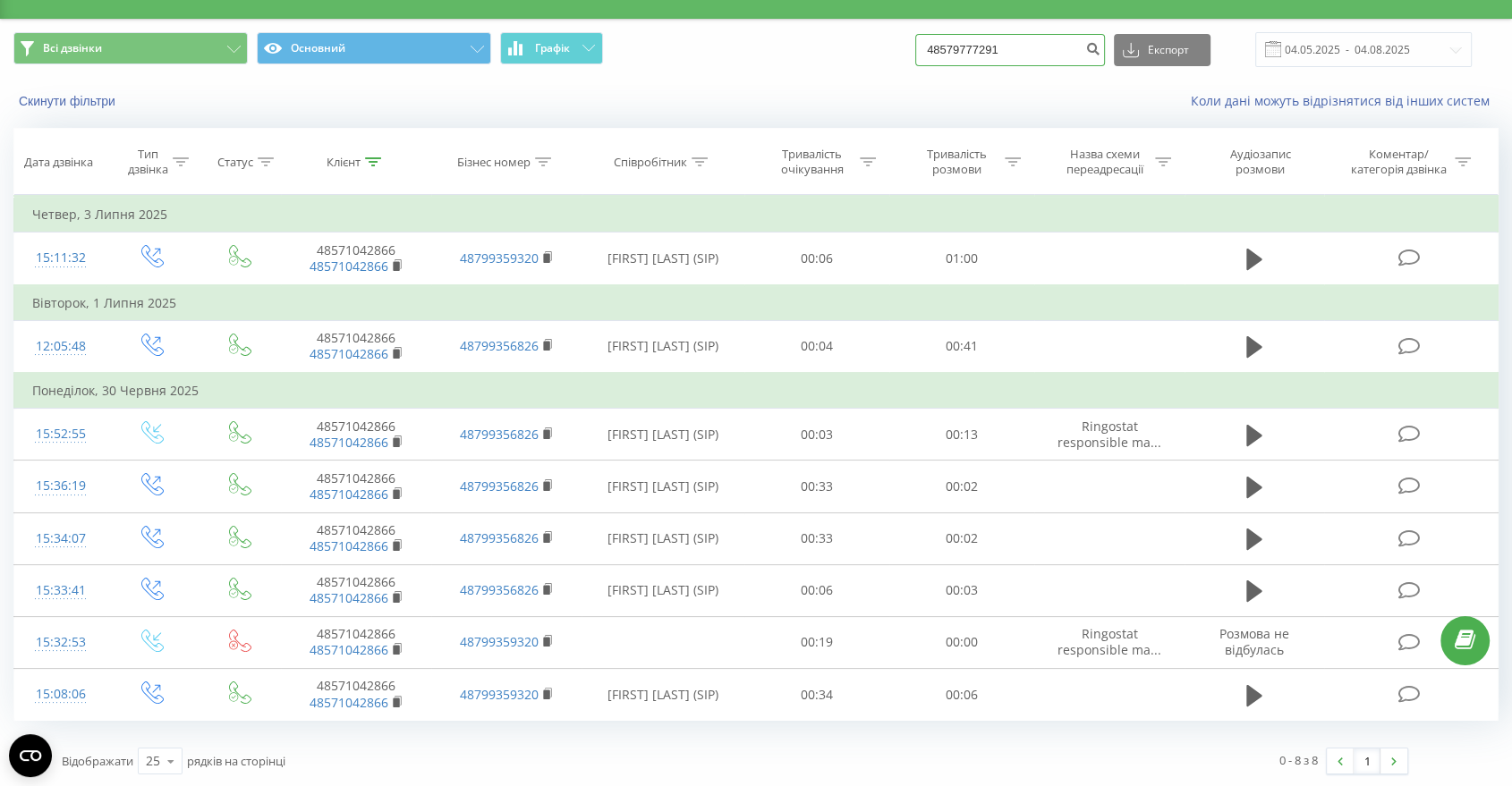 type on "48579777291" 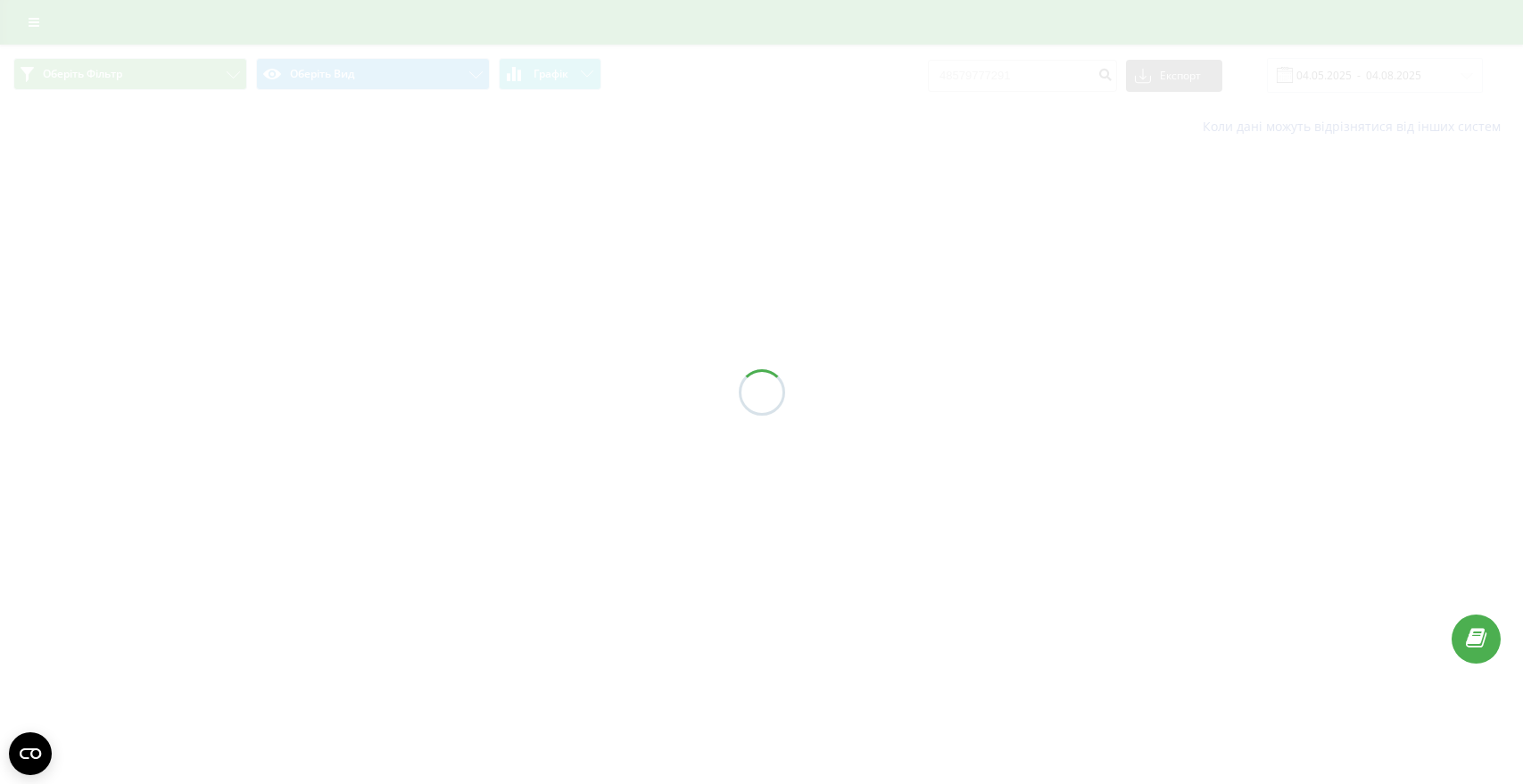 scroll, scrollTop: 0, scrollLeft: 0, axis: both 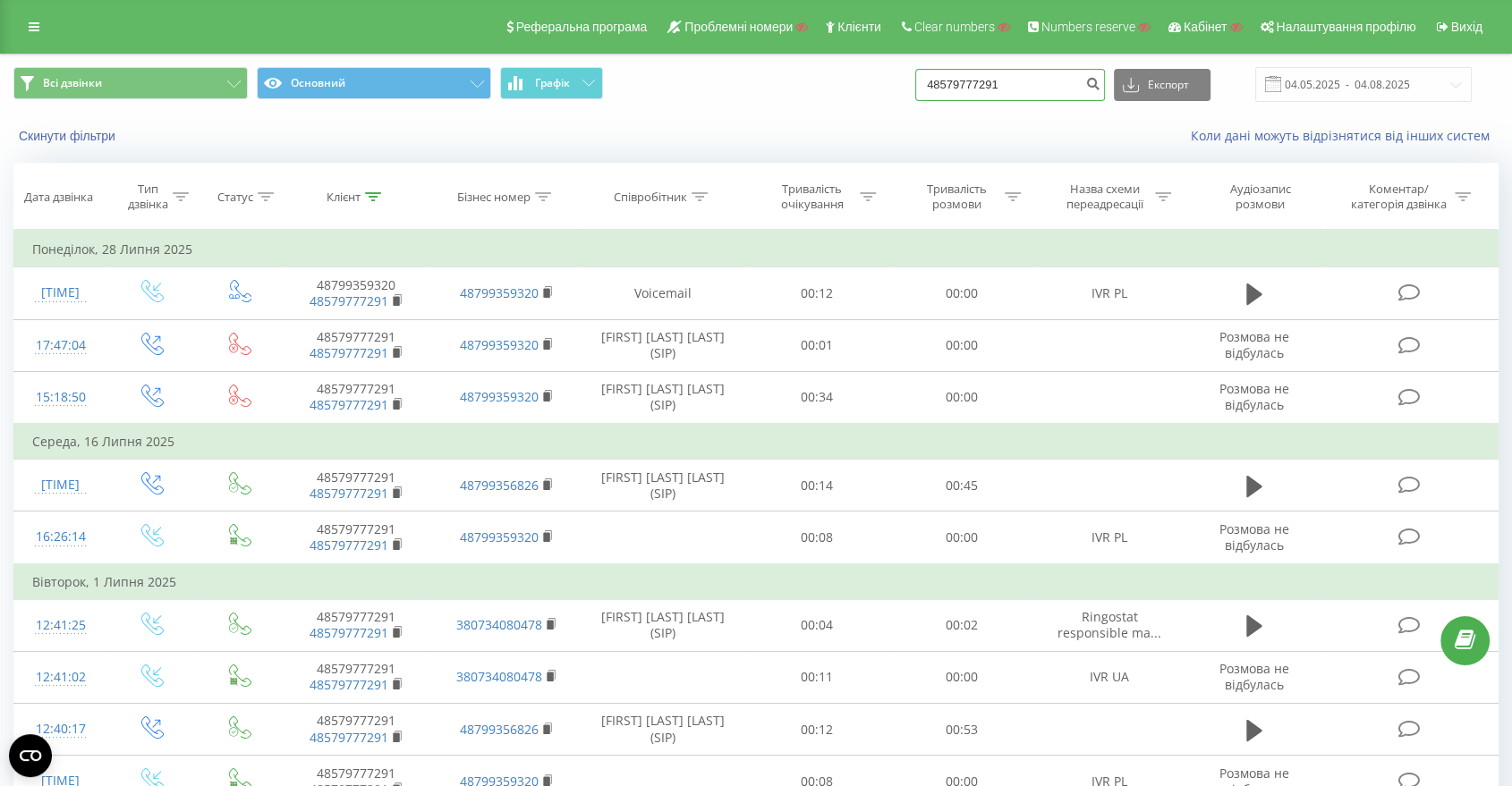 click on "48579777291" at bounding box center (1010, 85) 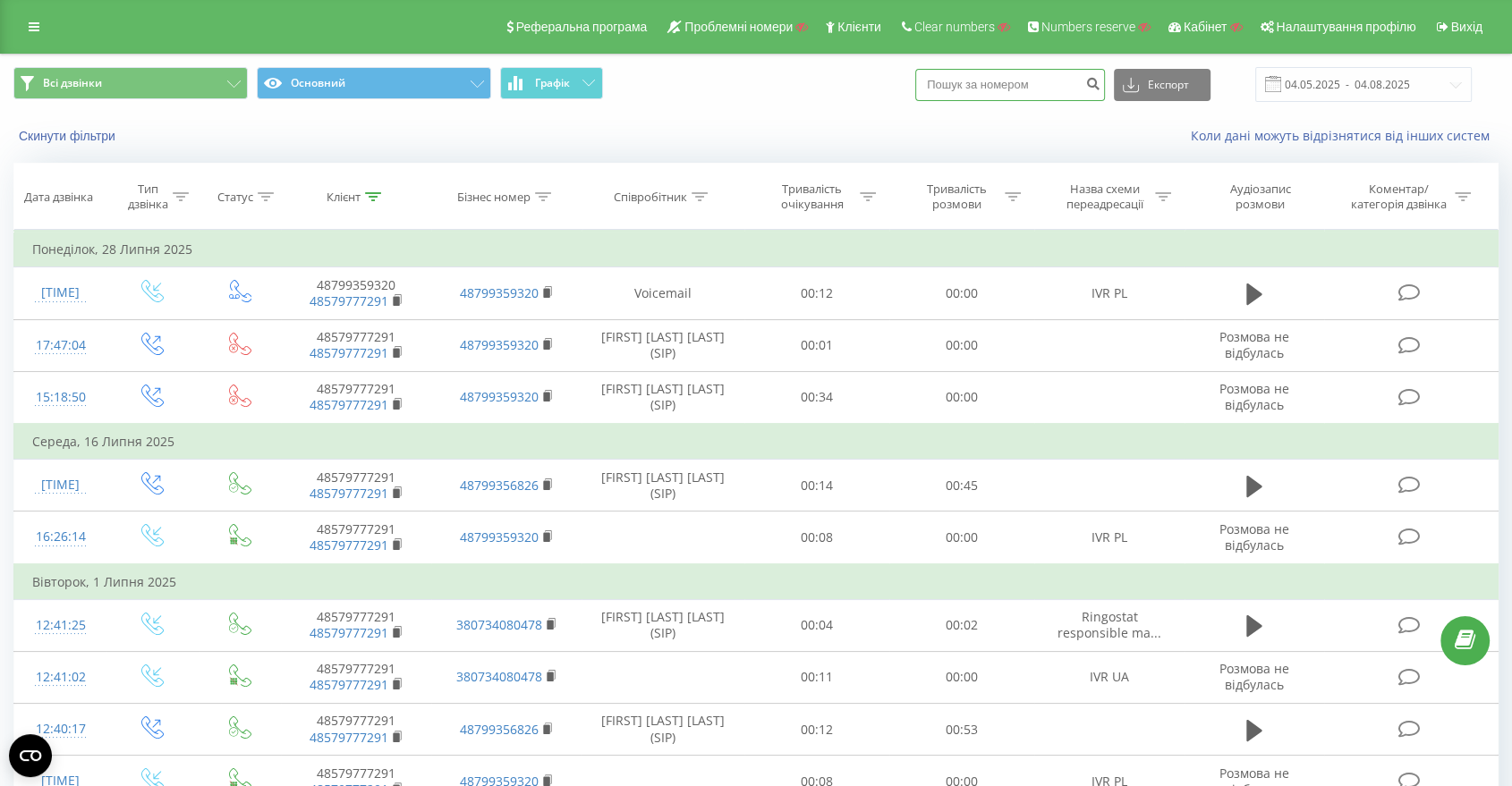 paste on "[PHONE]" 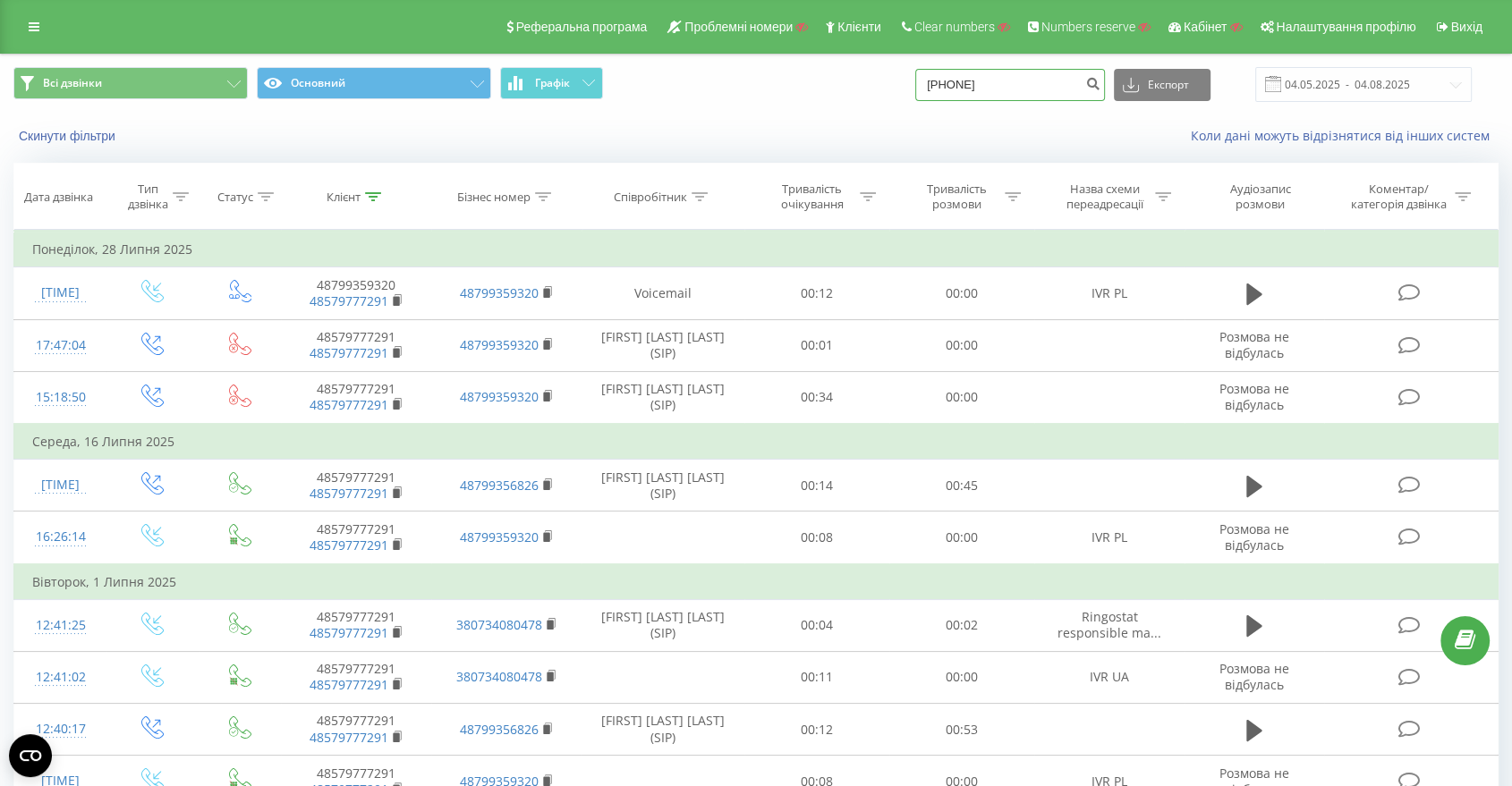 type on "[PHONE]" 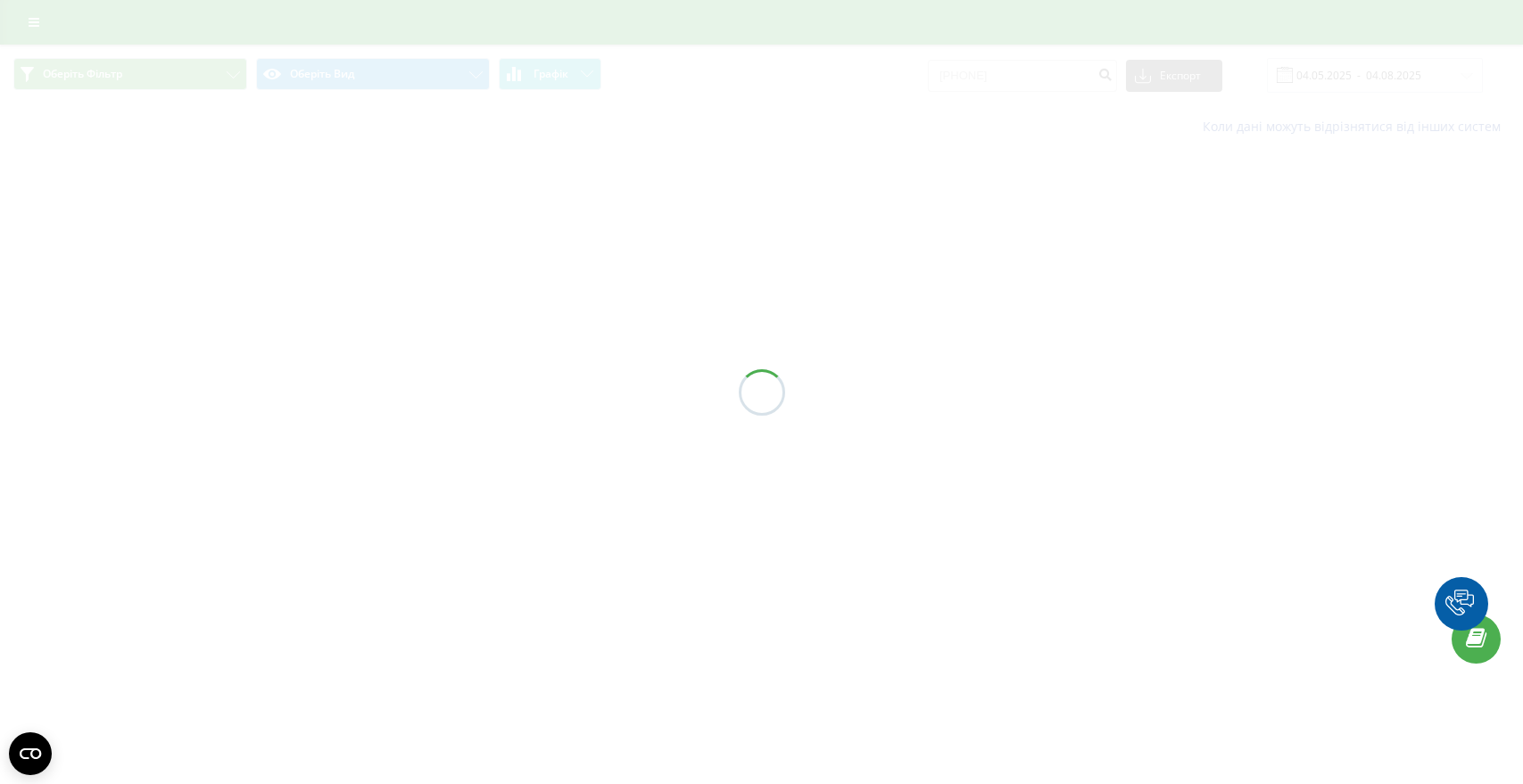 scroll, scrollTop: 0, scrollLeft: 0, axis: both 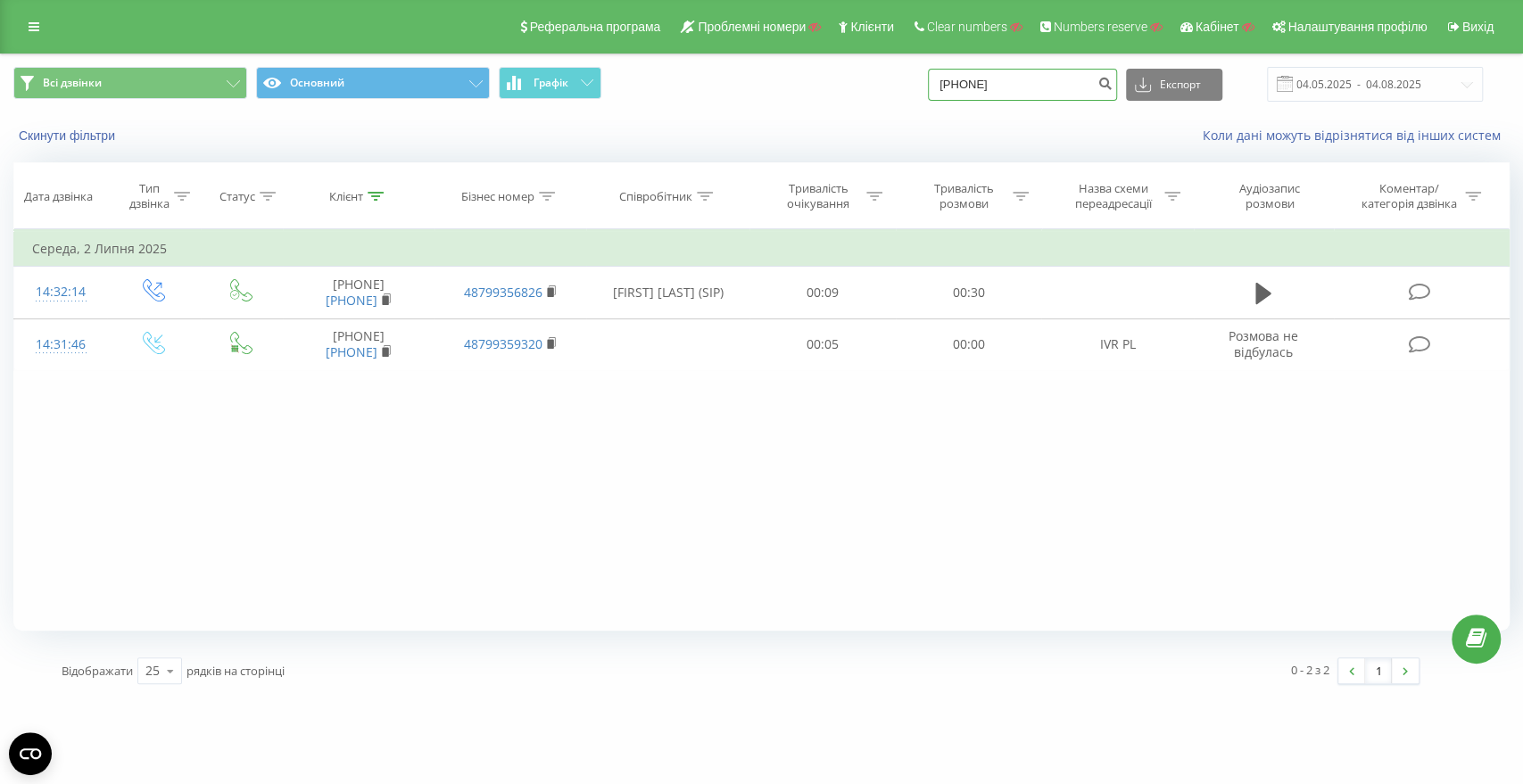 click on "[PHONE]" at bounding box center [1022, 85] 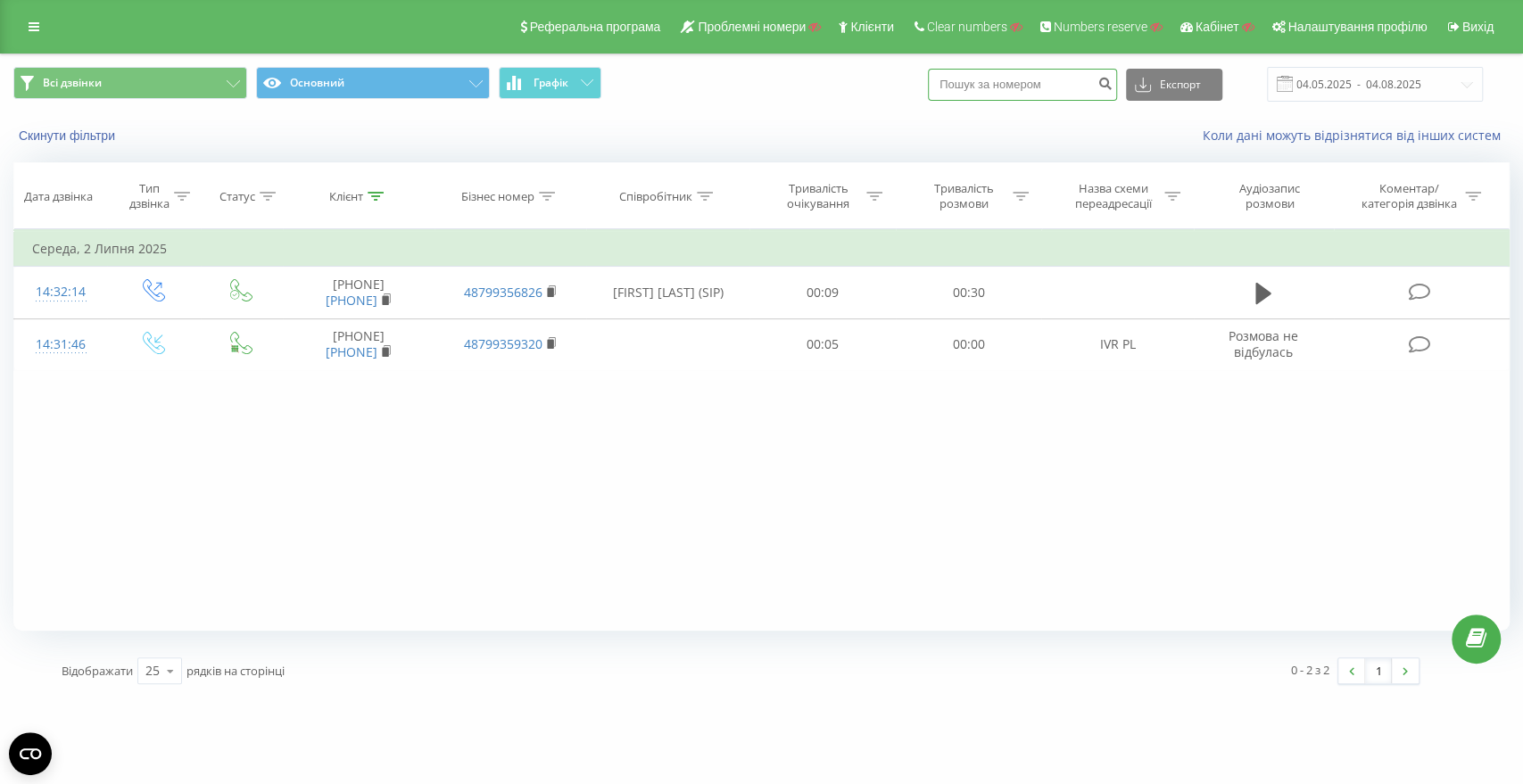 paste on "[PHONE]" 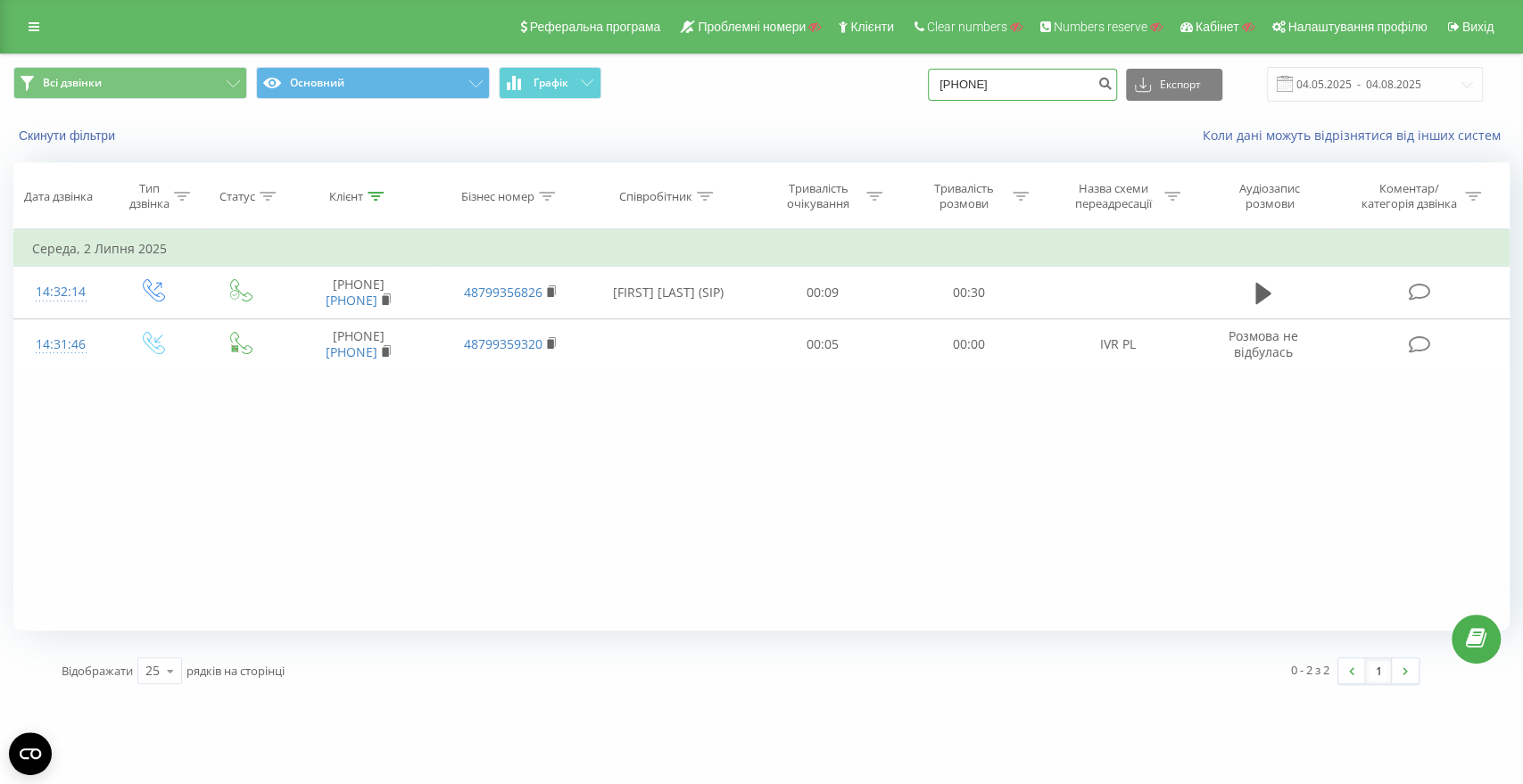 type on "[PHONE]" 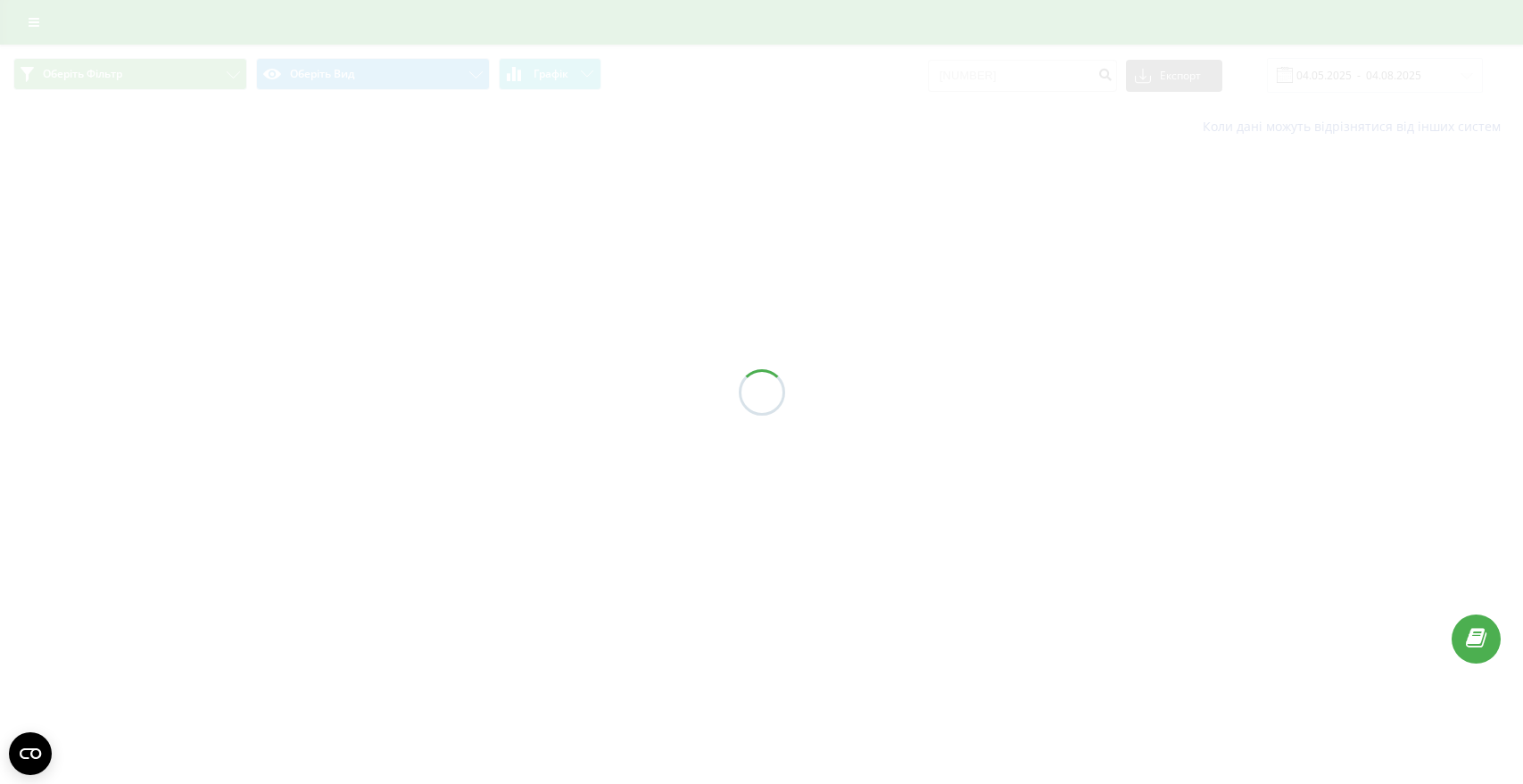 scroll, scrollTop: 0, scrollLeft: 0, axis: both 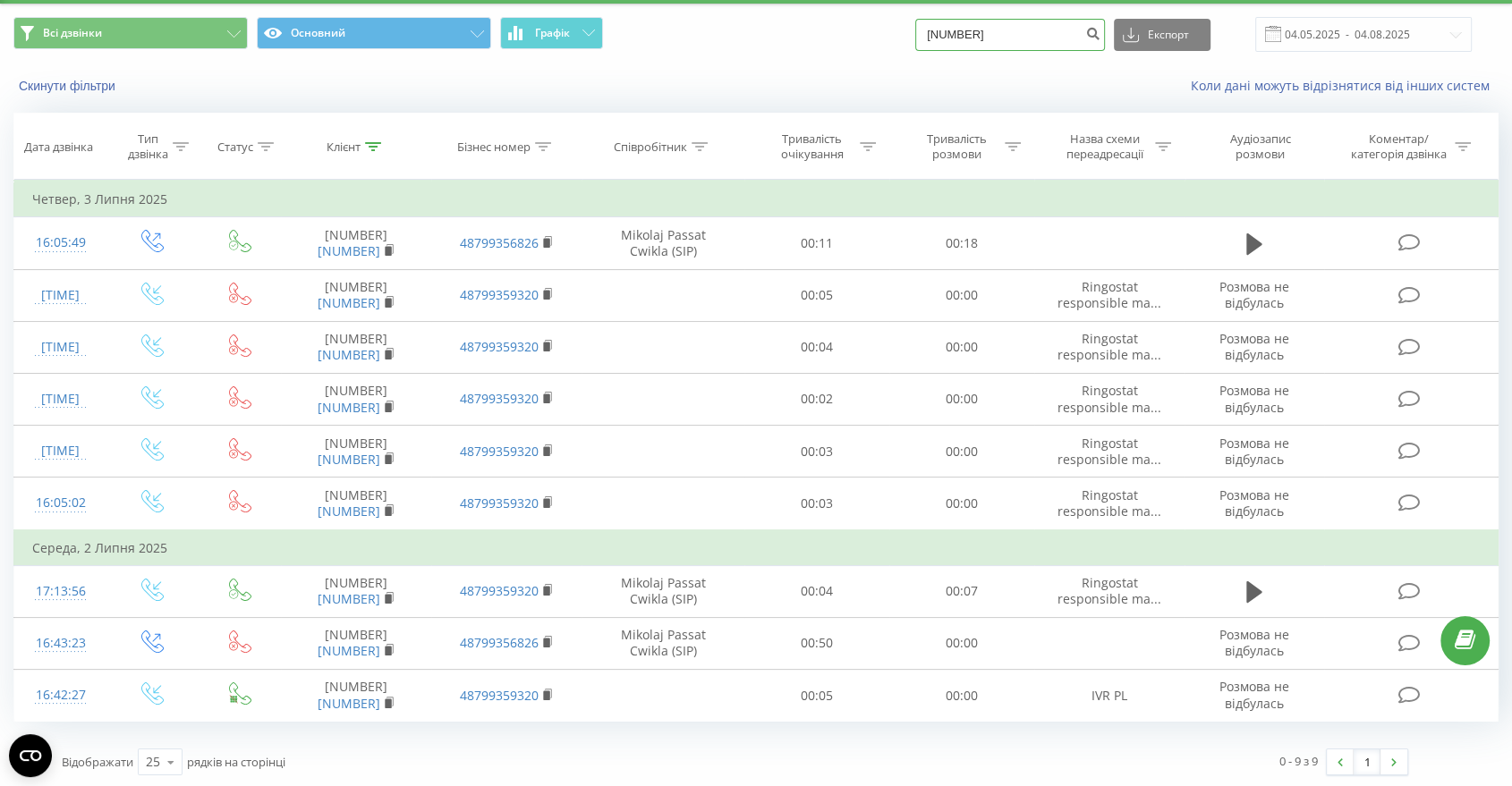 click on "[NUMBER]" at bounding box center [1010, 35] 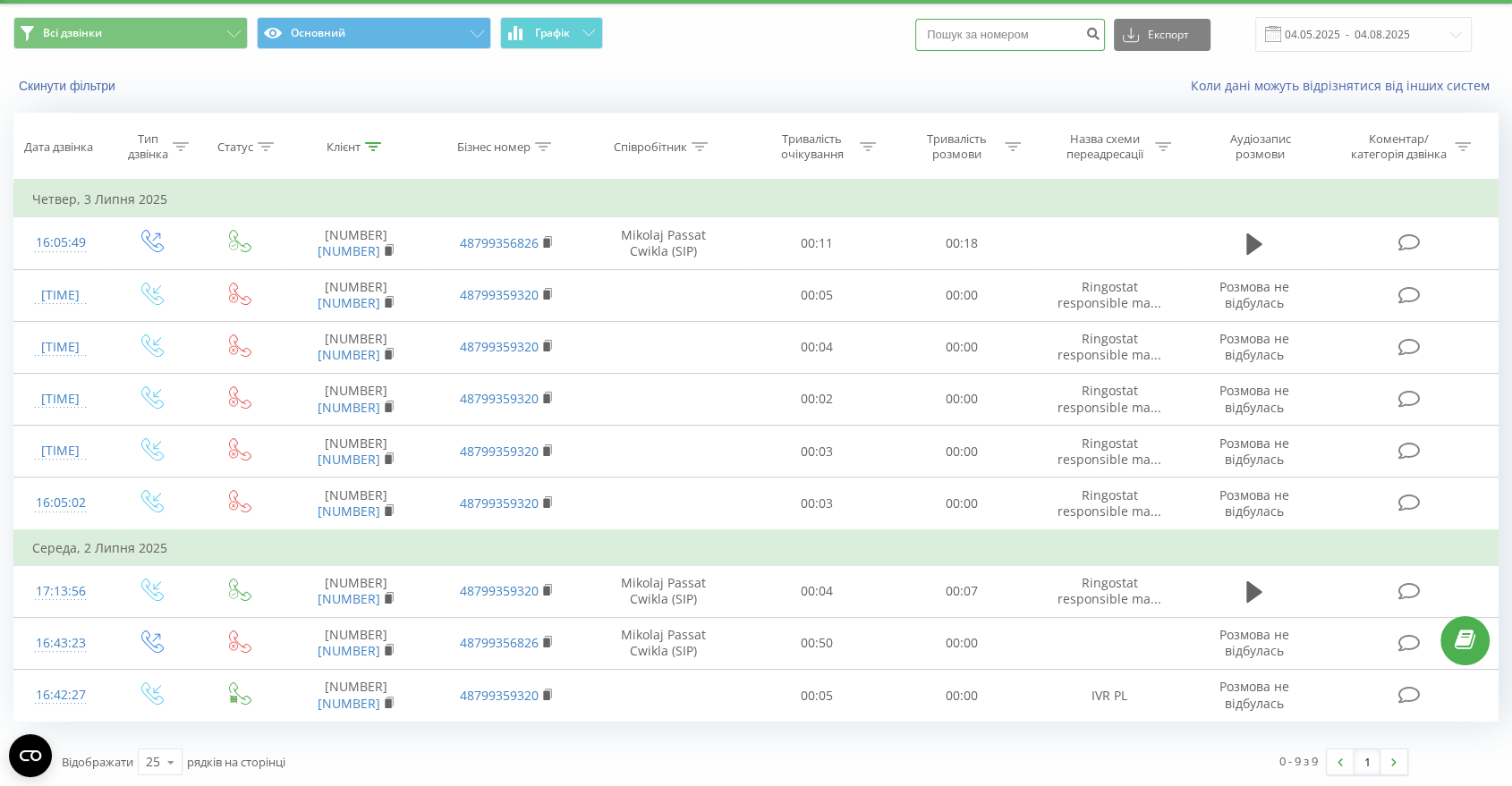 paste on "[NUMBER]" 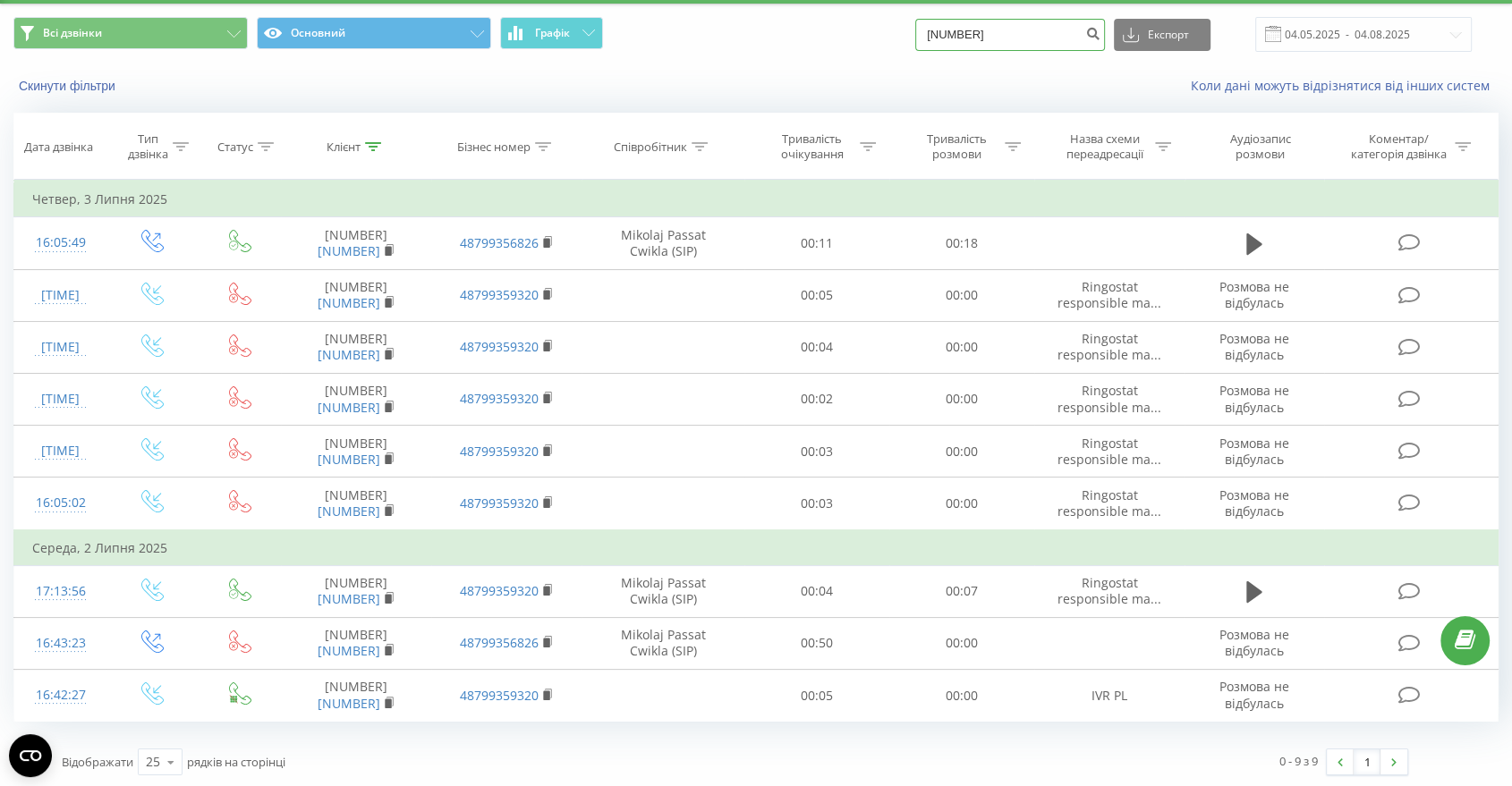 type on "[NUMBER]" 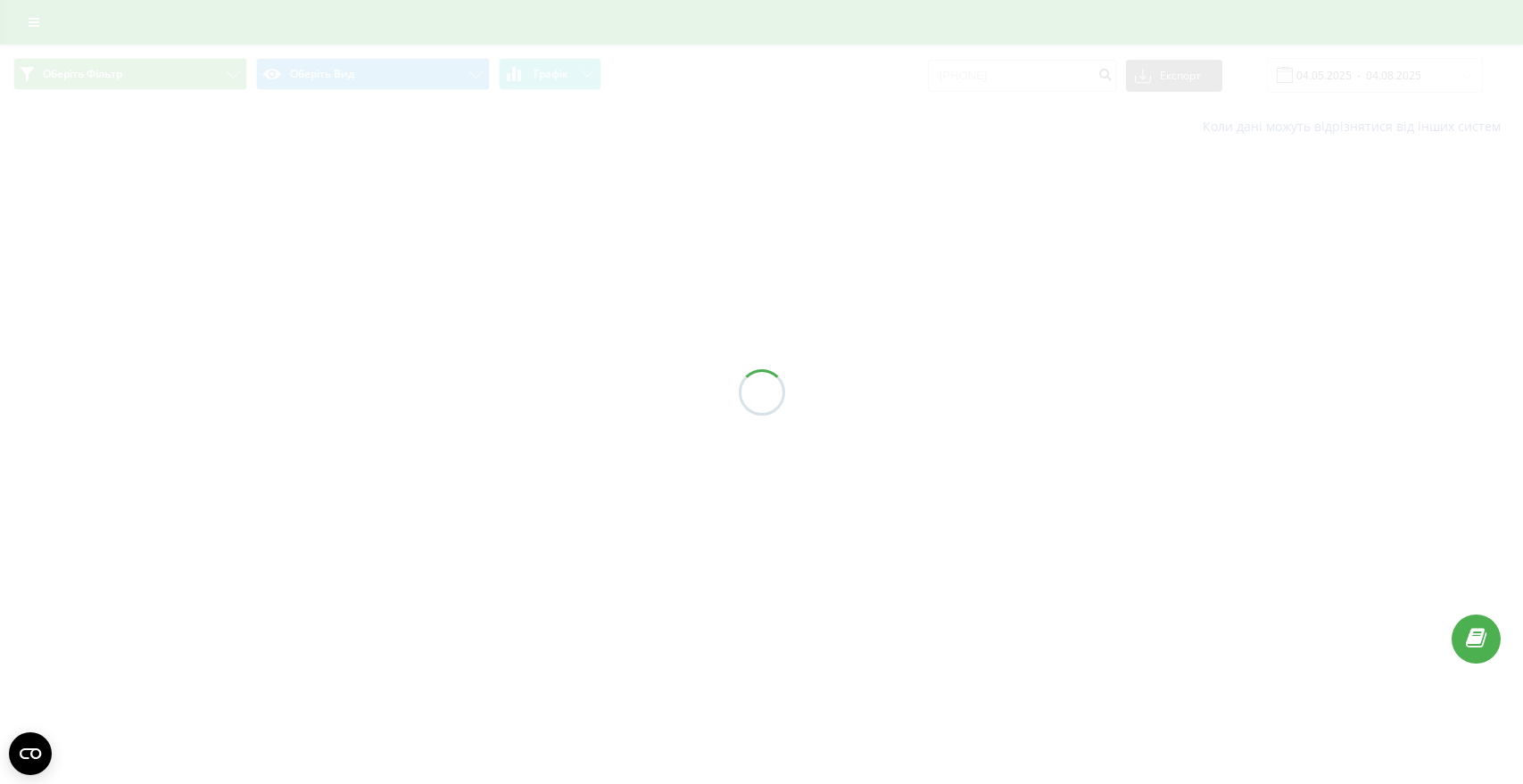scroll, scrollTop: 0, scrollLeft: 0, axis: both 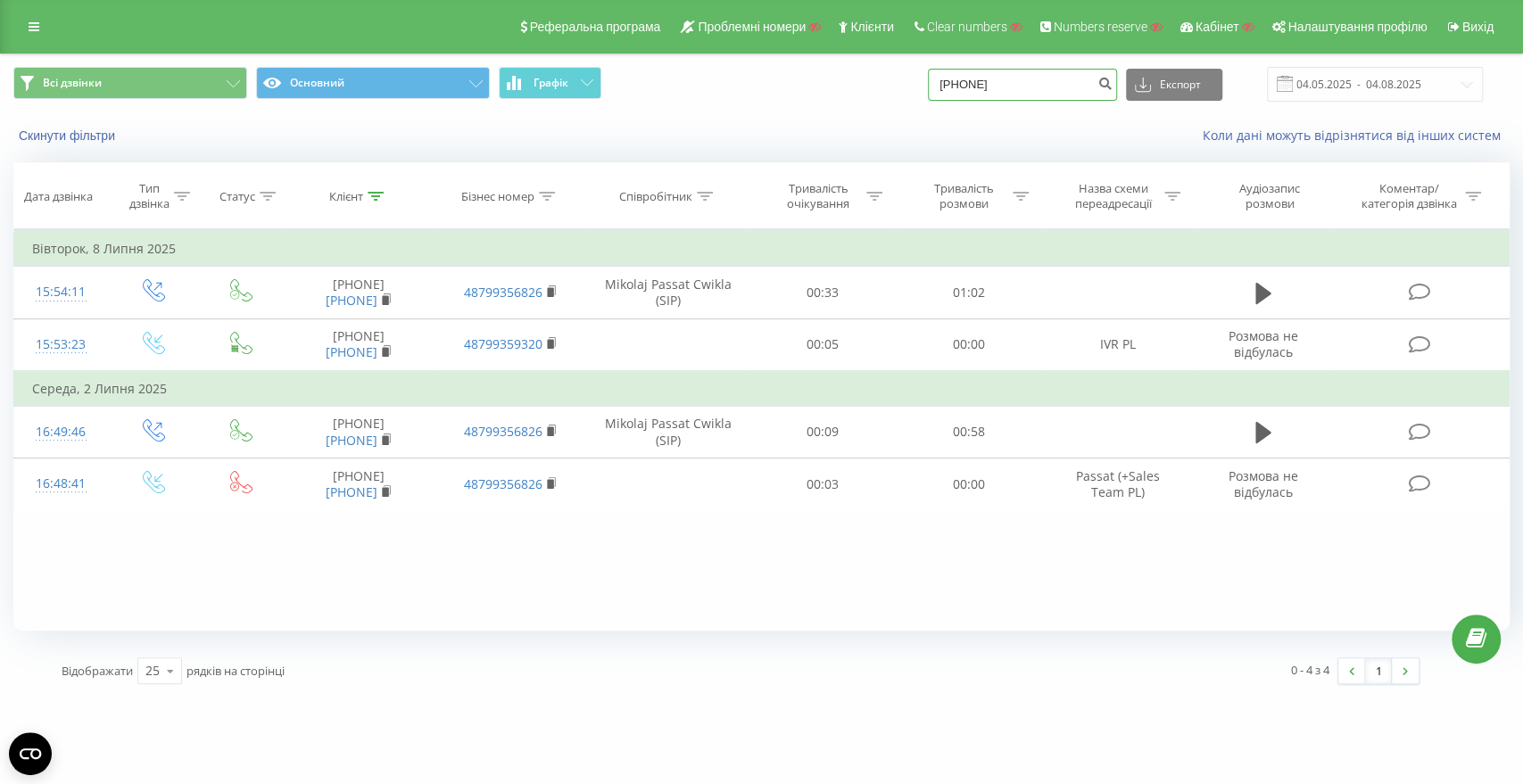 click on "48536421924" at bounding box center (1022, 85) 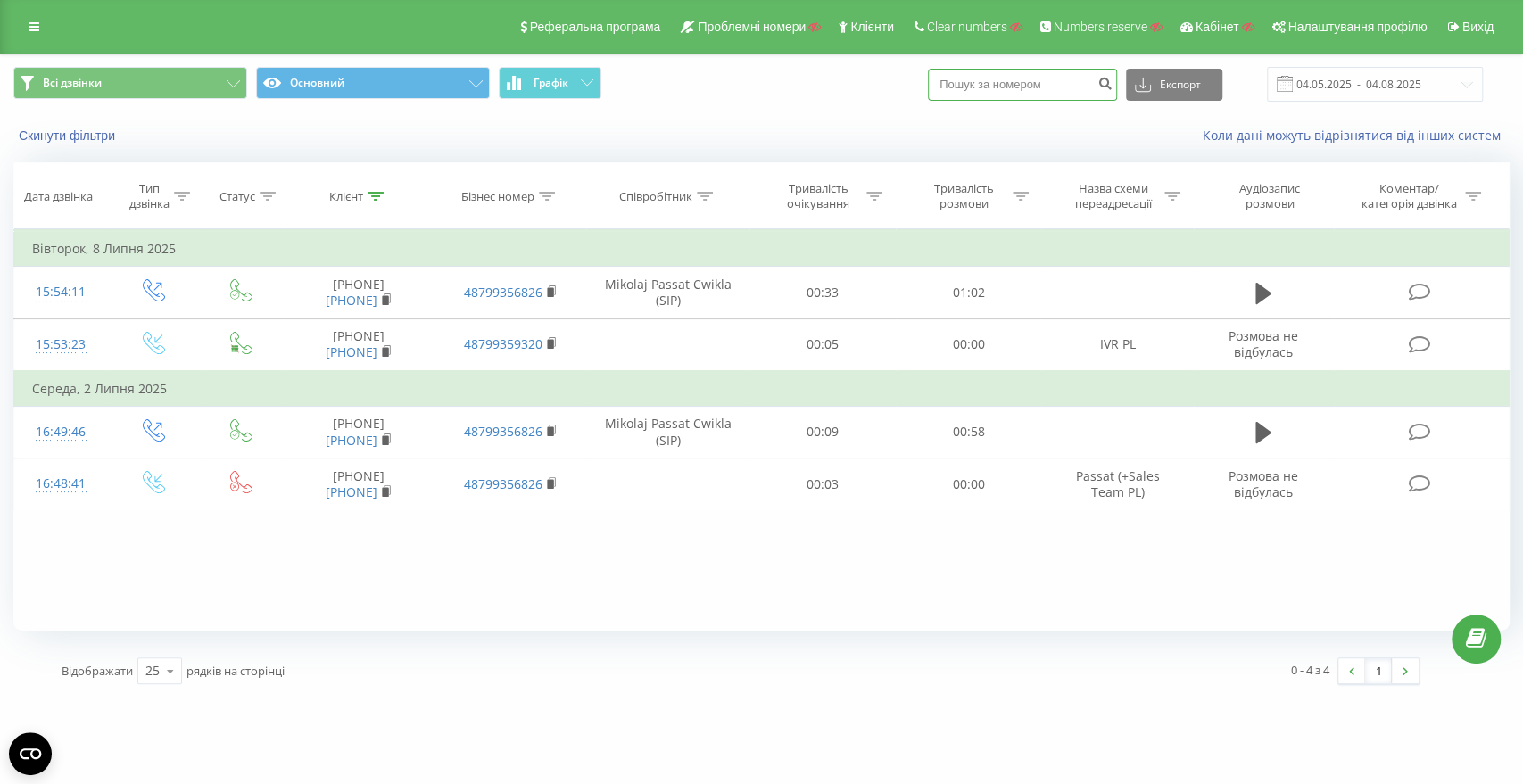 paste on "48221531042" 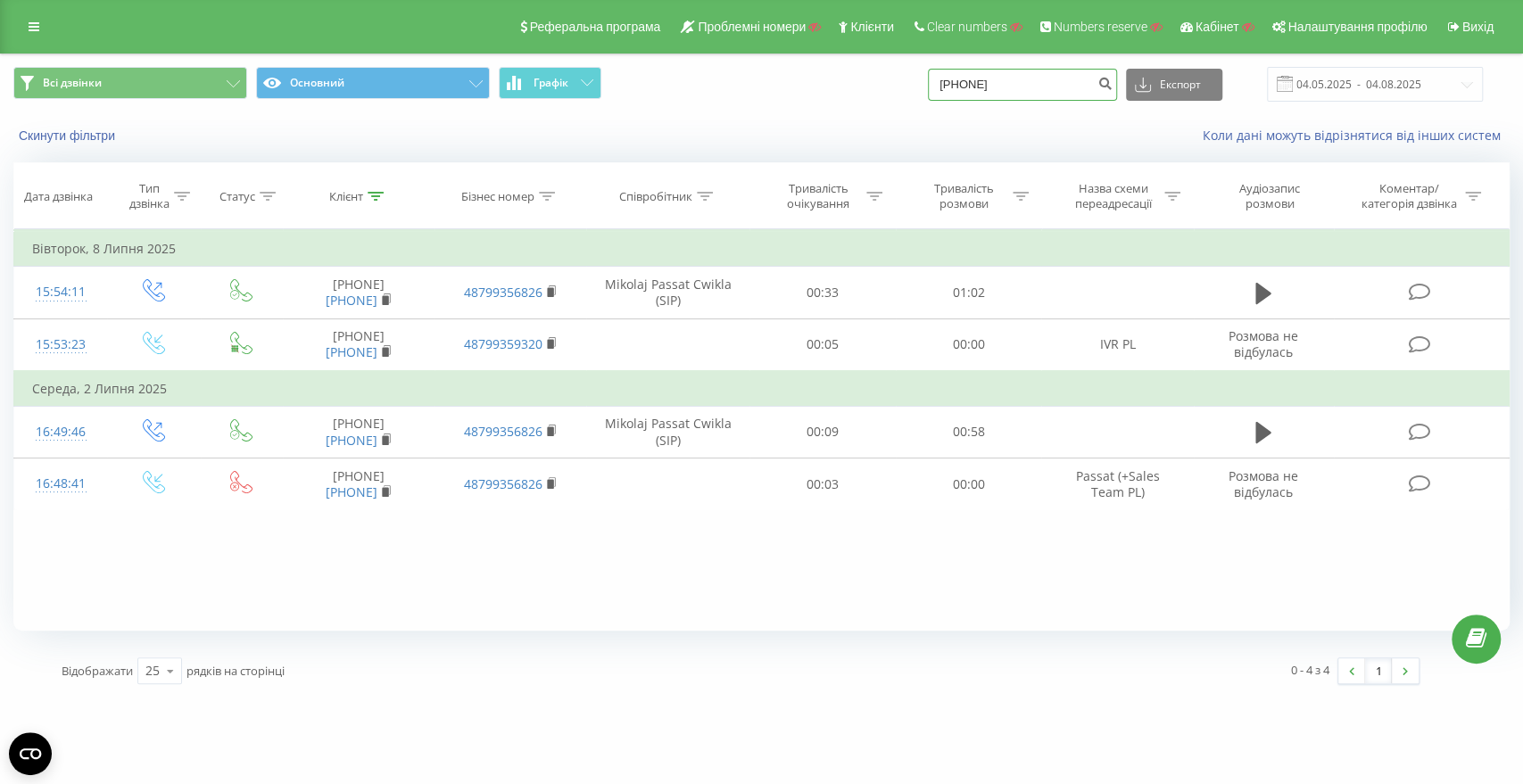 type on "48221531042" 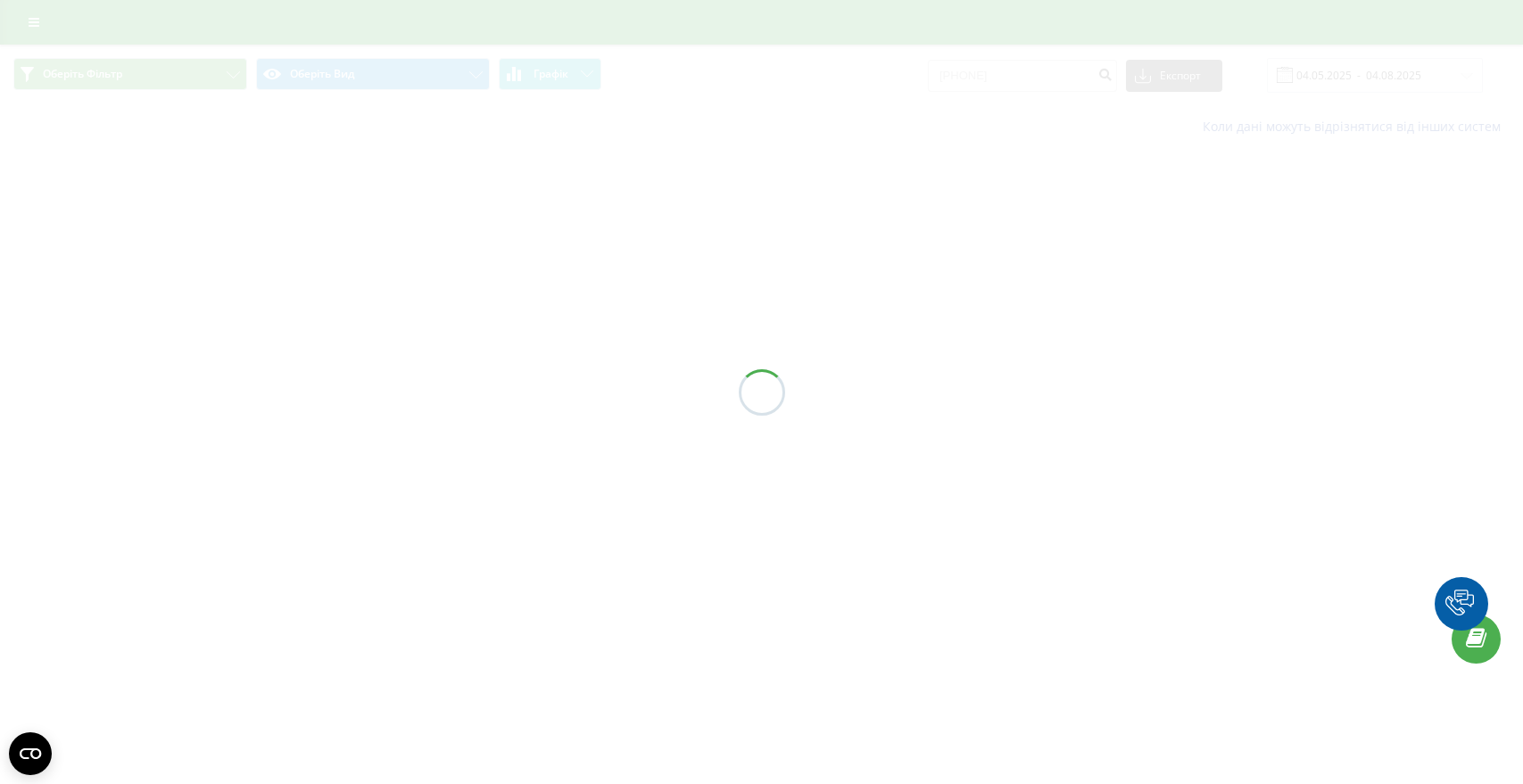 scroll, scrollTop: 0, scrollLeft: 0, axis: both 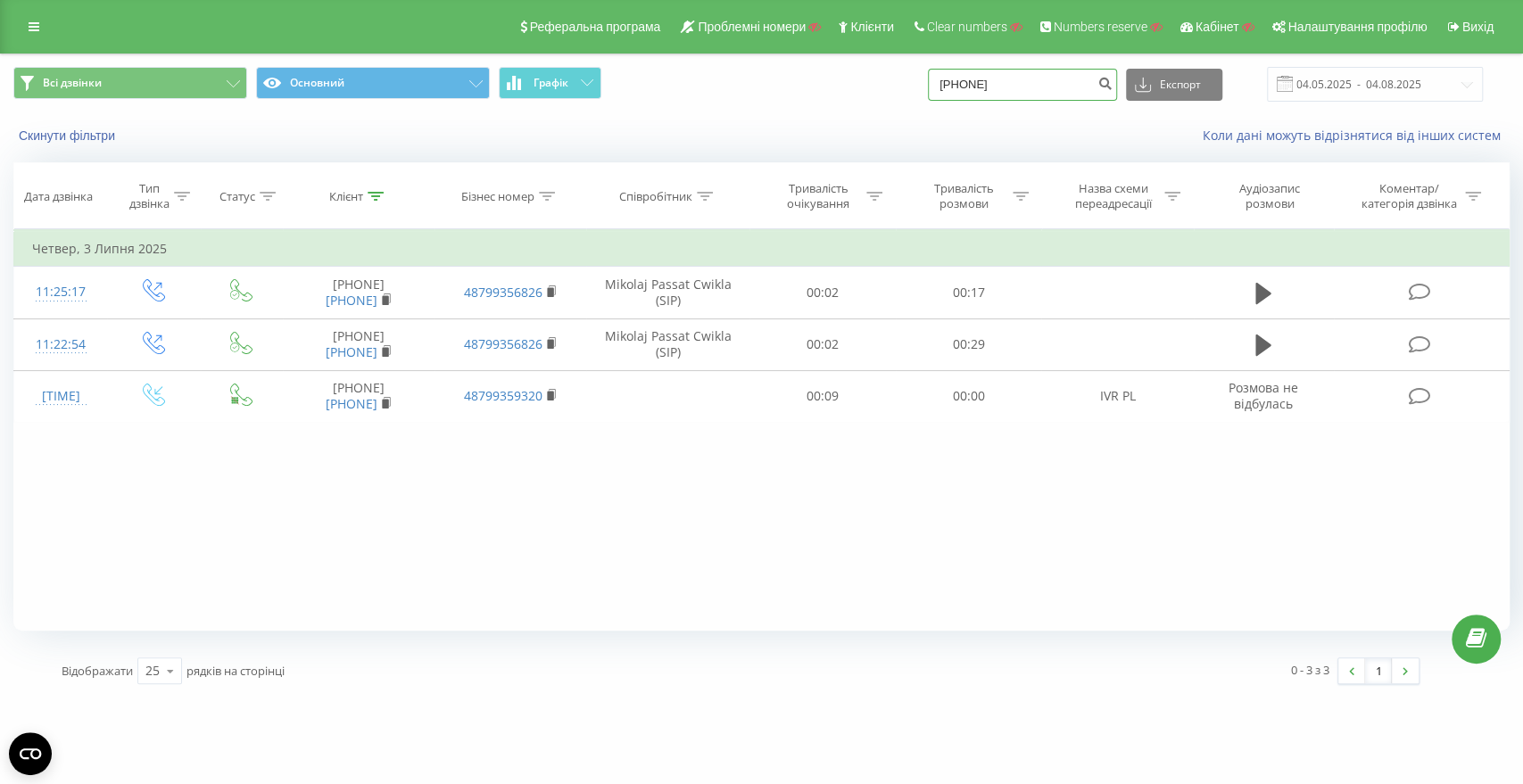 click on "48221531042" at bounding box center [1022, 85] 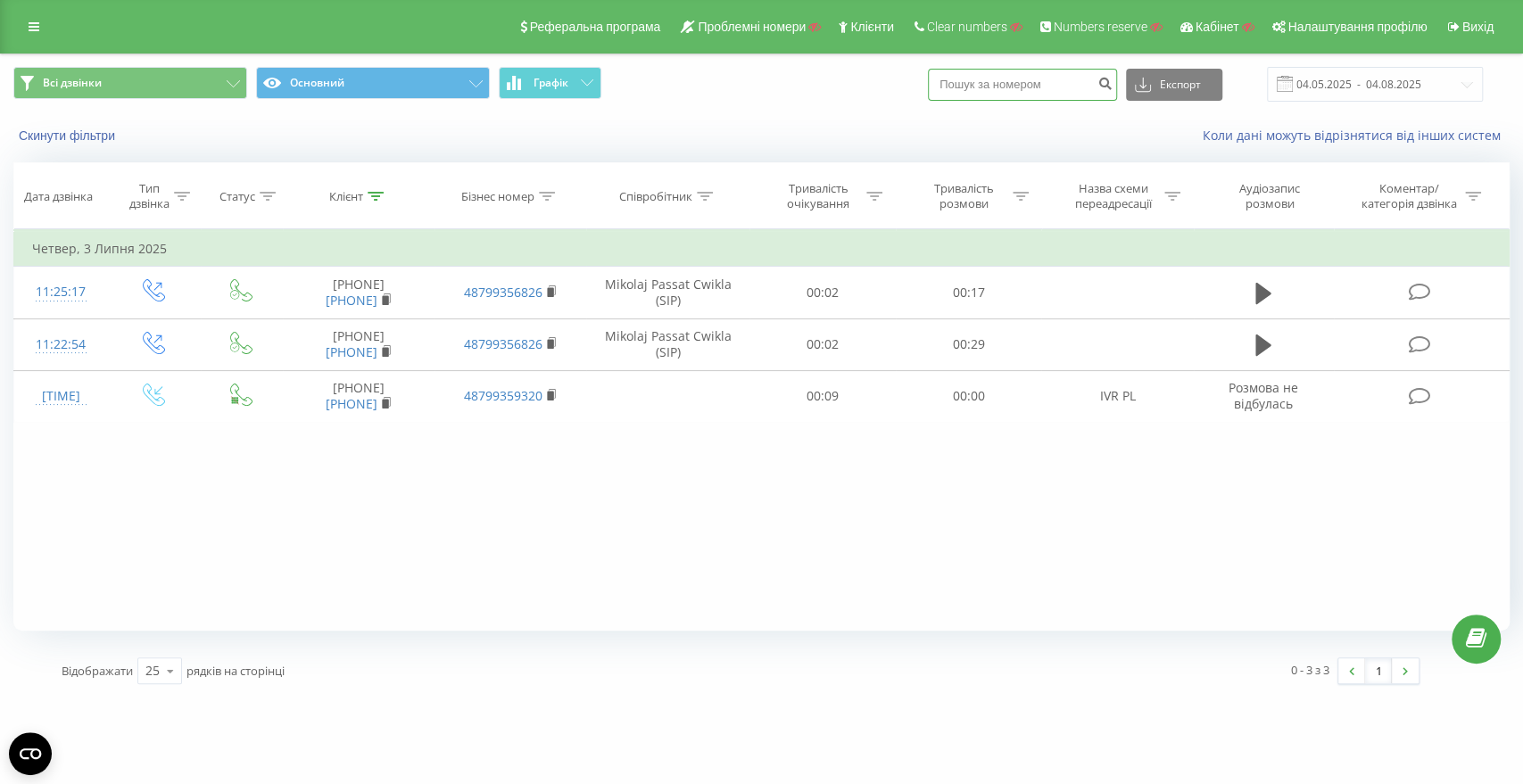 paste on "[PHONE]" 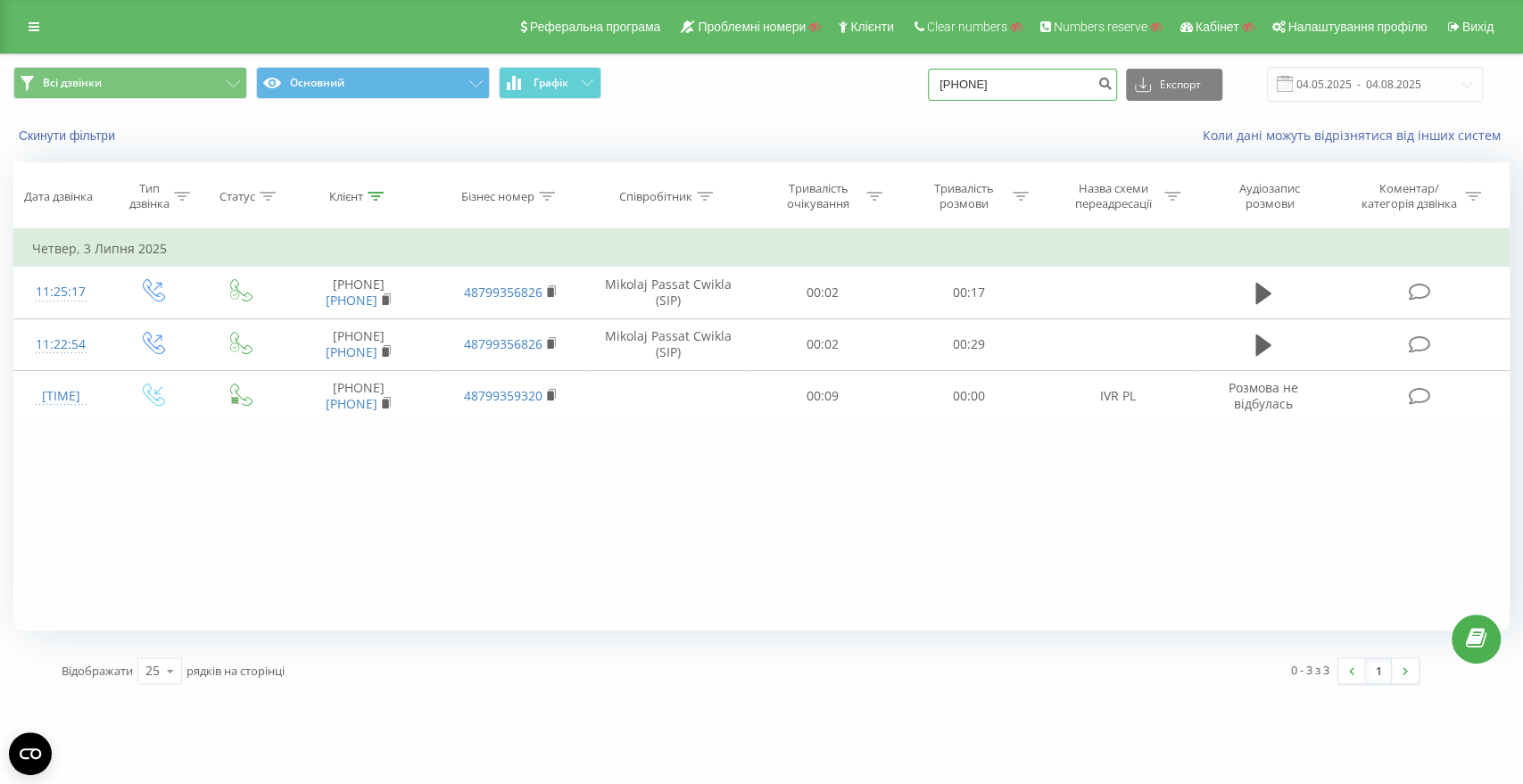 type on "[PHONE]" 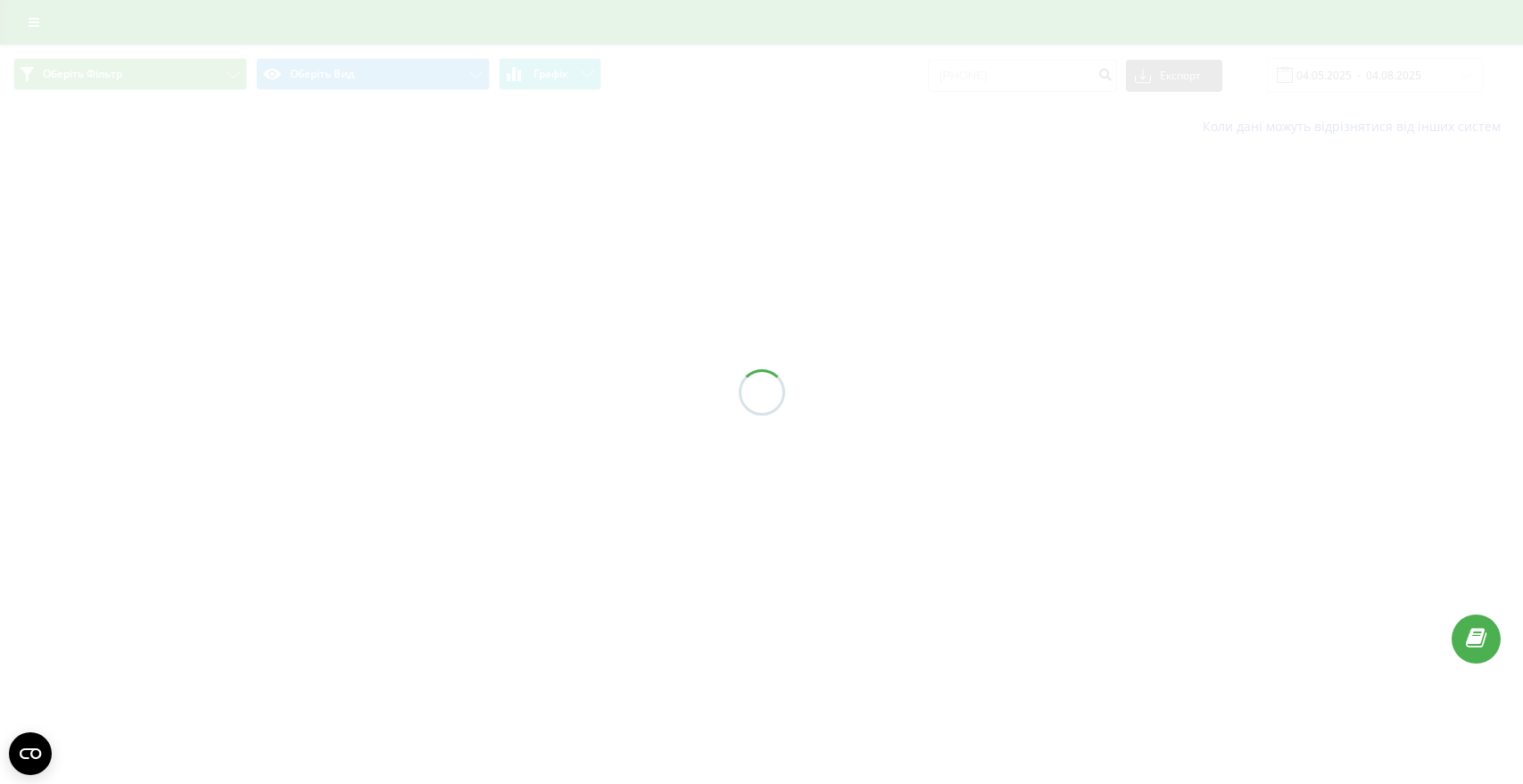 scroll, scrollTop: 0, scrollLeft: 0, axis: both 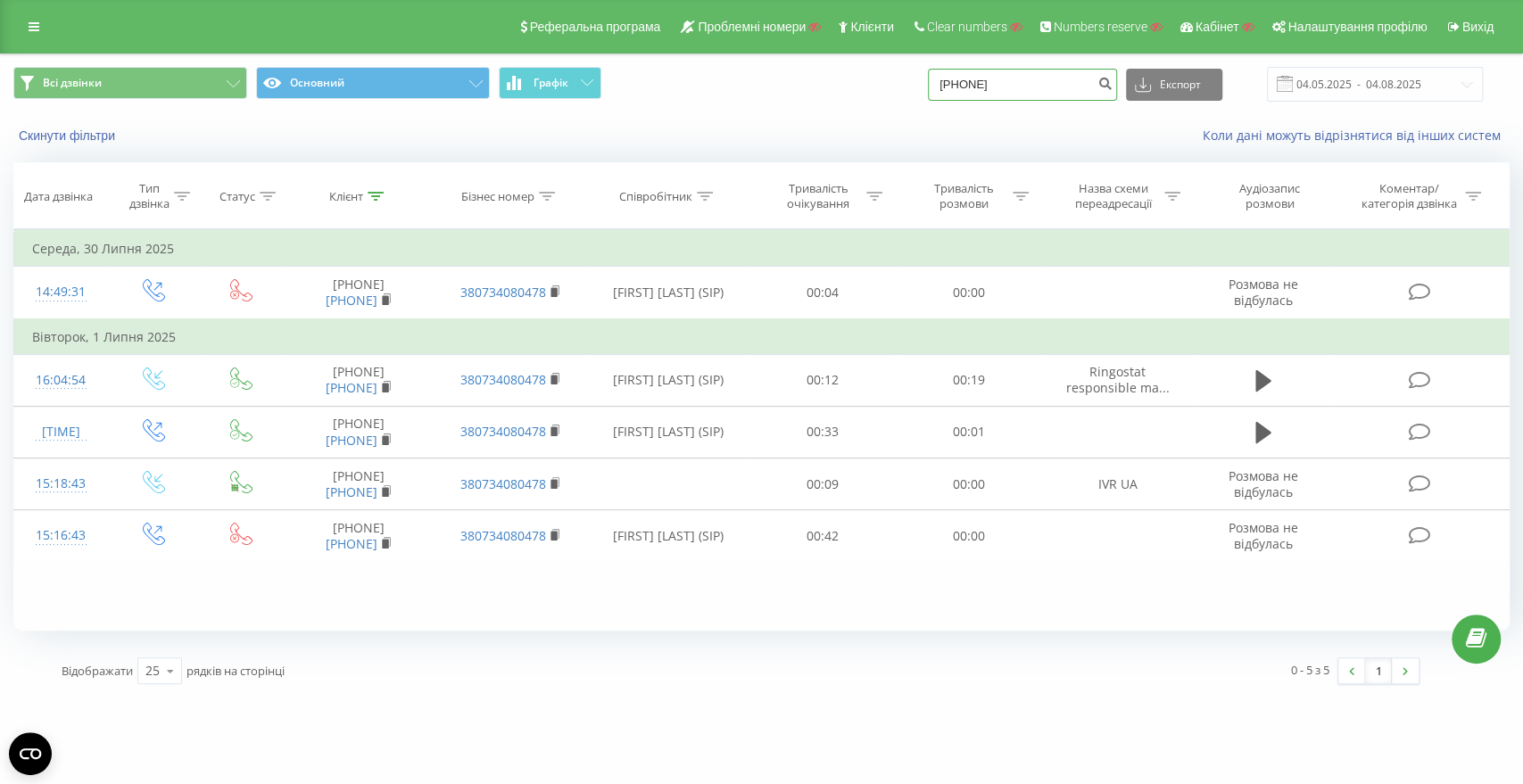 click on "[PHONE]" at bounding box center [1022, 85] 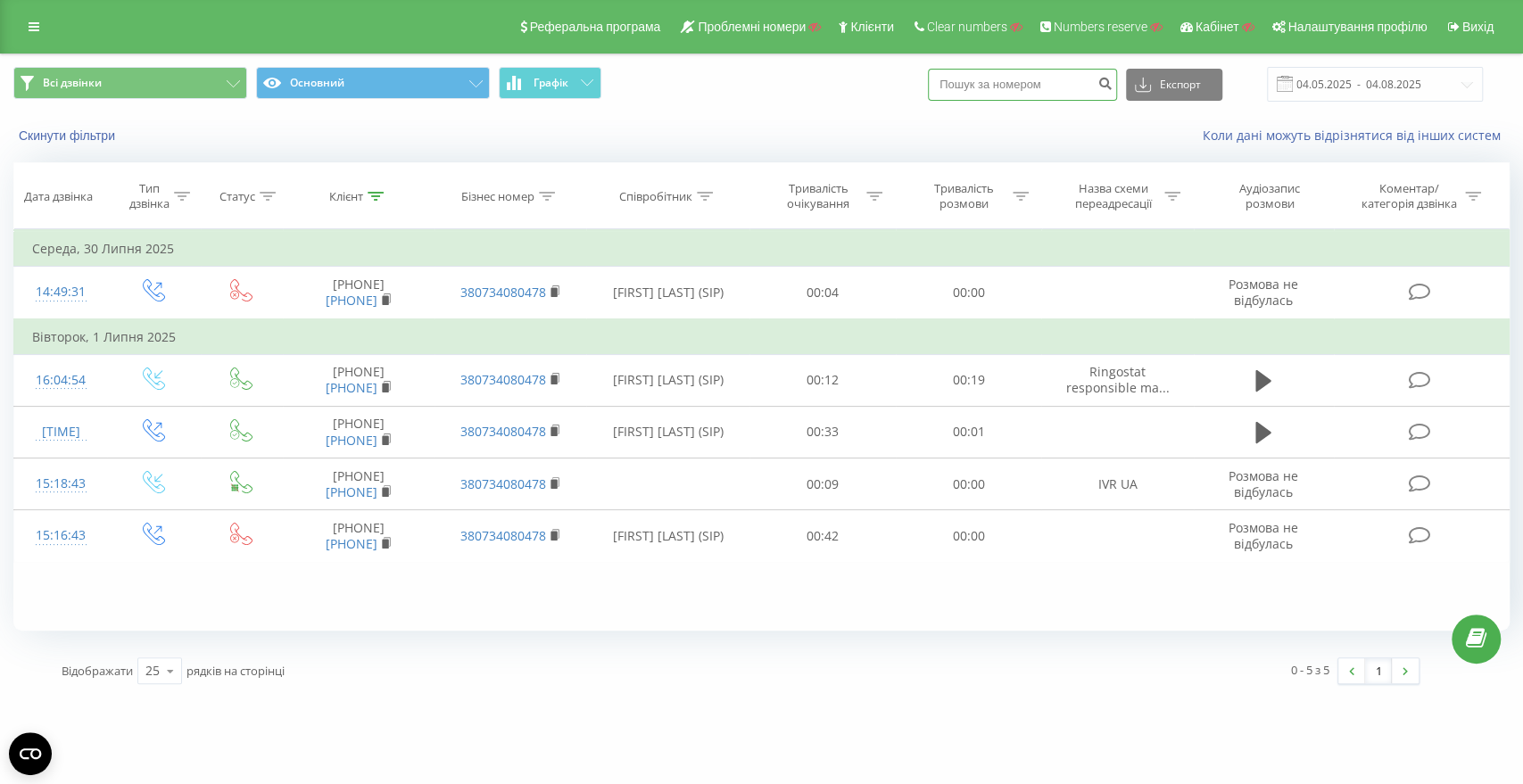 paste on "[SSN]" 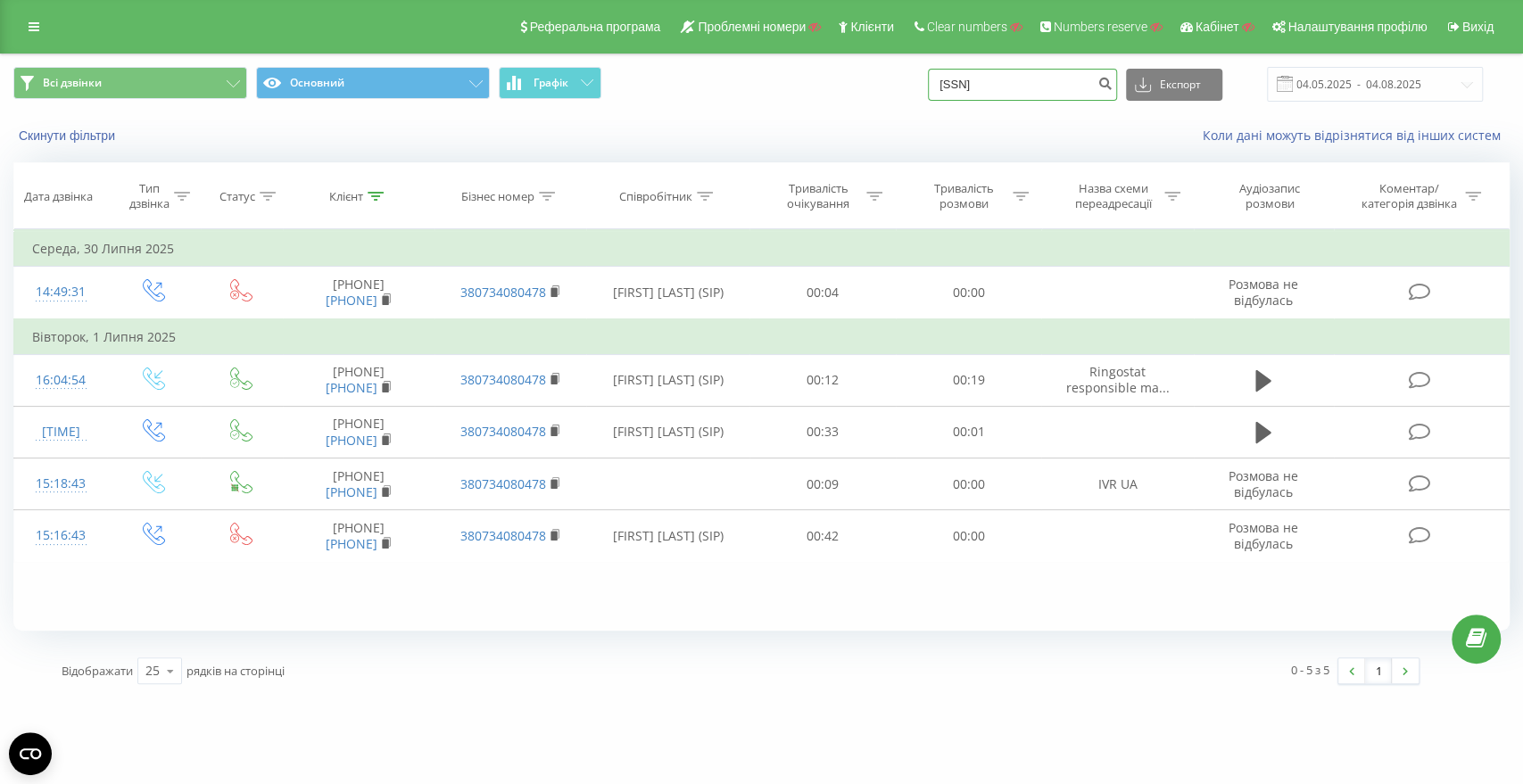 type on "[SSN]" 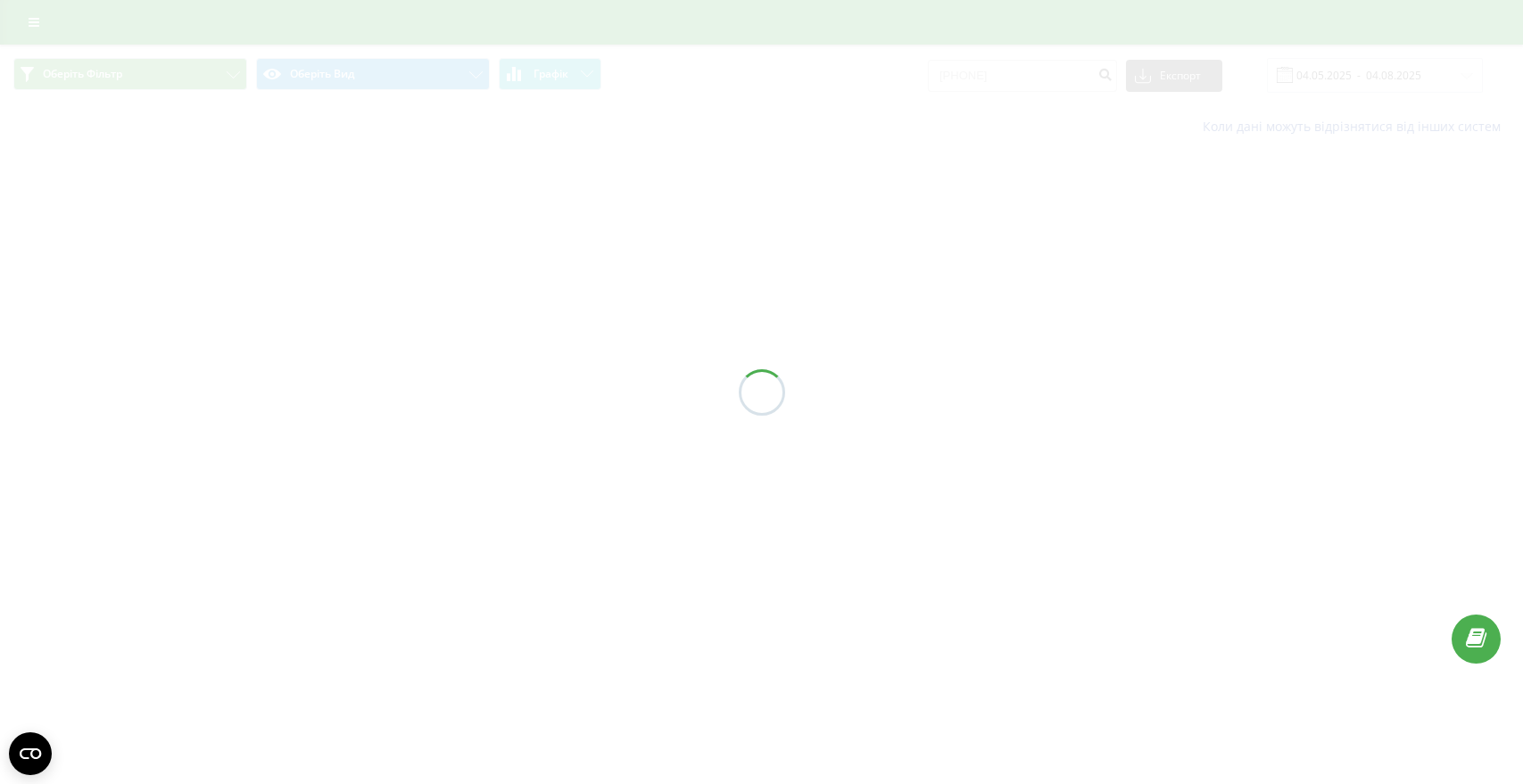 scroll, scrollTop: 0, scrollLeft: 0, axis: both 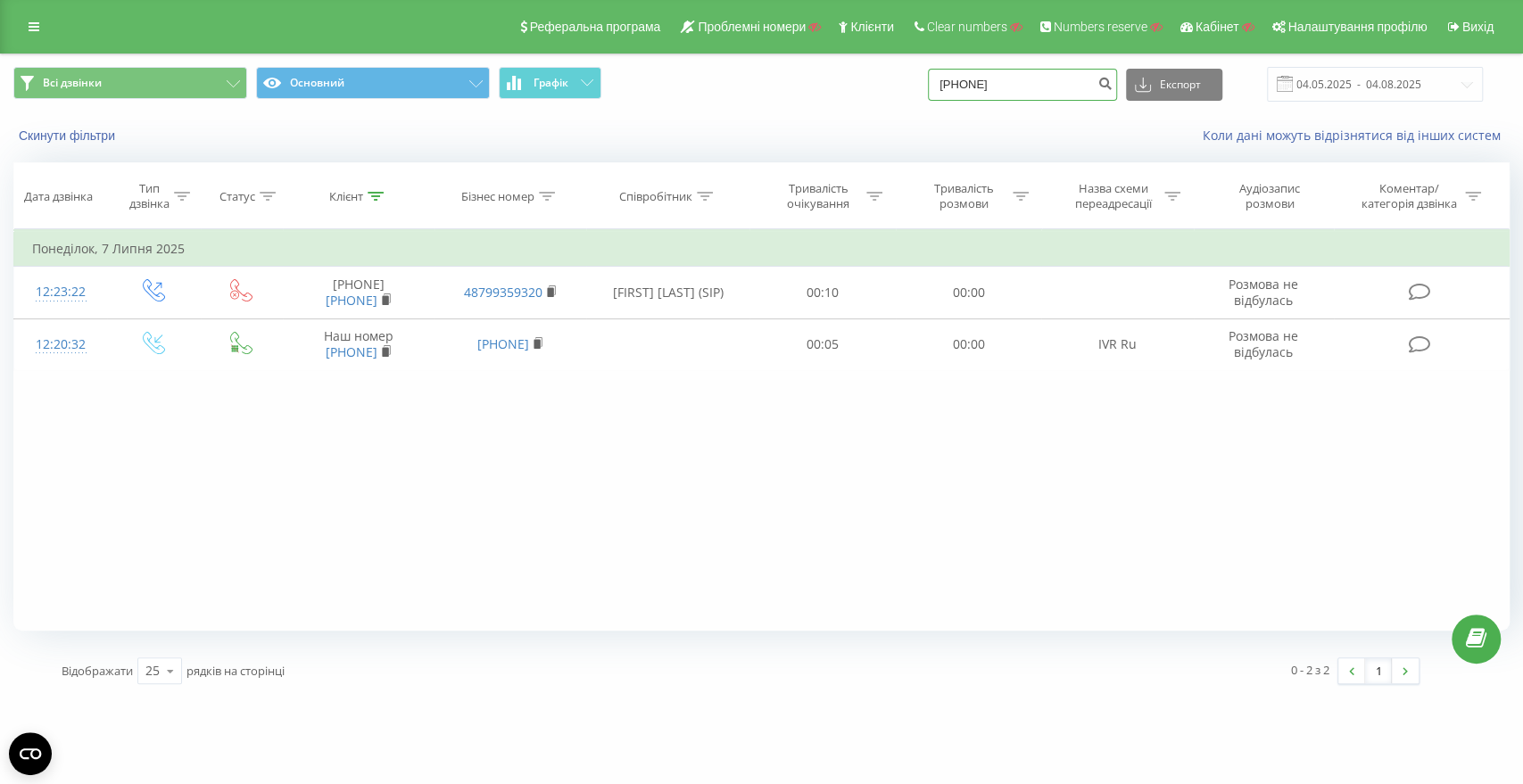 click on "42038399903" at bounding box center (1022, 85) 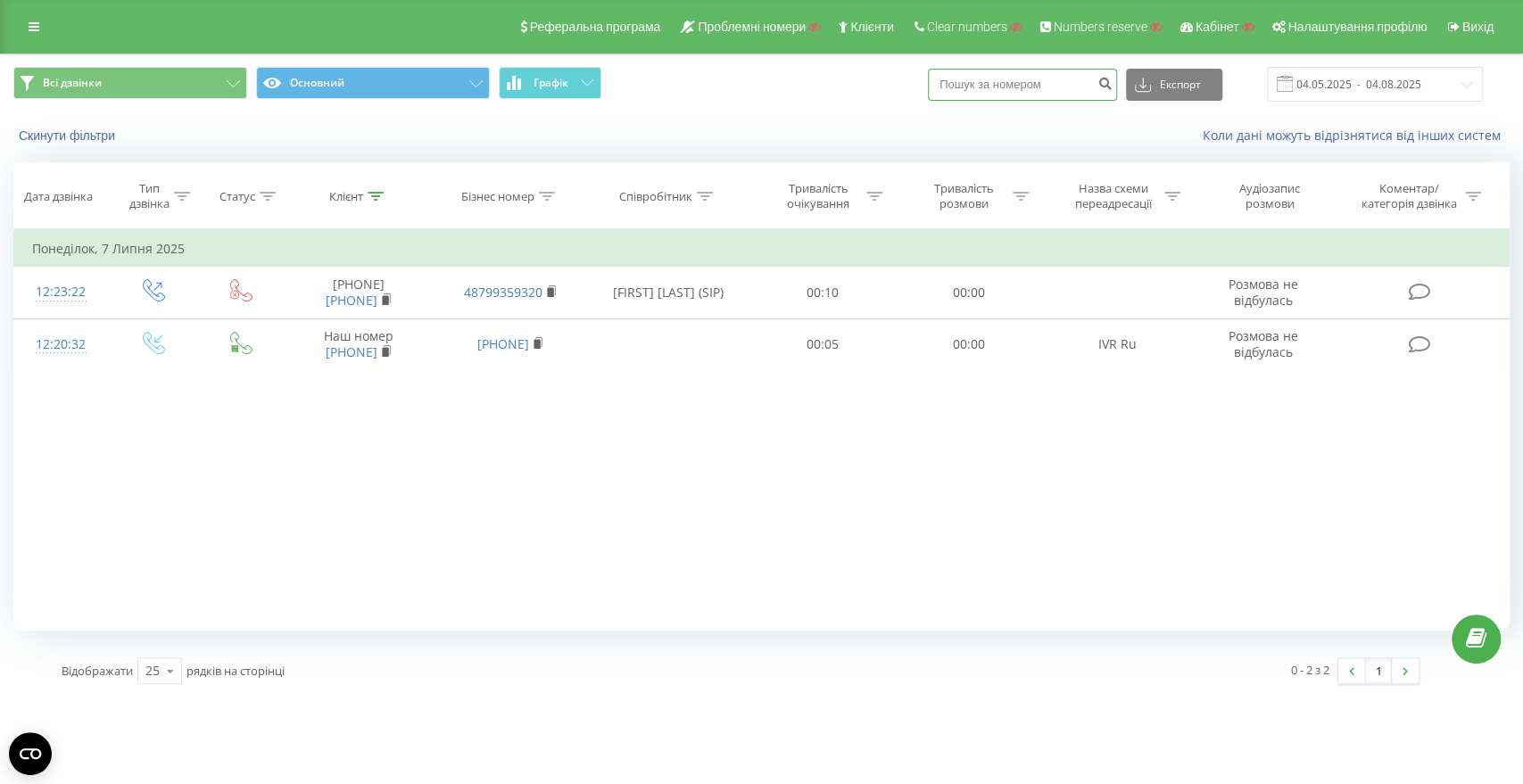 paste on "[PHONE]" 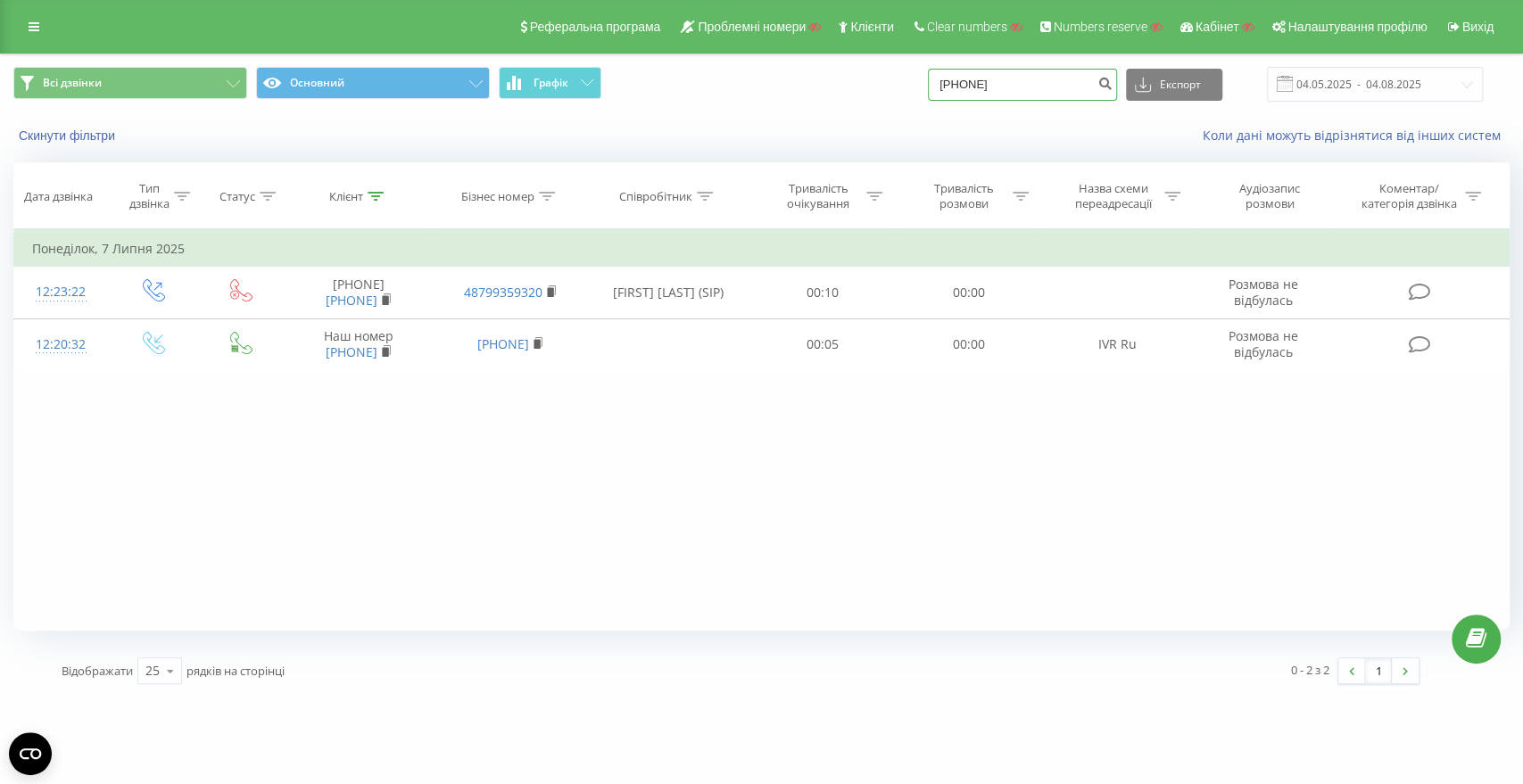 type on "[PHONE]" 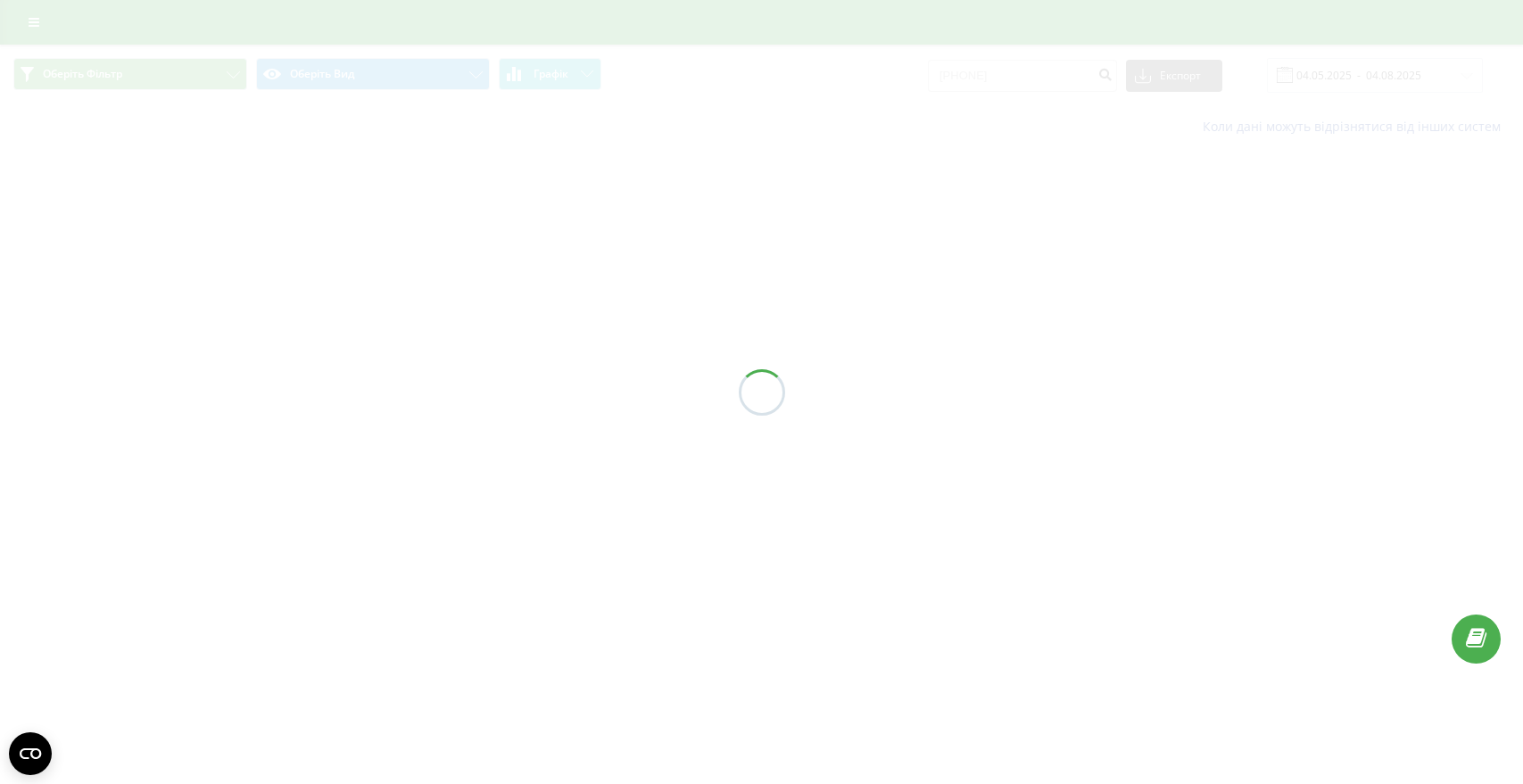 scroll, scrollTop: 0, scrollLeft: 0, axis: both 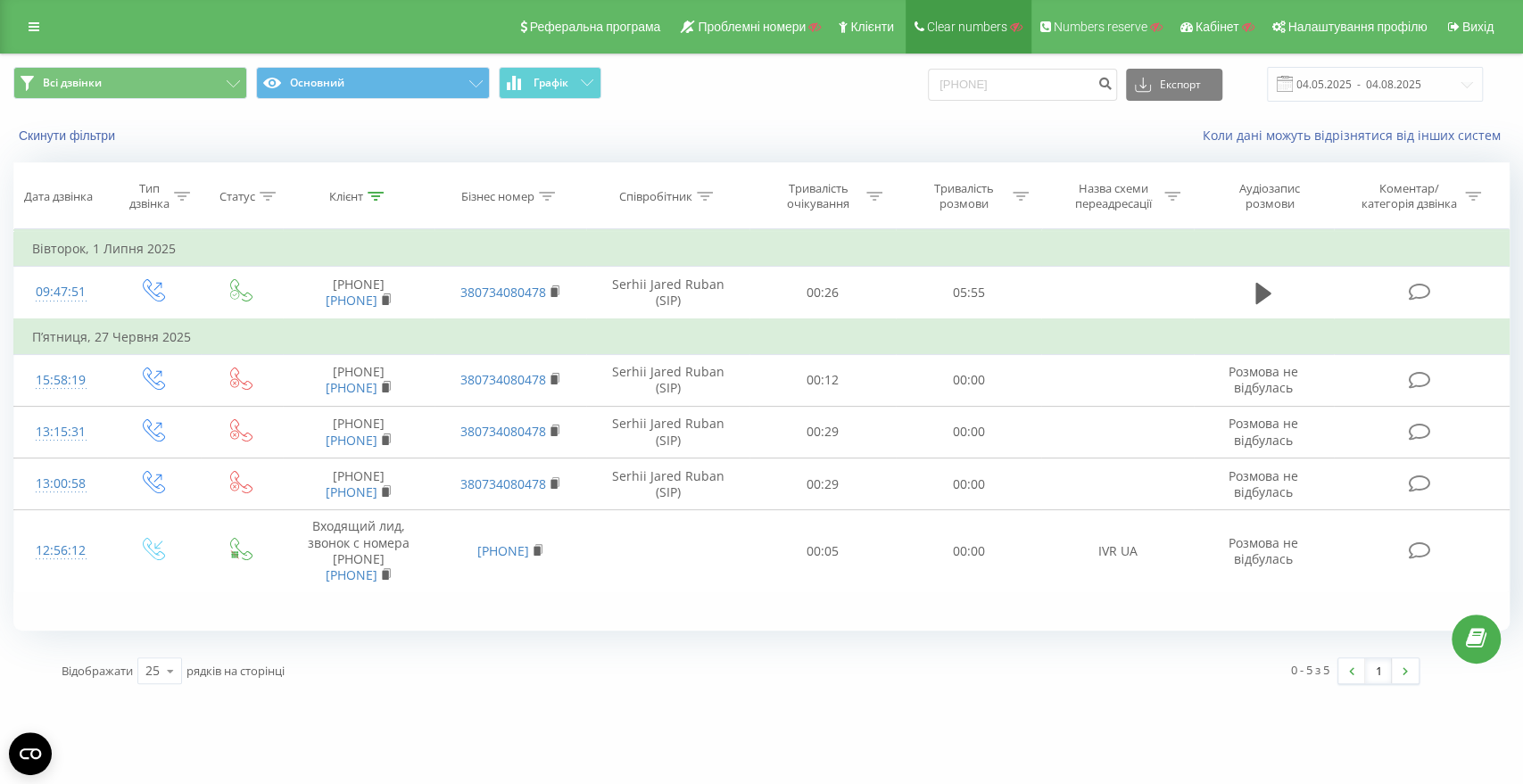 click on "Clear numbers" at bounding box center (968, 27) 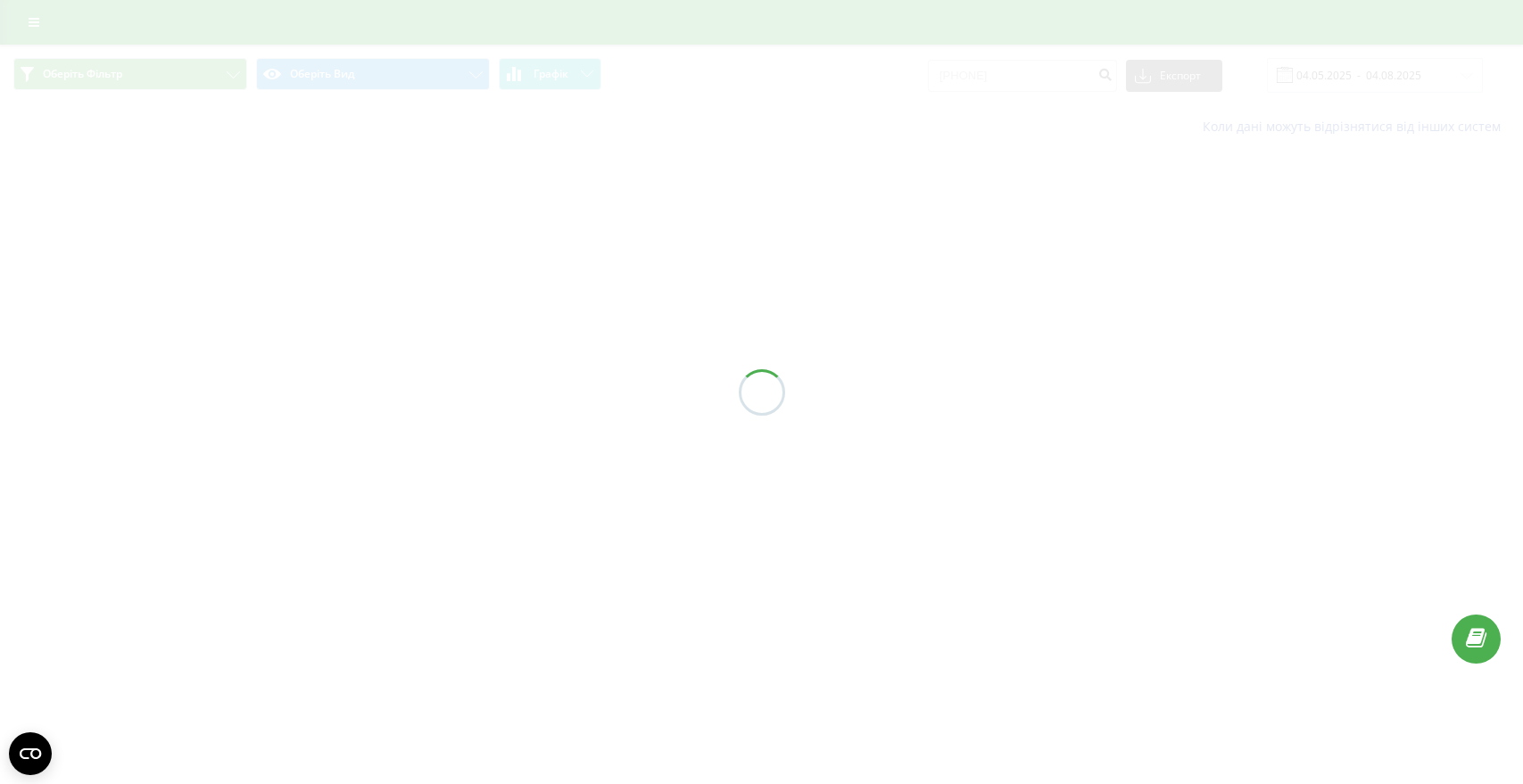scroll, scrollTop: 0, scrollLeft: 0, axis: both 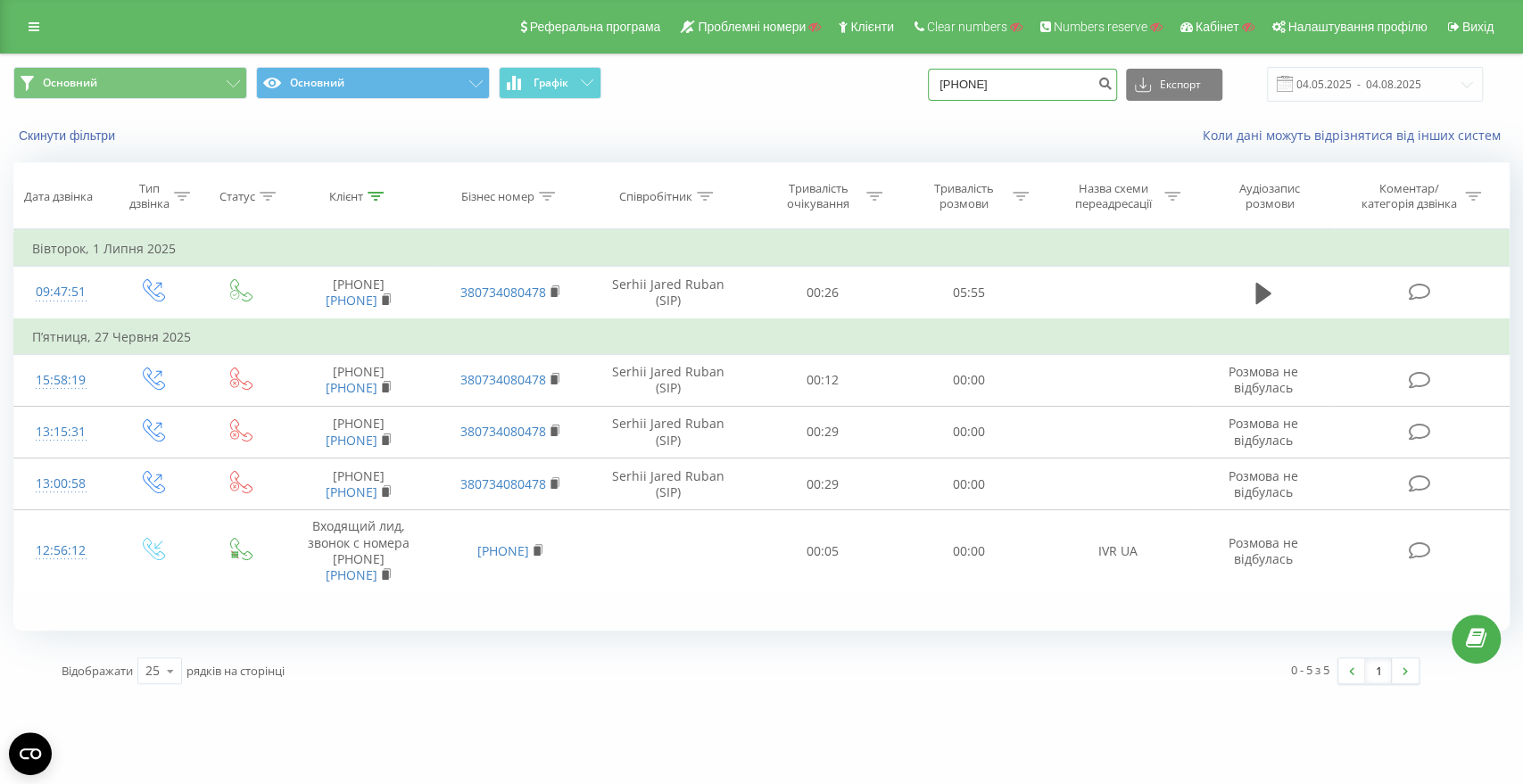 click on "[PHONE]" at bounding box center (1022, 85) 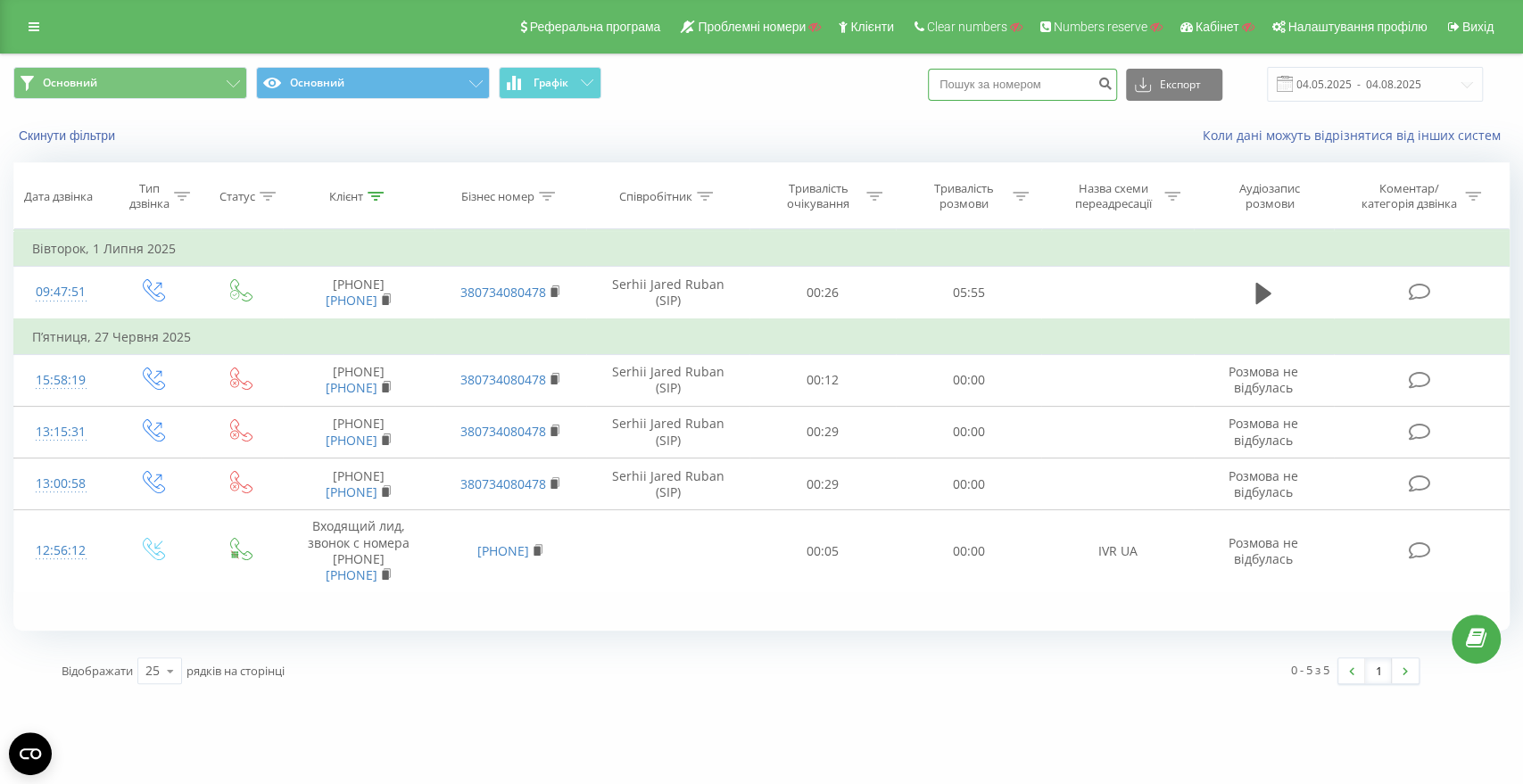 paste on "[PHONE]" 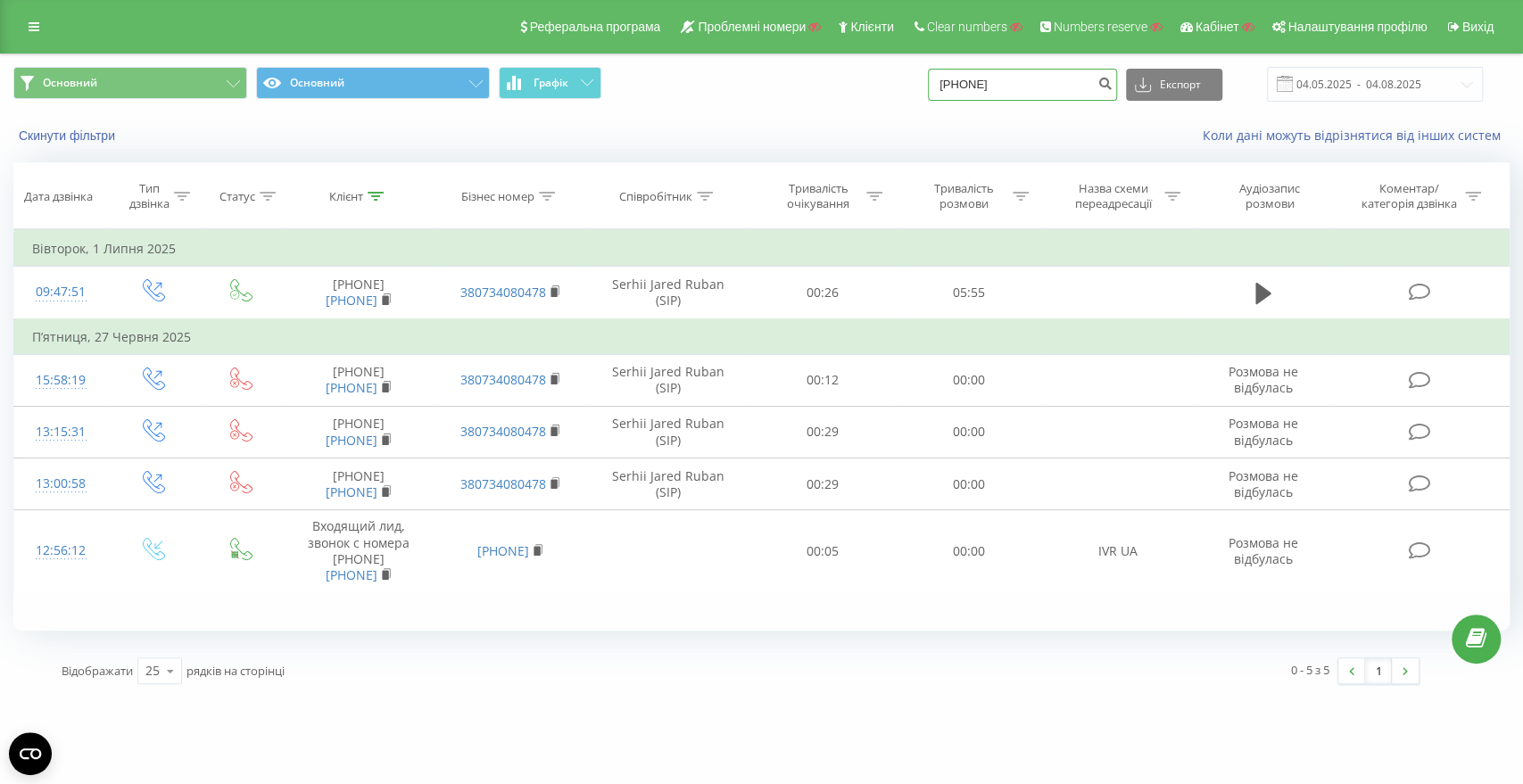 type on "[PHONE]" 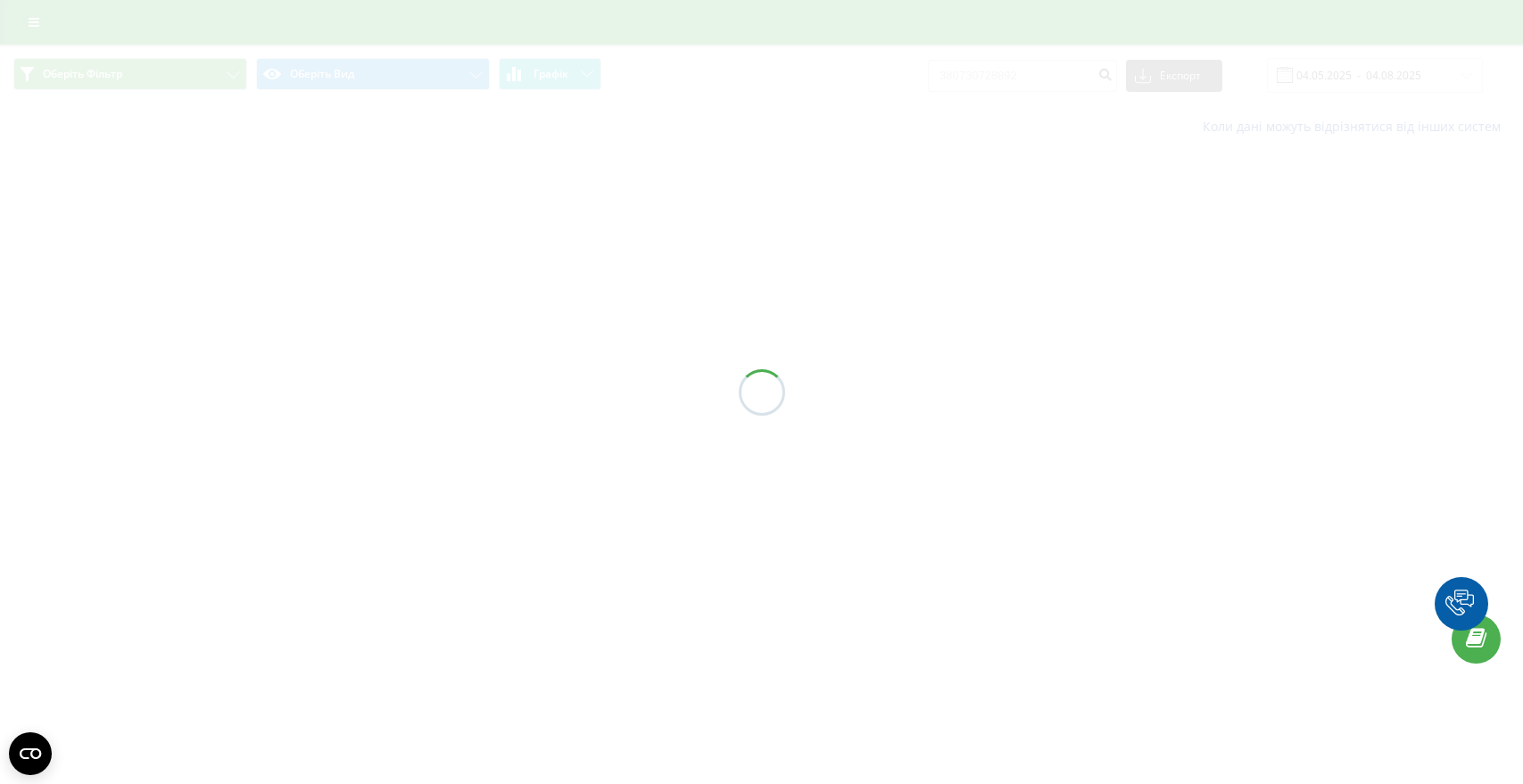 scroll, scrollTop: 0, scrollLeft: 0, axis: both 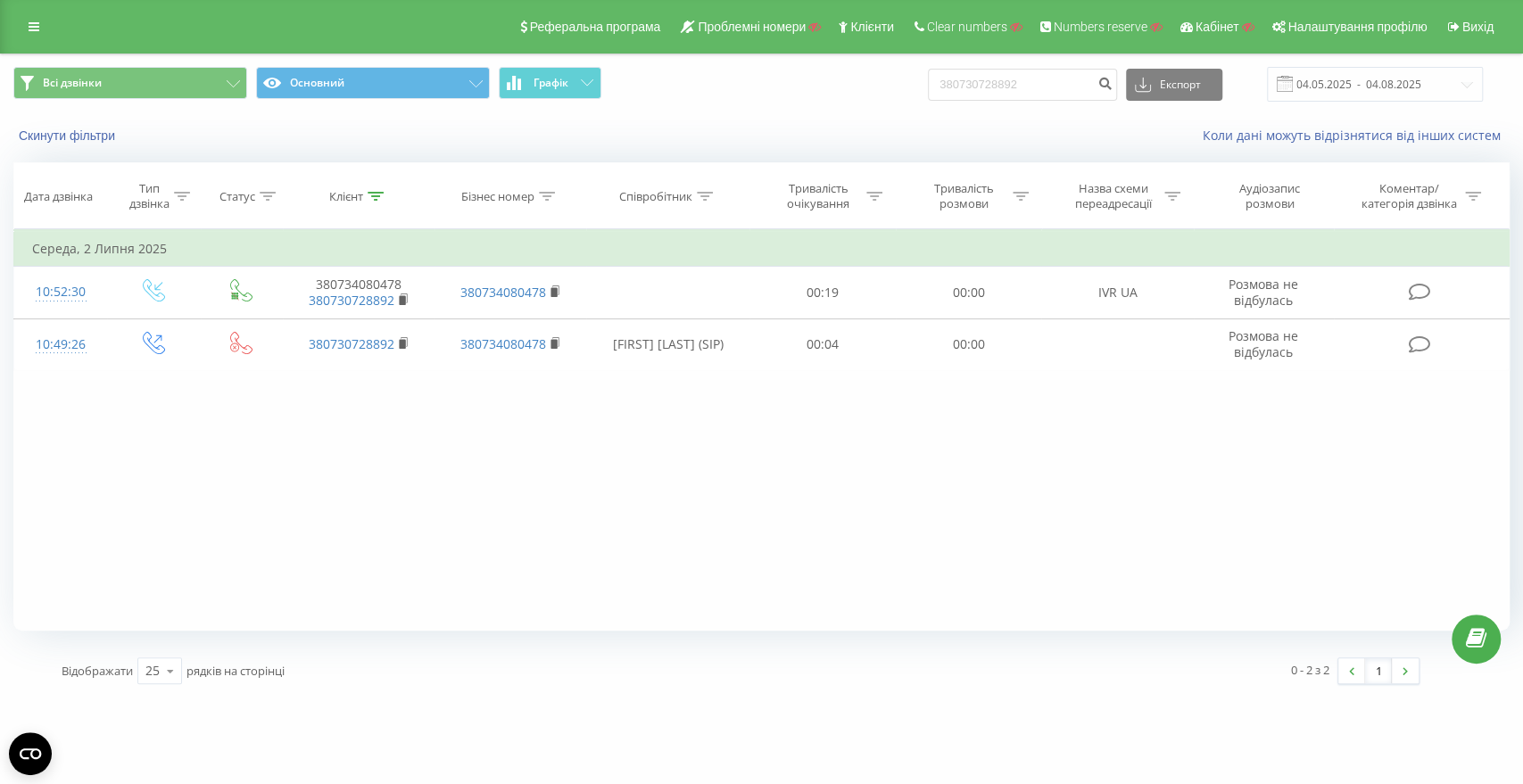 click on "Всі дзвінки Основний Графік 380730728892 Експорт .csv .xls .xlsx 04.05.2025  -  04.08.2025" at bounding box center (761, 84) 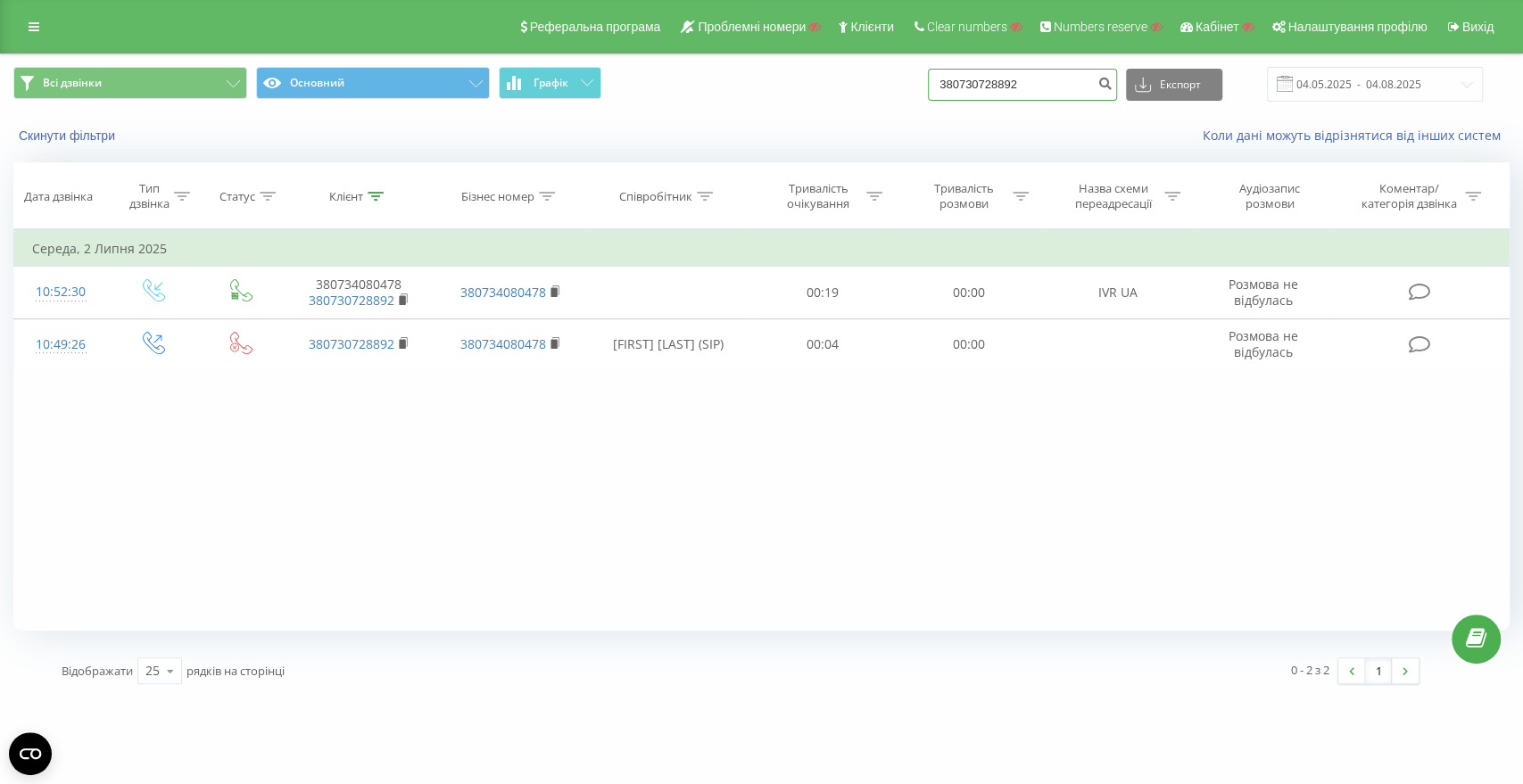 click on "380730728892" at bounding box center (1022, 85) 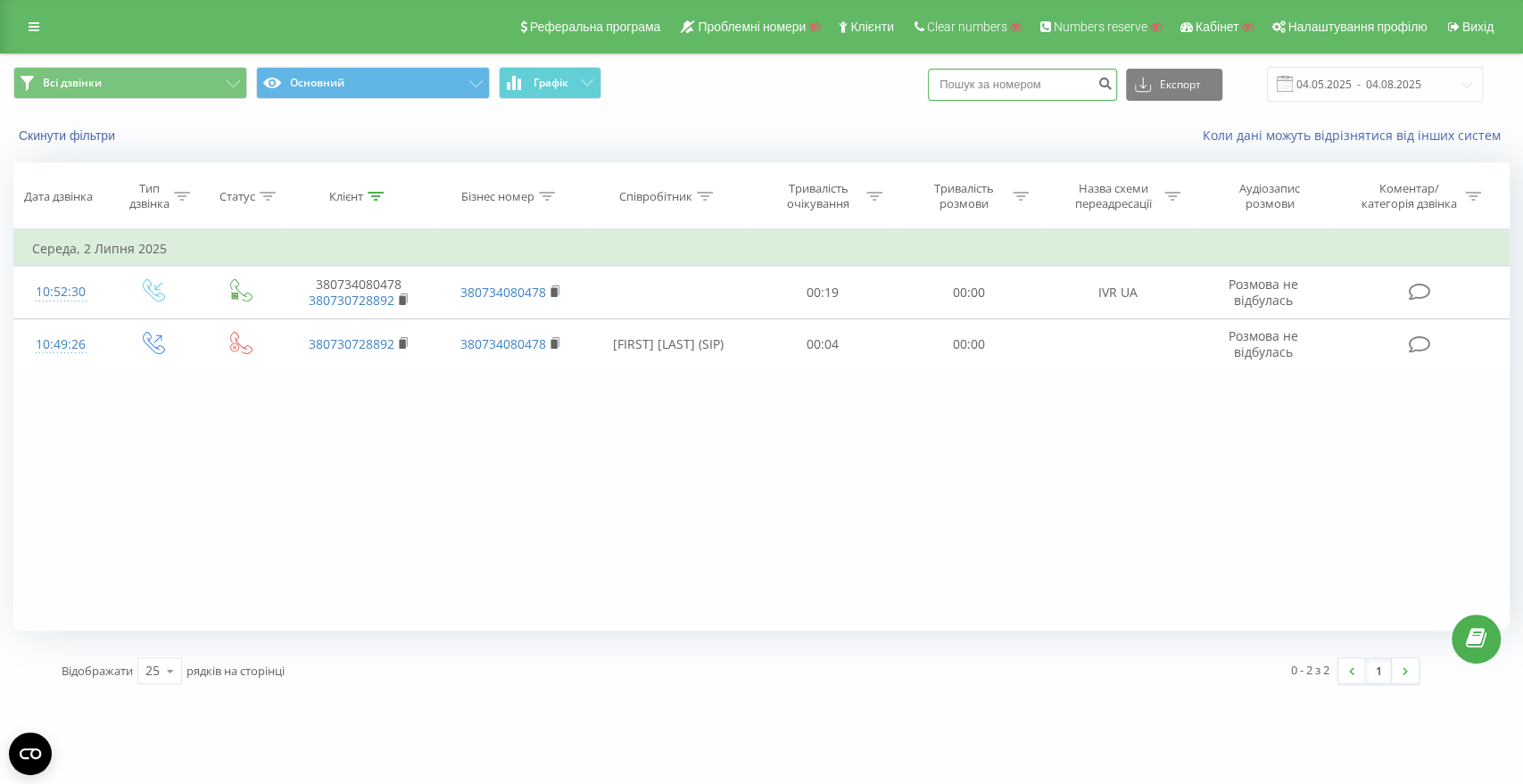 paste on "380934971372" 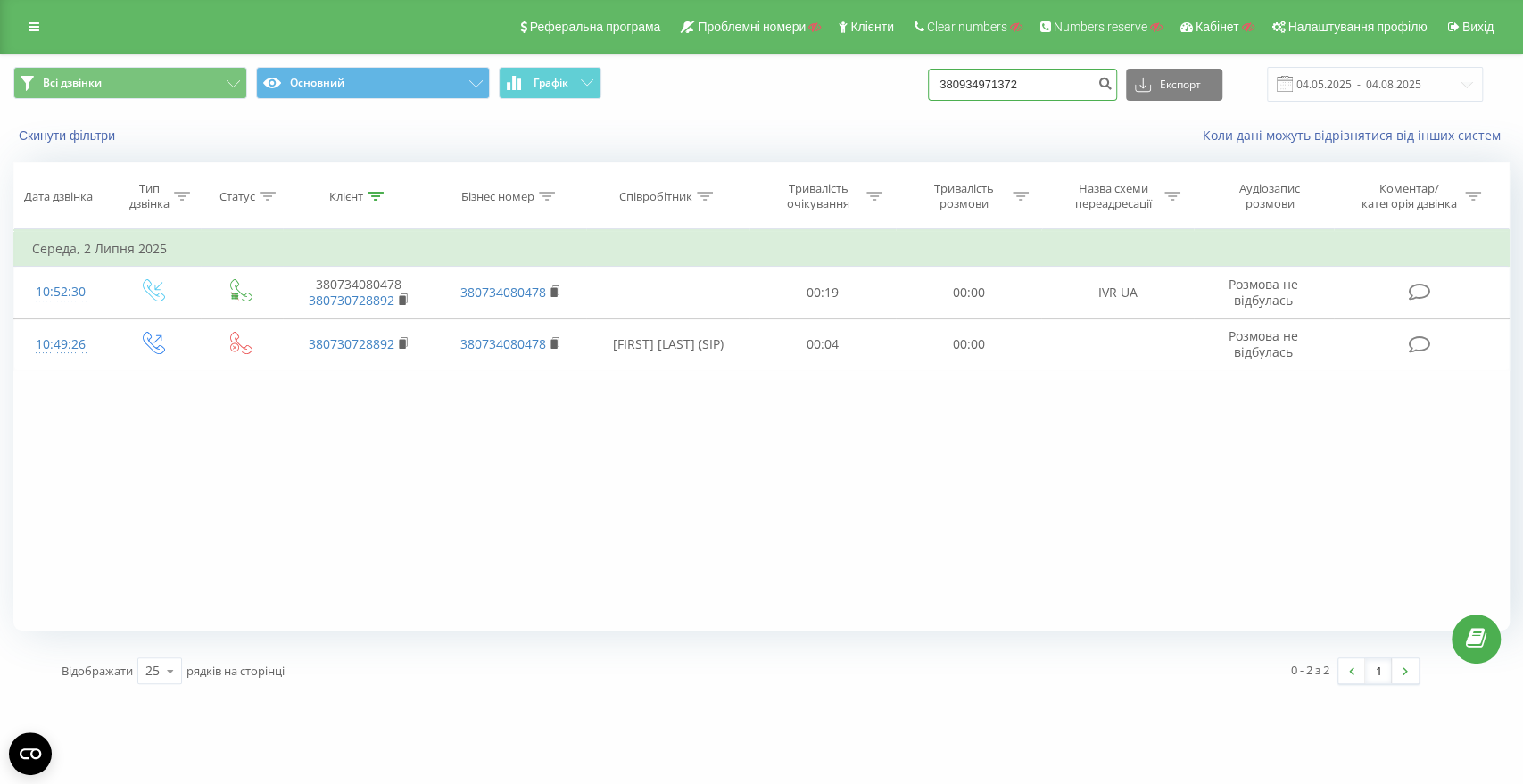 type on "380934971372" 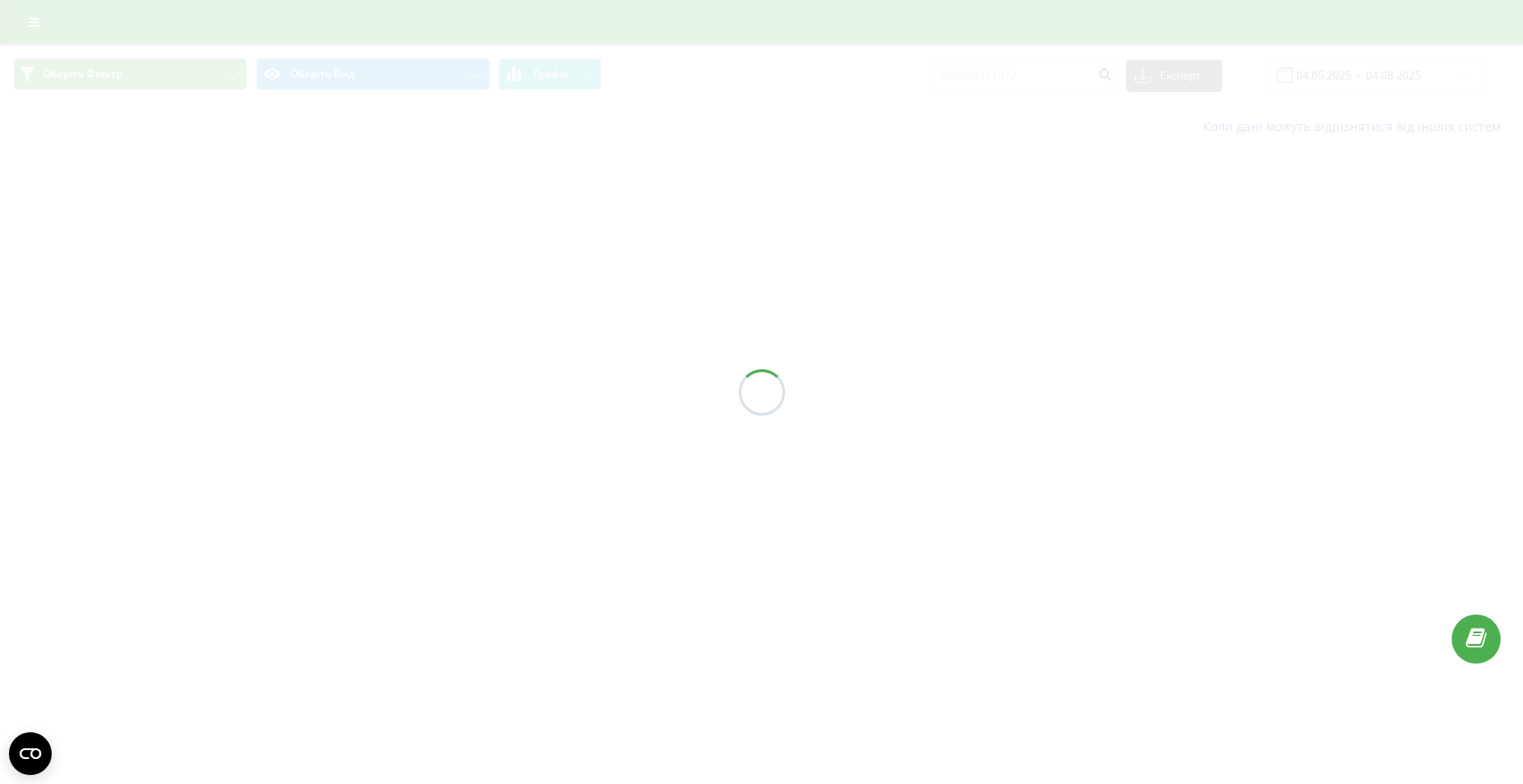 scroll, scrollTop: 0, scrollLeft: 0, axis: both 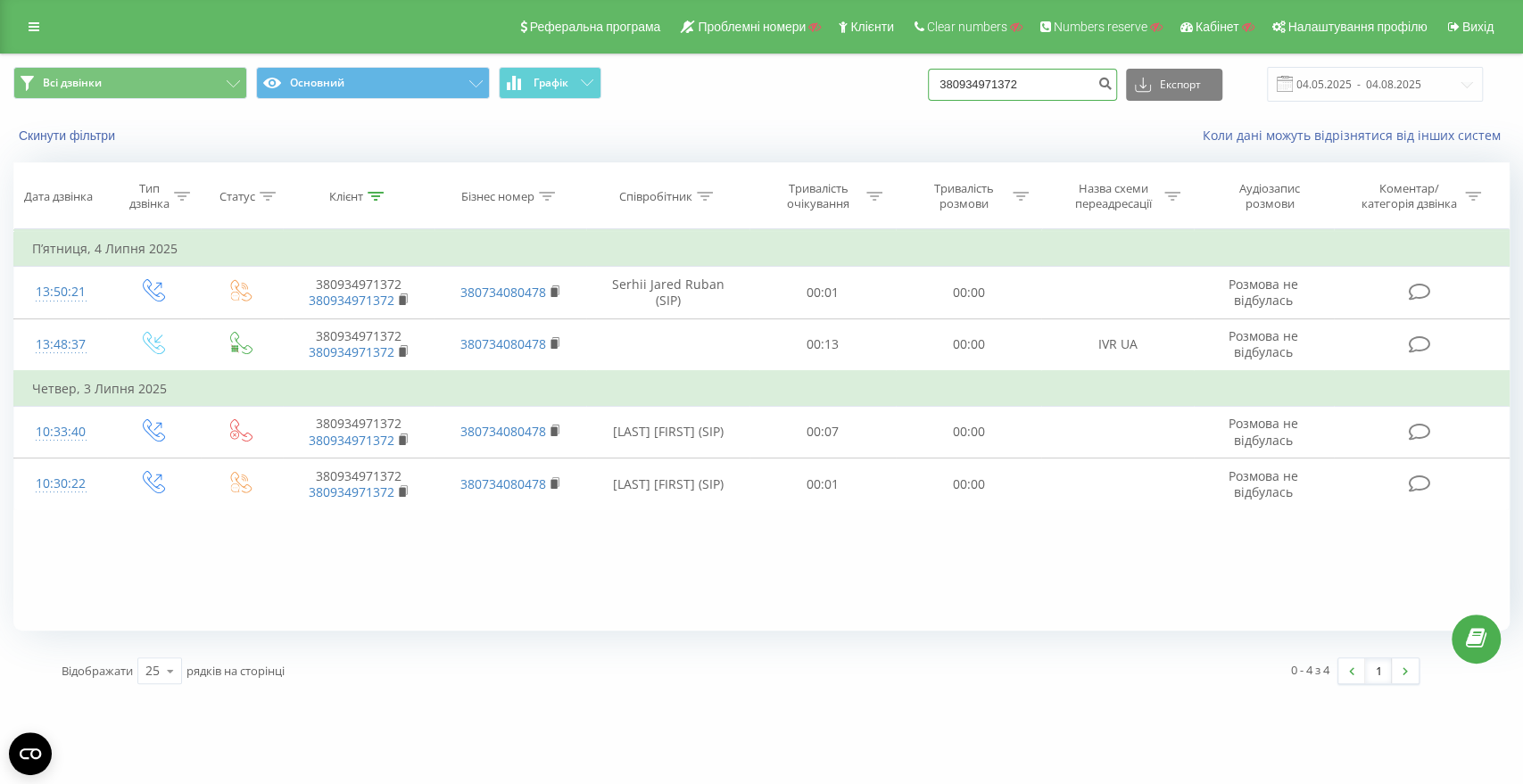 click on "380934971372" at bounding box center [1022, 85] 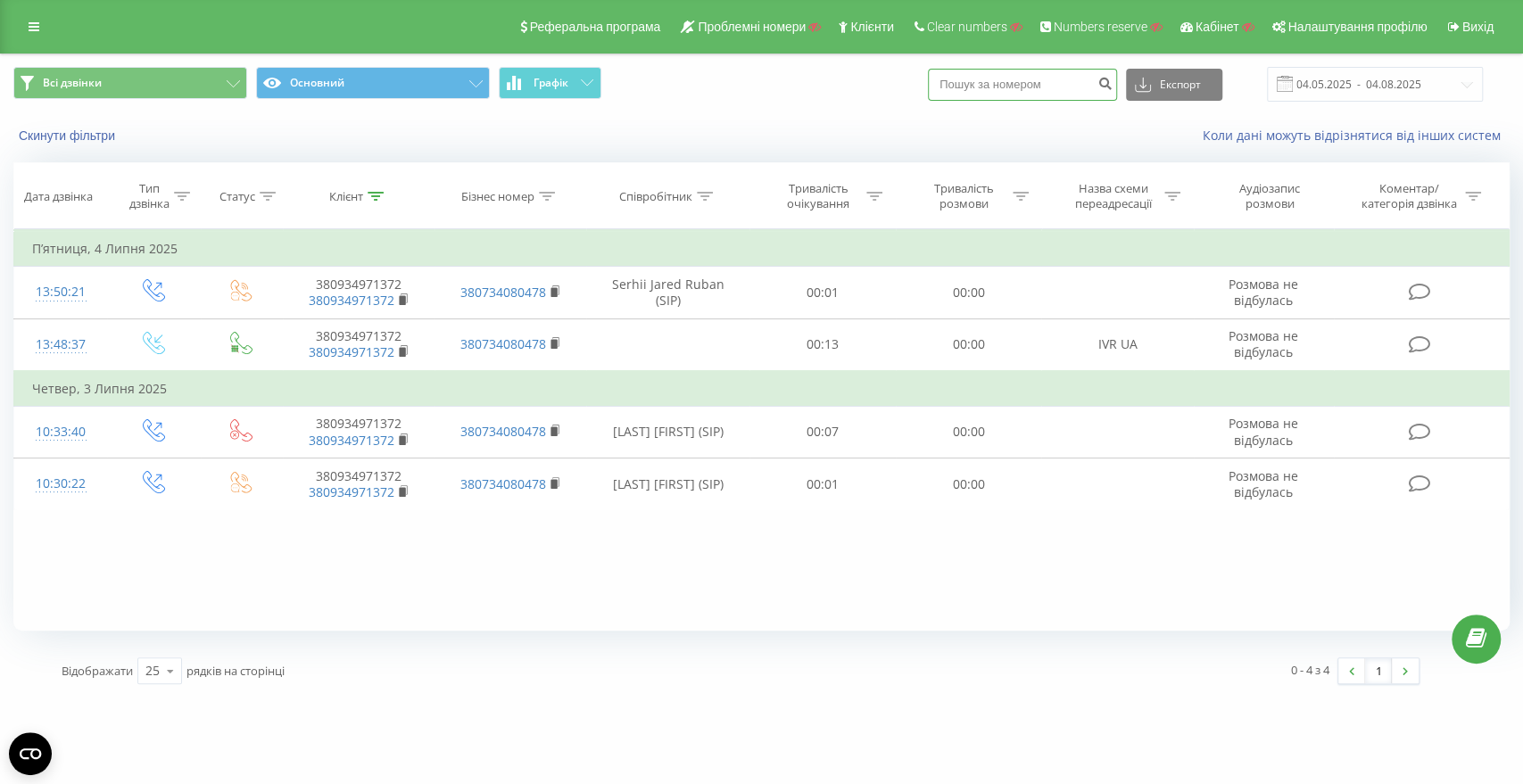 paste on "[PHONE]" 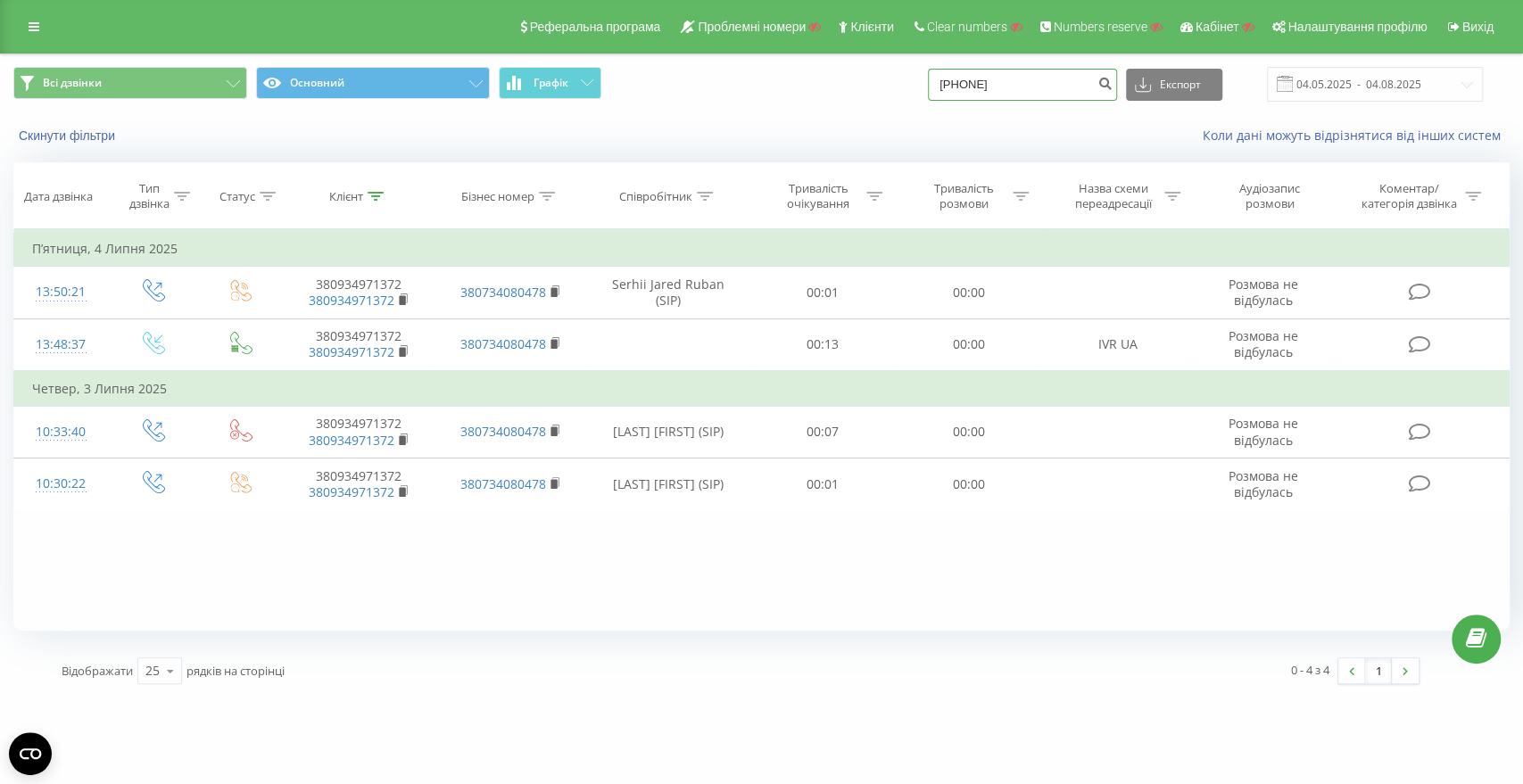 type on "[PHONE]" 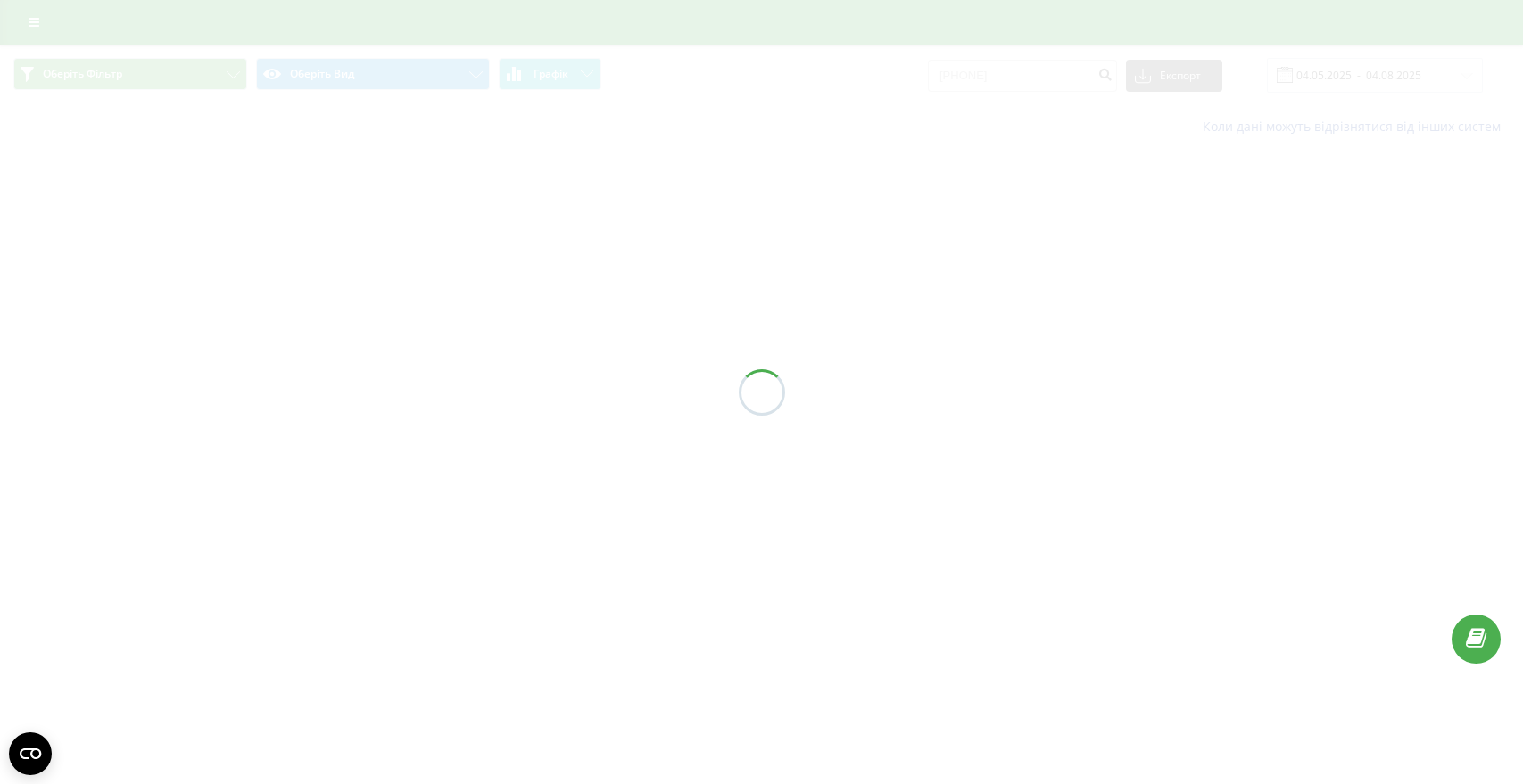 scroll, scrollTop: 0, scrollLeft: 0, axis: both 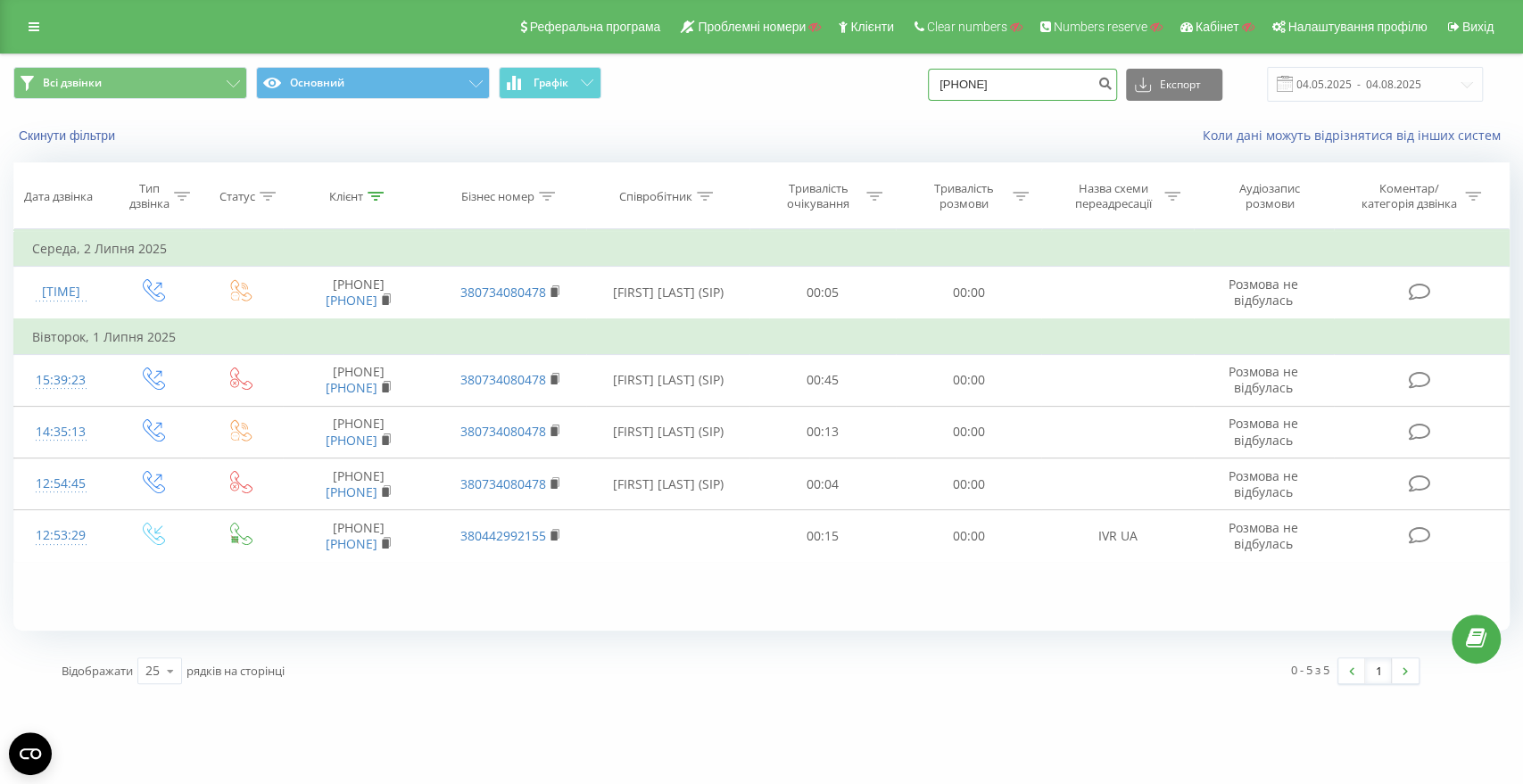 click on "[PHONE]" at bounding box center (1022, 85) 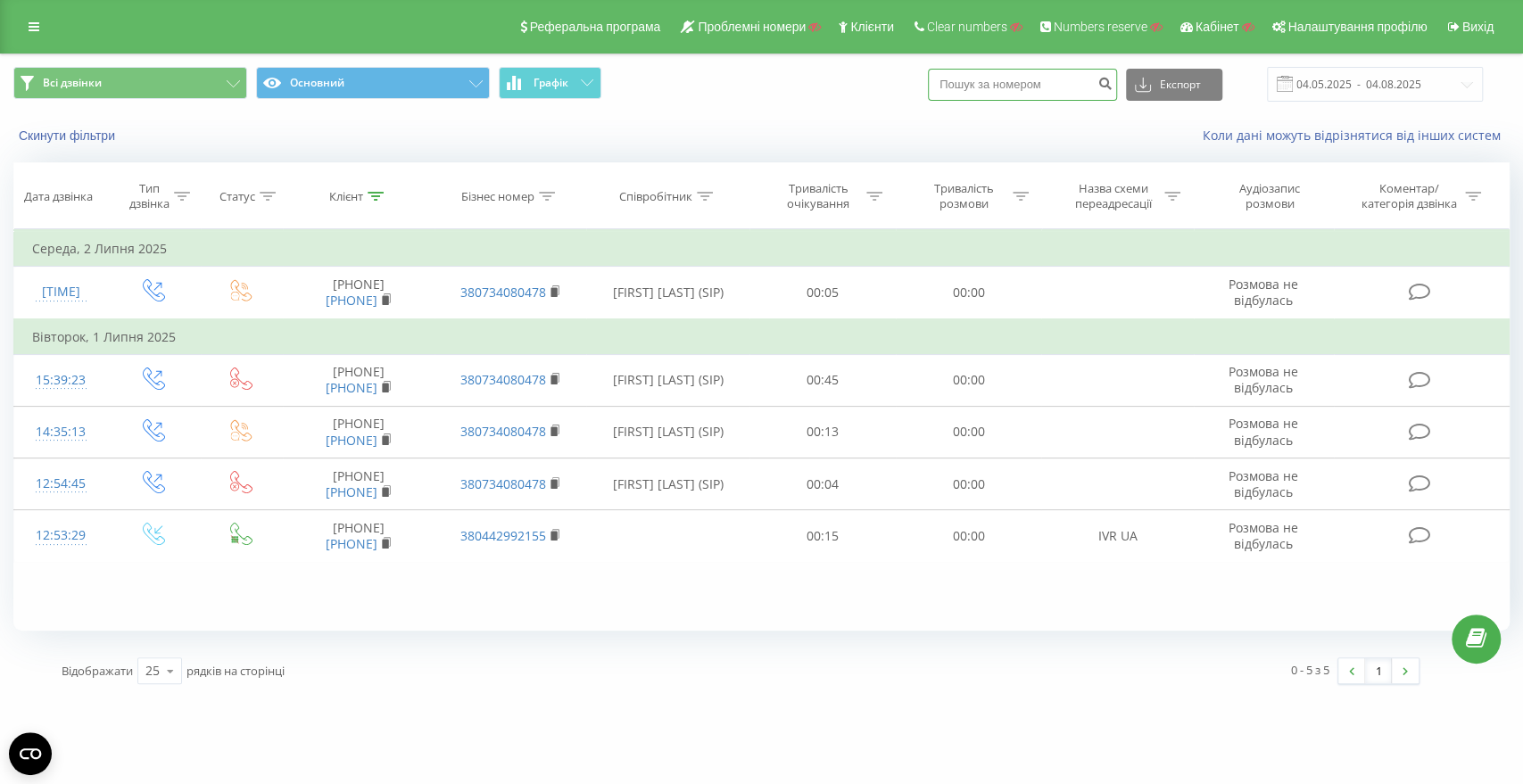 paste on "[PHONE]" 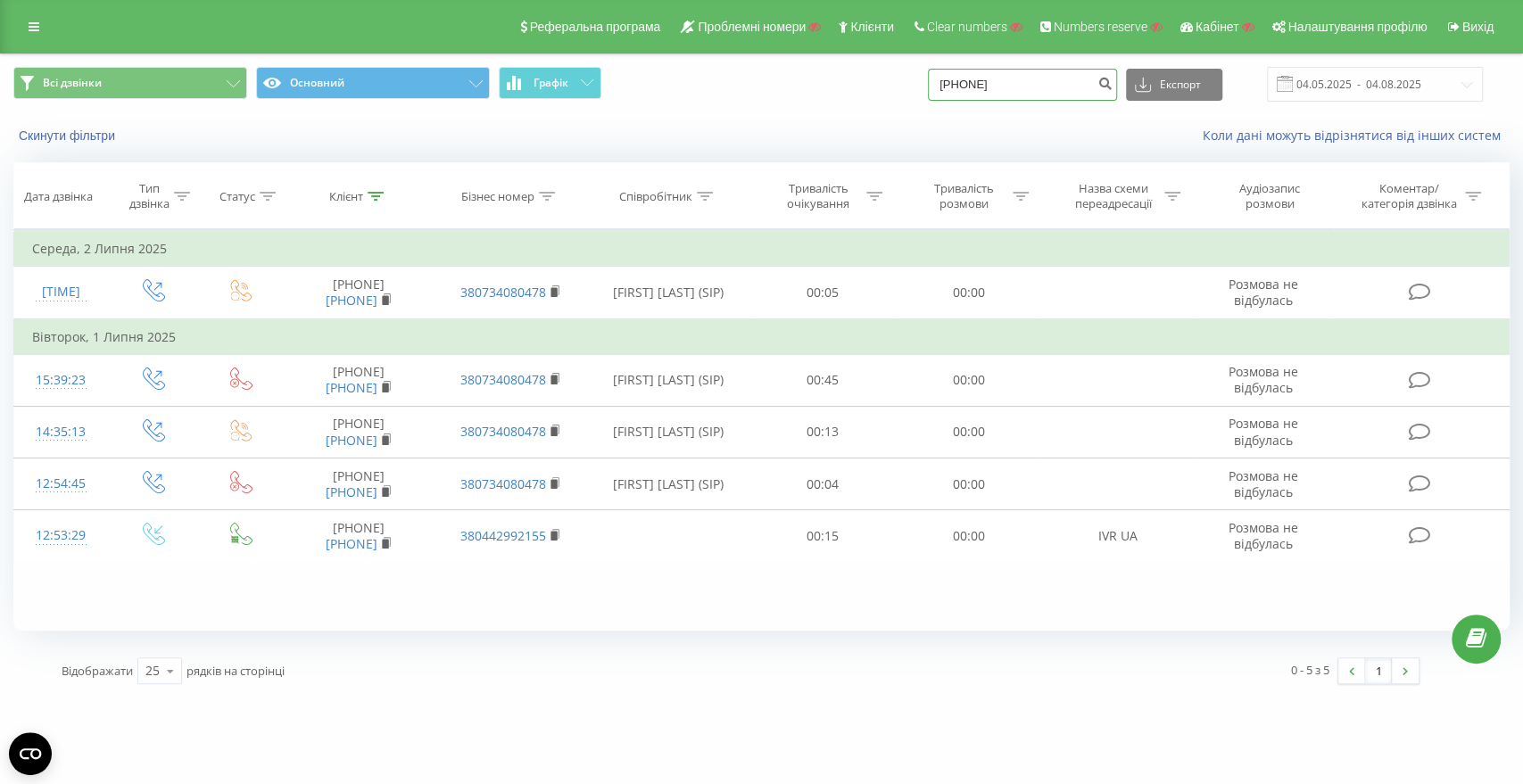 type on "[PHONE]" 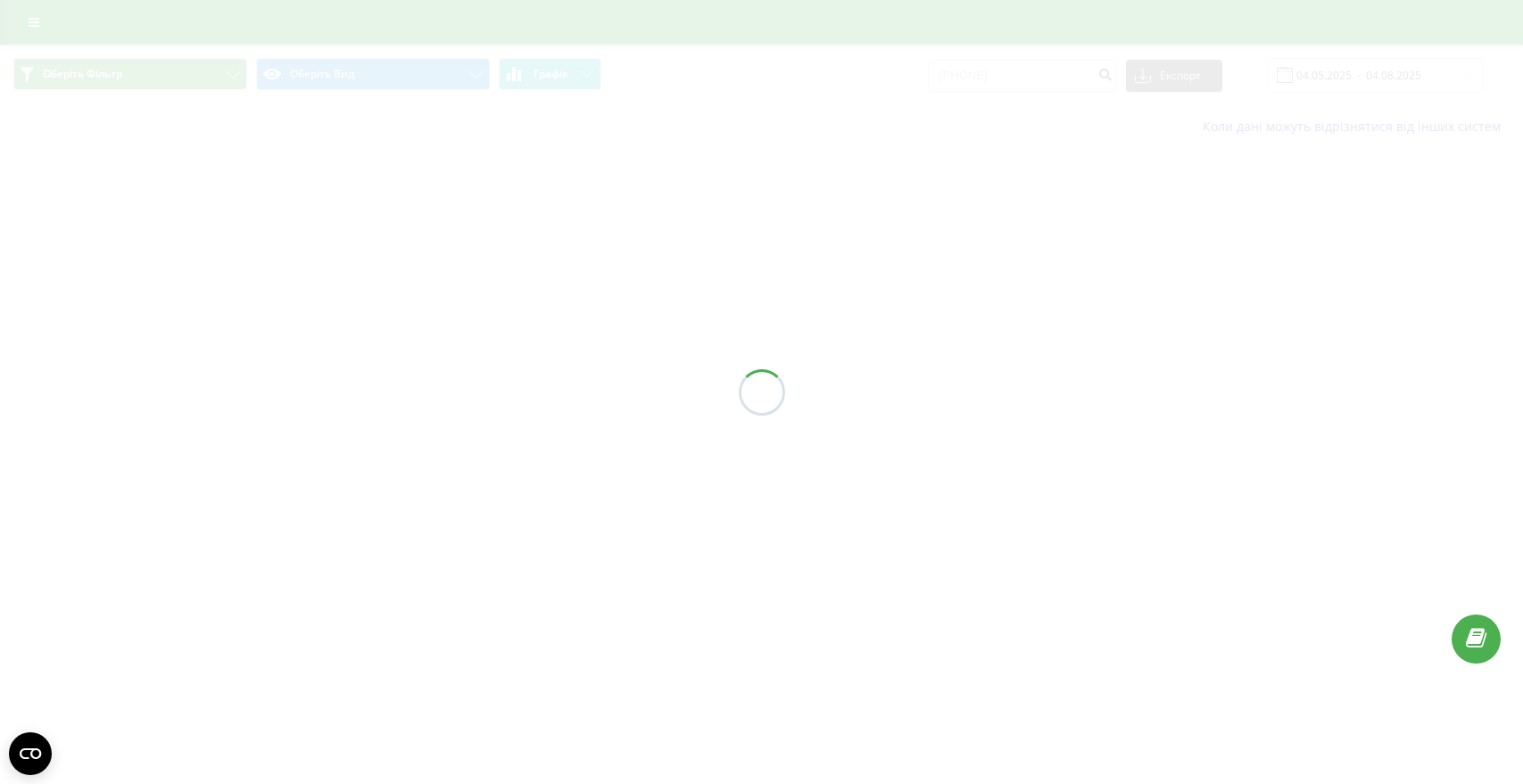 scroll, scrollTop: 0, scrollLeft: 0, axis: both 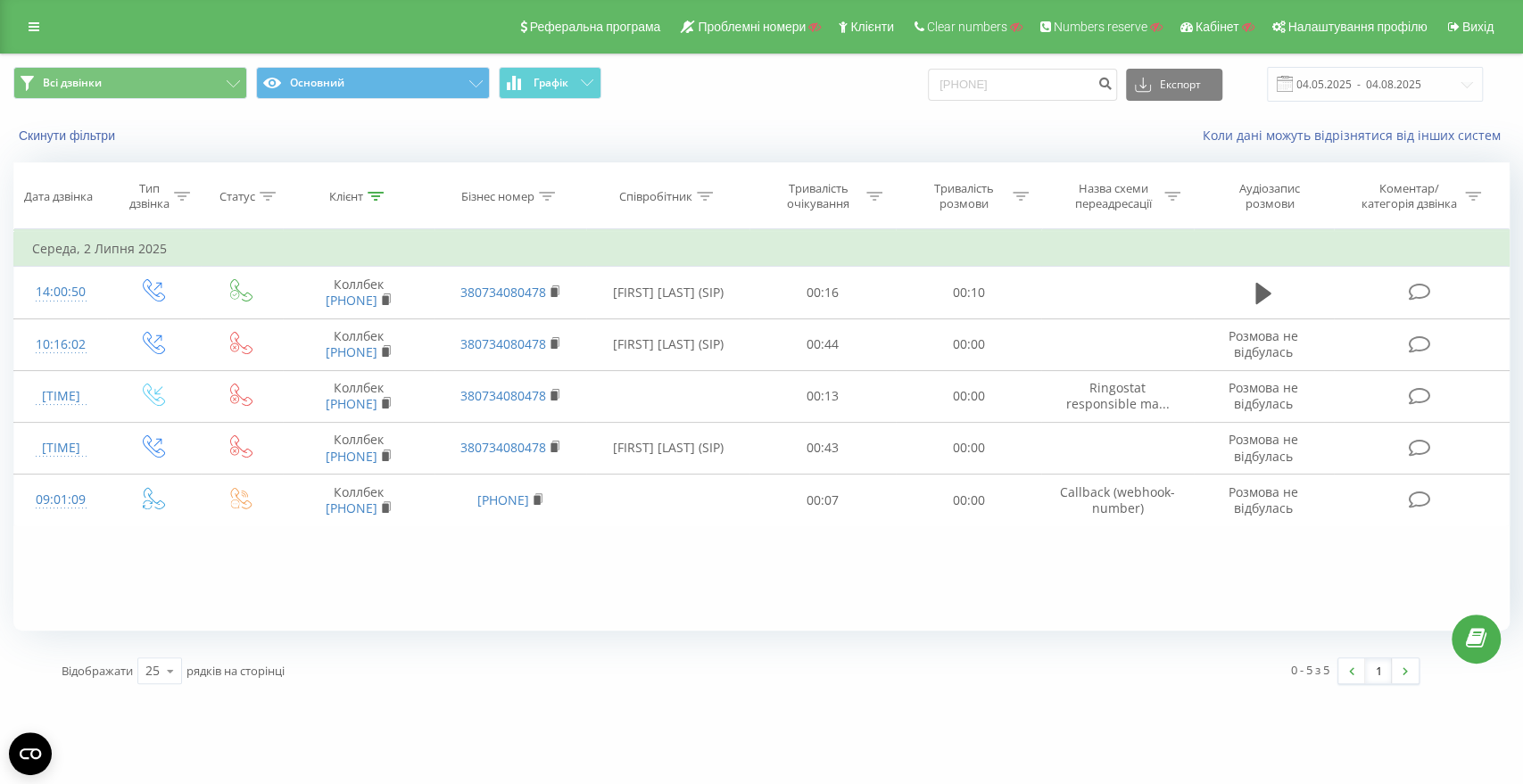 click on "Всі дзвінки Основний Графік 380637623410 Експорт .csv .xls .xlsx 04.05.2025  -  04.08.2025" at bounding box center [761, 84] 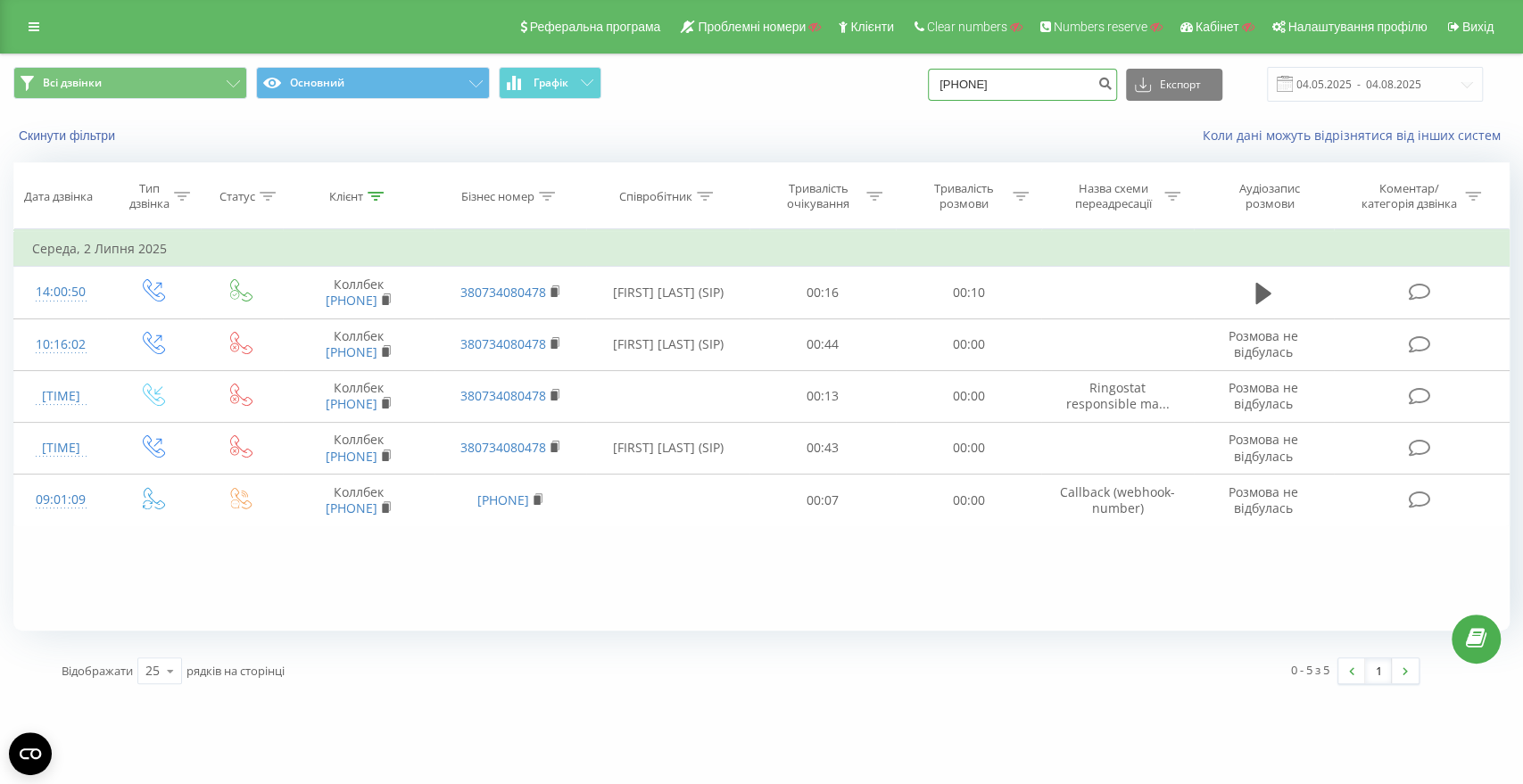 click on "380637623410" at bounding box center (1022, 85) 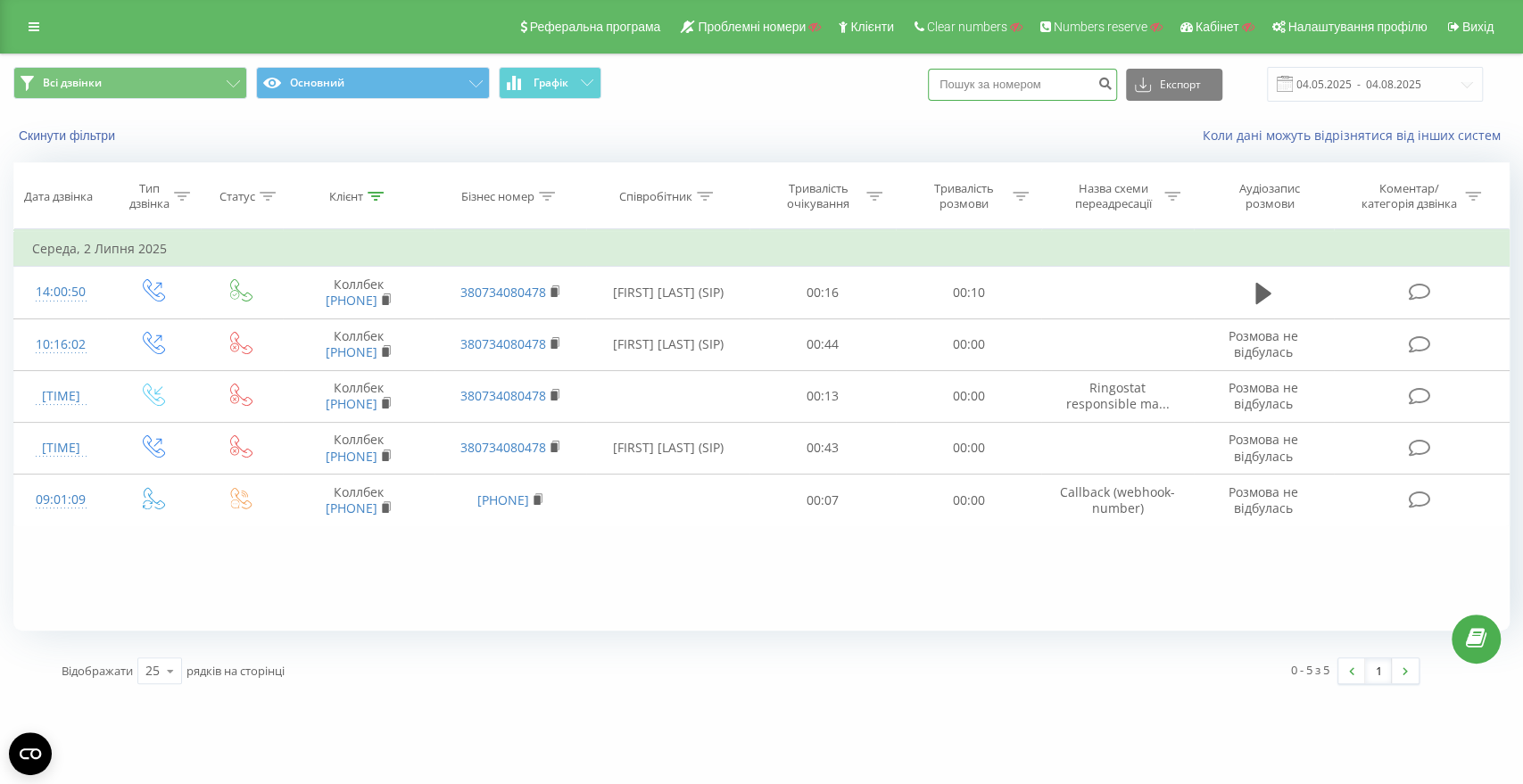 paste on "380938941398" 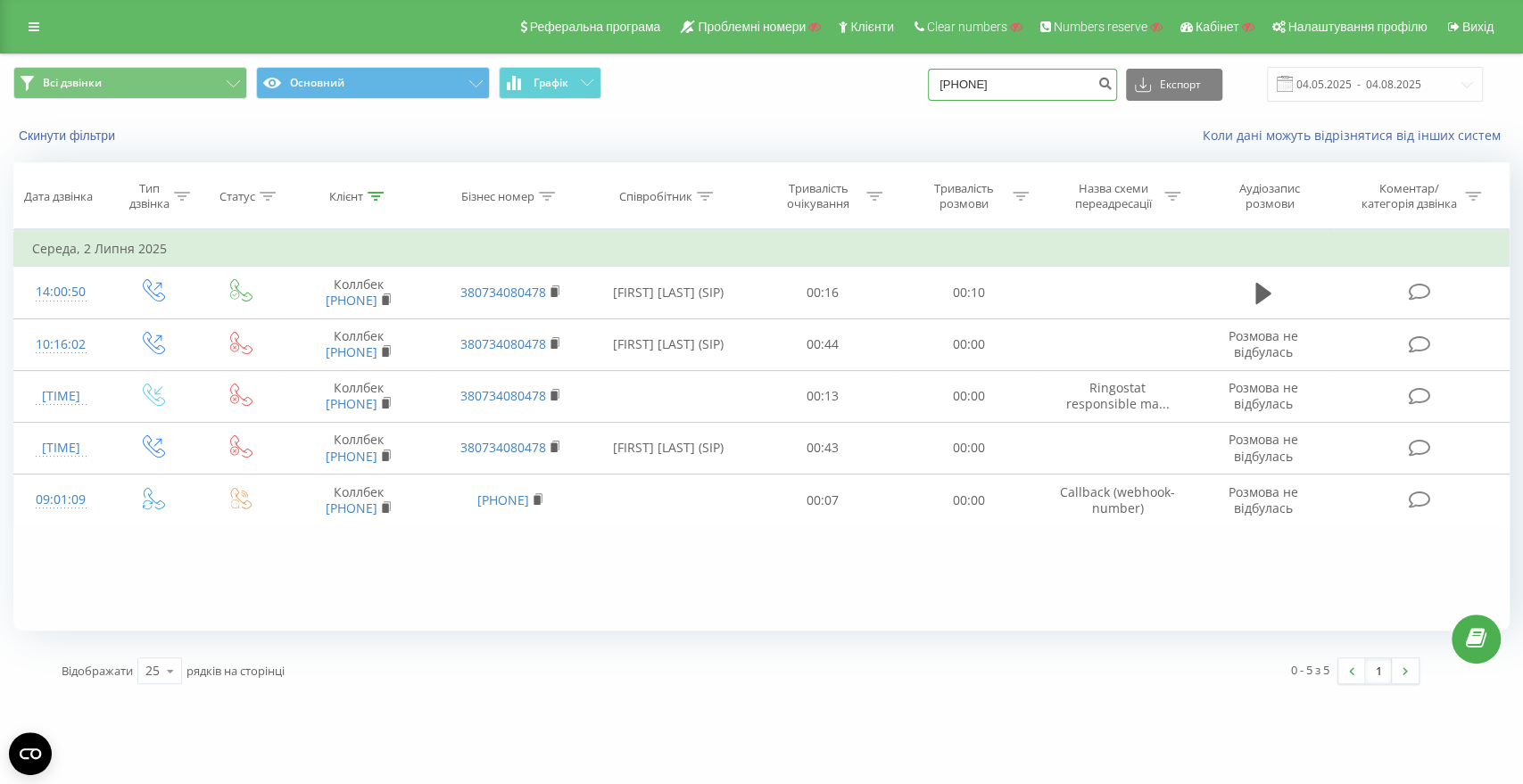 type on "380938941398" 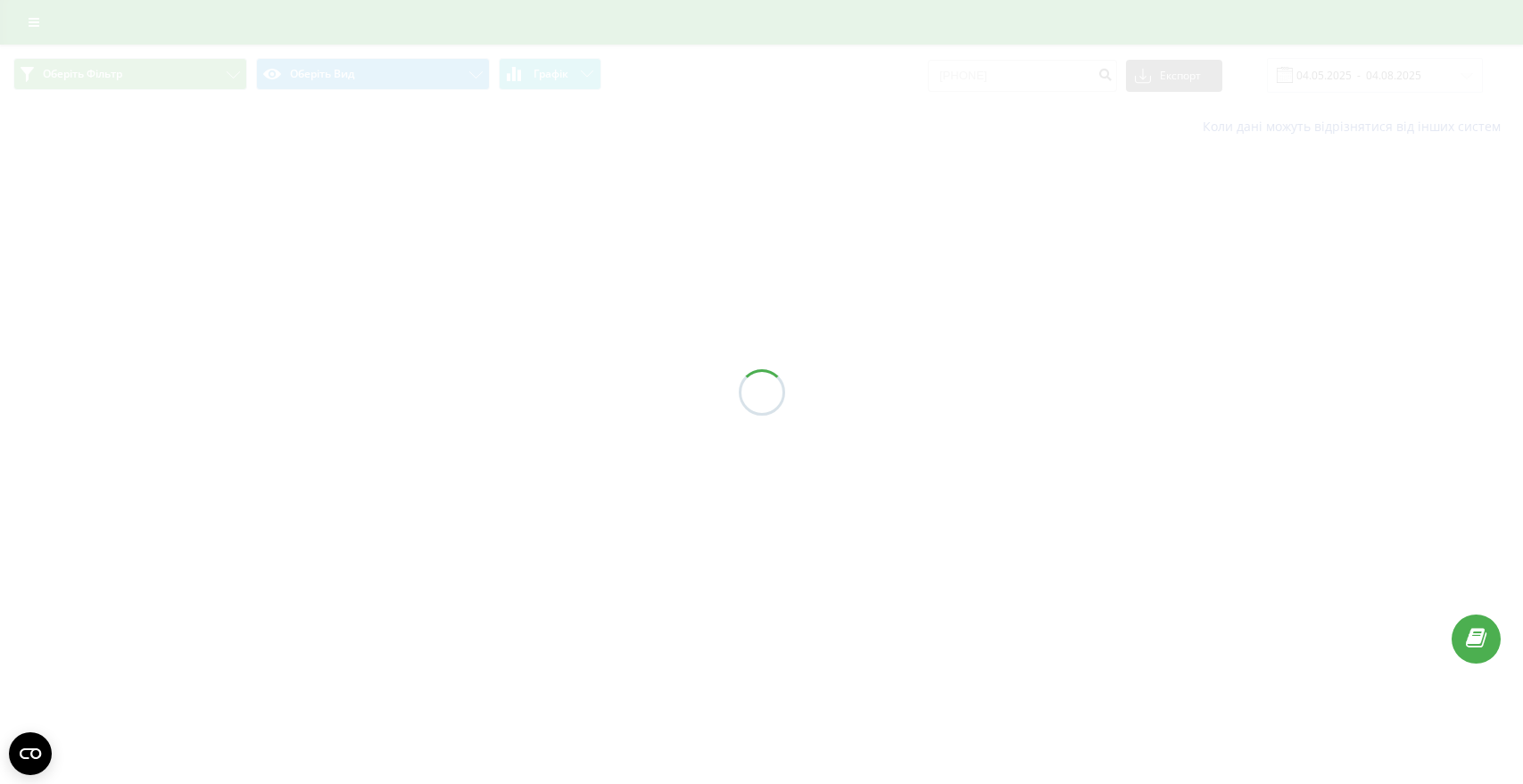 scroll, scrollTop: 0, scrollLeft: 0, axis: both 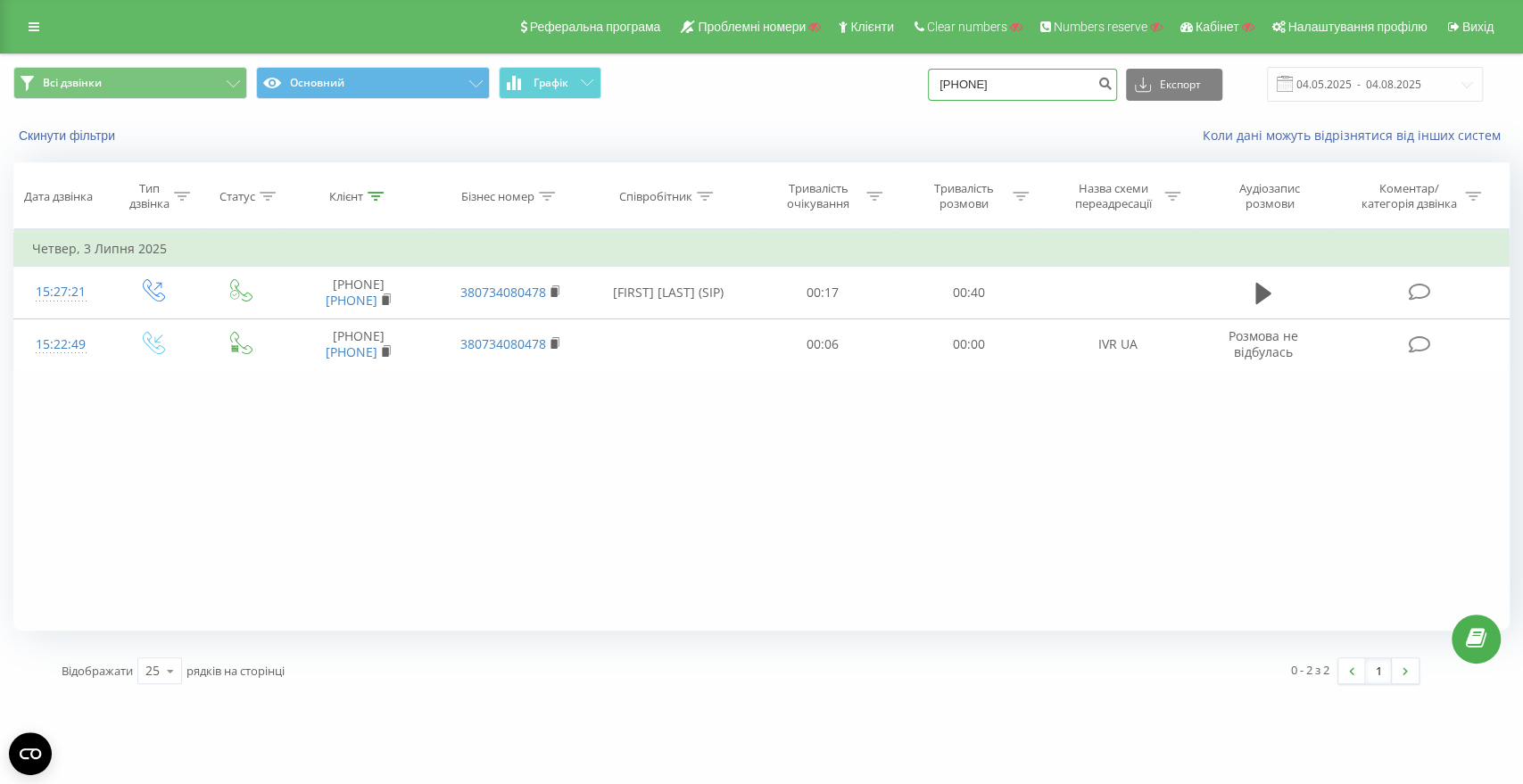 click on "380938941398" at bounding box center [1022, 85] 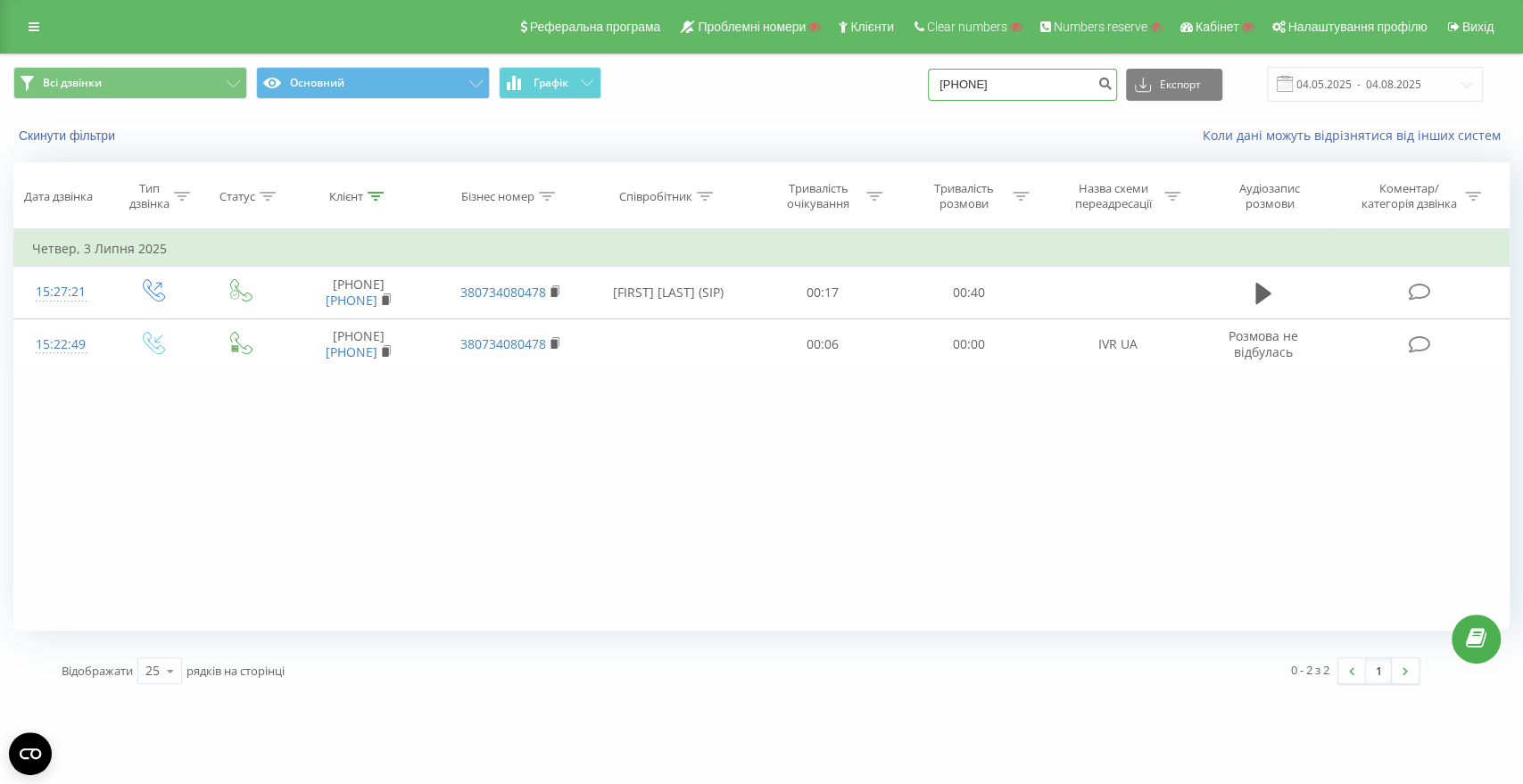 click on "380938941398" at bounding box center (1022, 85) 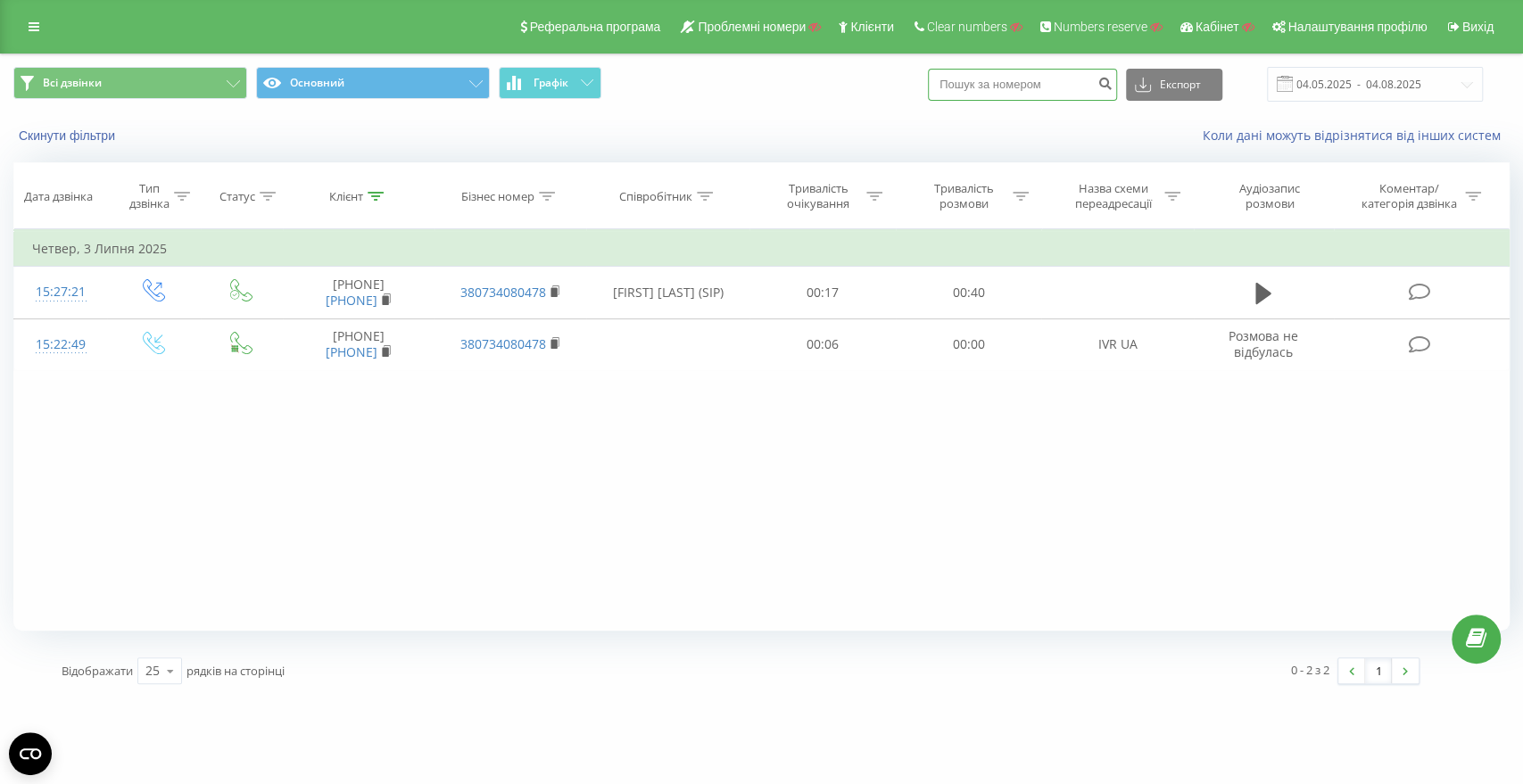 paste on "380636394888" 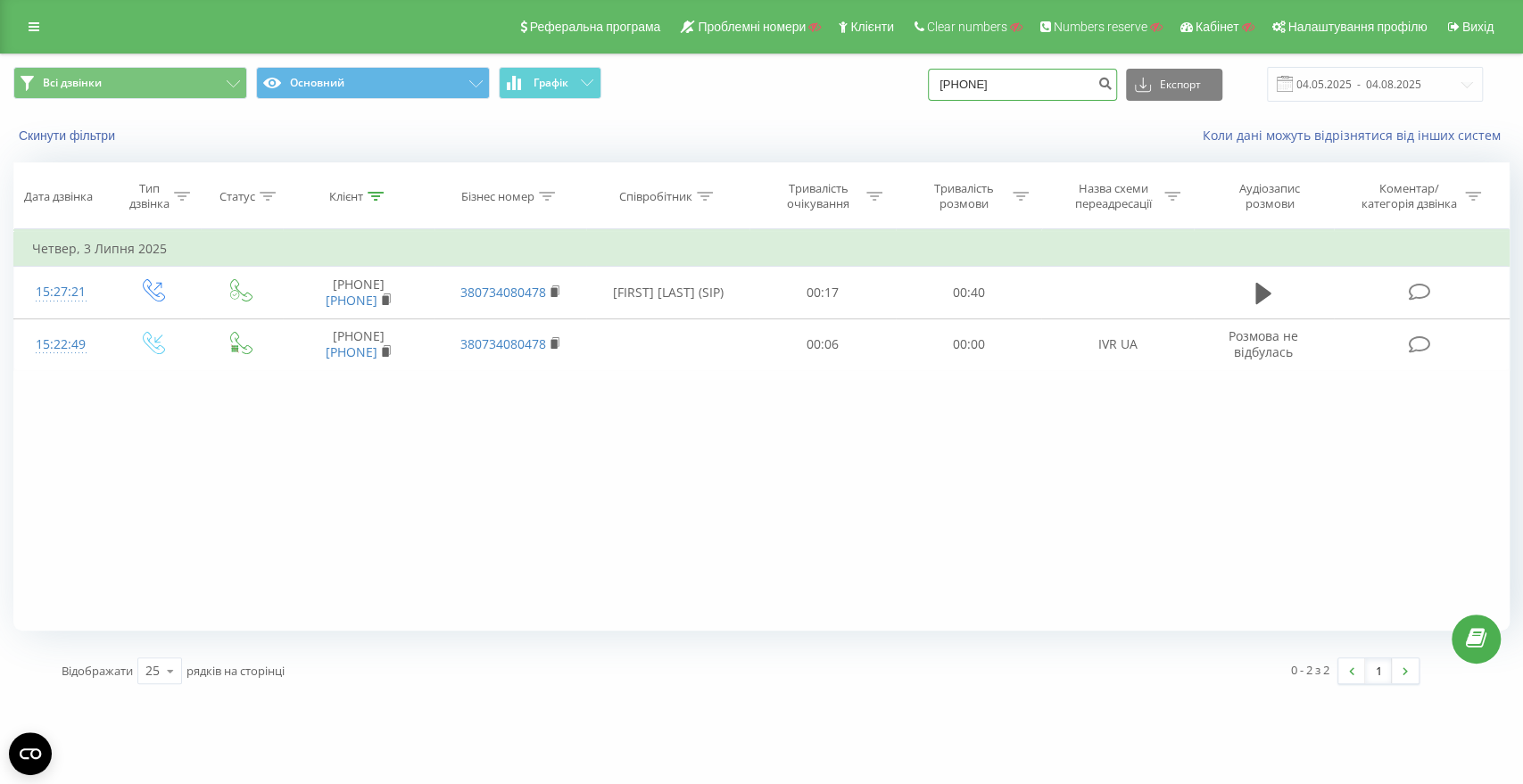type on "380636394888" 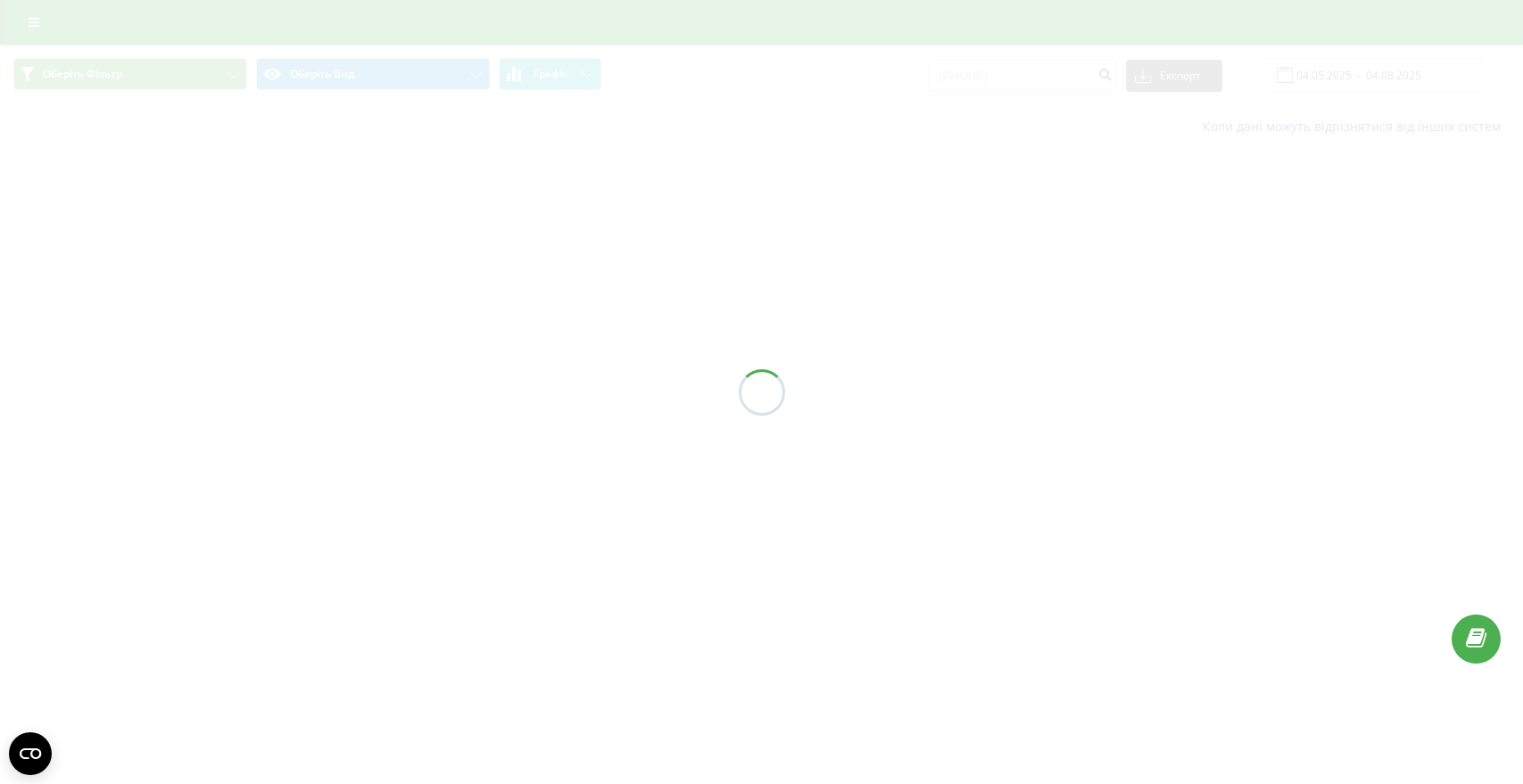 scroll, scrollTop: 0, scrollLeft: 0, axis: both 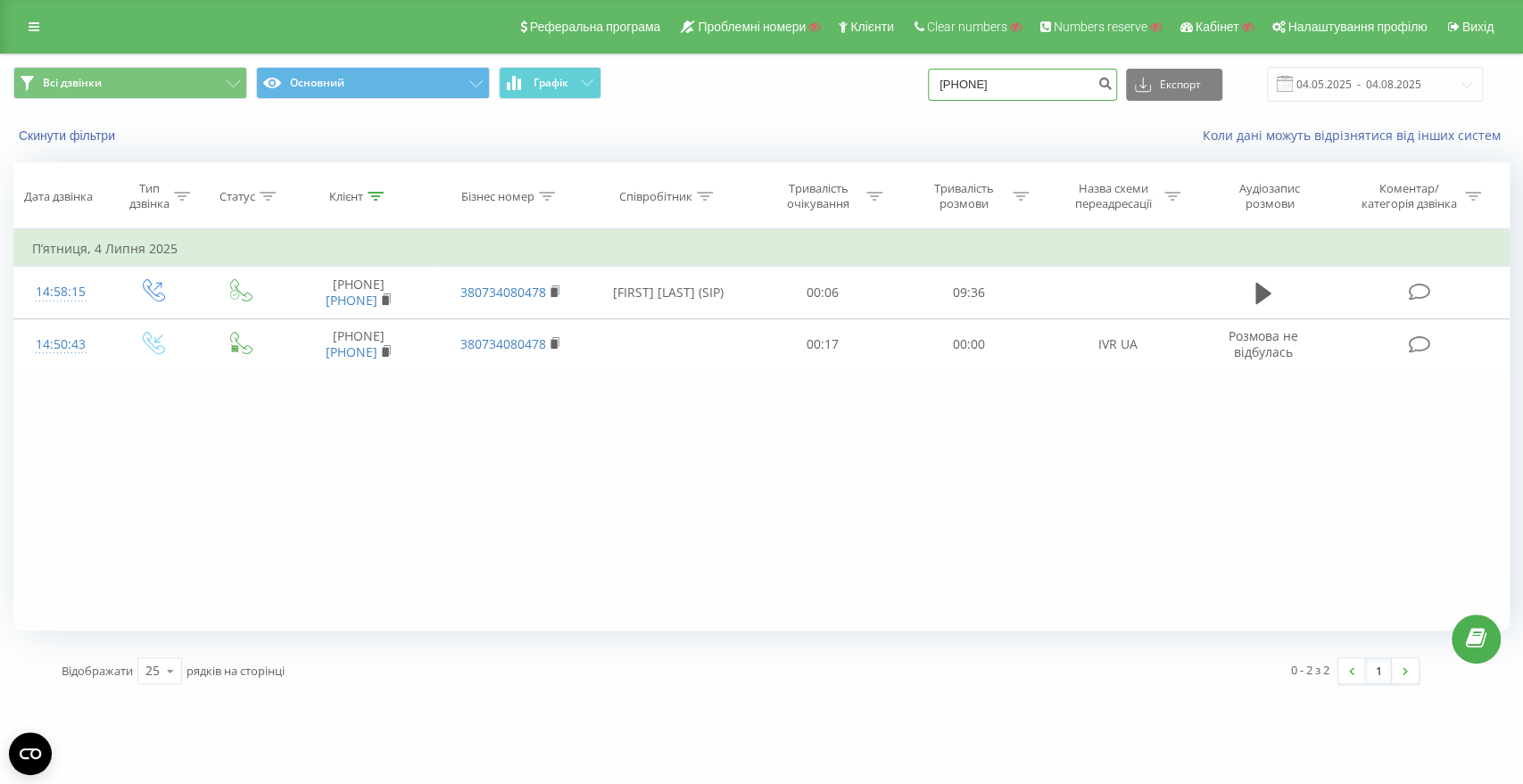 click on "[PHONE]" at bounding box center (1022, 85) 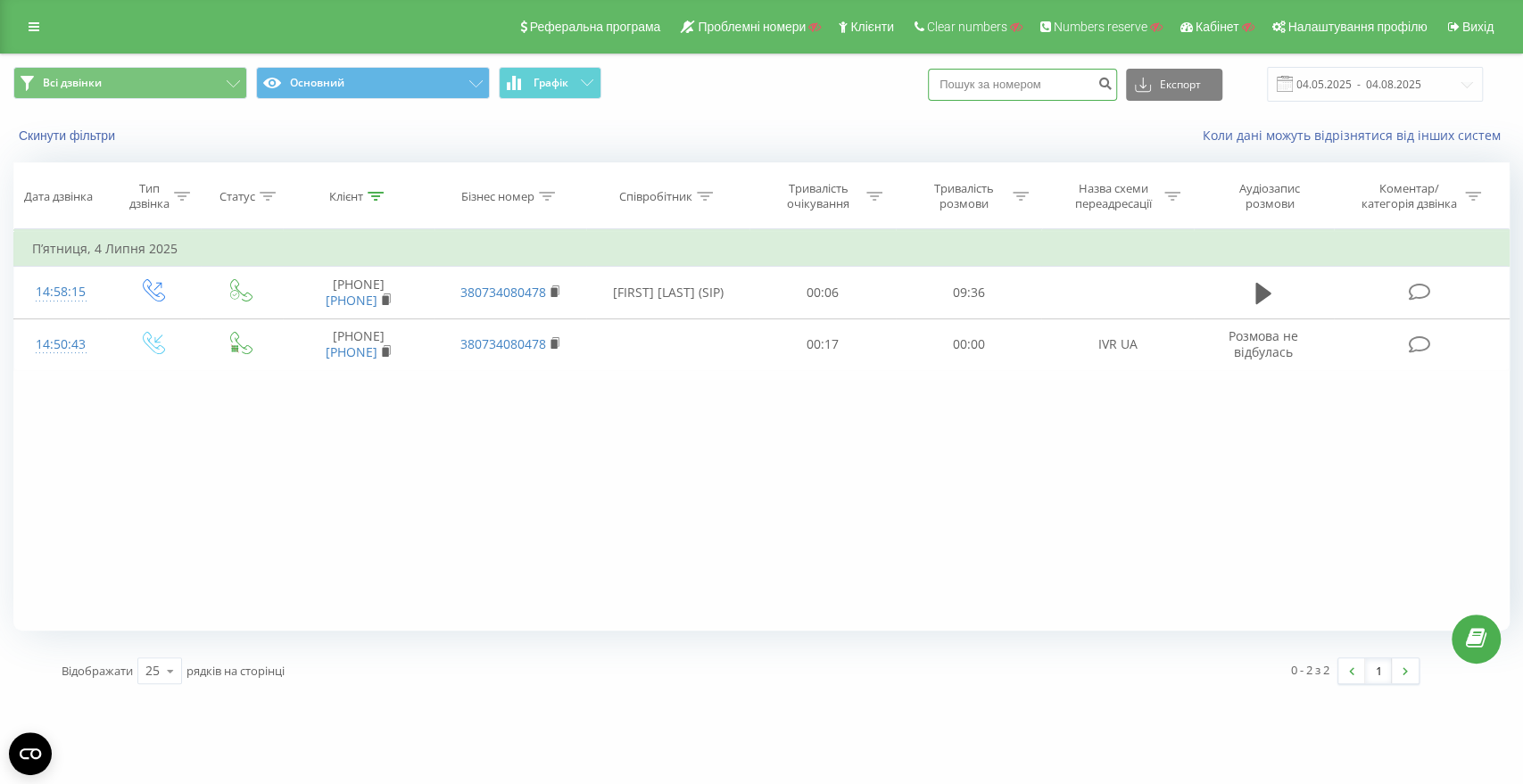 paste on "[PHONE]" 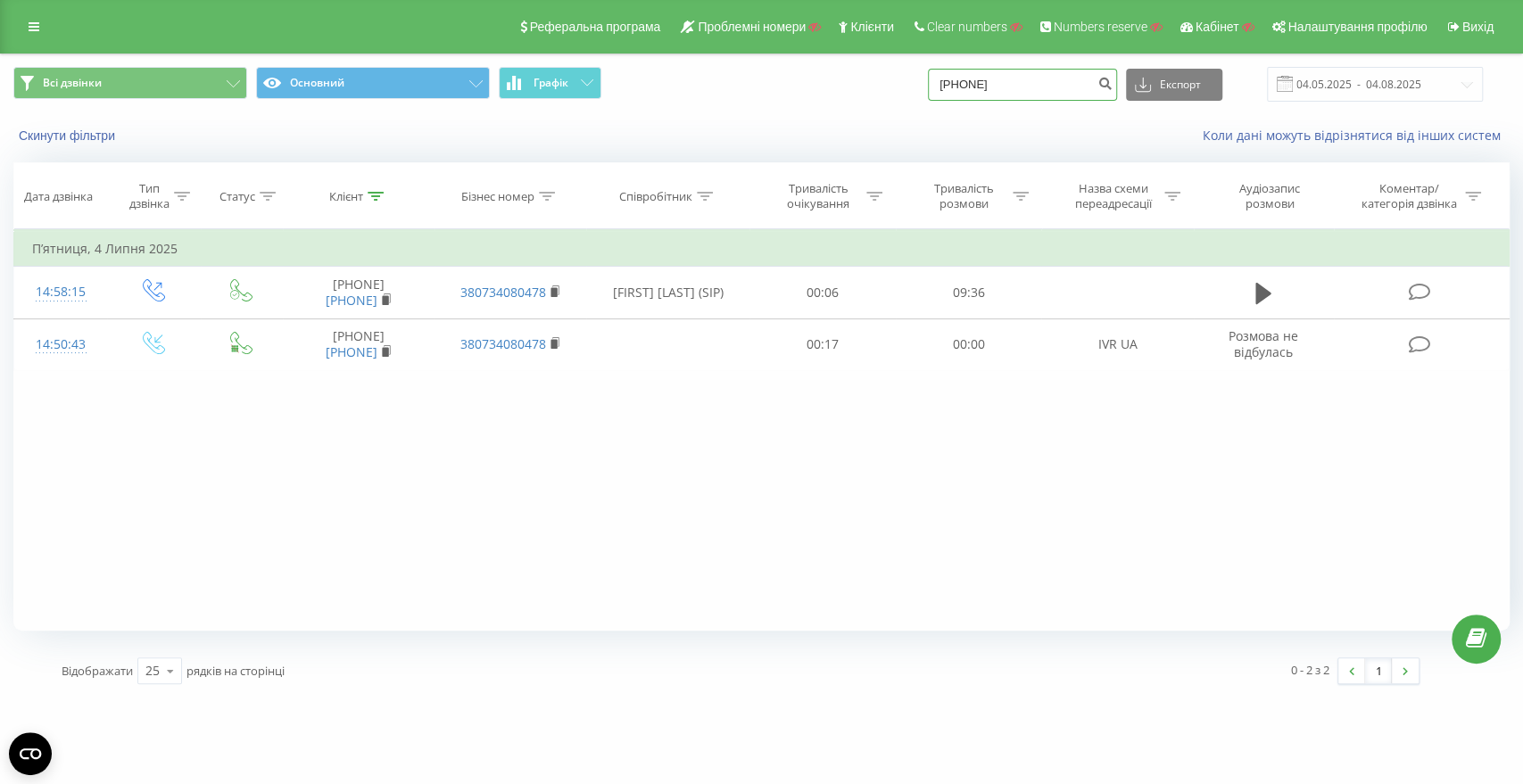 type on "[PHONE]" 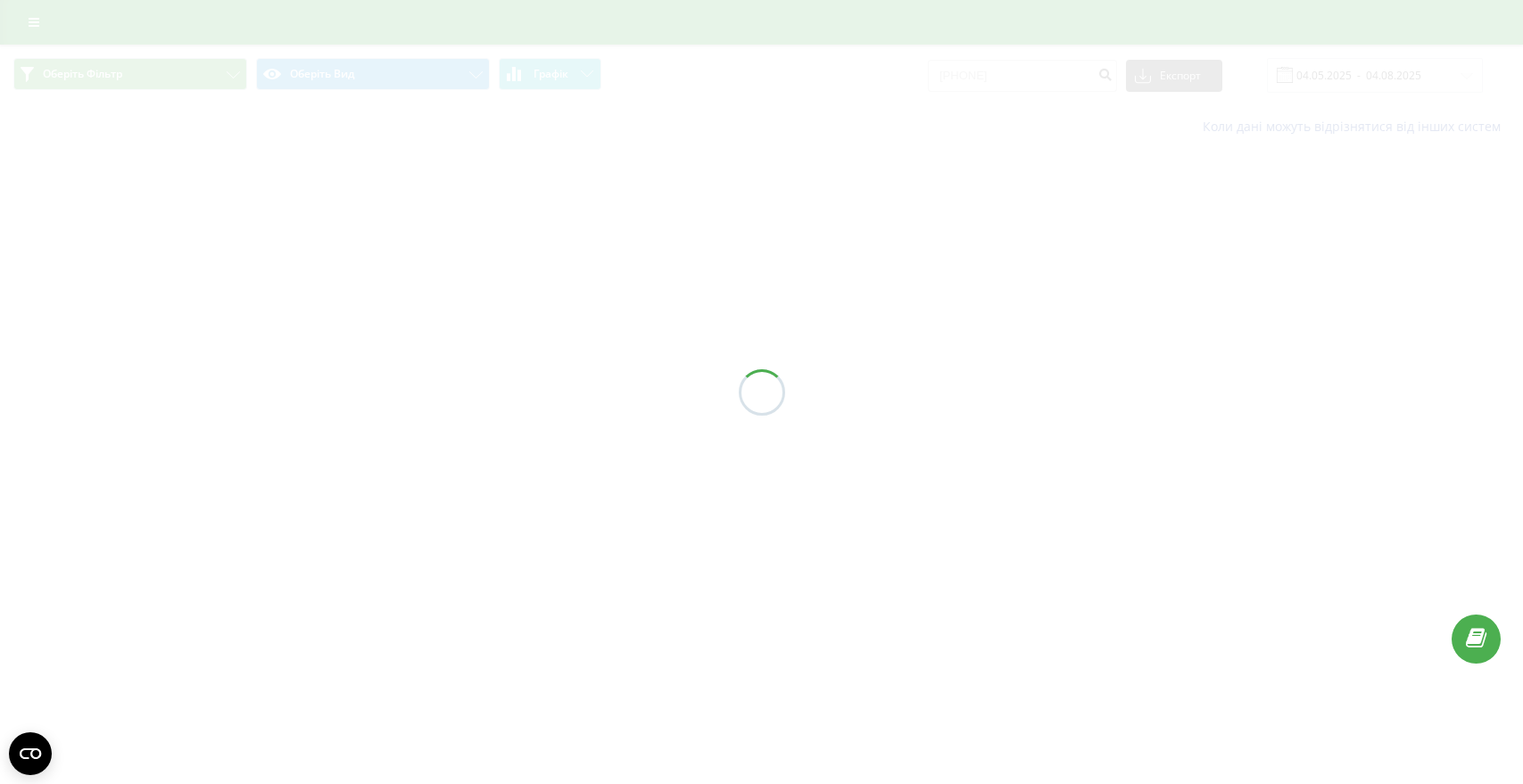 scroll, scrollTop: 0, scrollLeft: 0, axis: both 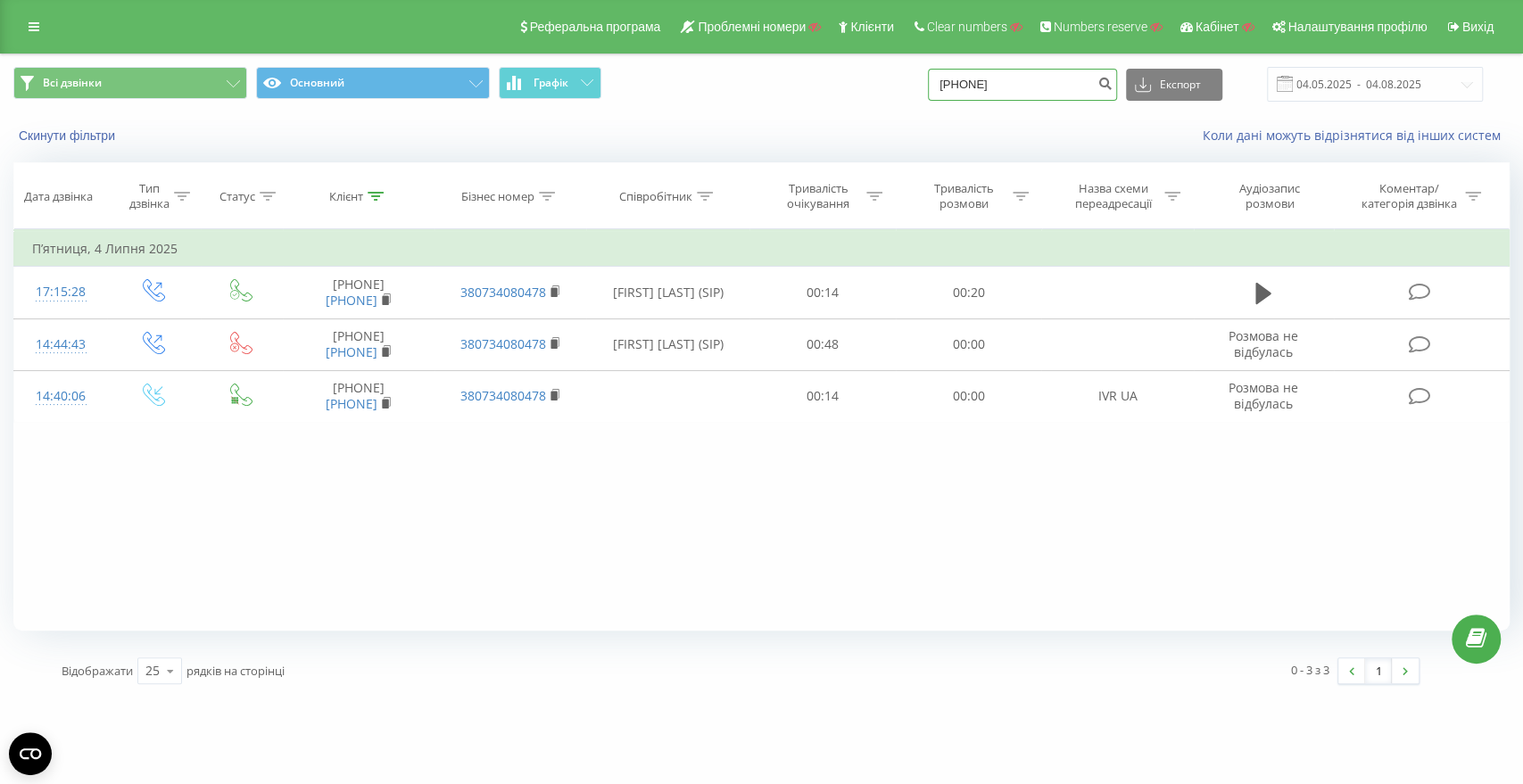 click on "380674638343" at bounding box center (1022, 85) 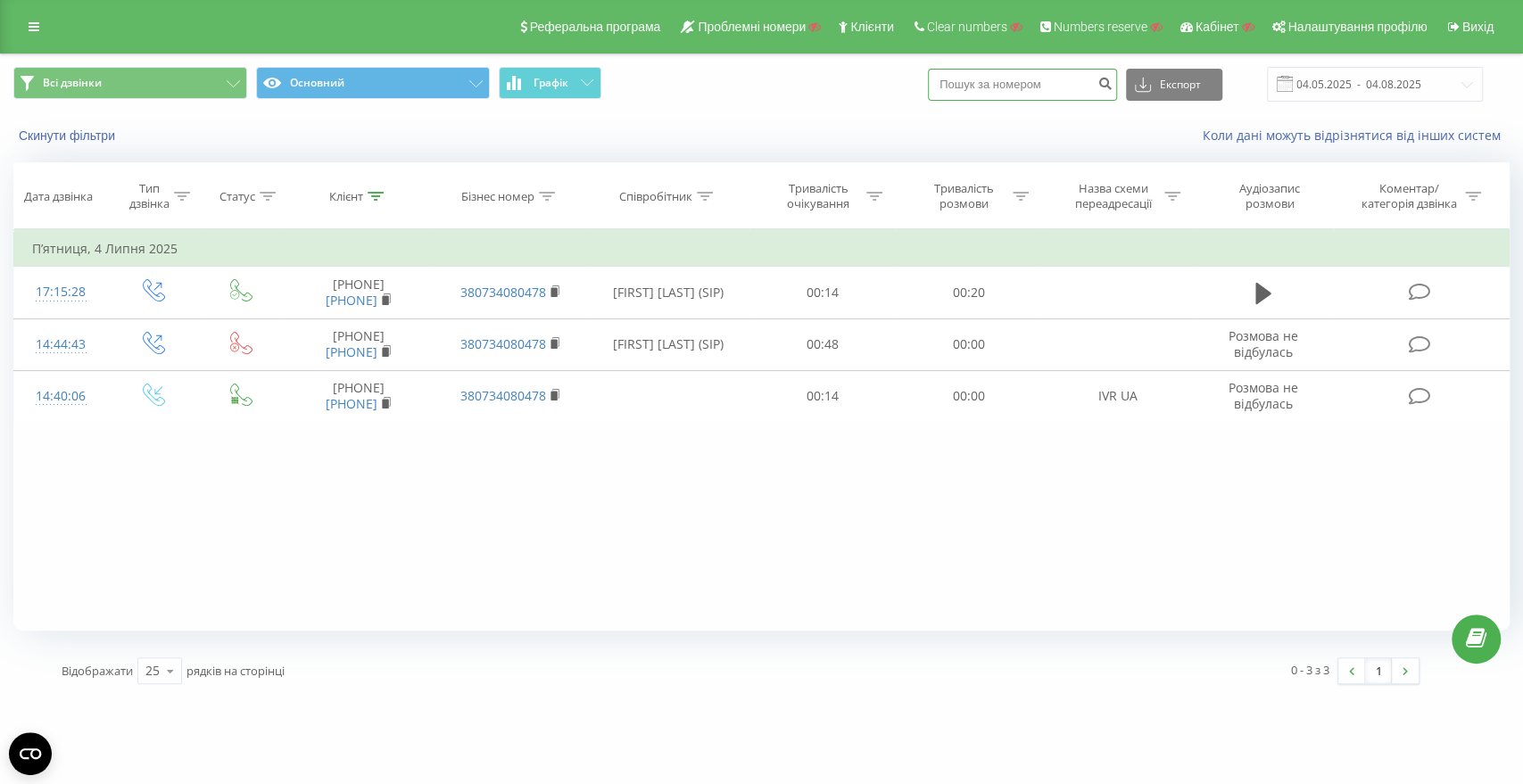 paste on "[PHONE]" 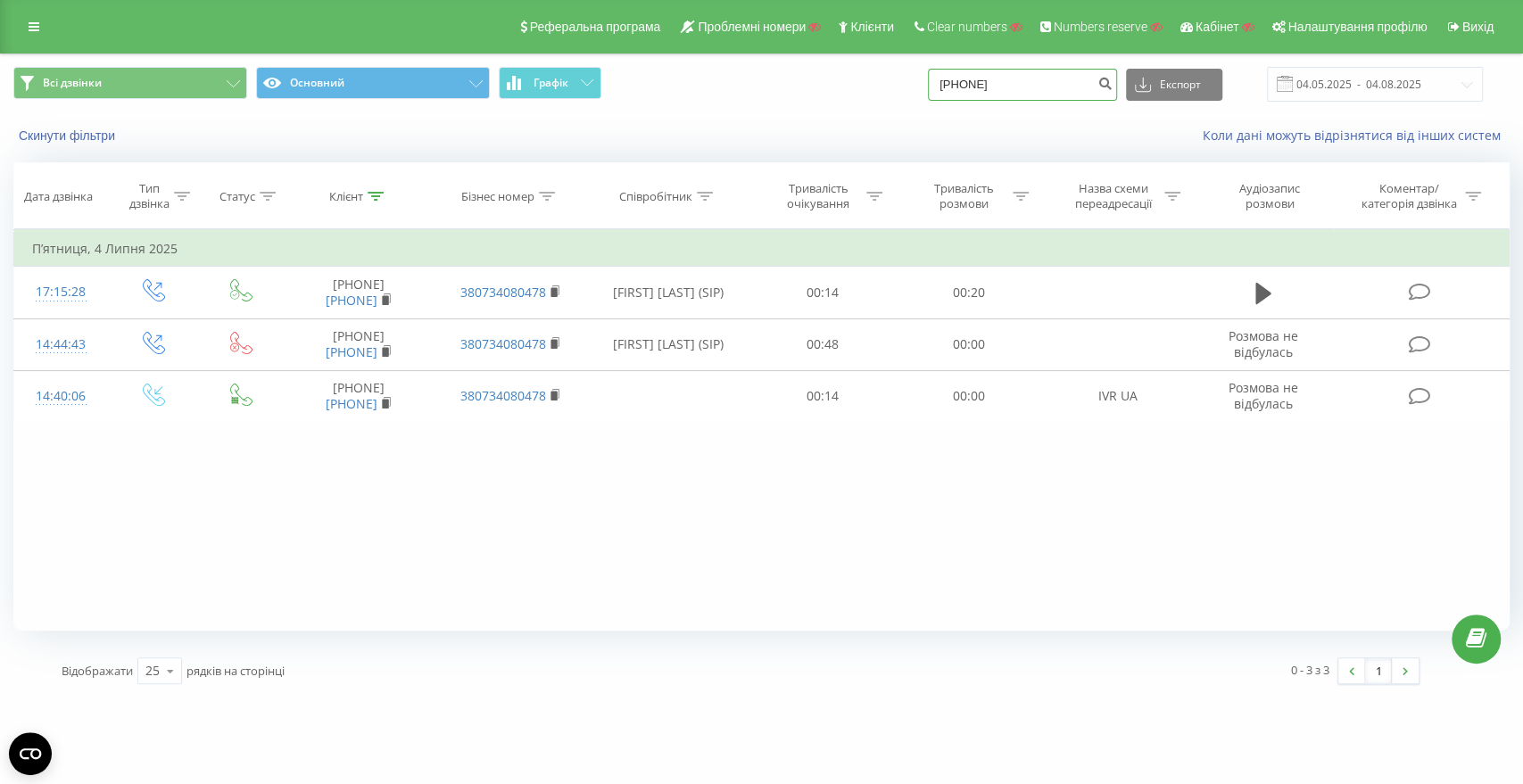 type on "[PHONE]" 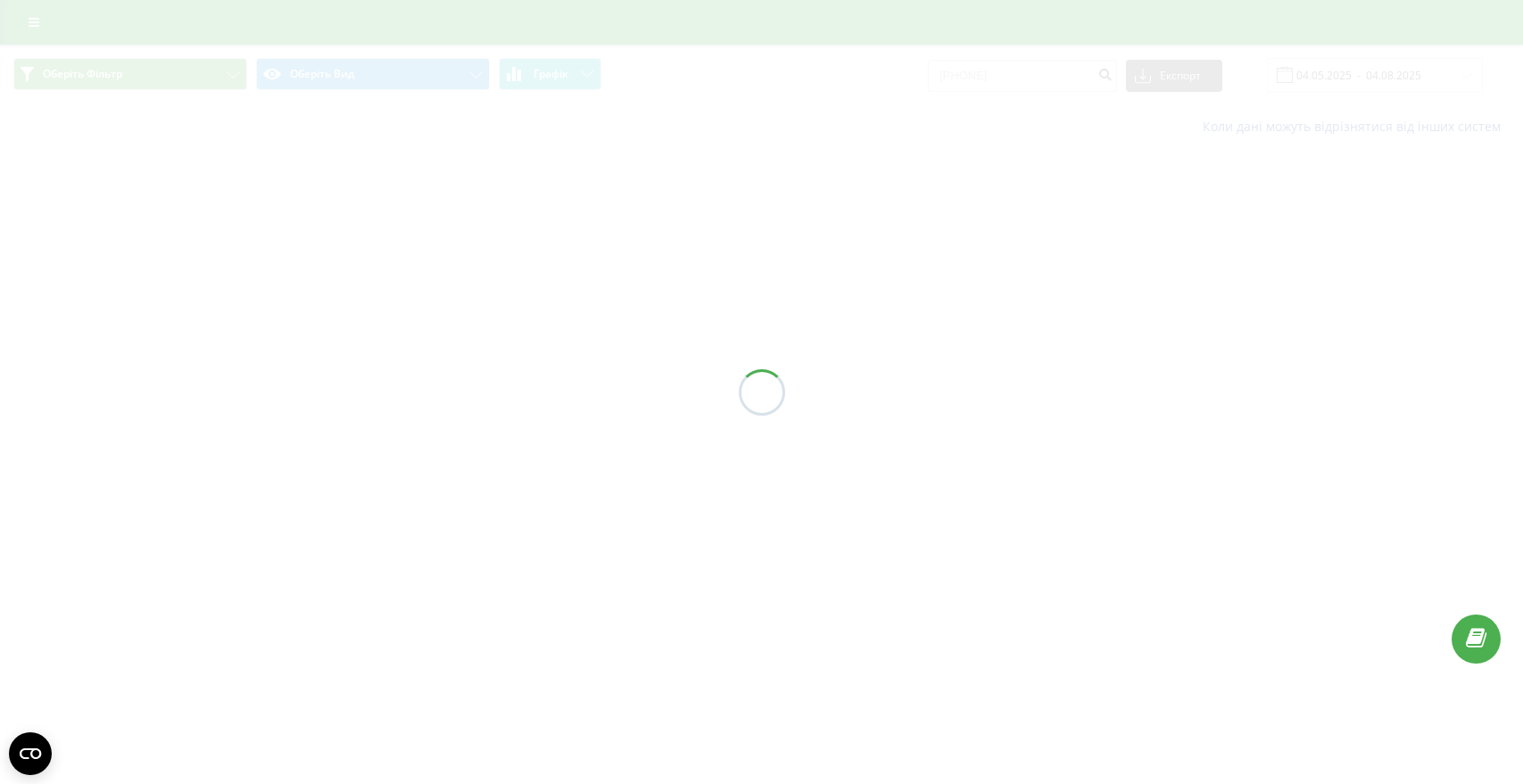 scroll, scrollTop: 0, scrollLeft: 0, axis: both 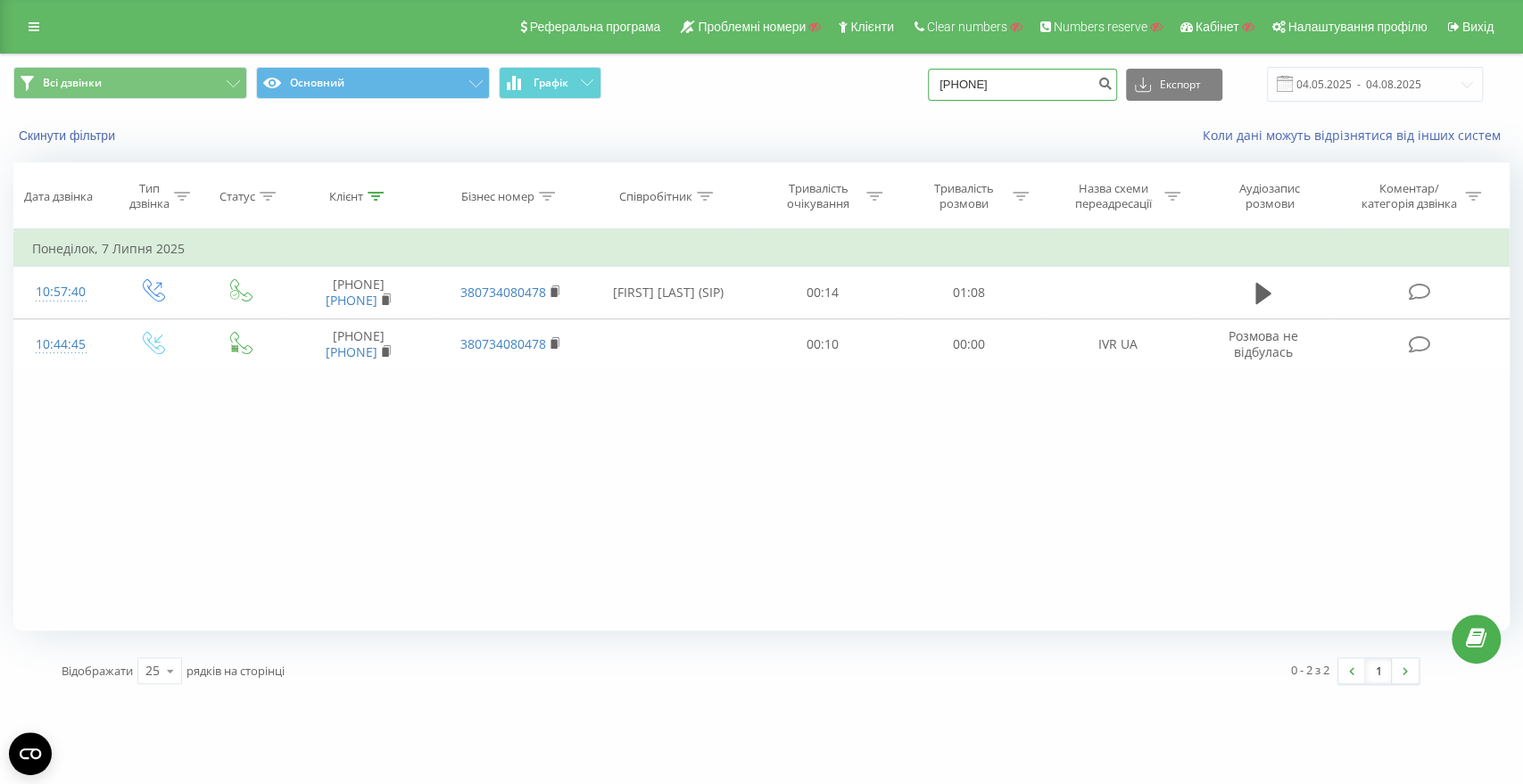 click on "[PHONE]" at bounding box center [1022, 85] 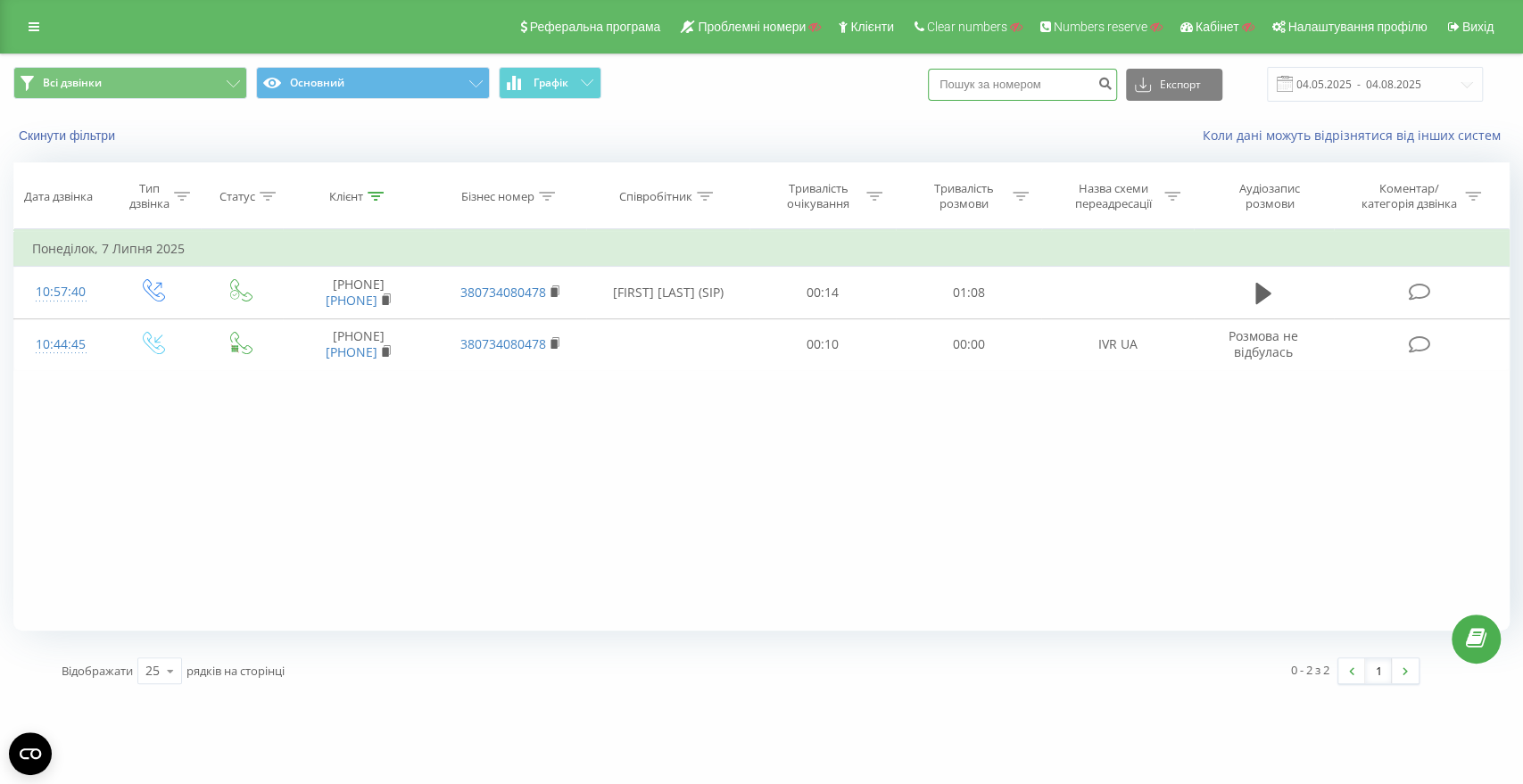 paste on "[PHONE]" 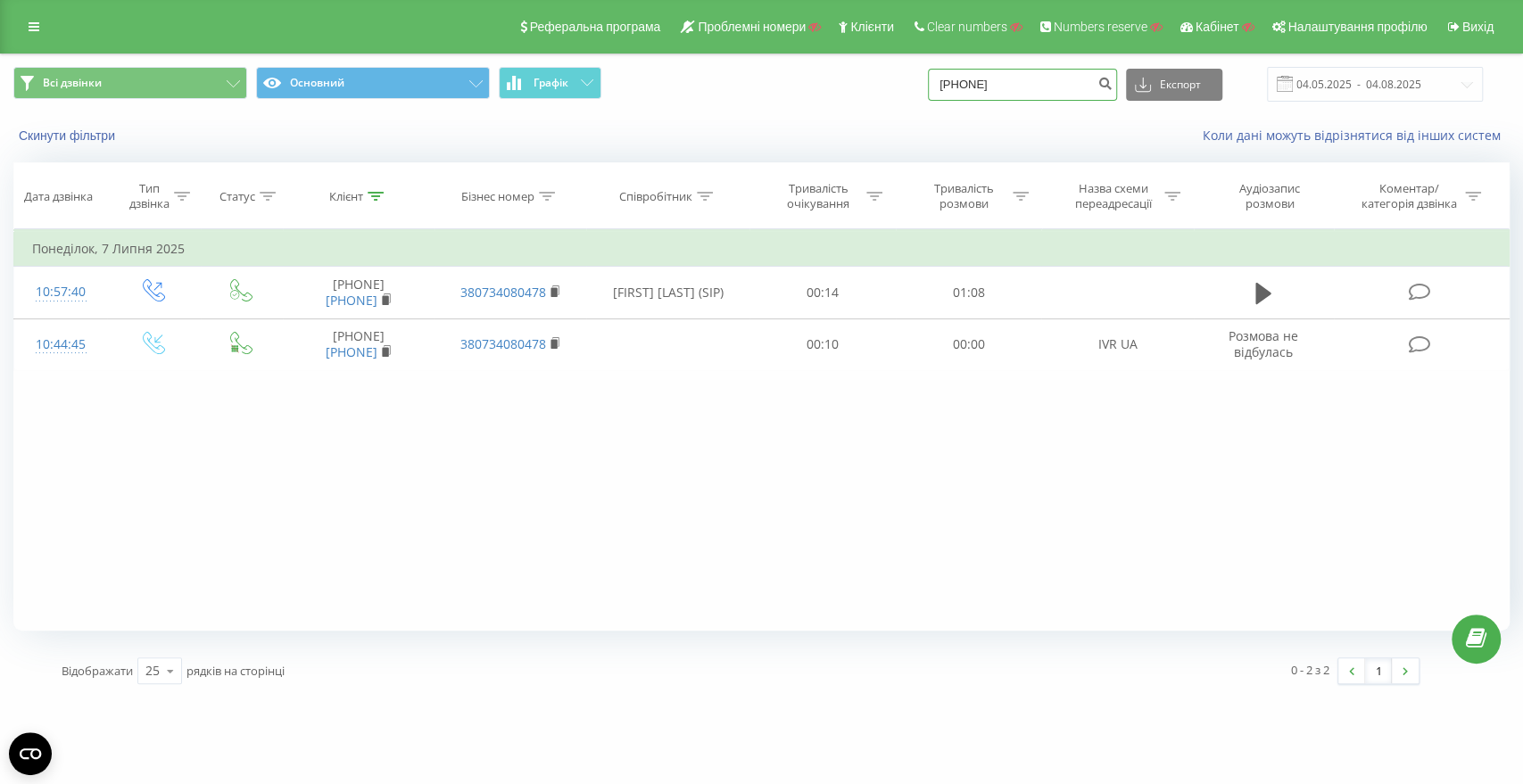 type on "[PHONE]" 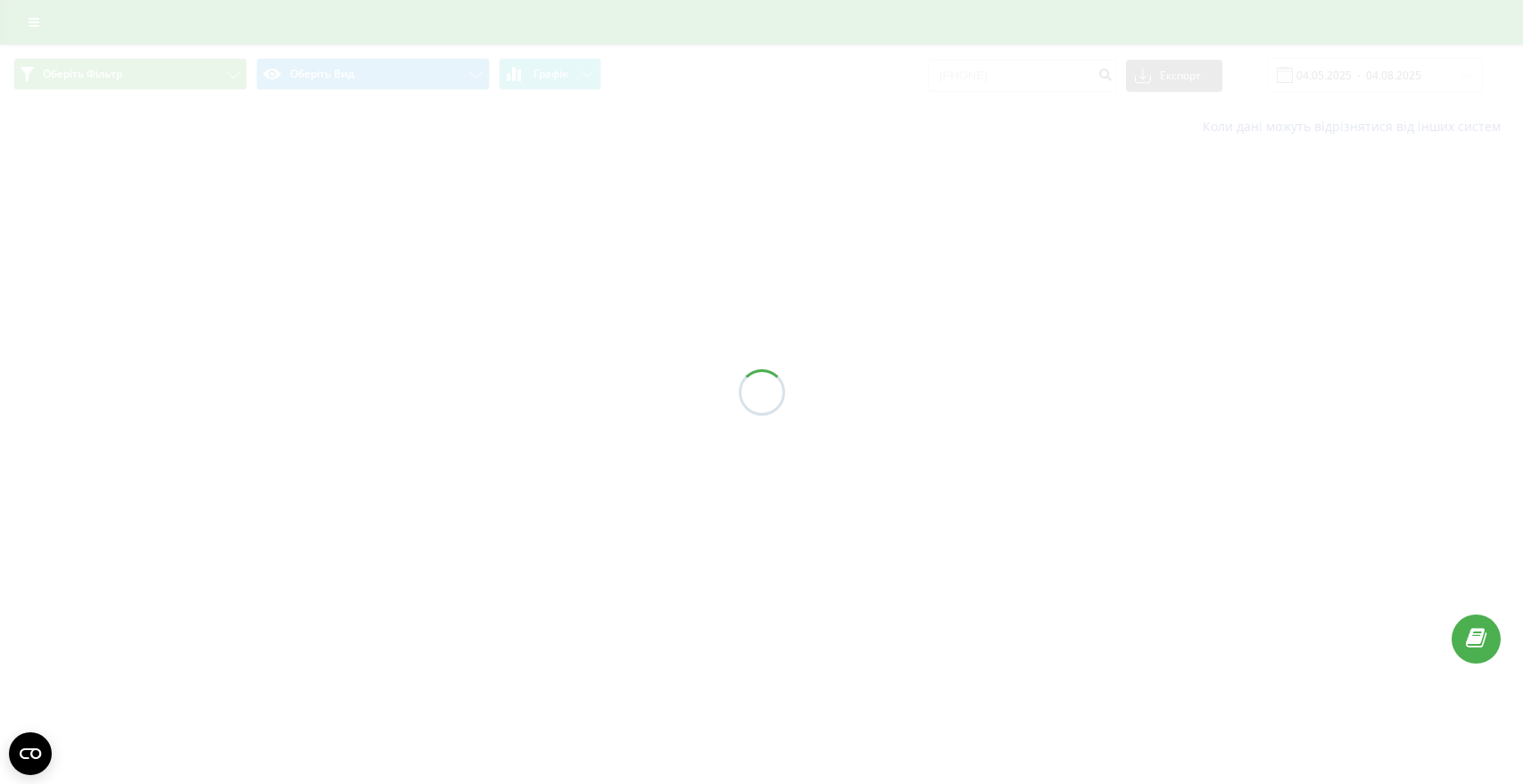 scroll, scrollTop: 0, scrollLeft: 0, axis: both 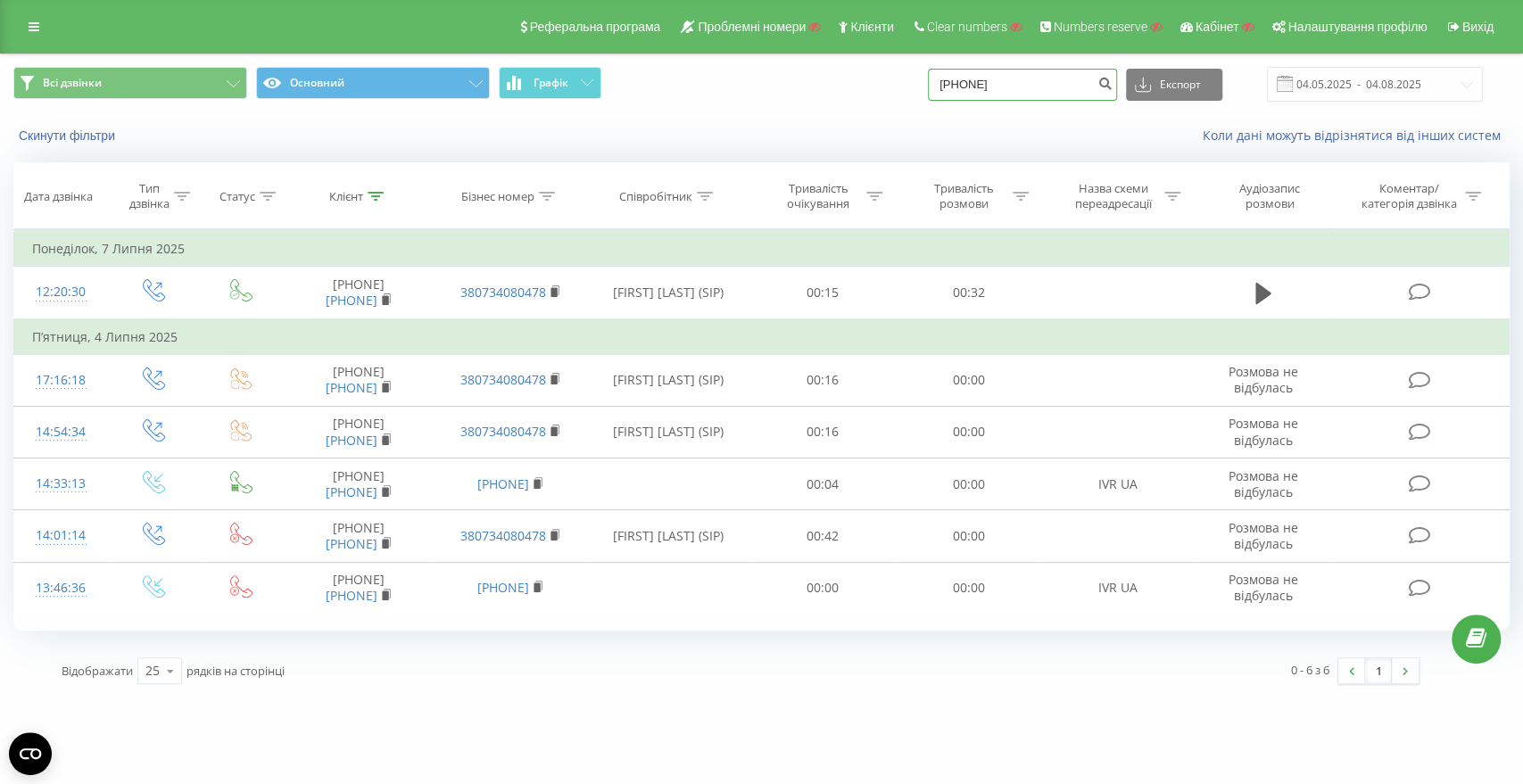 click on "380738416675" at bounding box center (1022, 85) 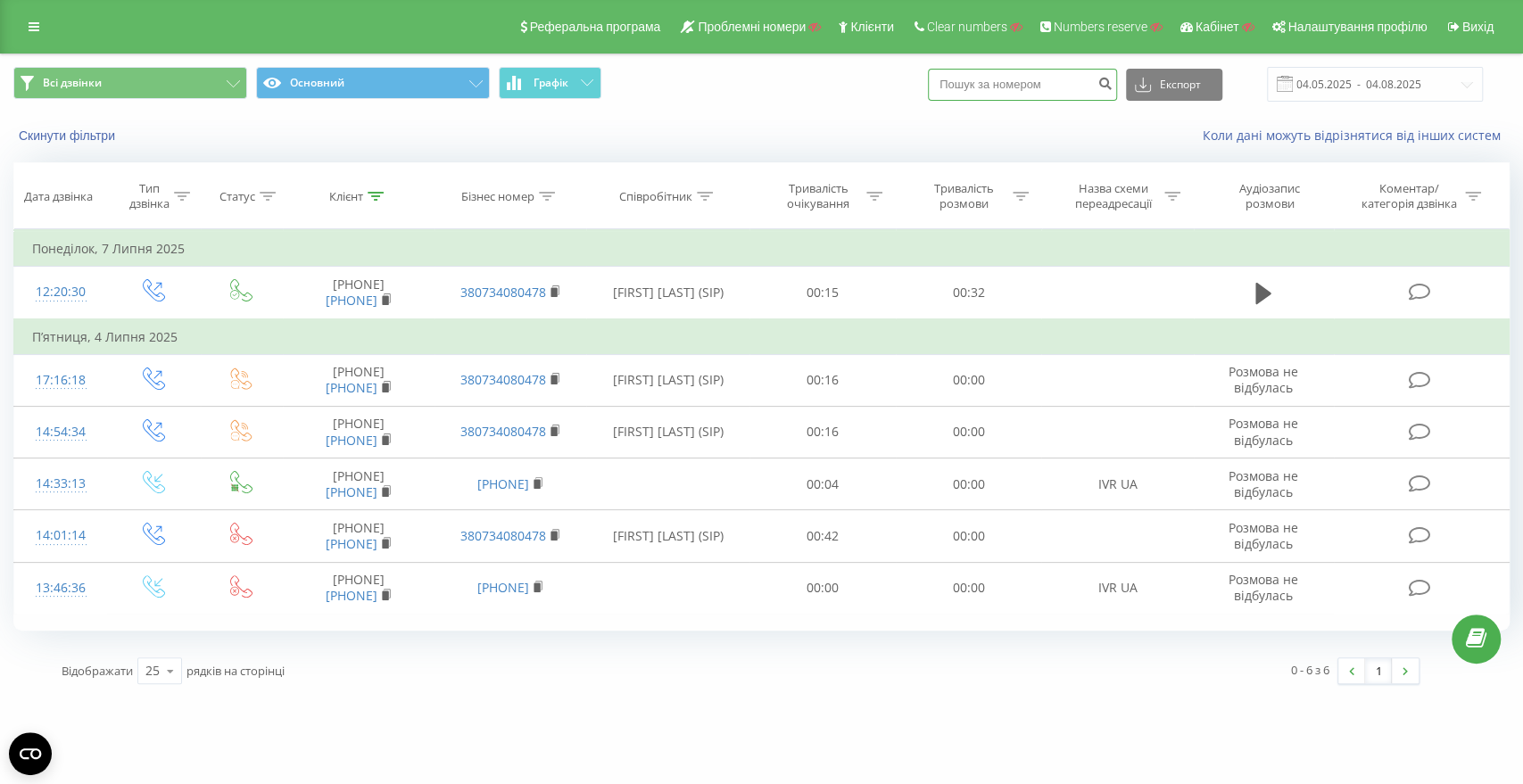 paste on "380730732190" 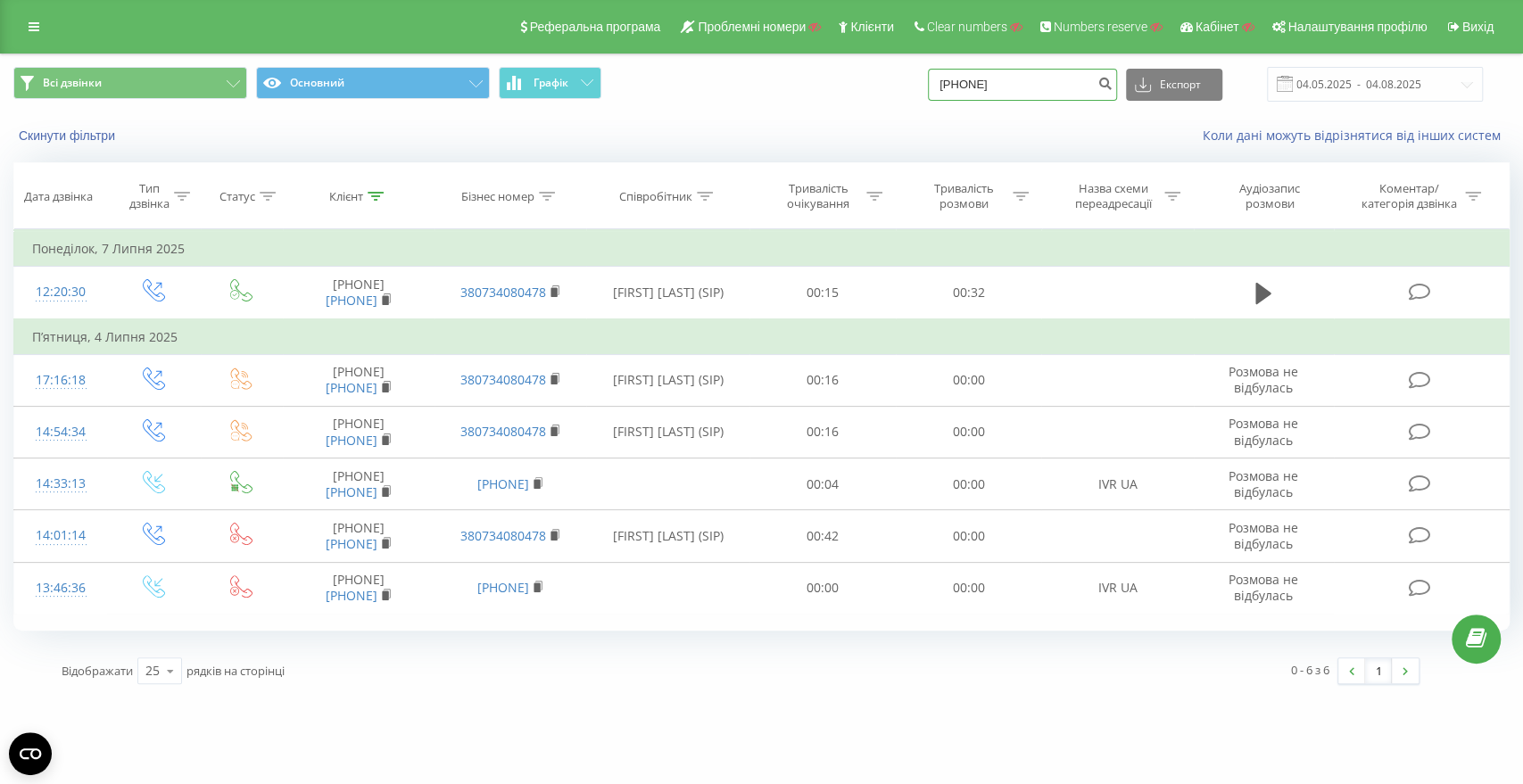 type on "380730732190" 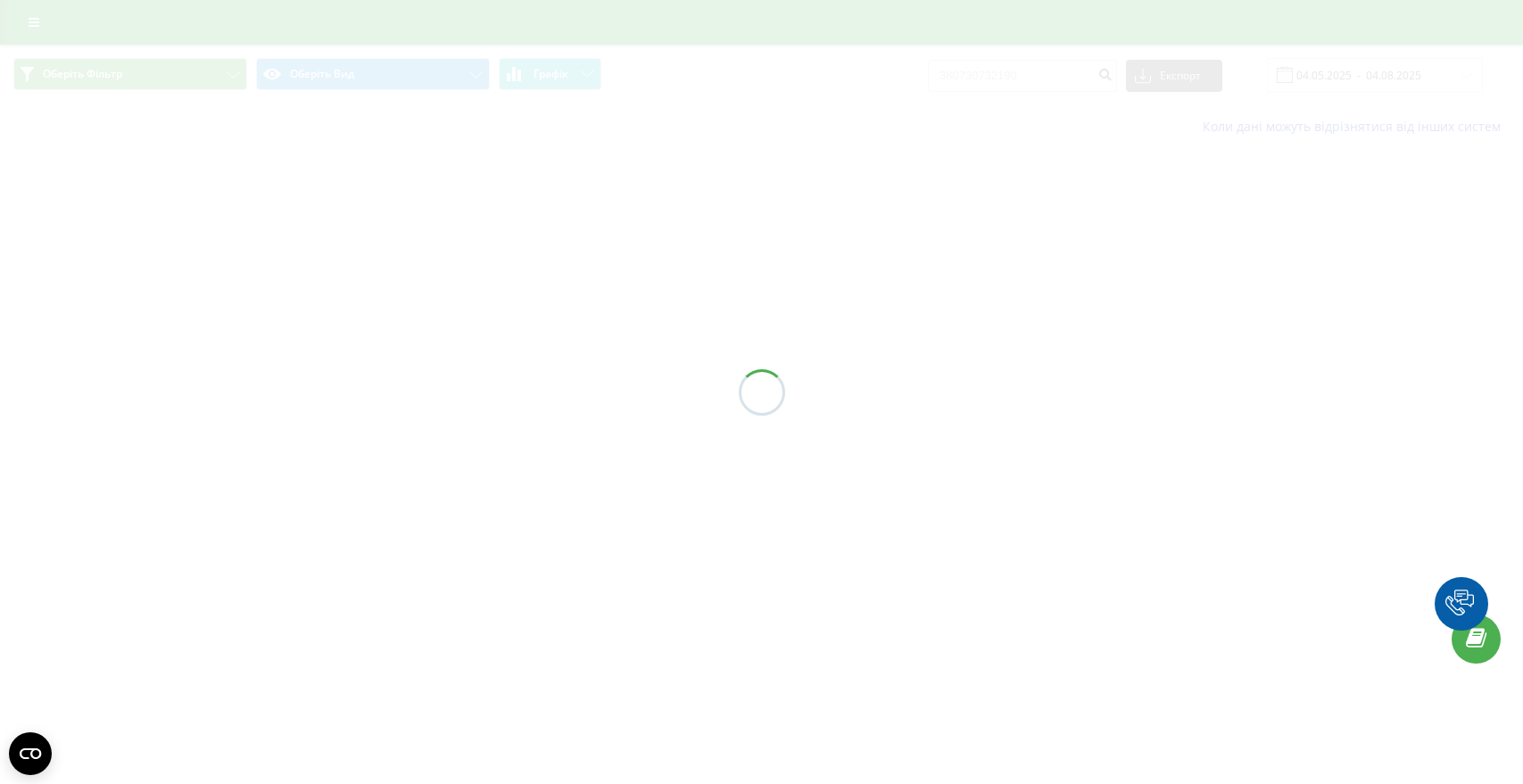 scroll, scrollTop: 0, scrollLeft: 0, axis: both 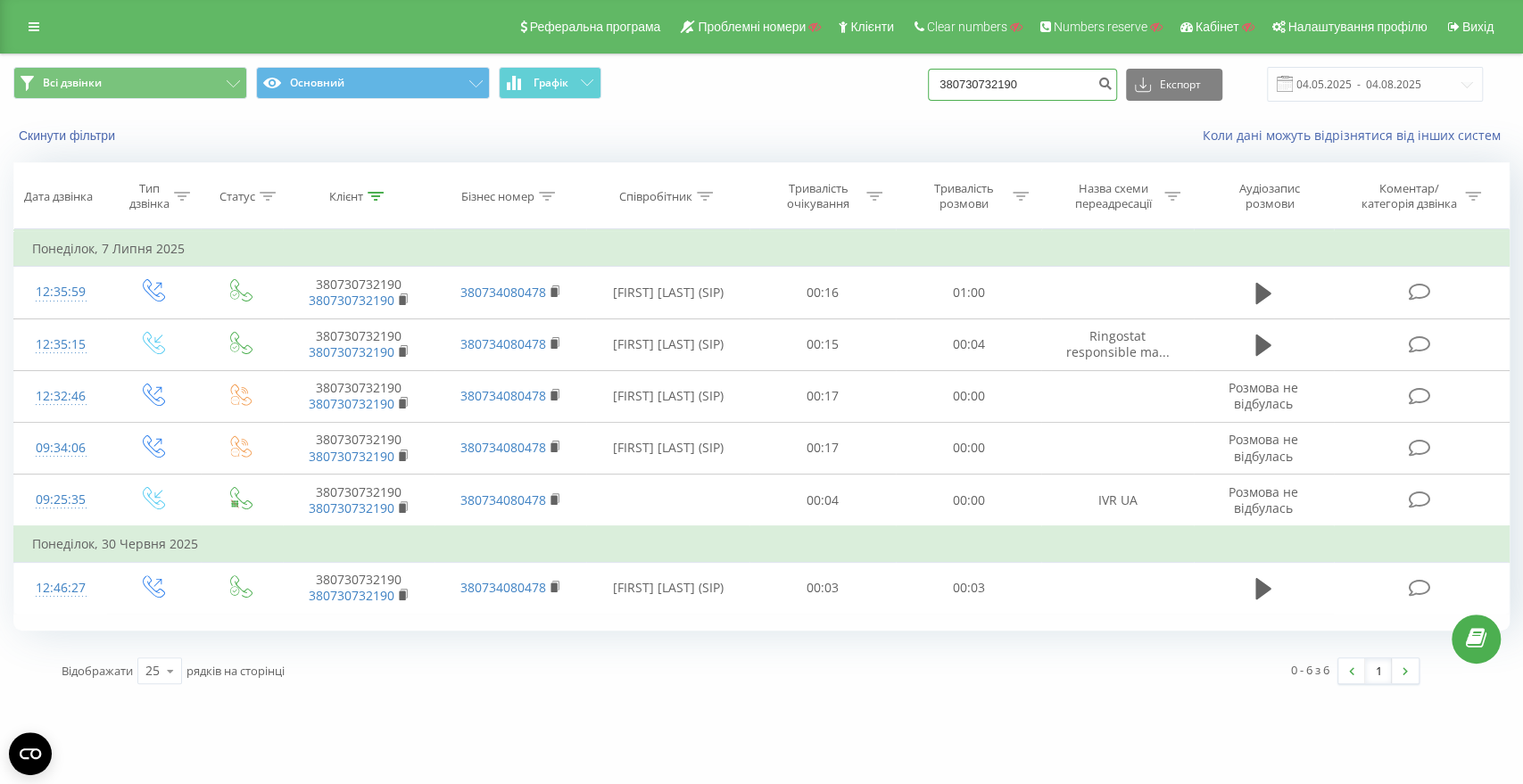 click on "380730732190" at bounding box center [1022, 85] 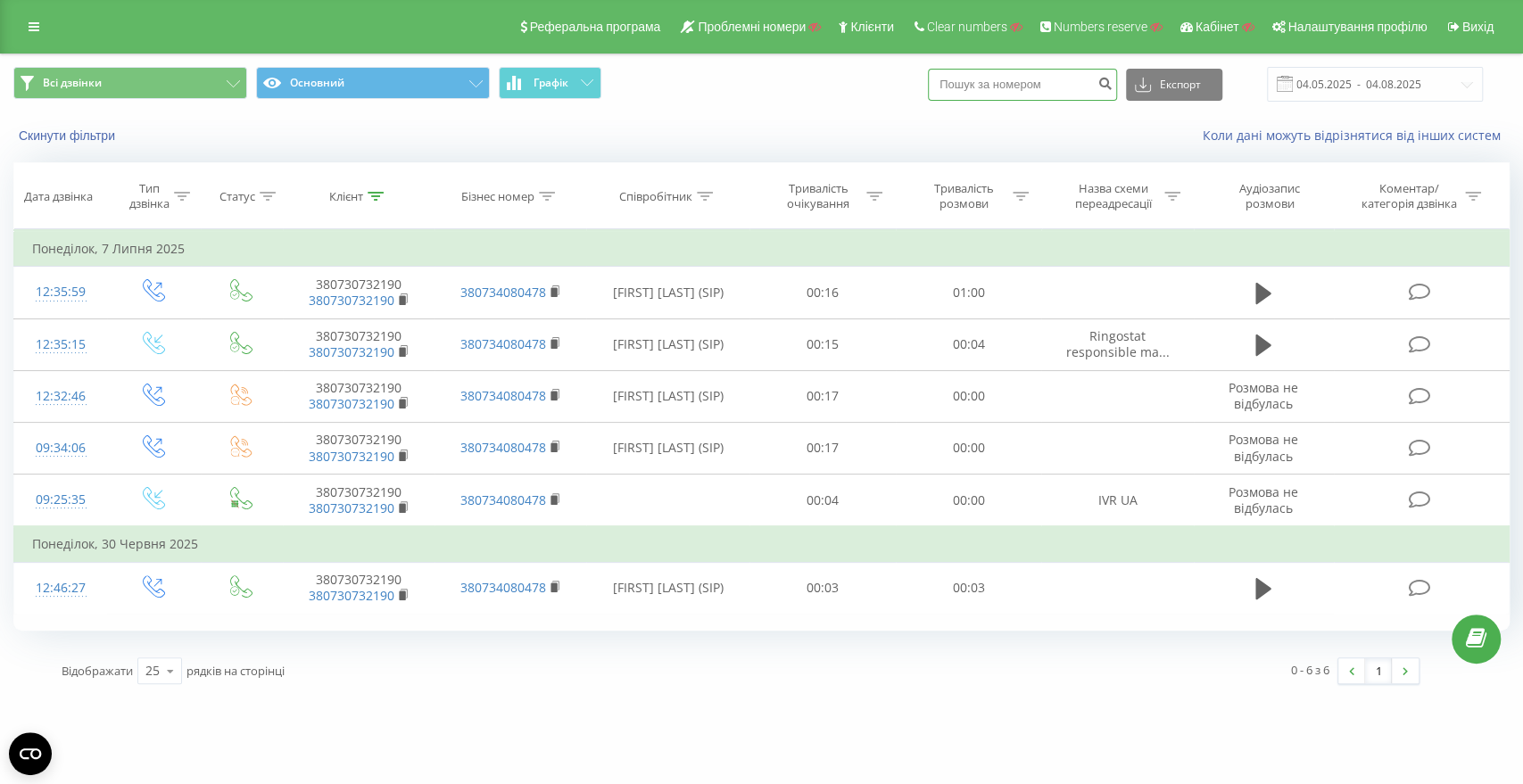 paste on "[PHONE]" 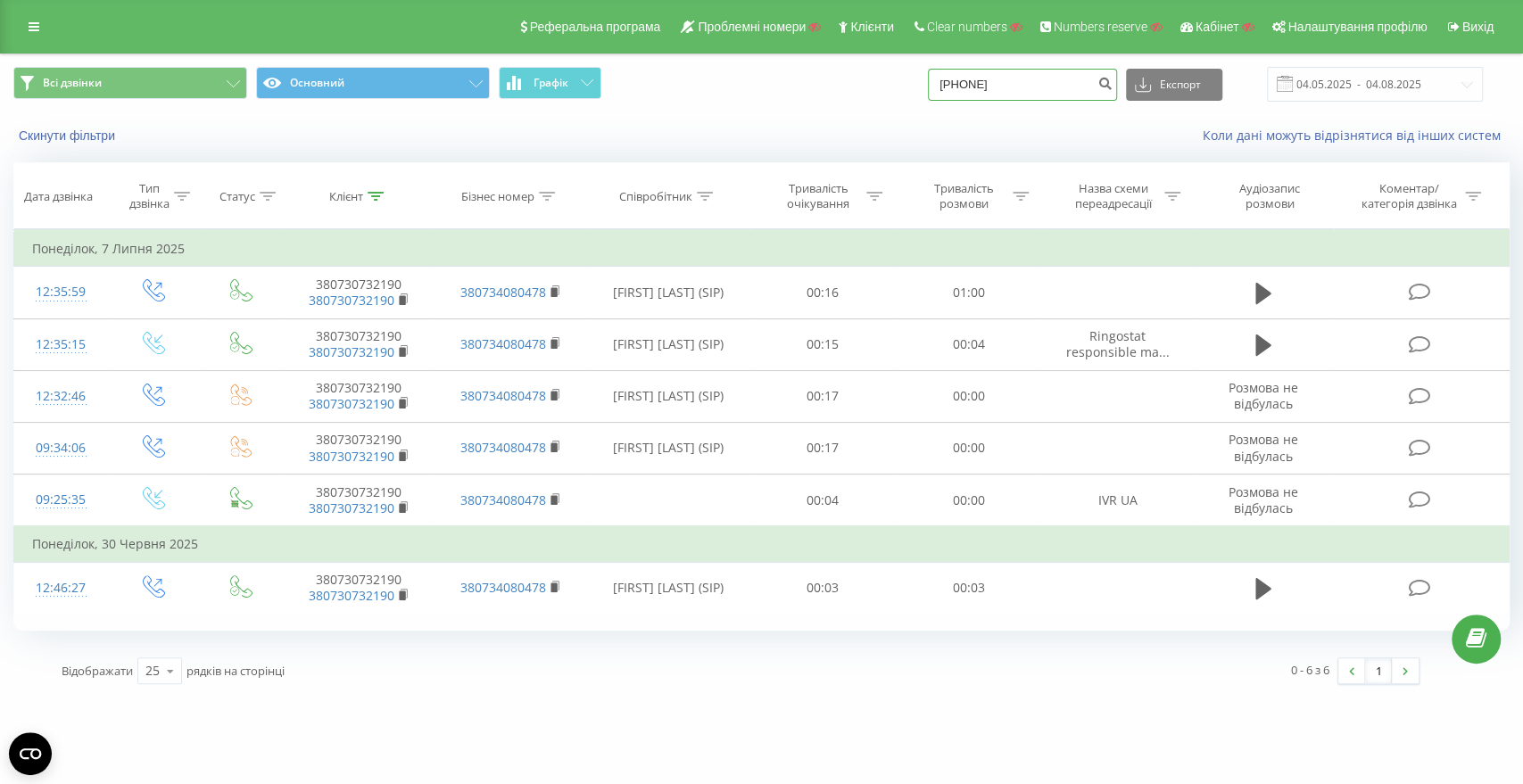 type on "[PHONE]" 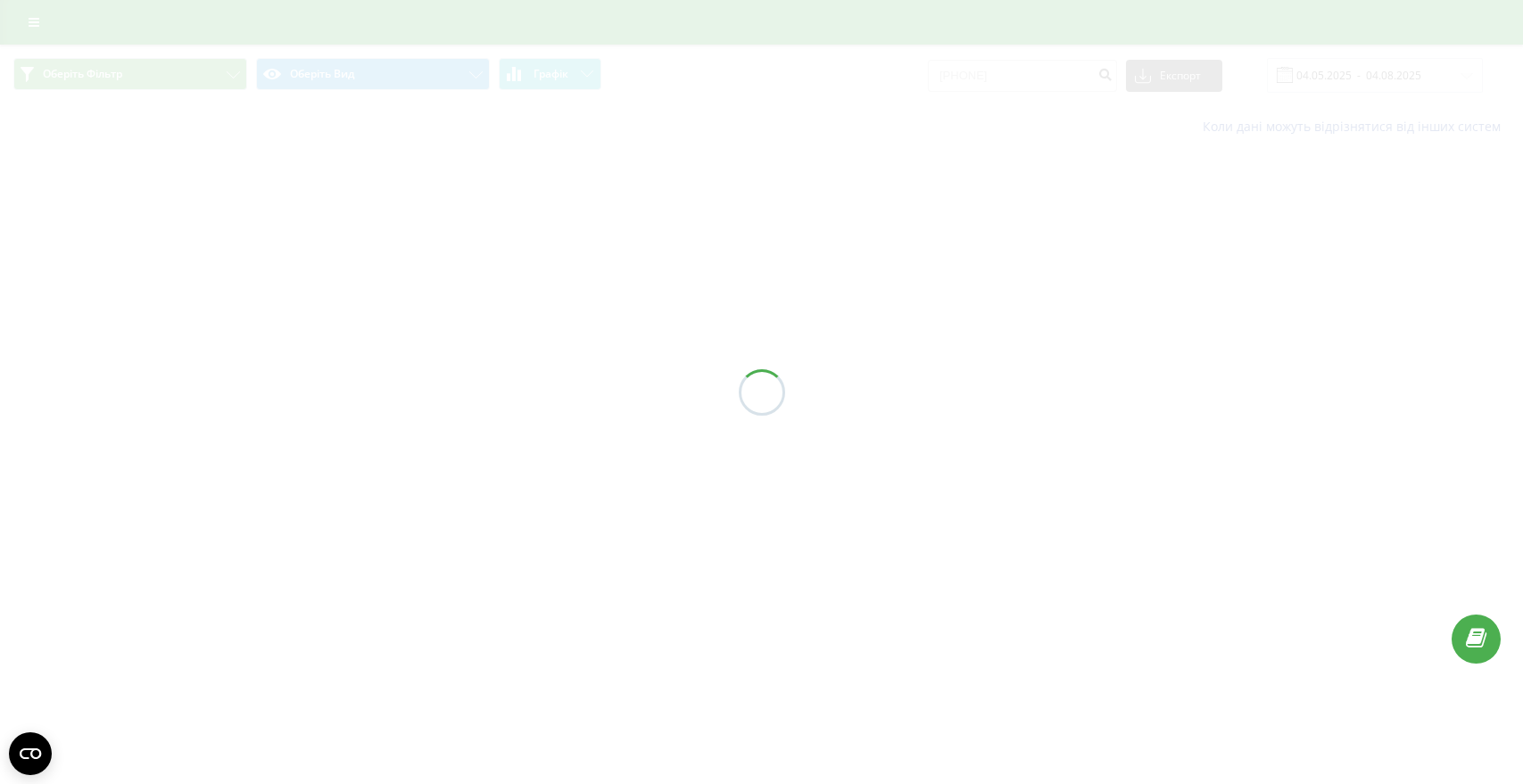 scroll, scrollTop: 0, scrollLeft: 0, axis: both 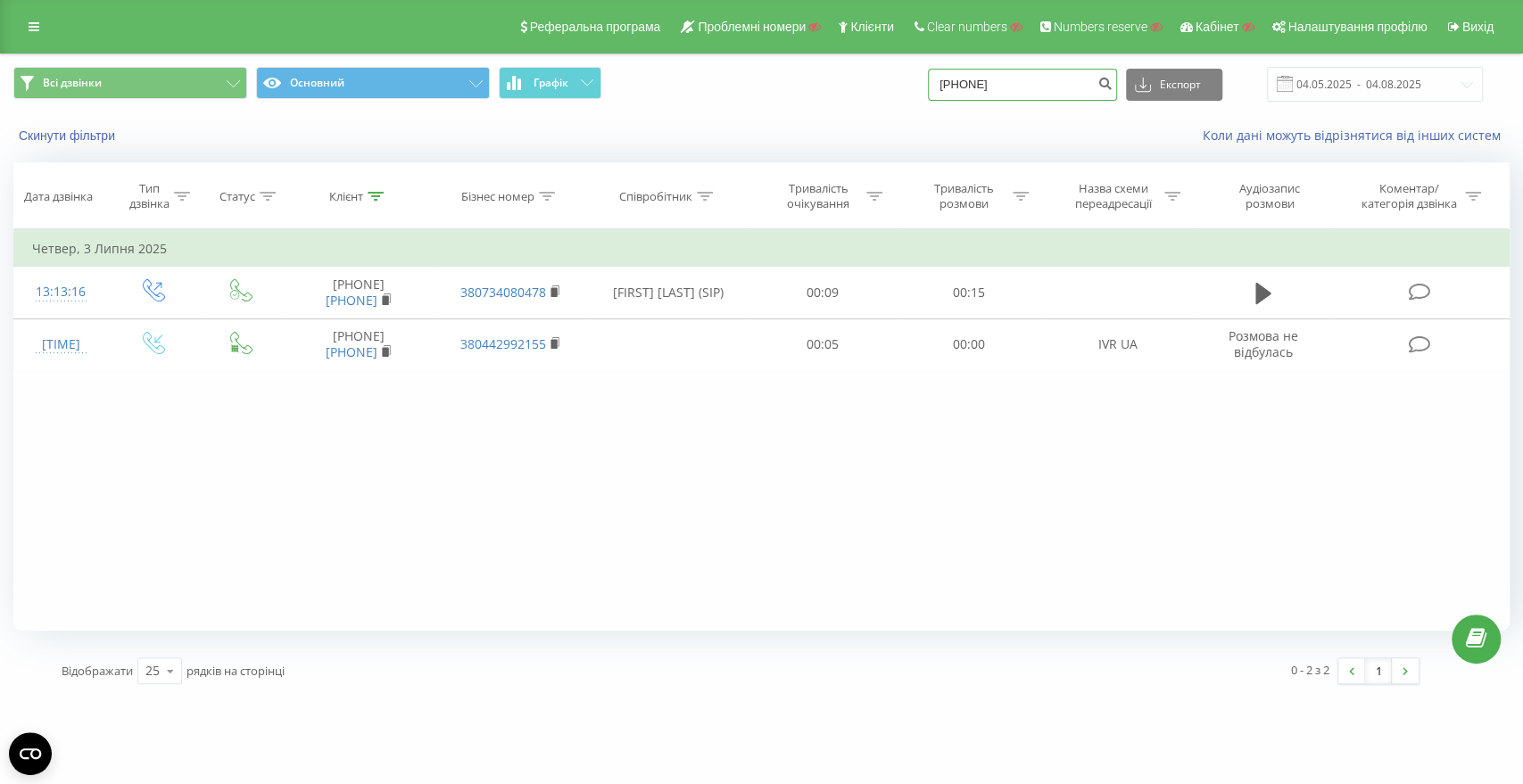 click on "380673381775" at bounding box center (1022, 85) 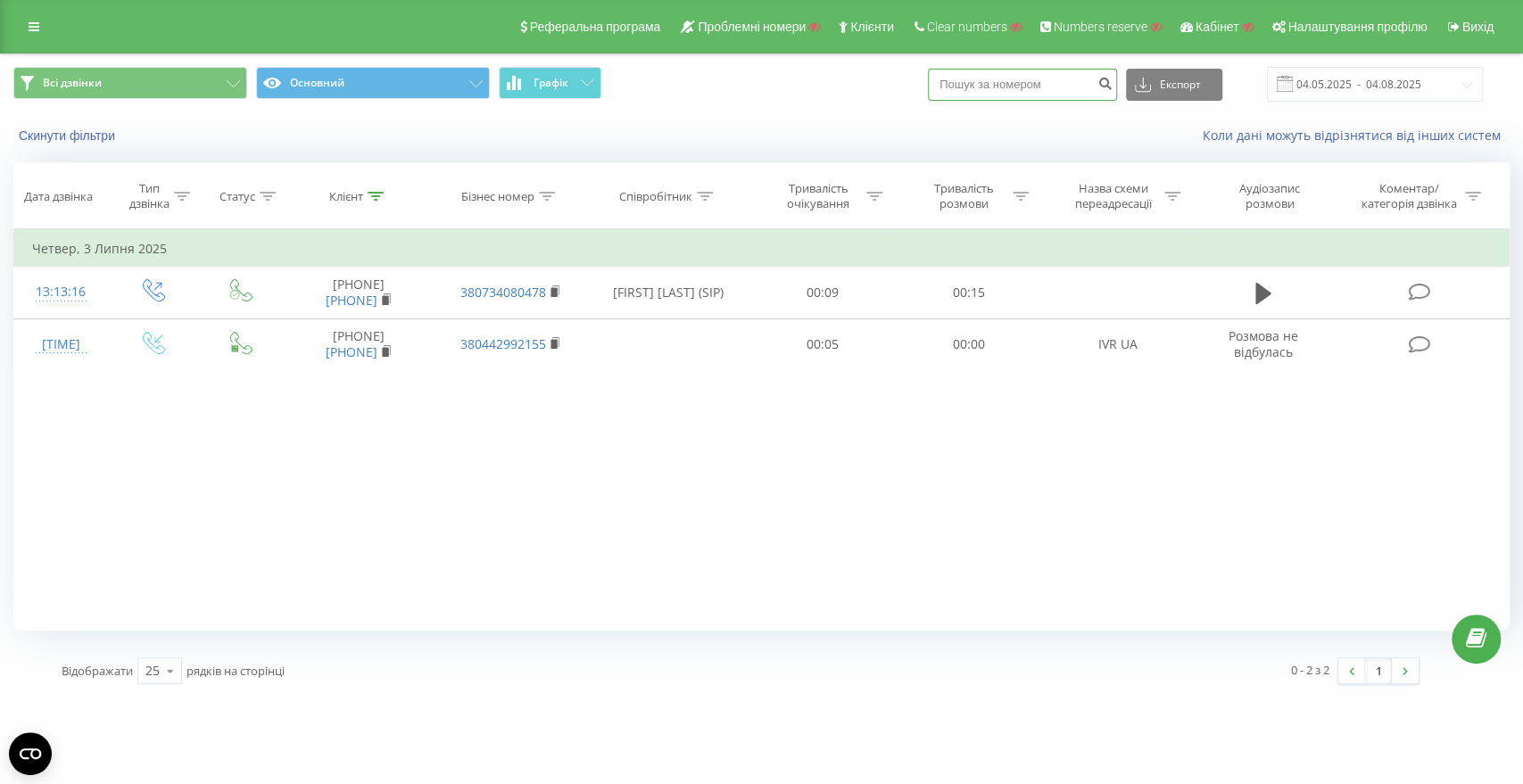 paste on "[PHONE]" 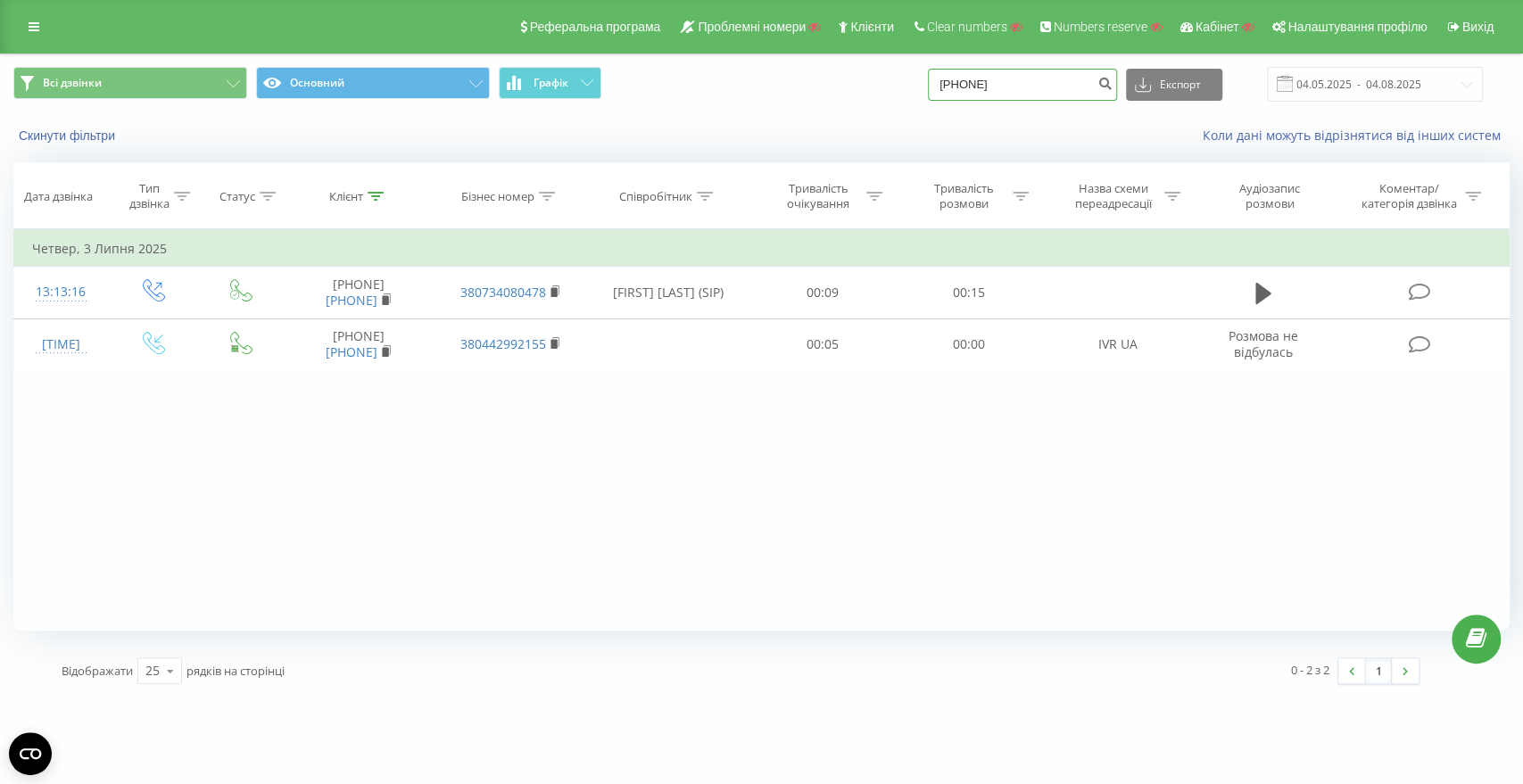 type on "[PHONE]" 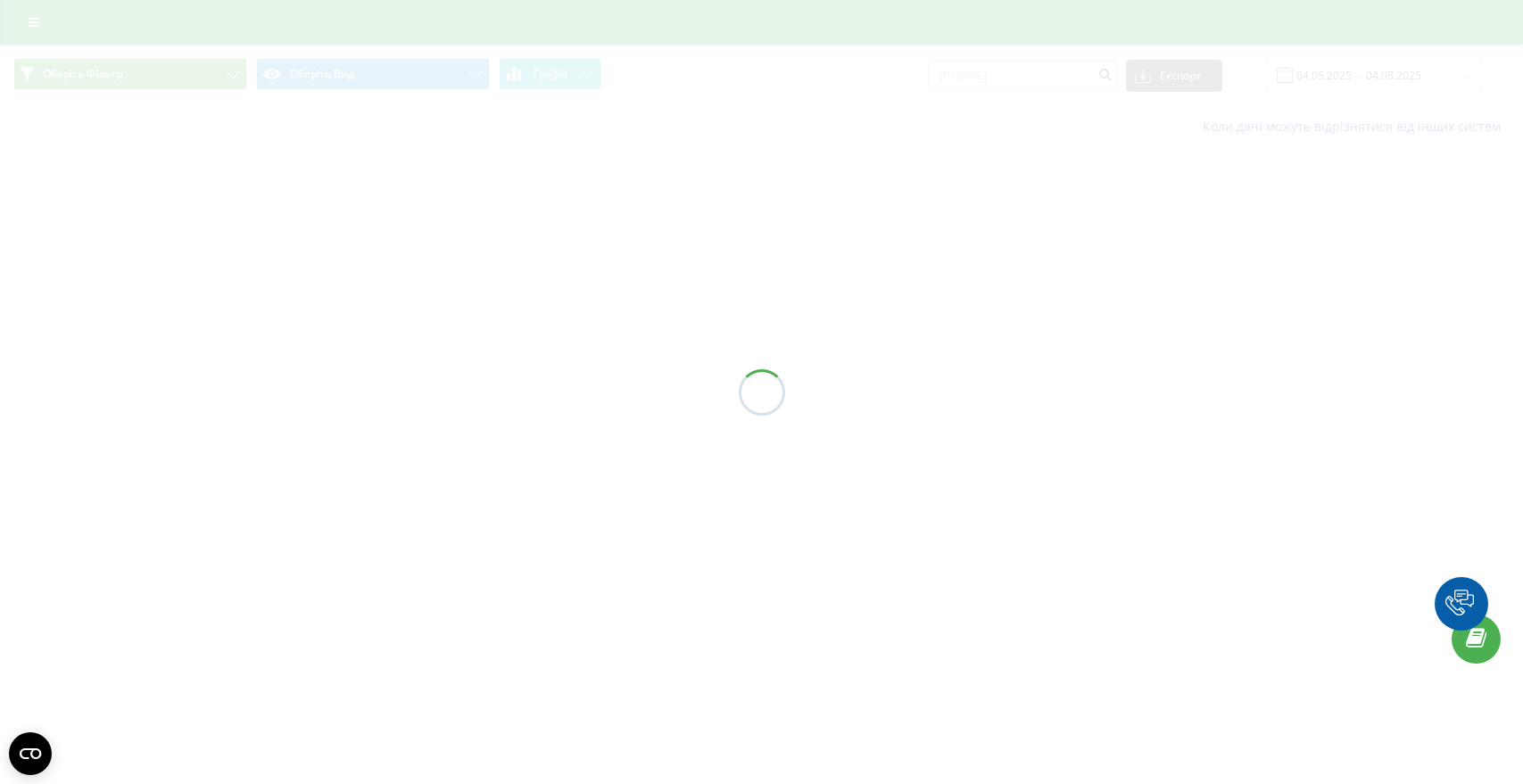 scroll, scrollTop: 0, scrollLeft: 0, axis: both 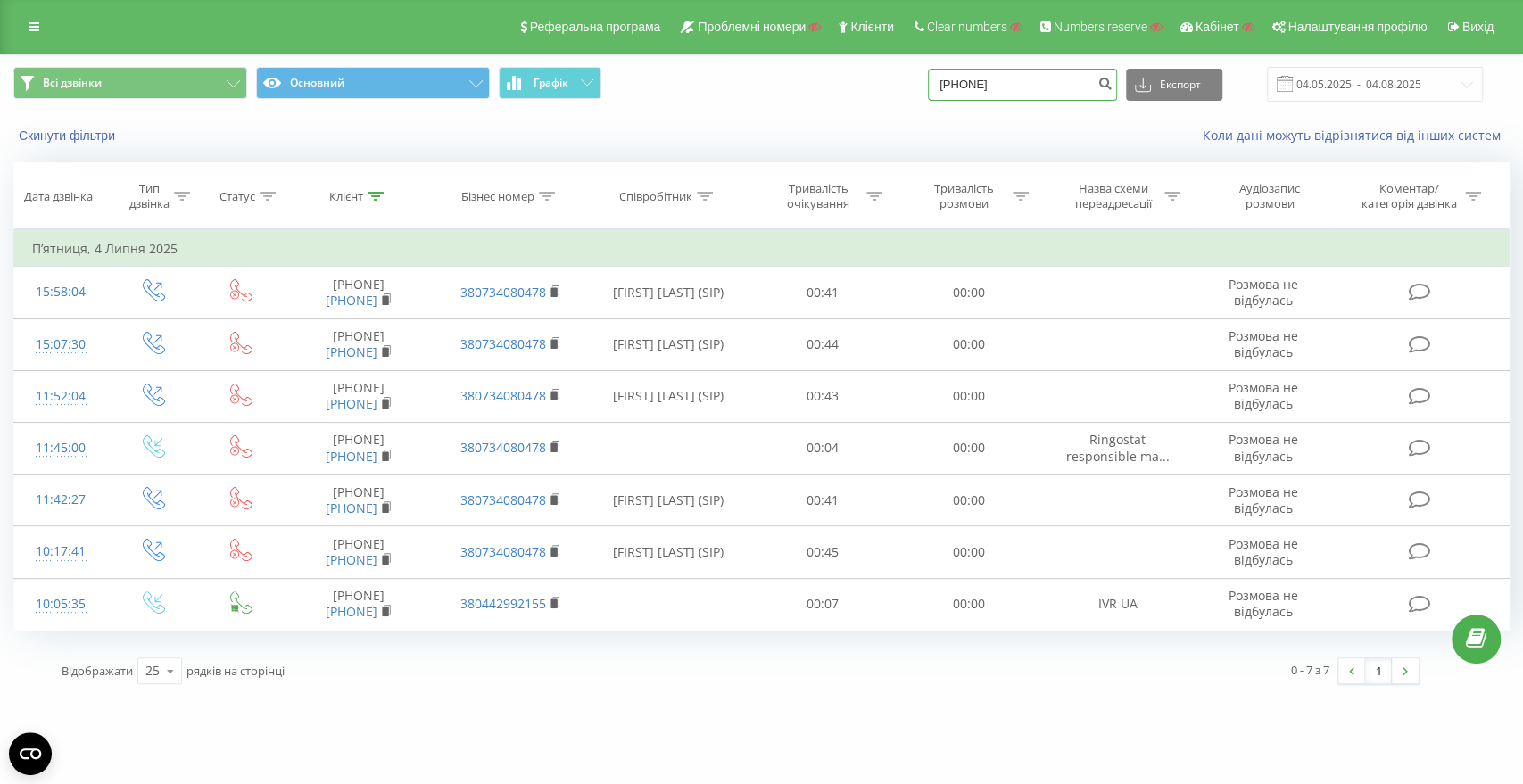 click on "[PHONE]" at bounding box center (1022, 85) 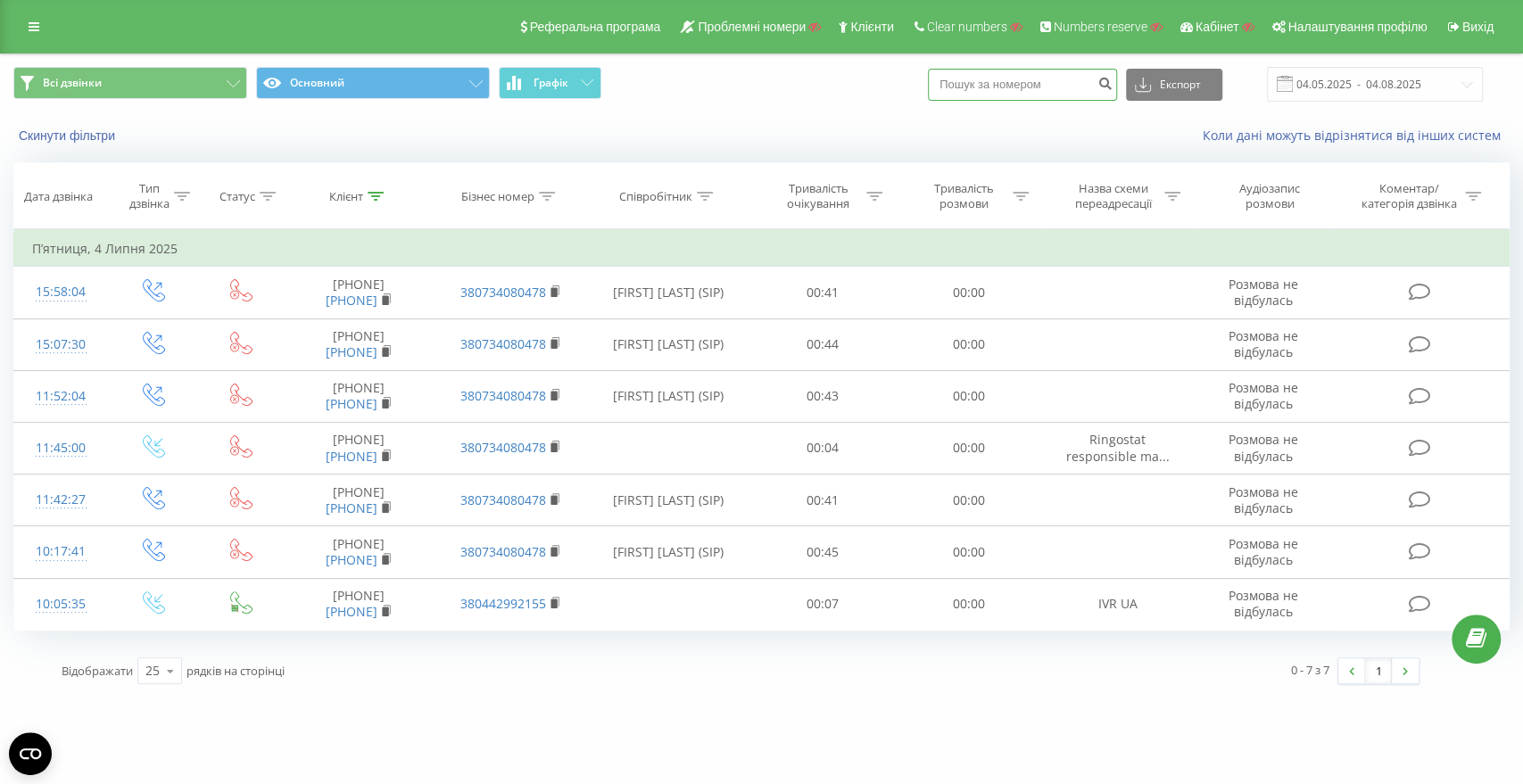 paste on "[PHONE]" 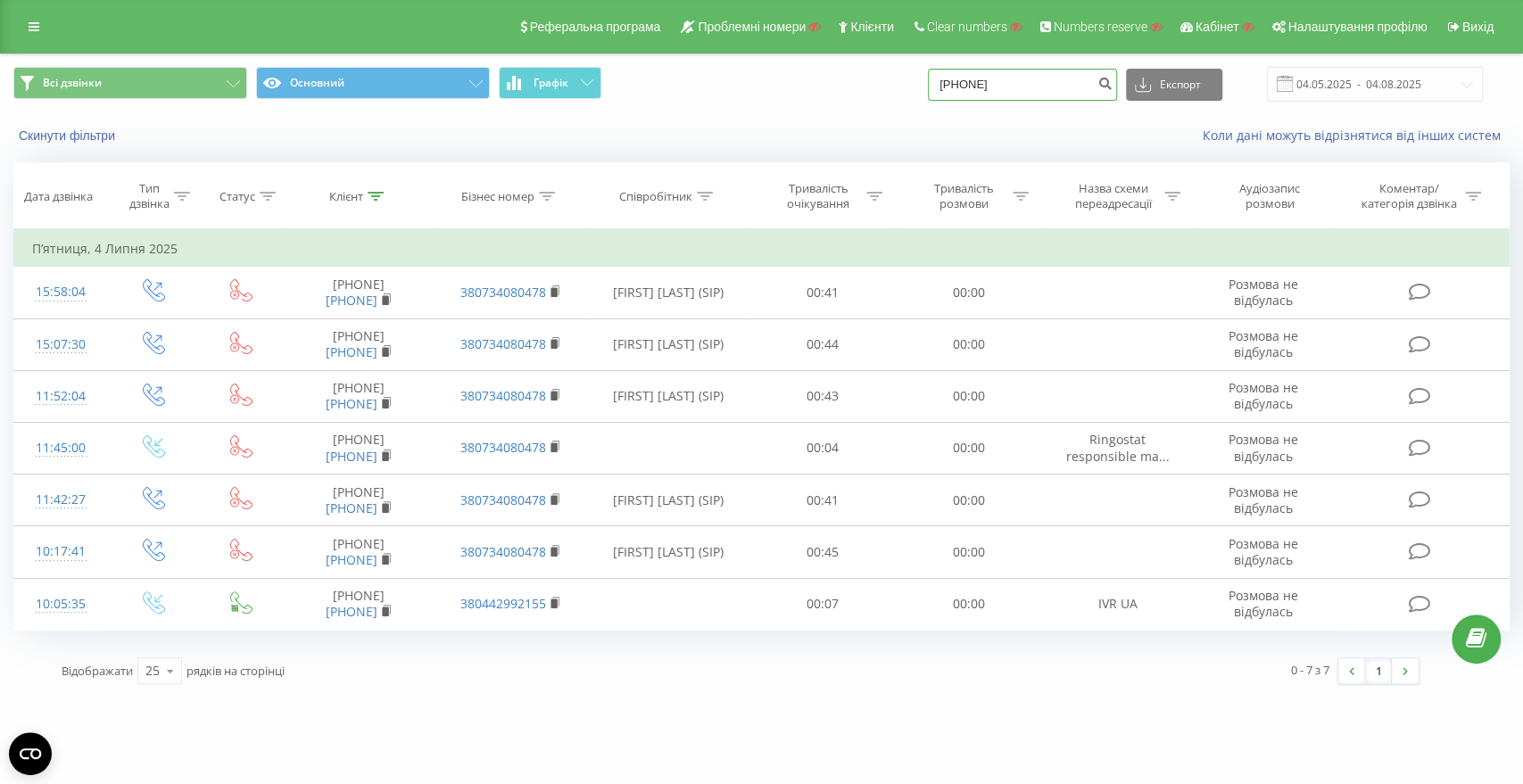 type on "[PHONE]" 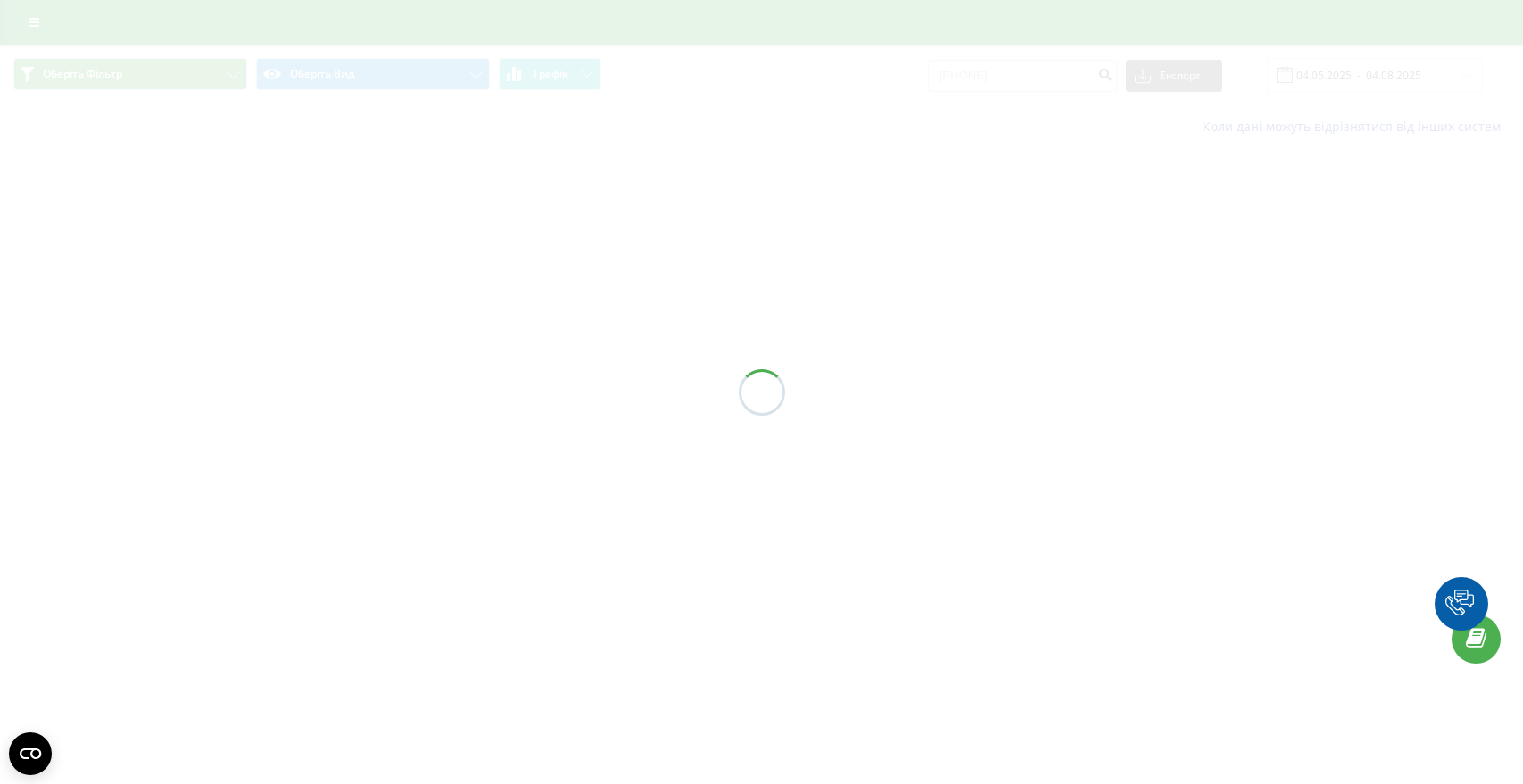 scroll, scrollTop: 0, scrollLeft: 0, axis: both 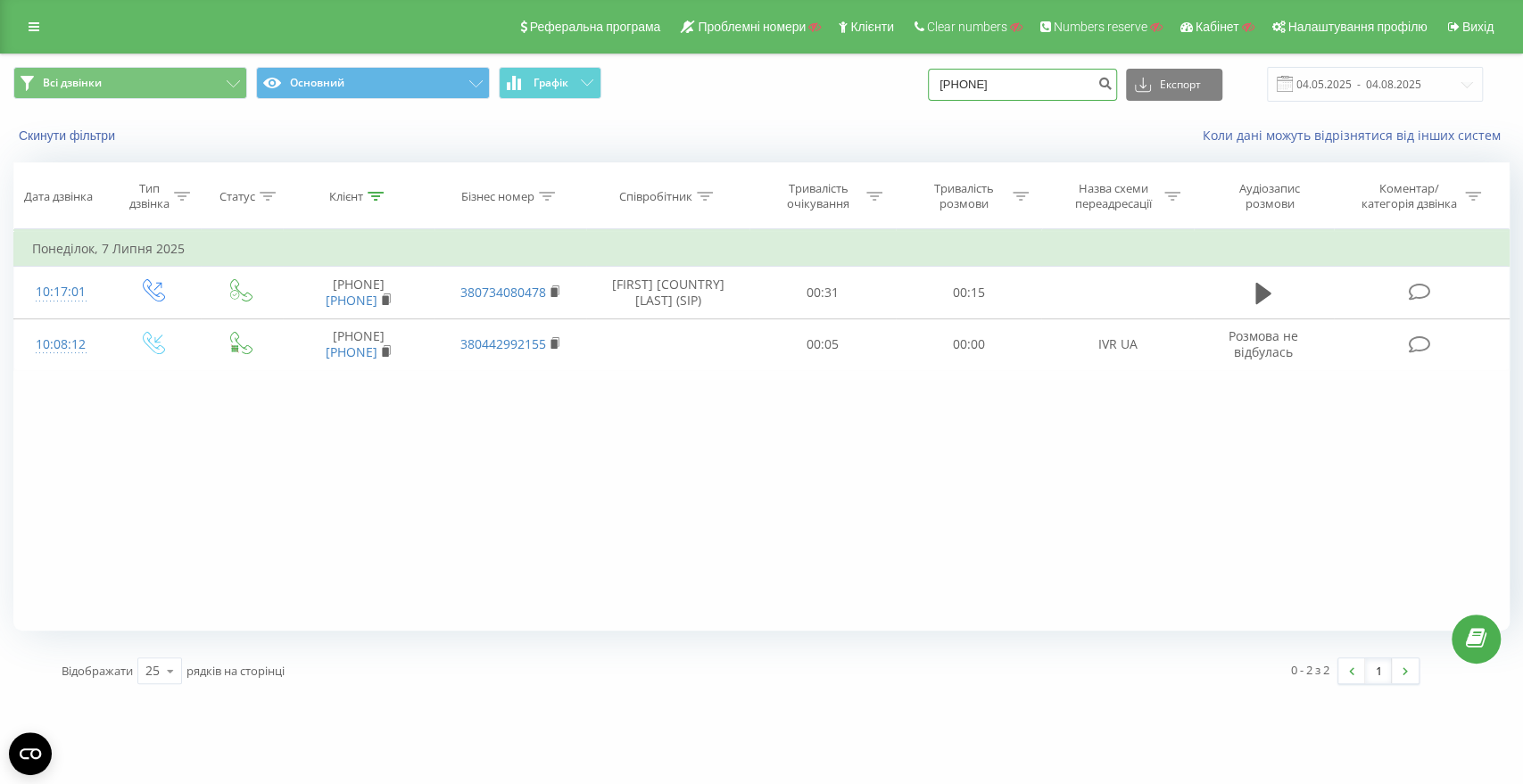 click on "380982112137" at bounding box center [1022, 85] 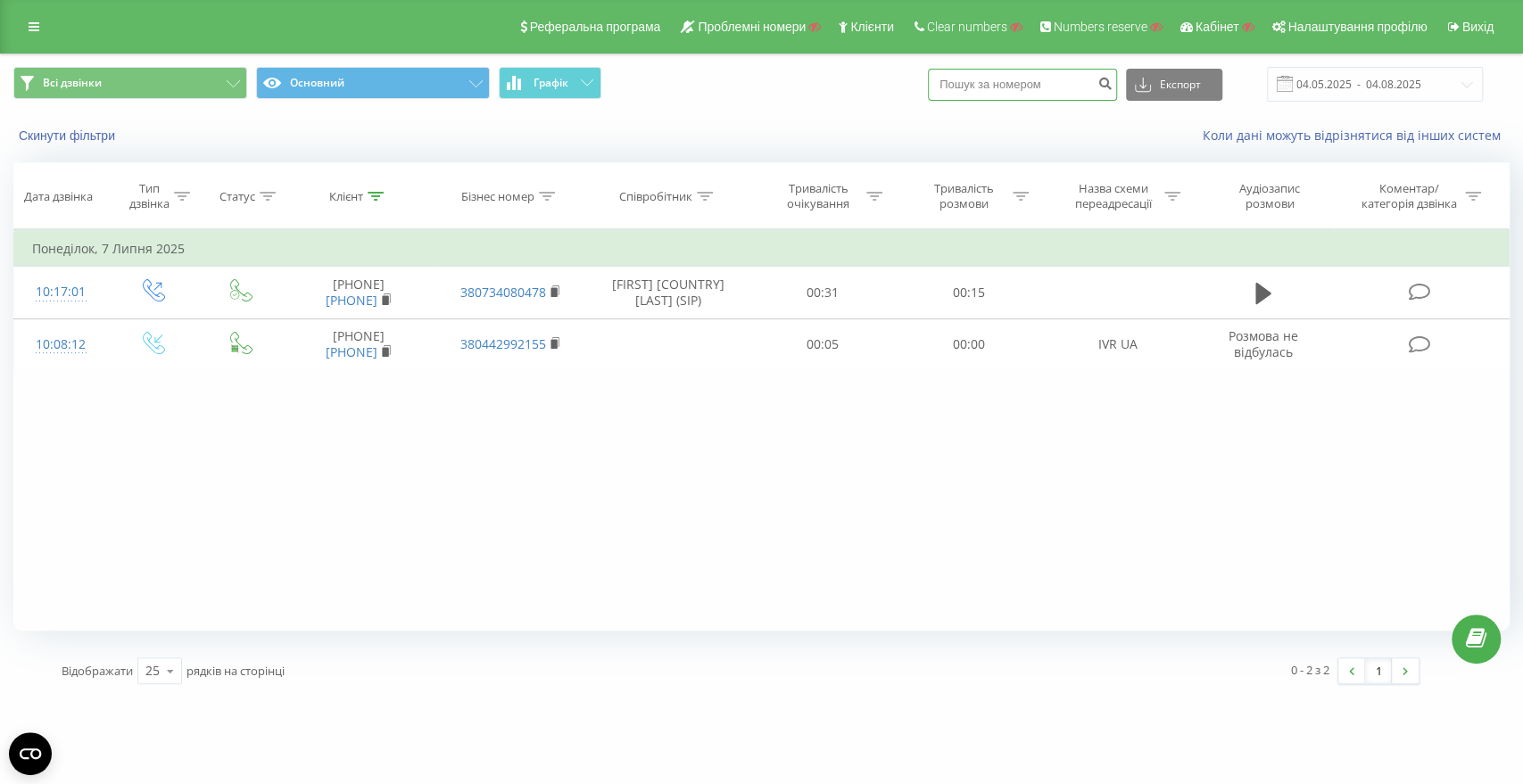 paste on "[PHONE]" 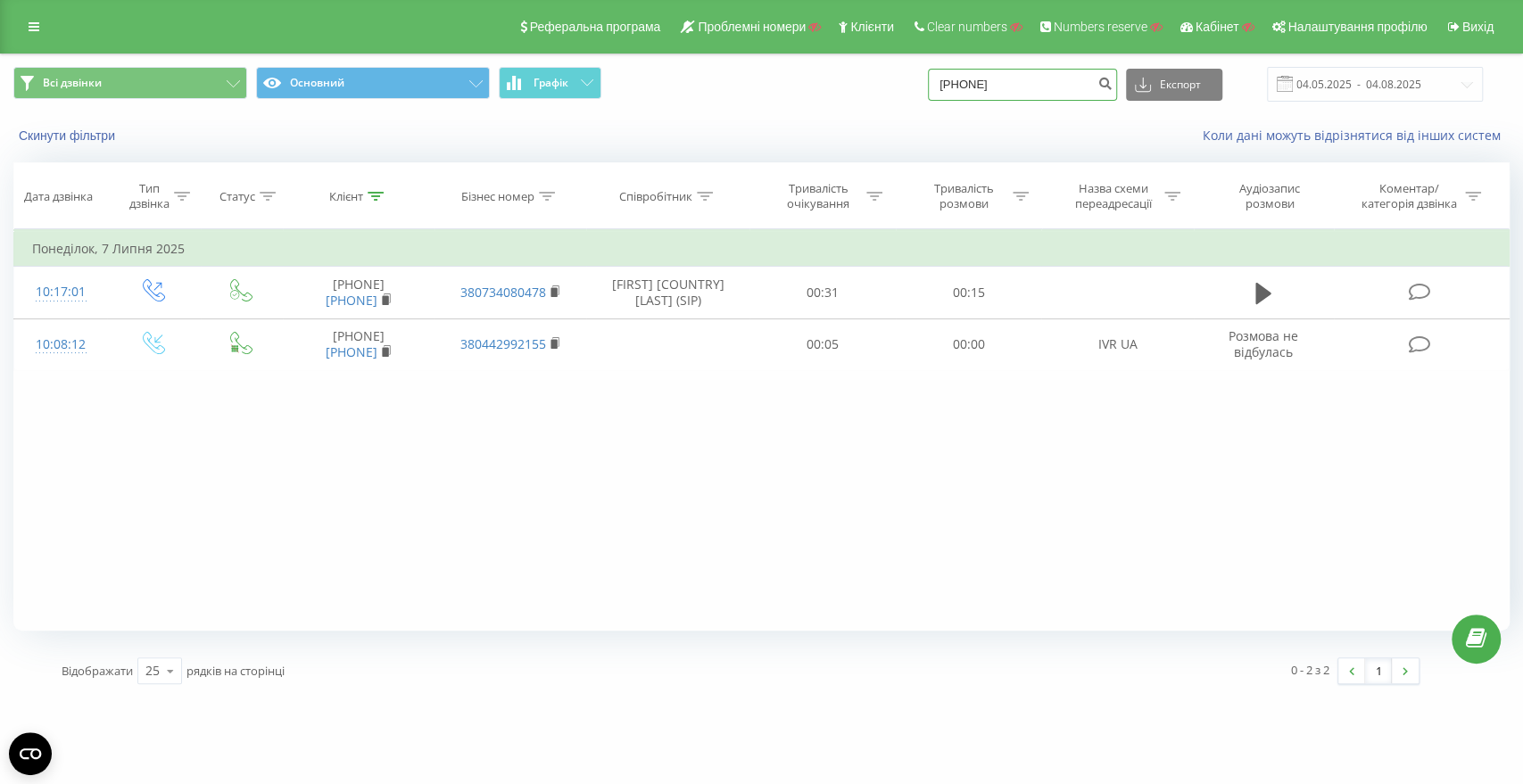 type on "[PHONE]" 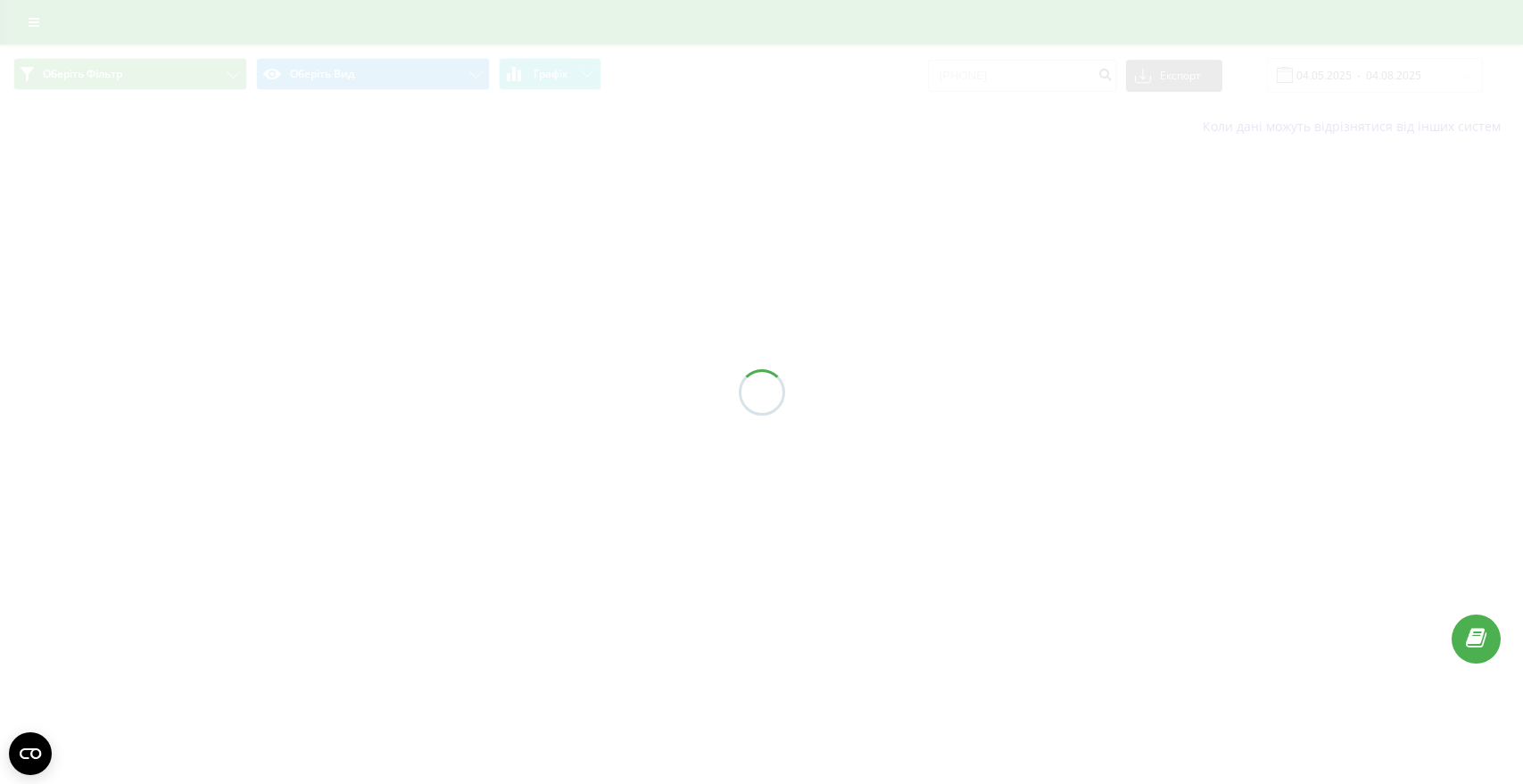 scroll, scrollTop: 0, scrollLeft: 0, axis: both 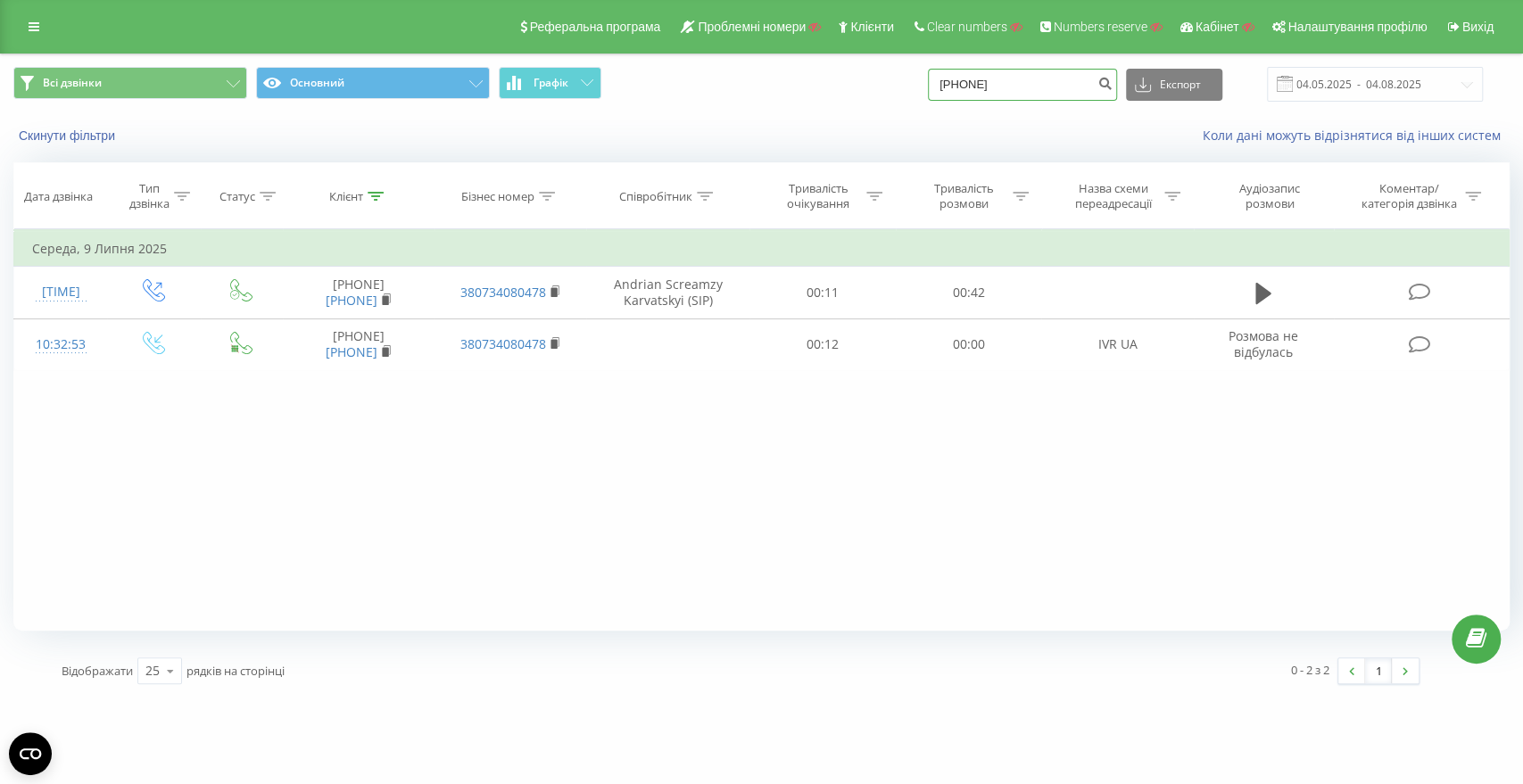 click on "[PHONE]" at bounding box center [1022, 85] 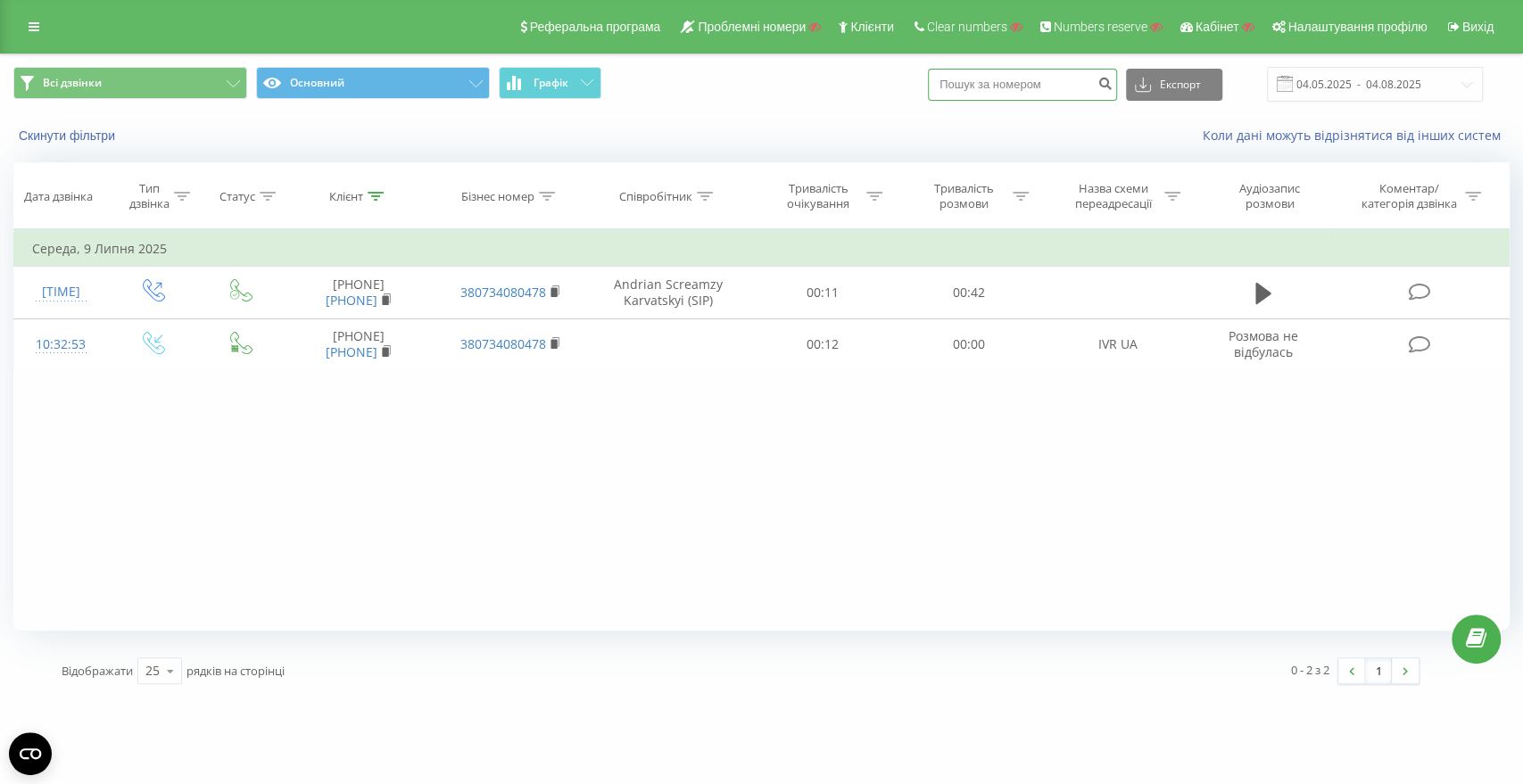 paste on "[PHONE]" 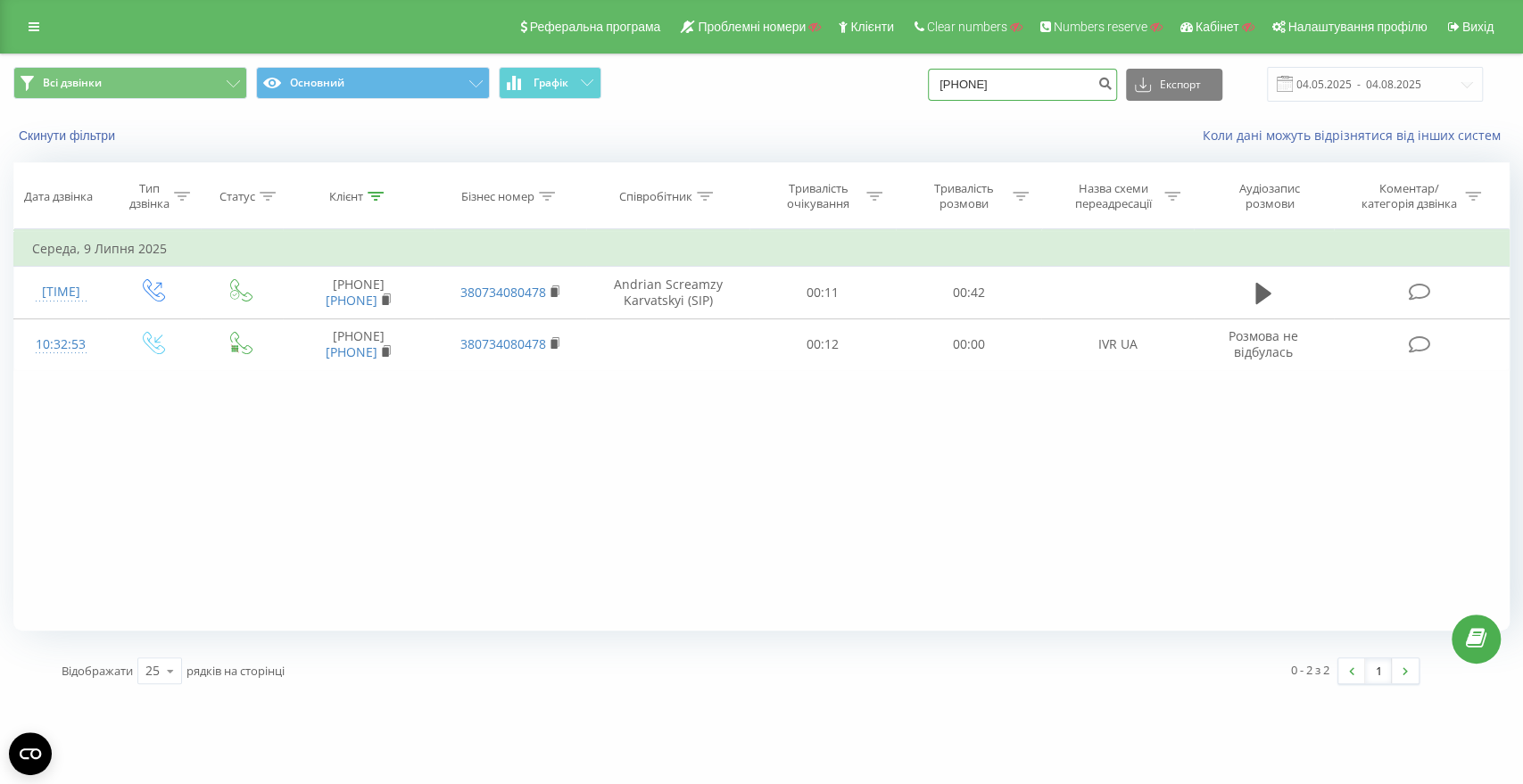 type on "[PHONE]" 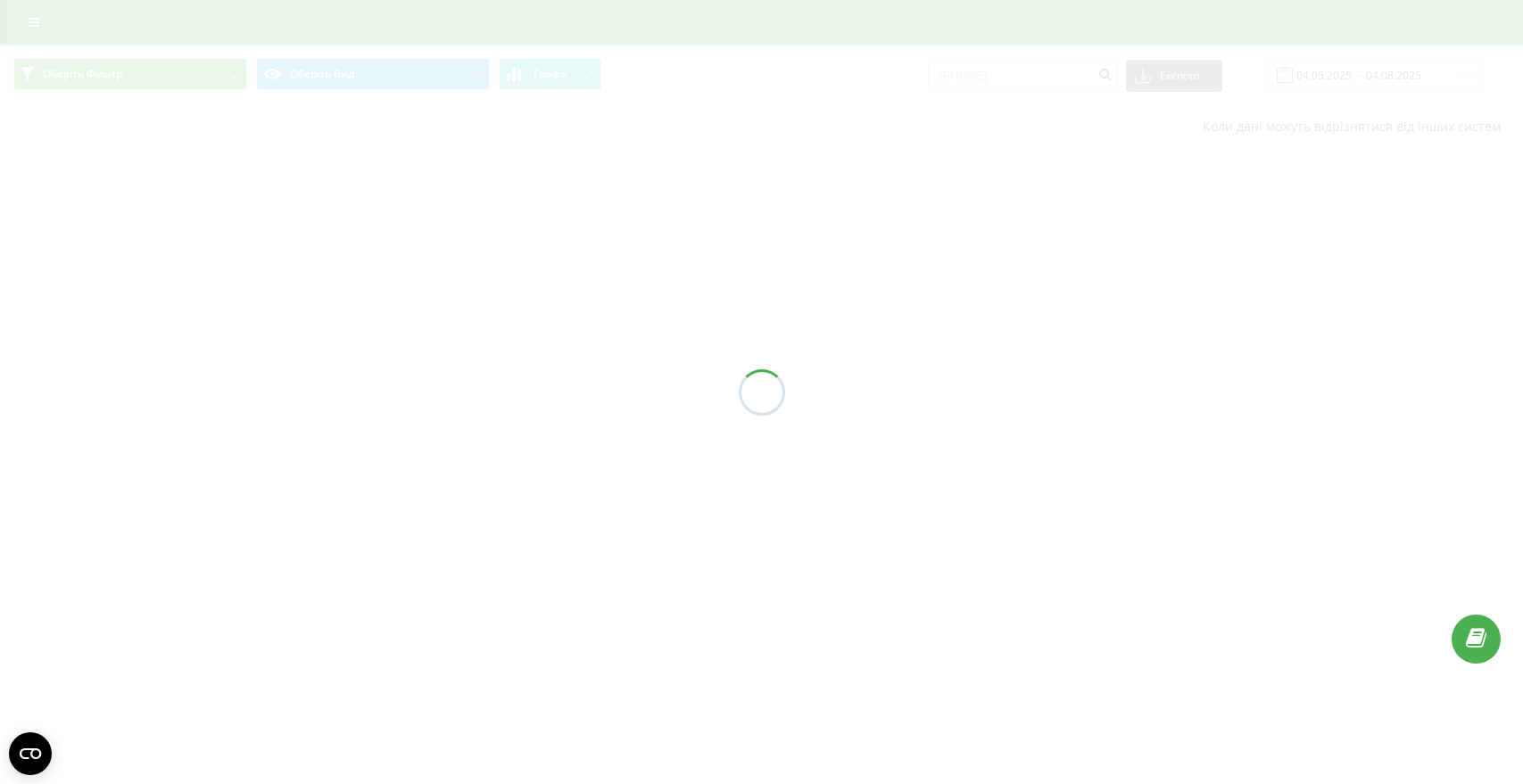 scroll, scrollTop: 0, scrollLeft: 0, axis: both 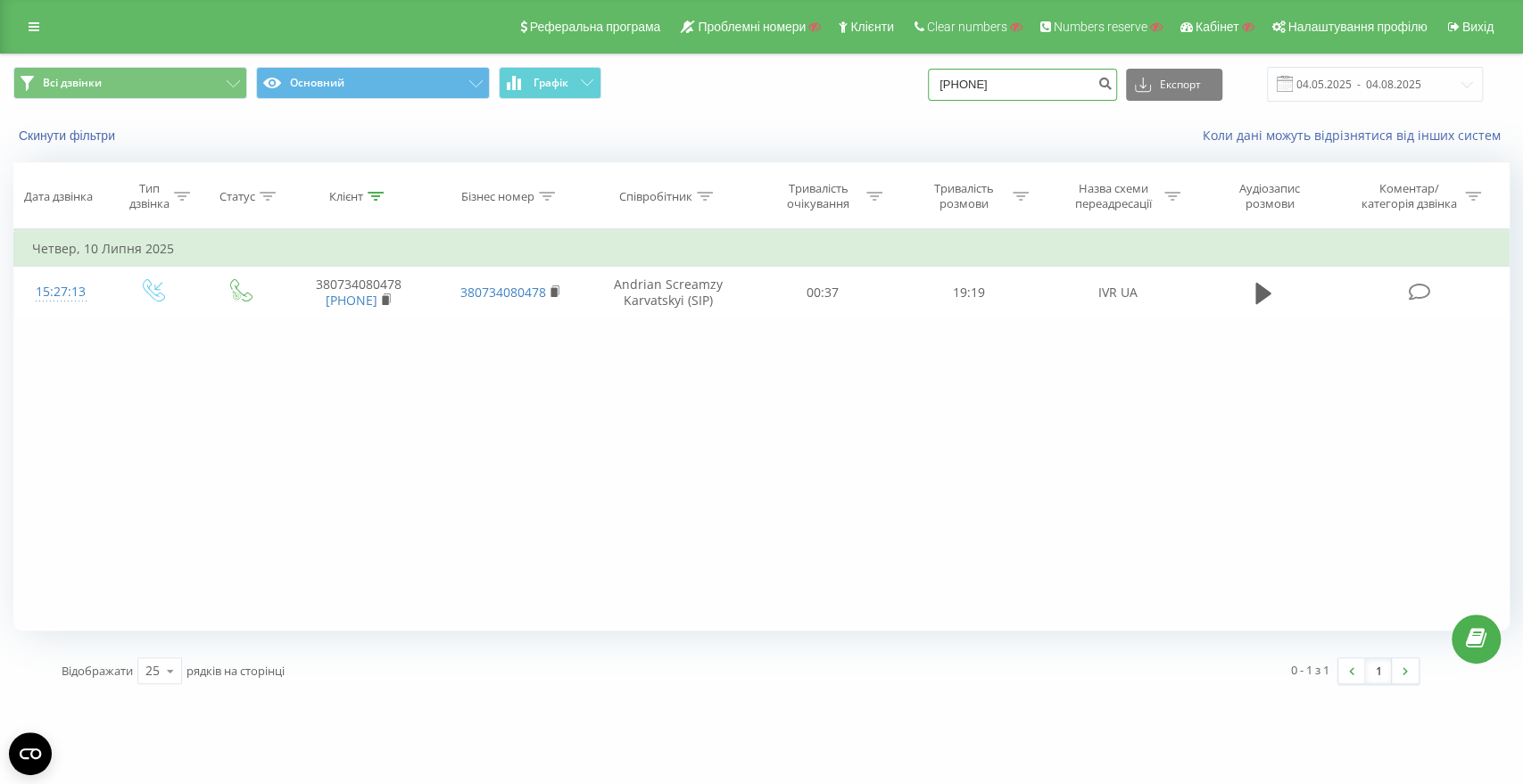click on "380635109949" at bounding box center (1022, 85) 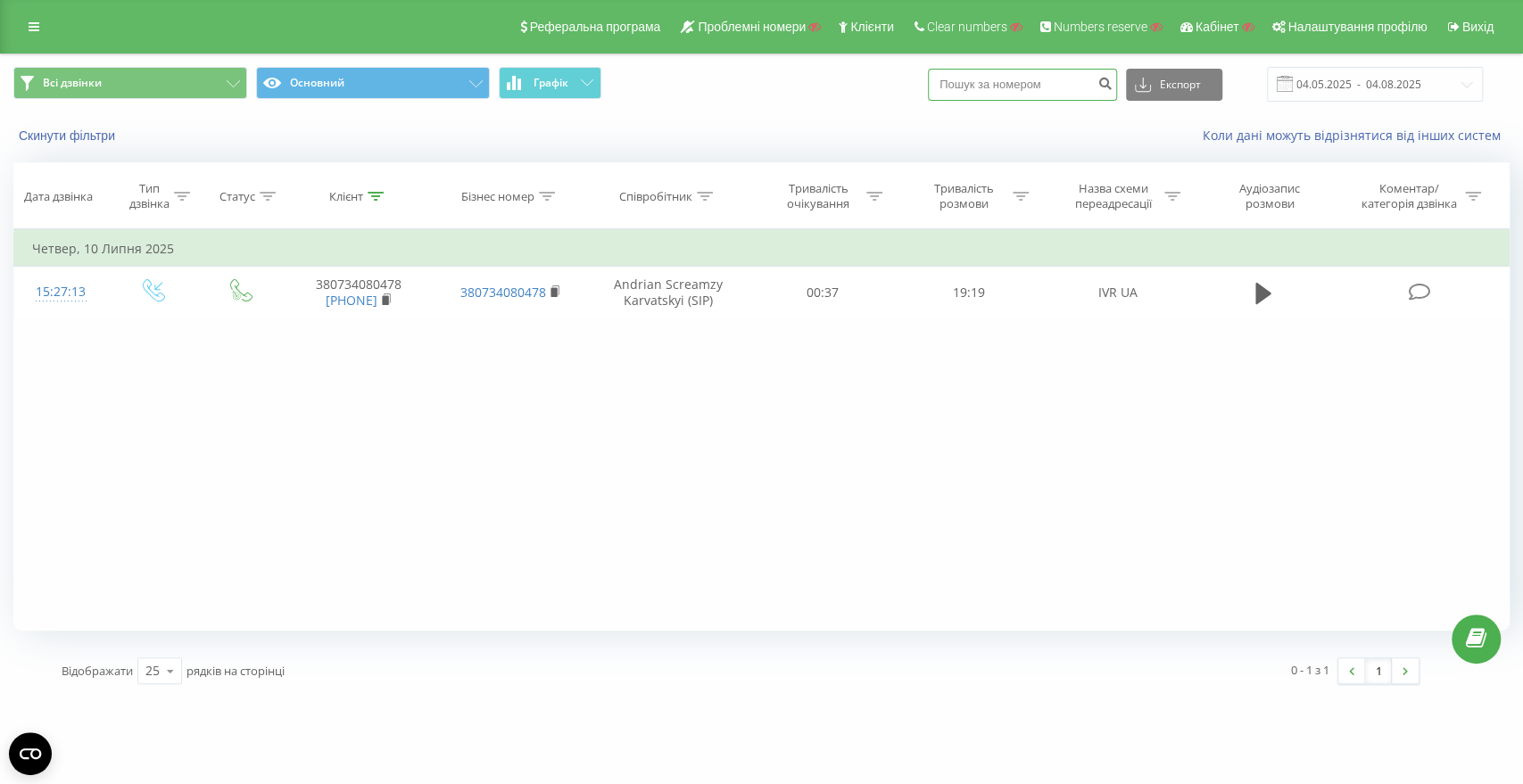paste on "[PHONE]" 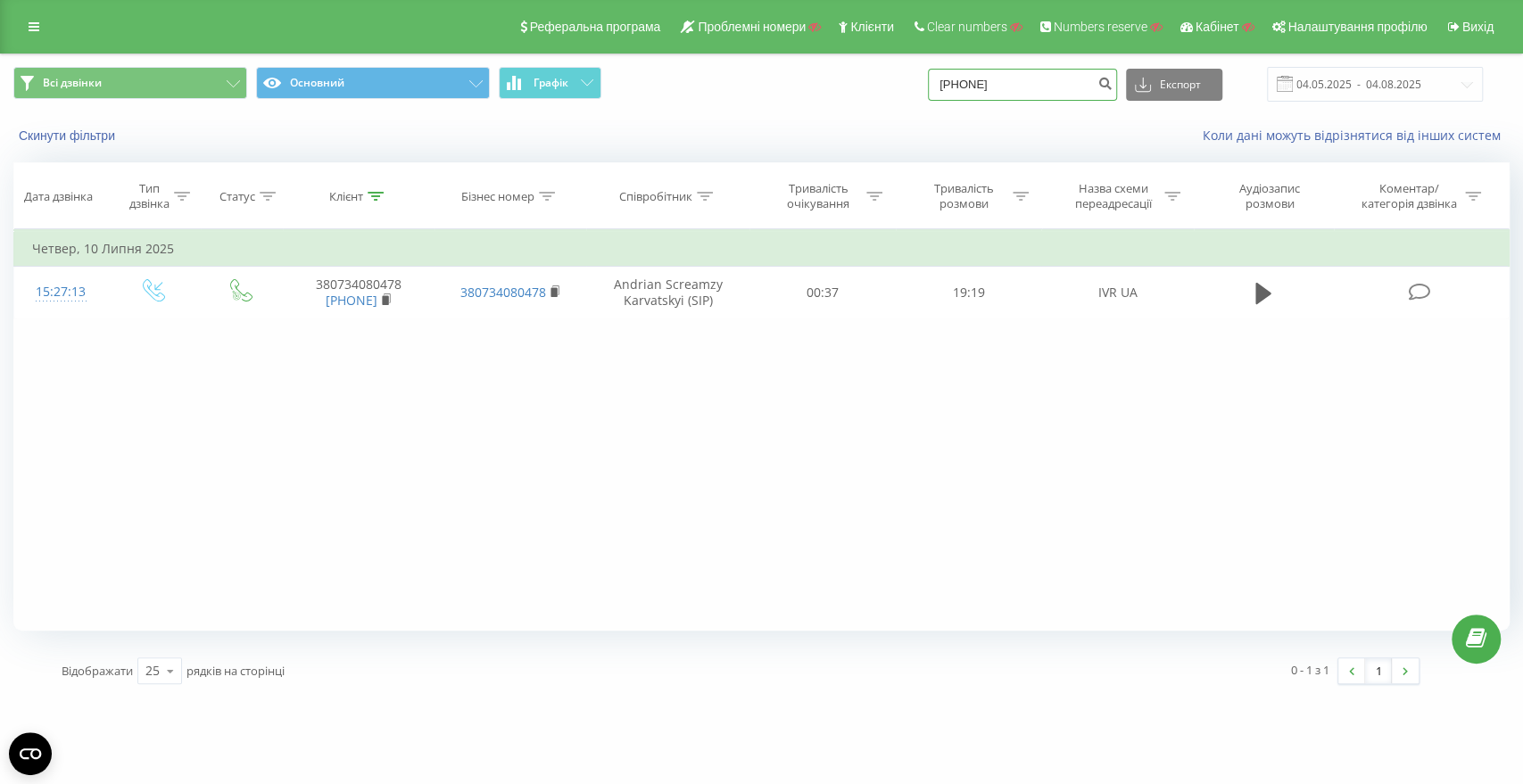 type on "[PHONE]" 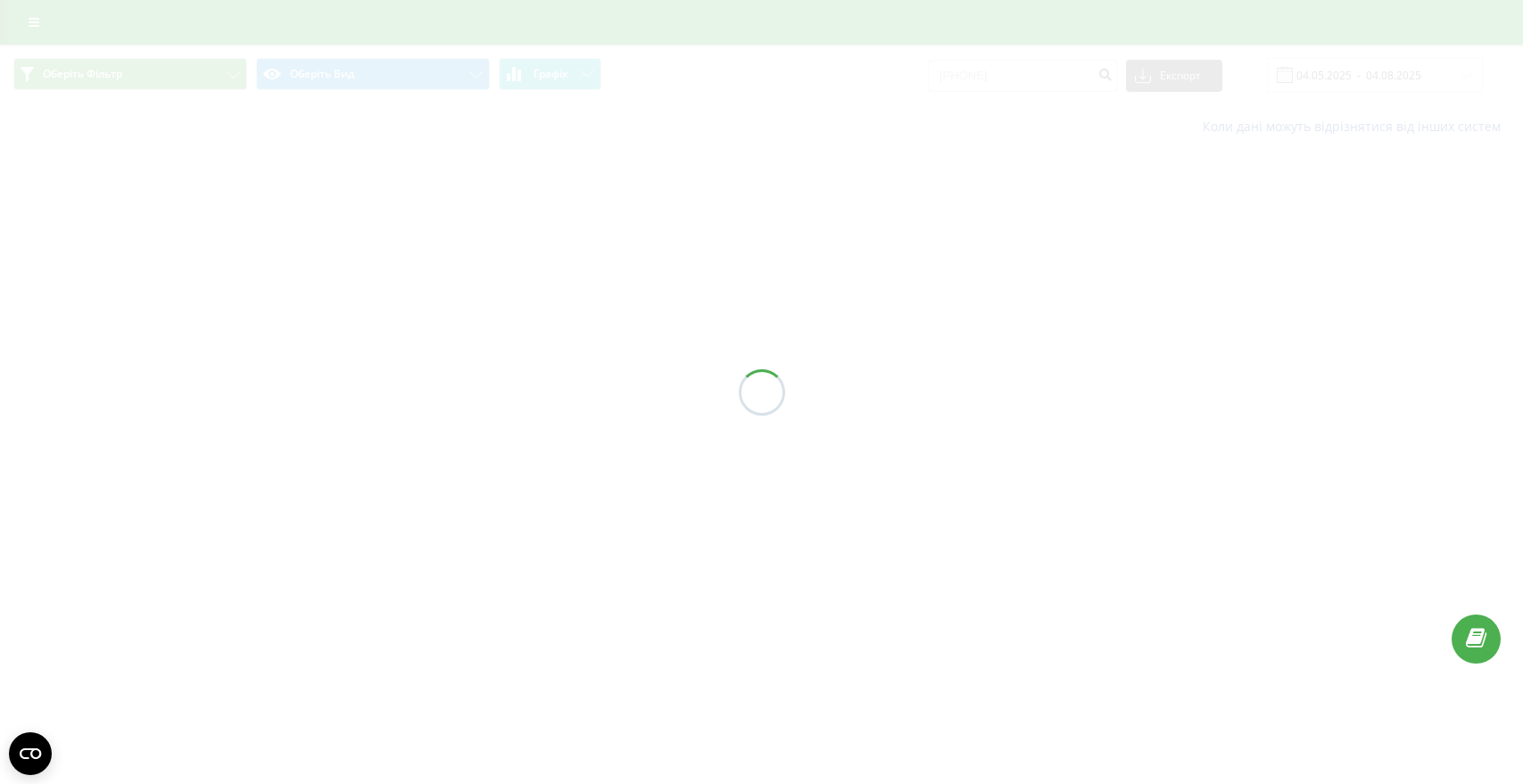 scroll, scrollTop: 0, scrollLeft: 0, axis: both 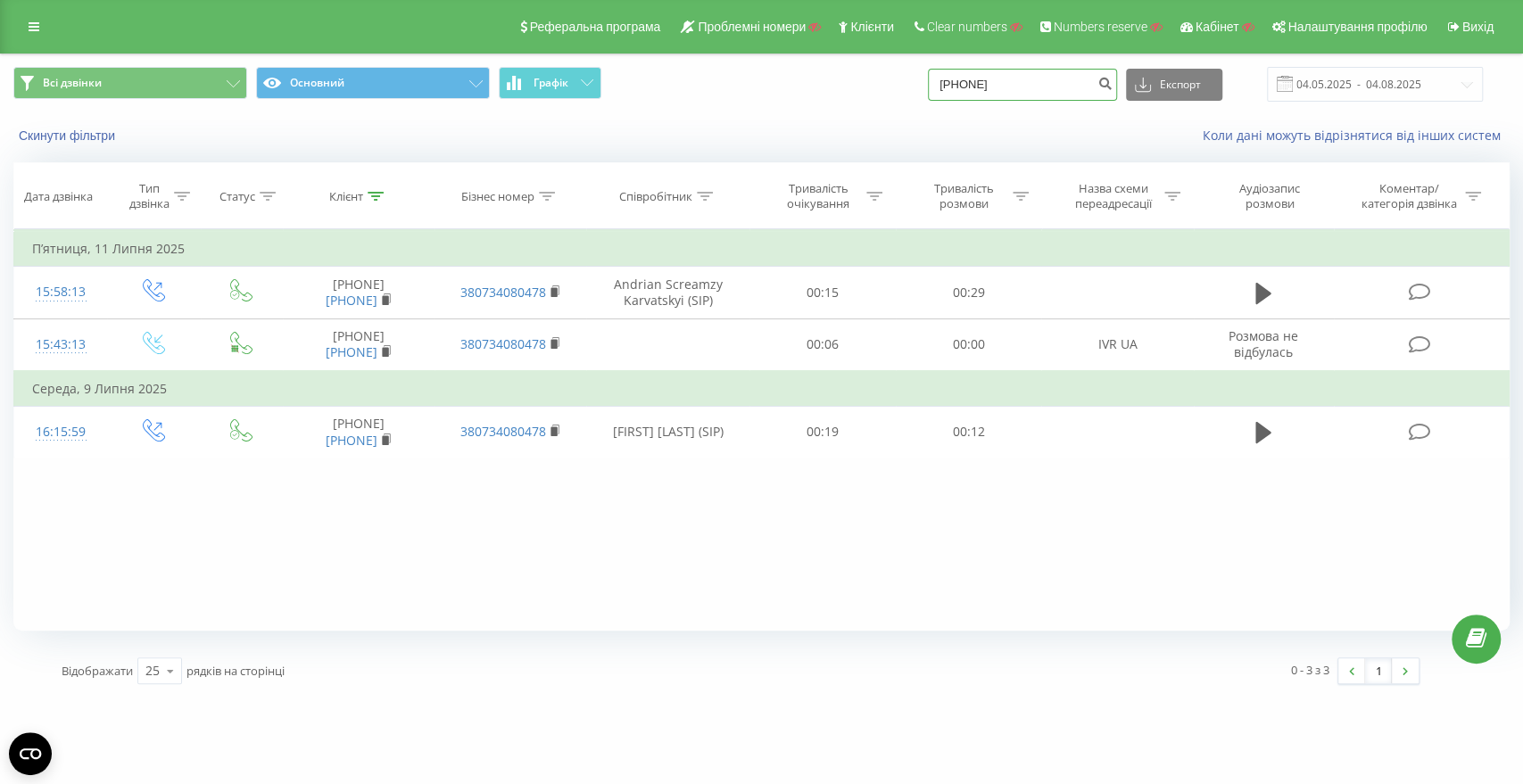 click on "[PHONE]" at bounding box center (1022, 85) 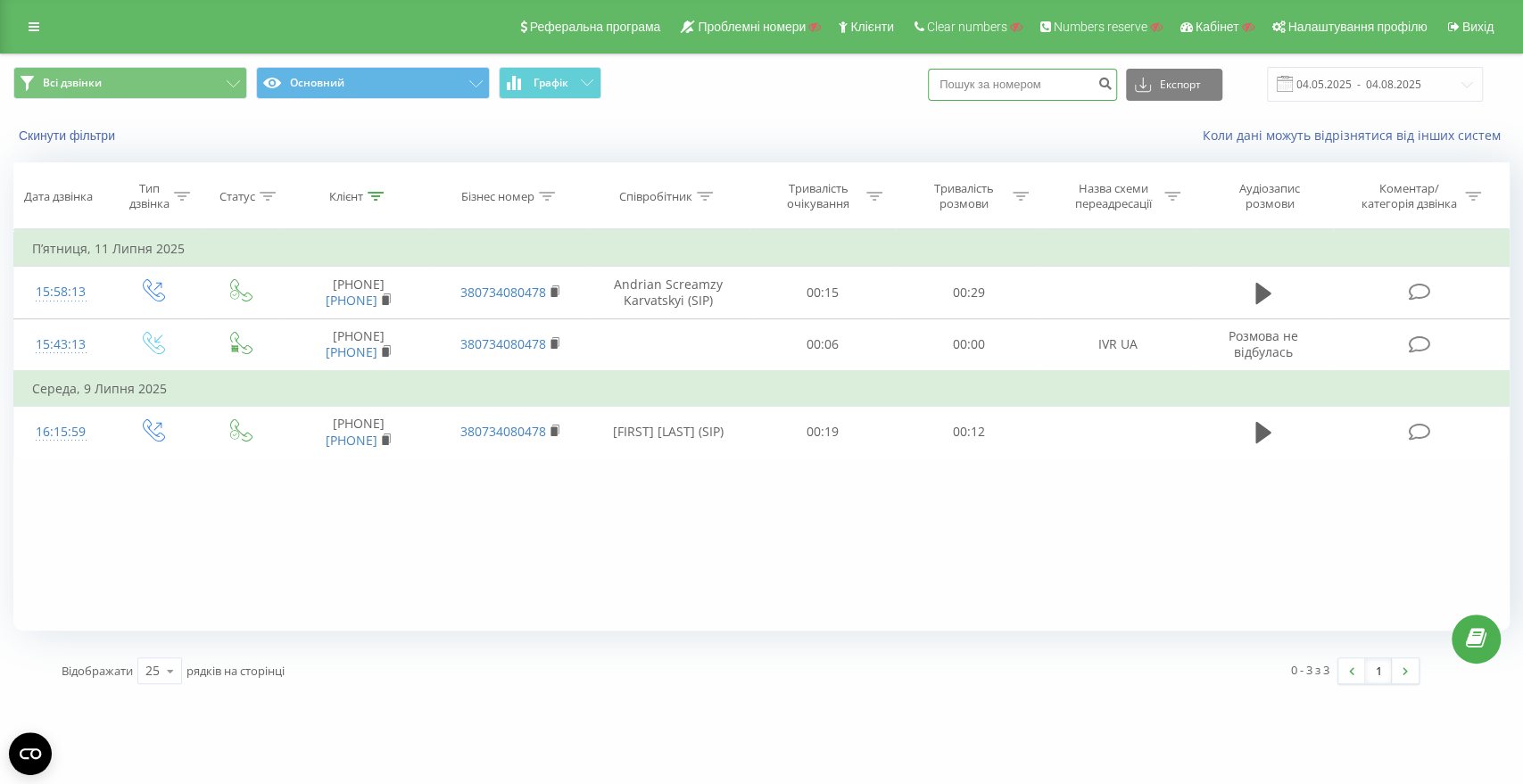 paste on "[PHONE]" 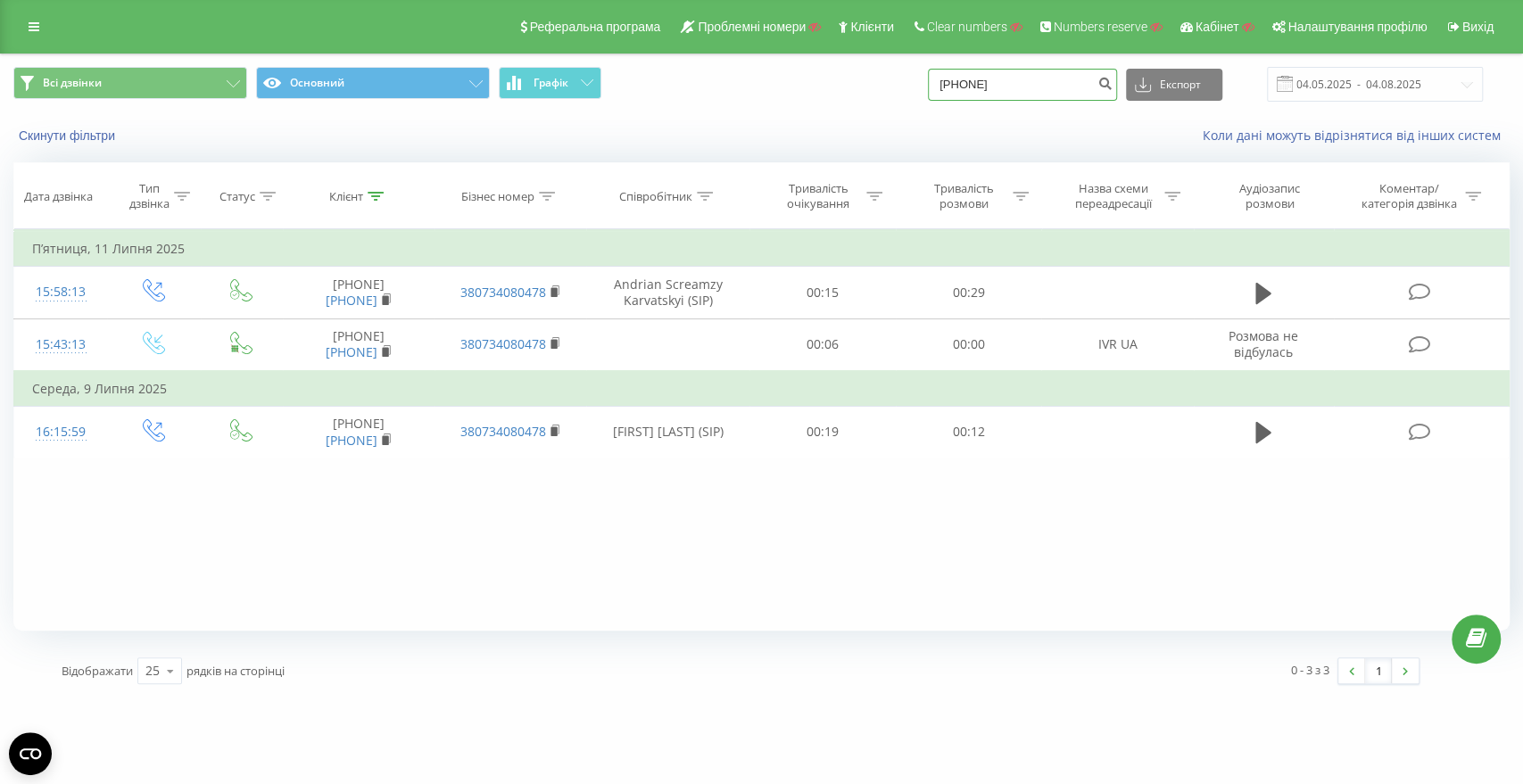 type on "[PHONE]" 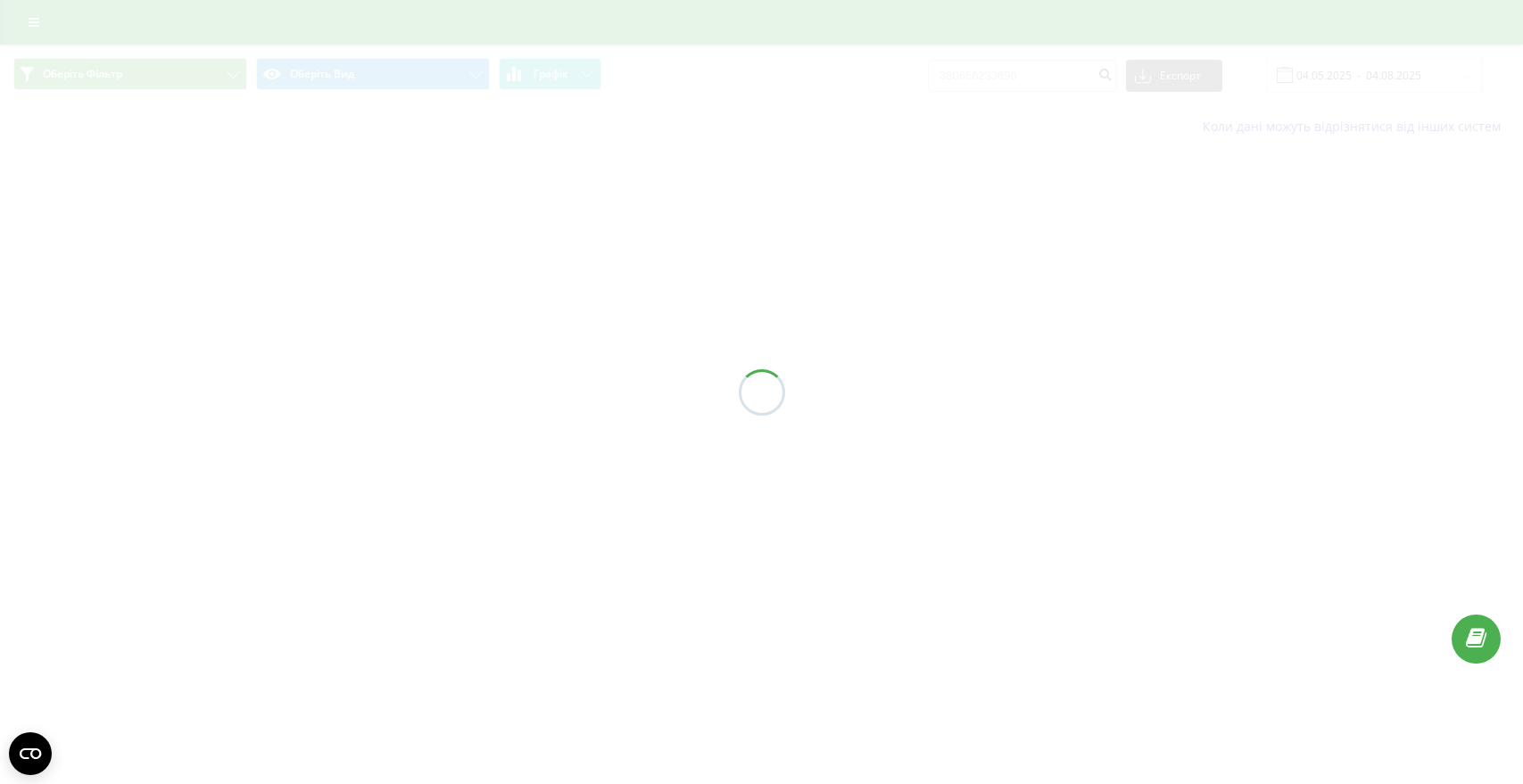 scroll, scrollTop: 0, scrollLeft: 0, axis: both 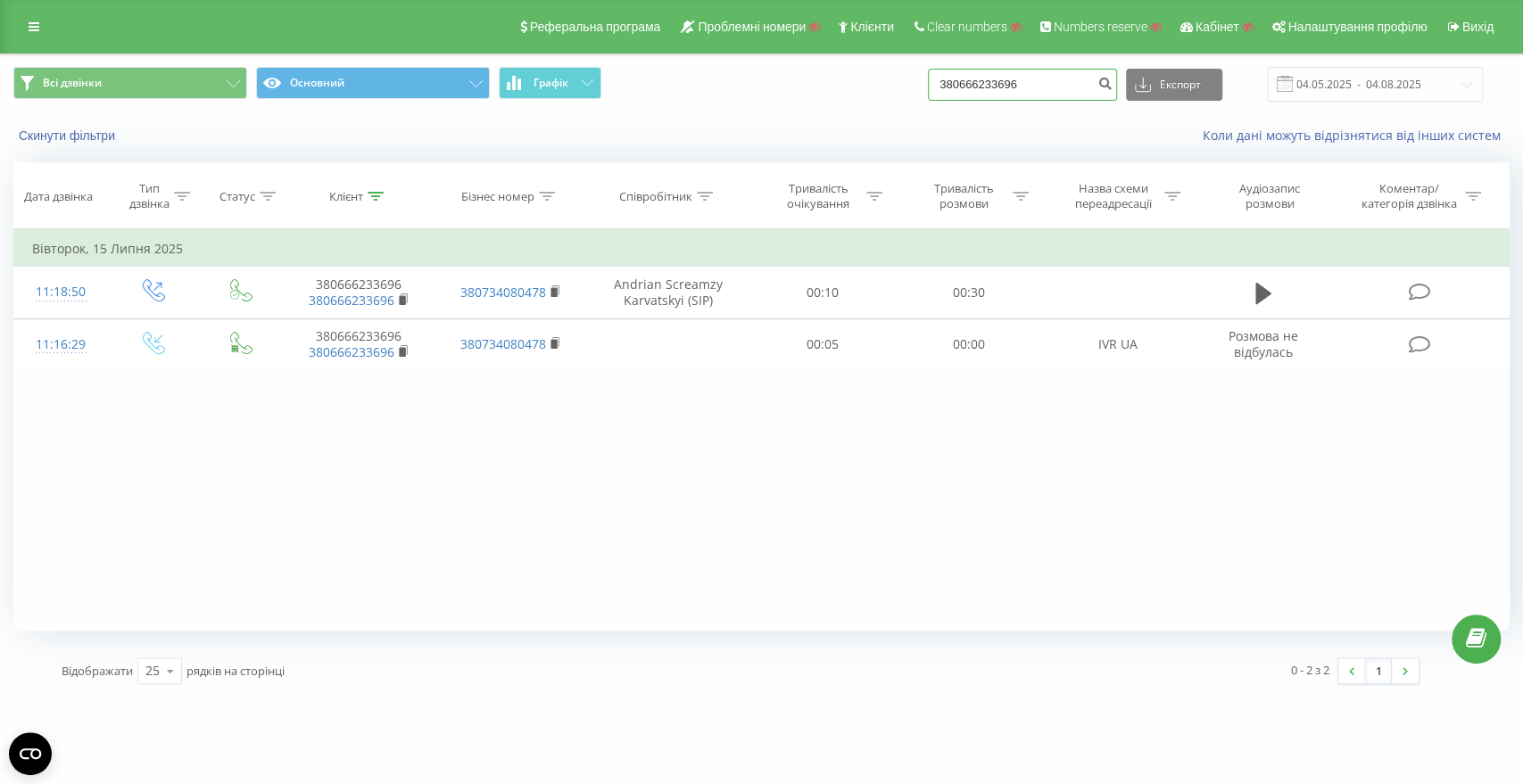 click on "380666233696" at bounding box center [1022, 85] 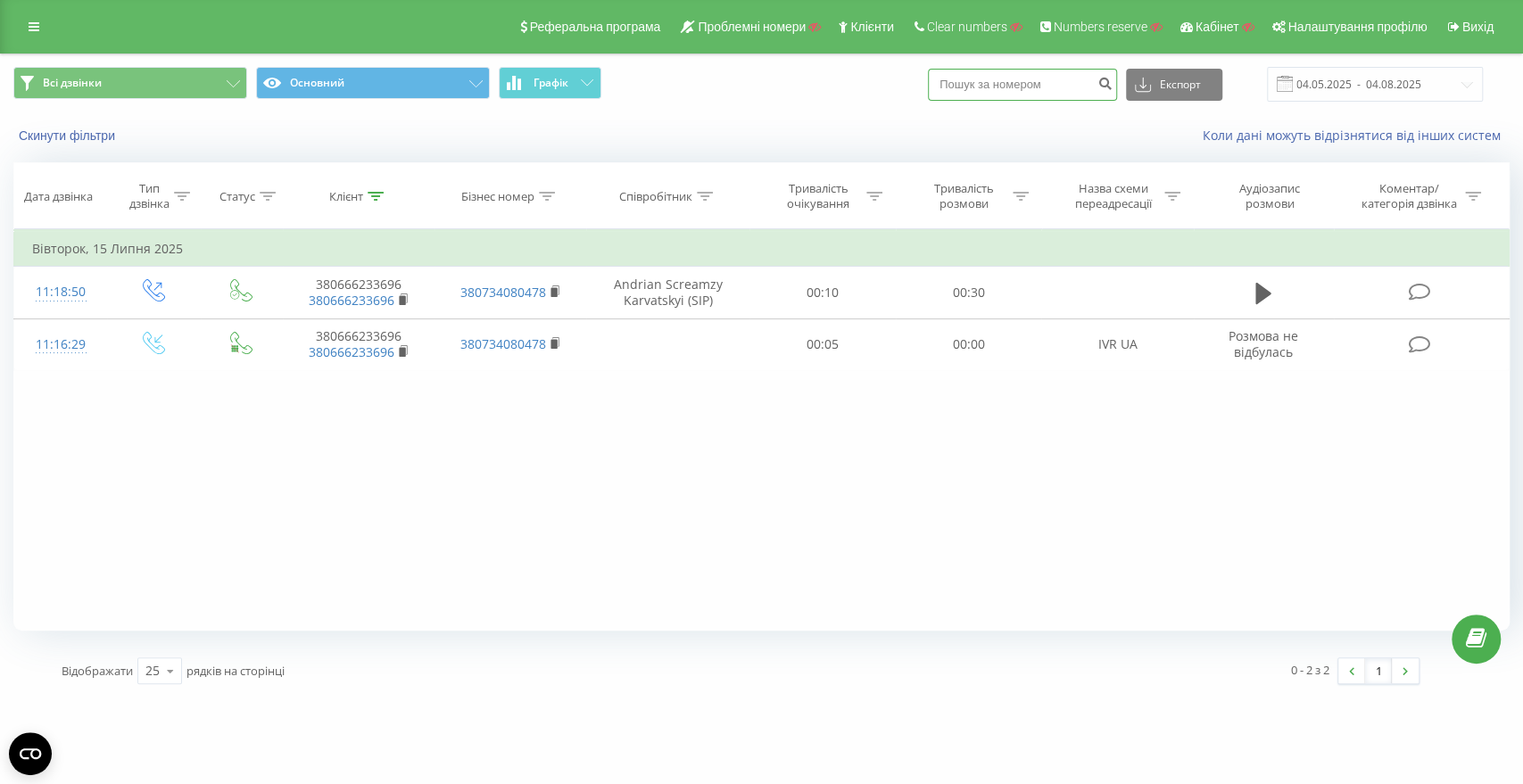 paste on "[PHONE]" 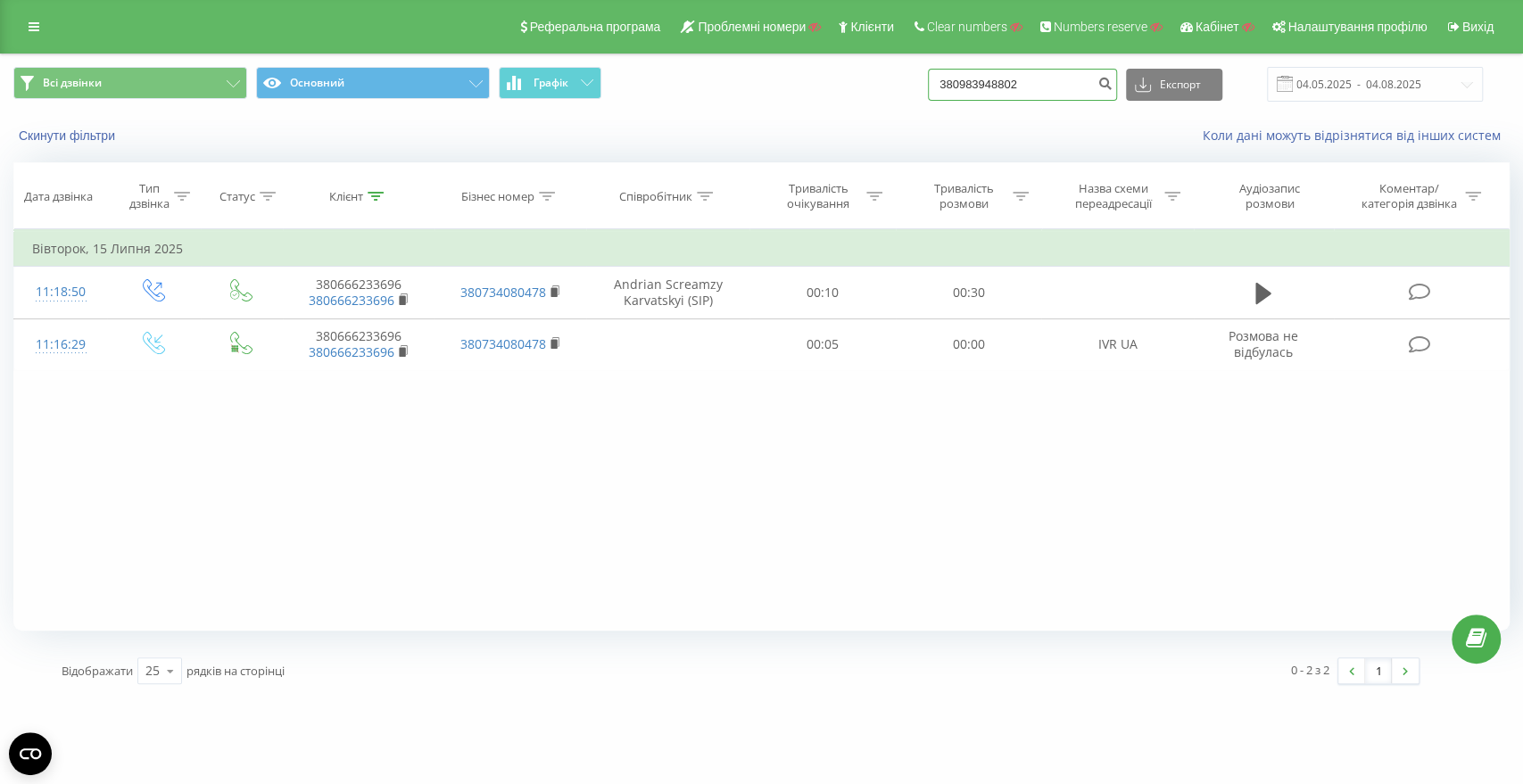 type on "[PHONE]" 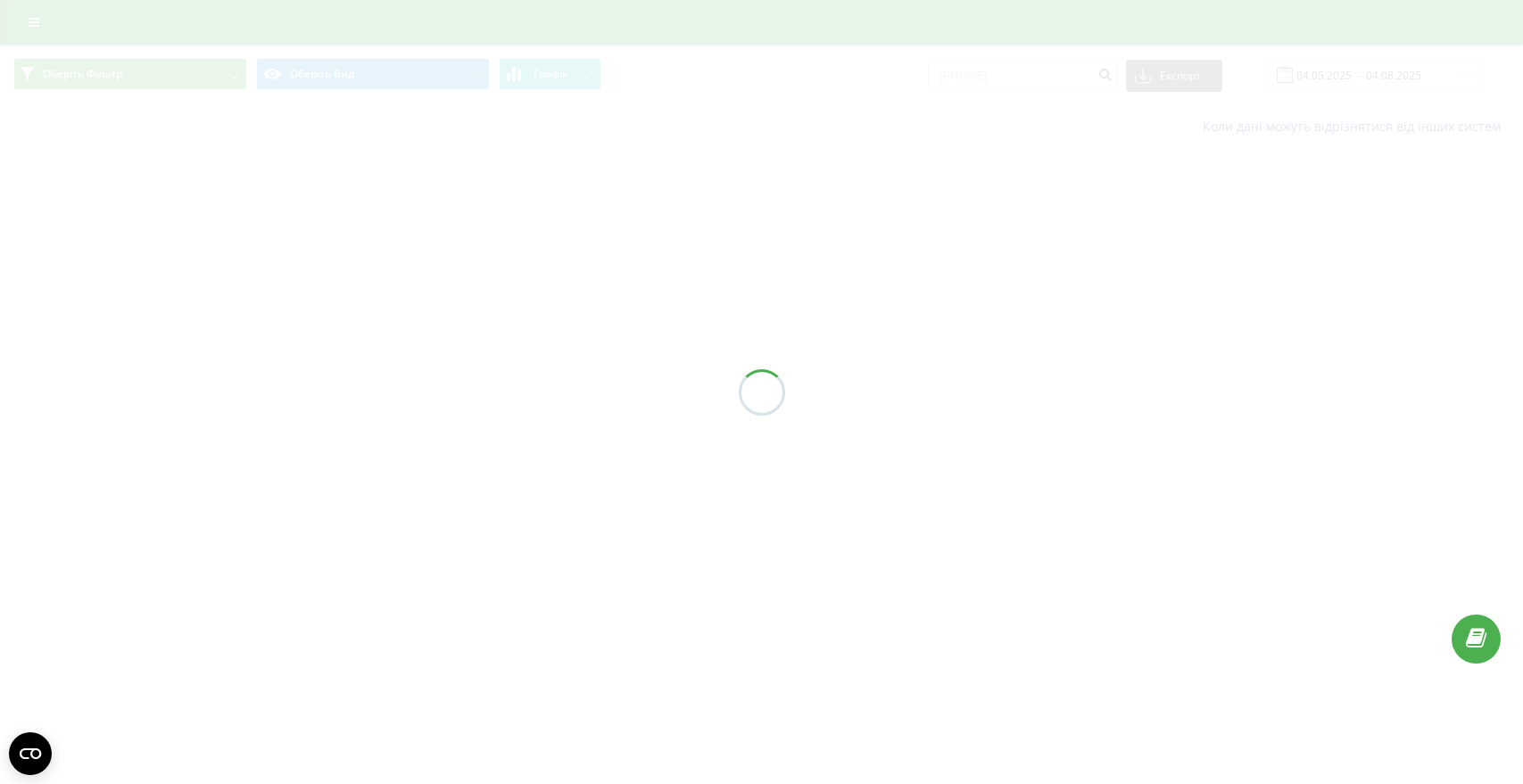 scroll, scrollTop: 0, scrollLeft: 0, axis: both 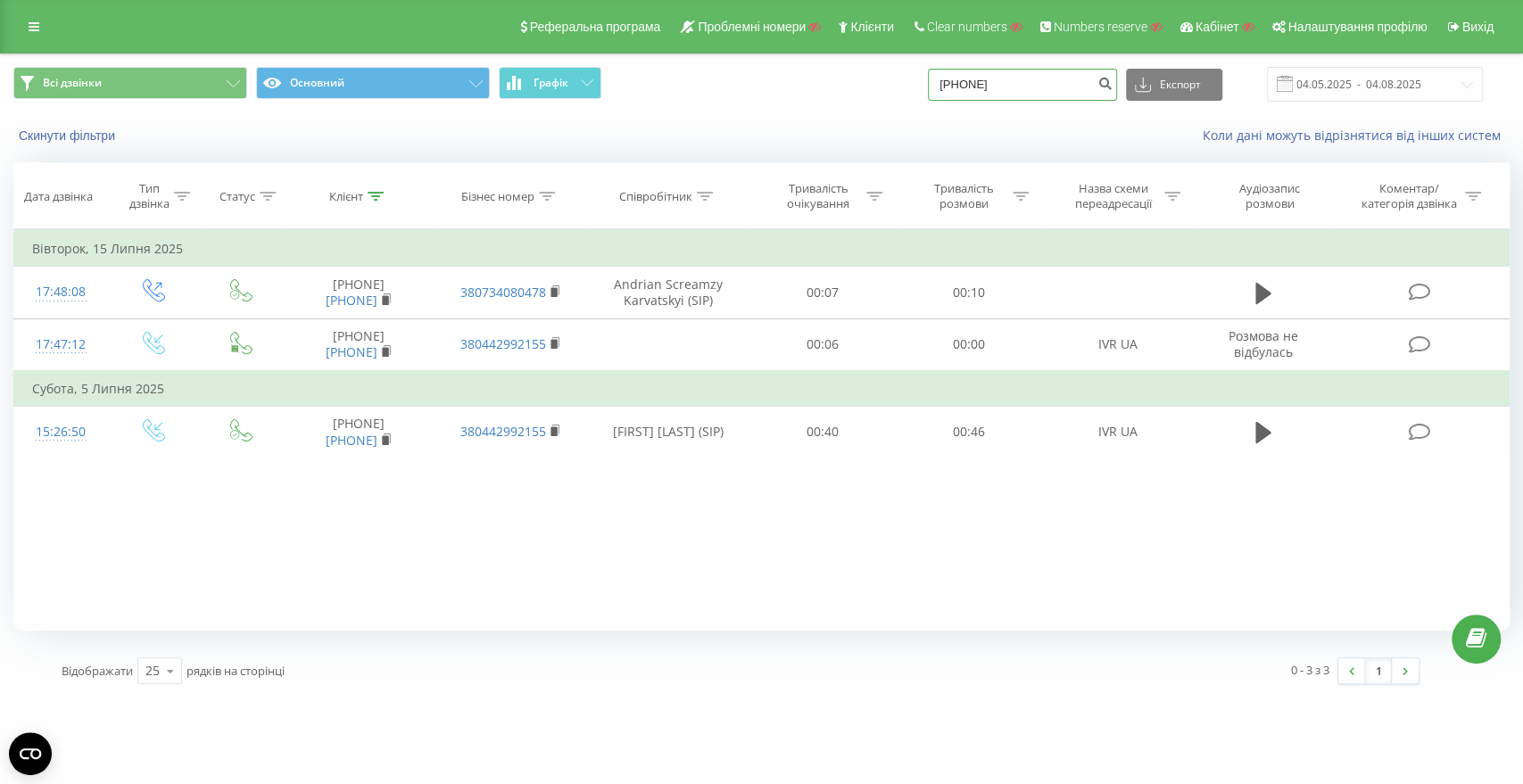 click on "[PHONE]" at bounding box center (1022, 85) 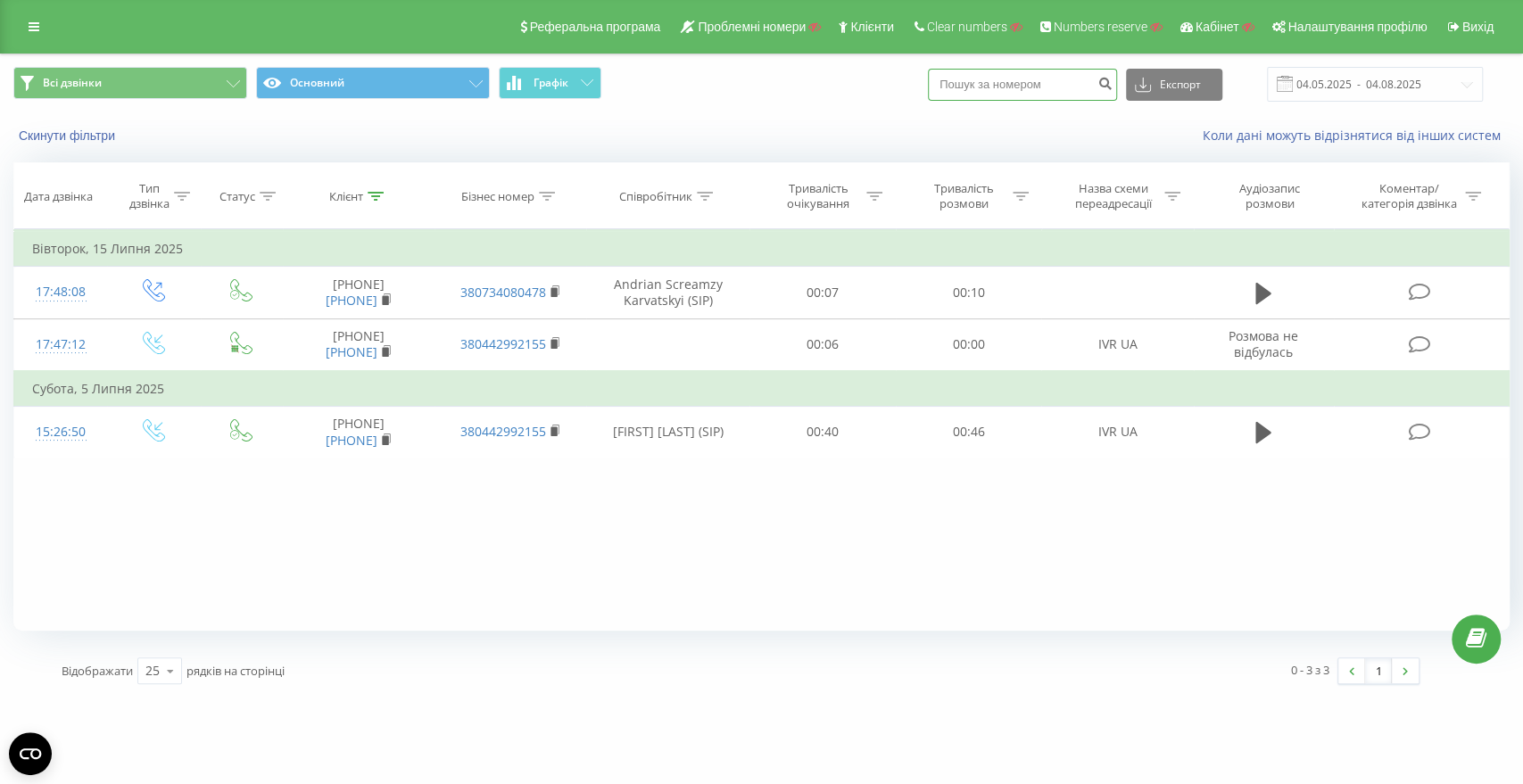 paste on "[PHONE]" 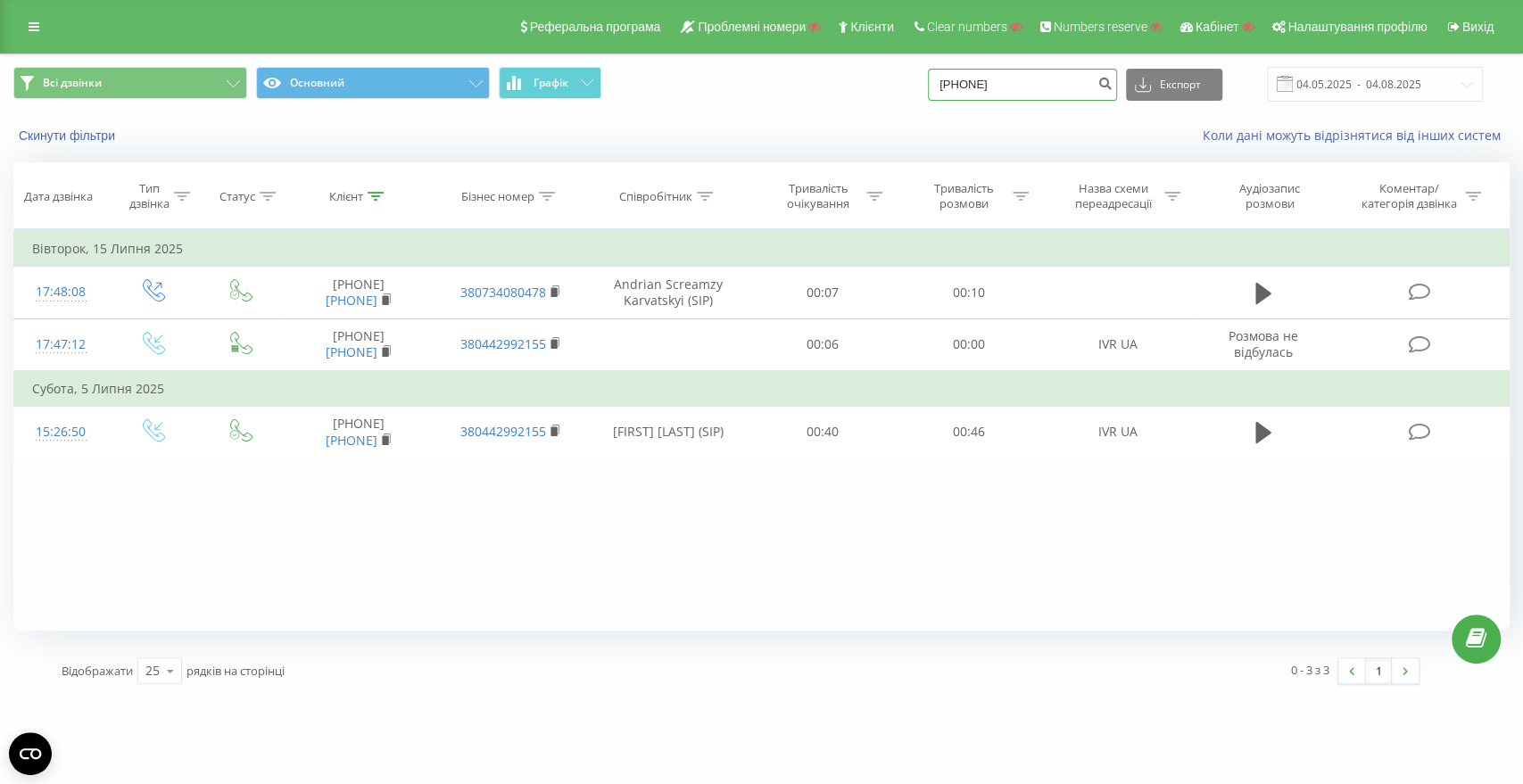 type on "[PHONE]" 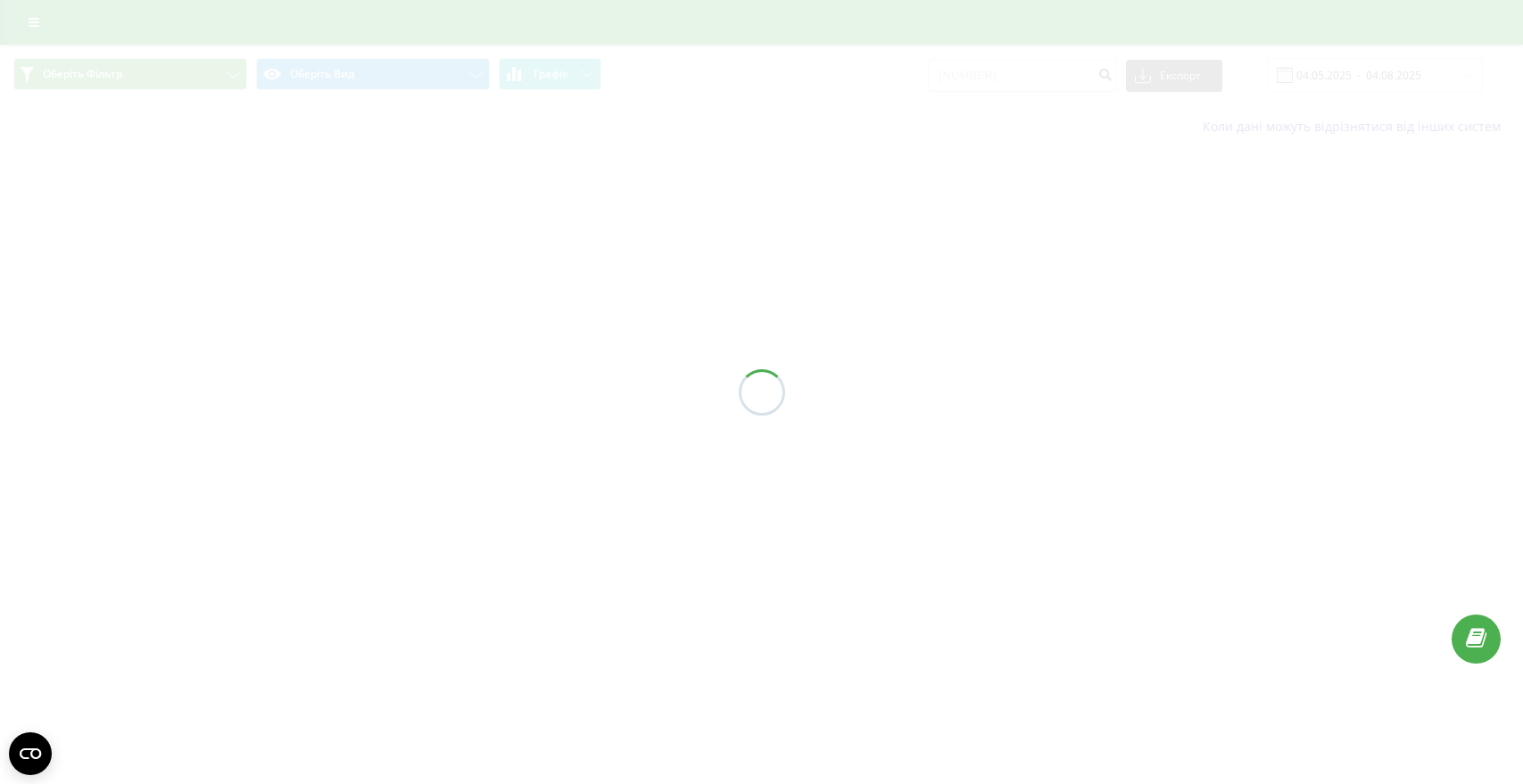 scroll, scrollTop: 0, scrollLeft: 0, axis: both 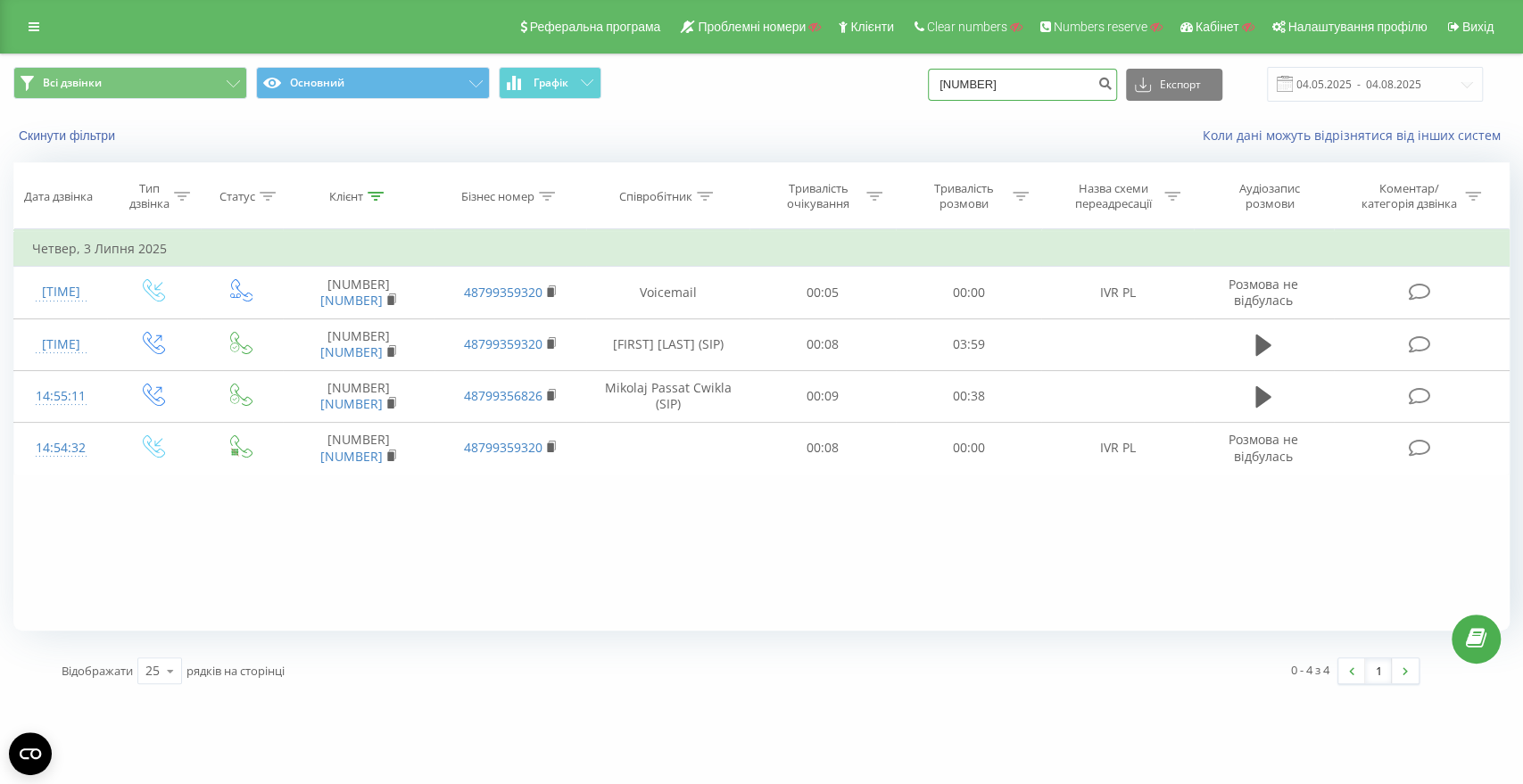 click on "48602211818" at bounding box center [1022, 85] 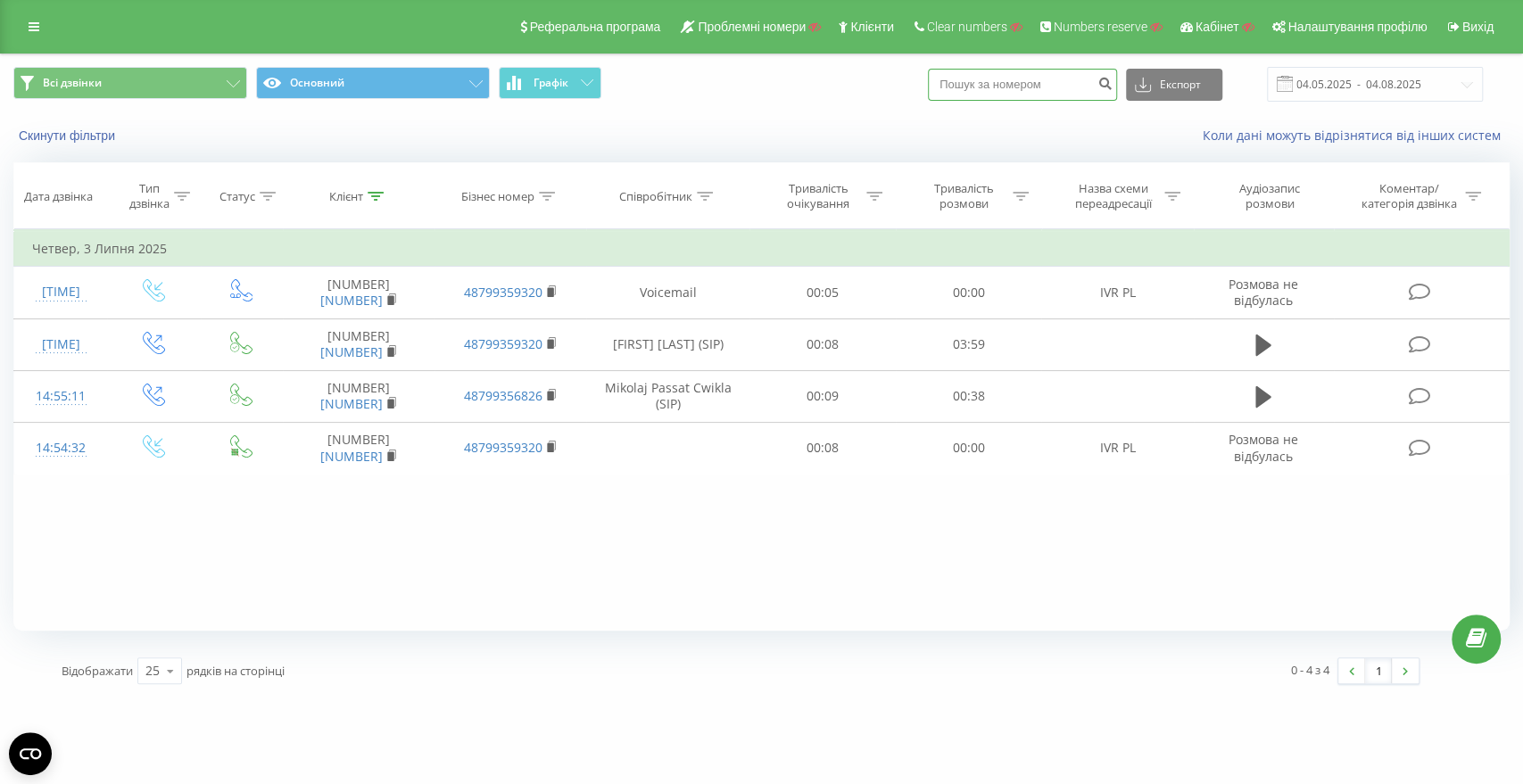 paste on "[PHONE]" 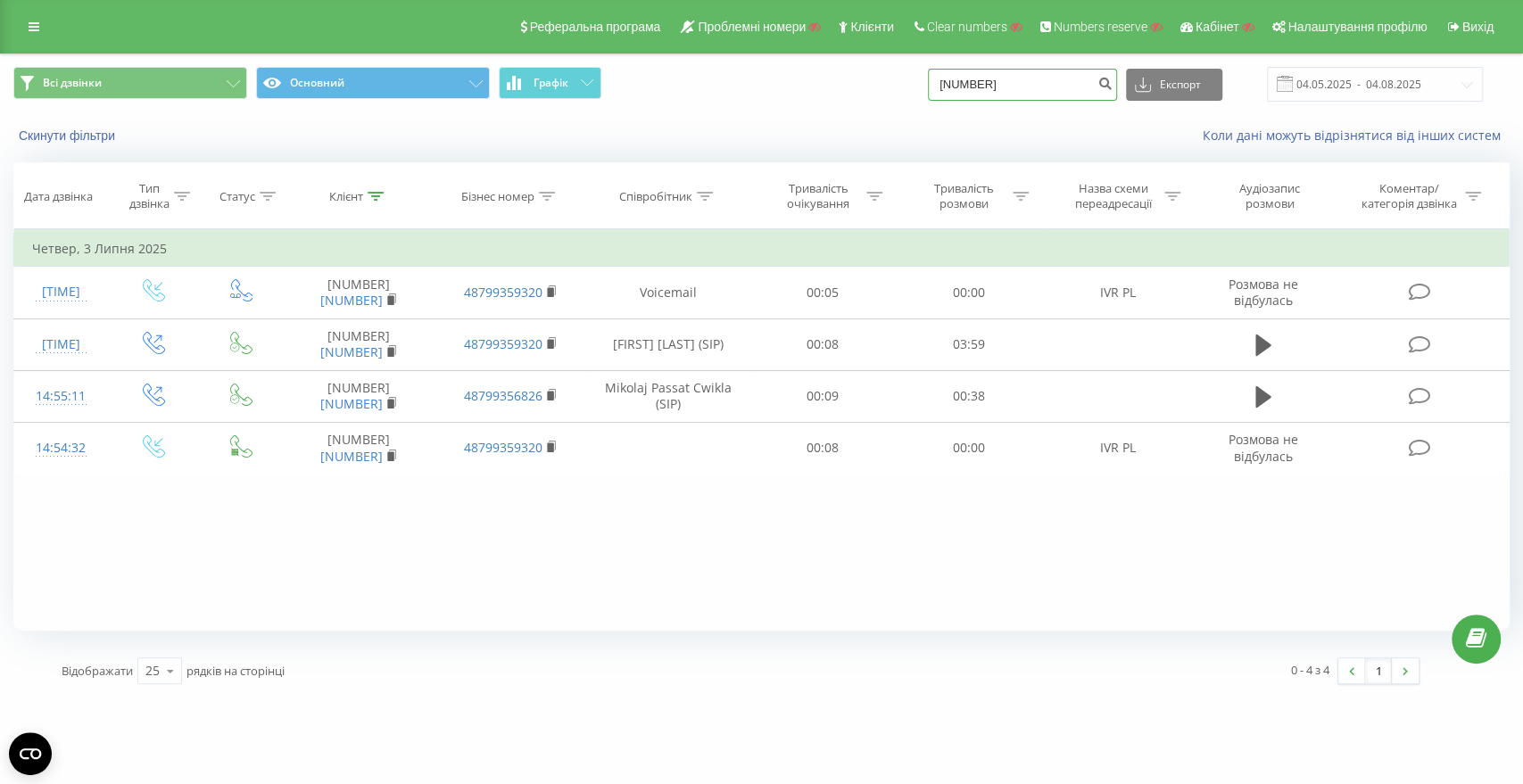 type on "[PHONE]" 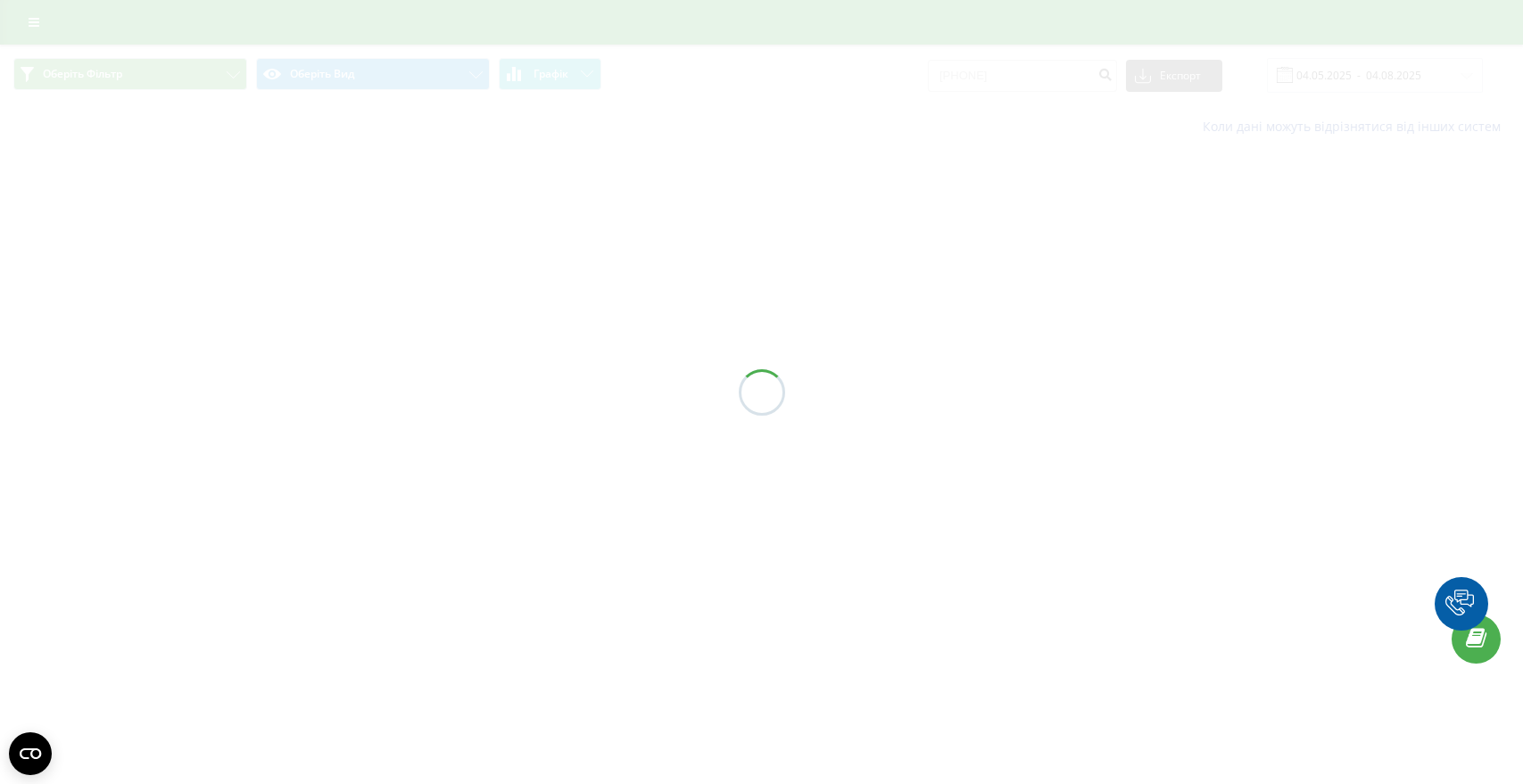 scroll, scrollTop: 0, scrollLeft: 0, axis: both 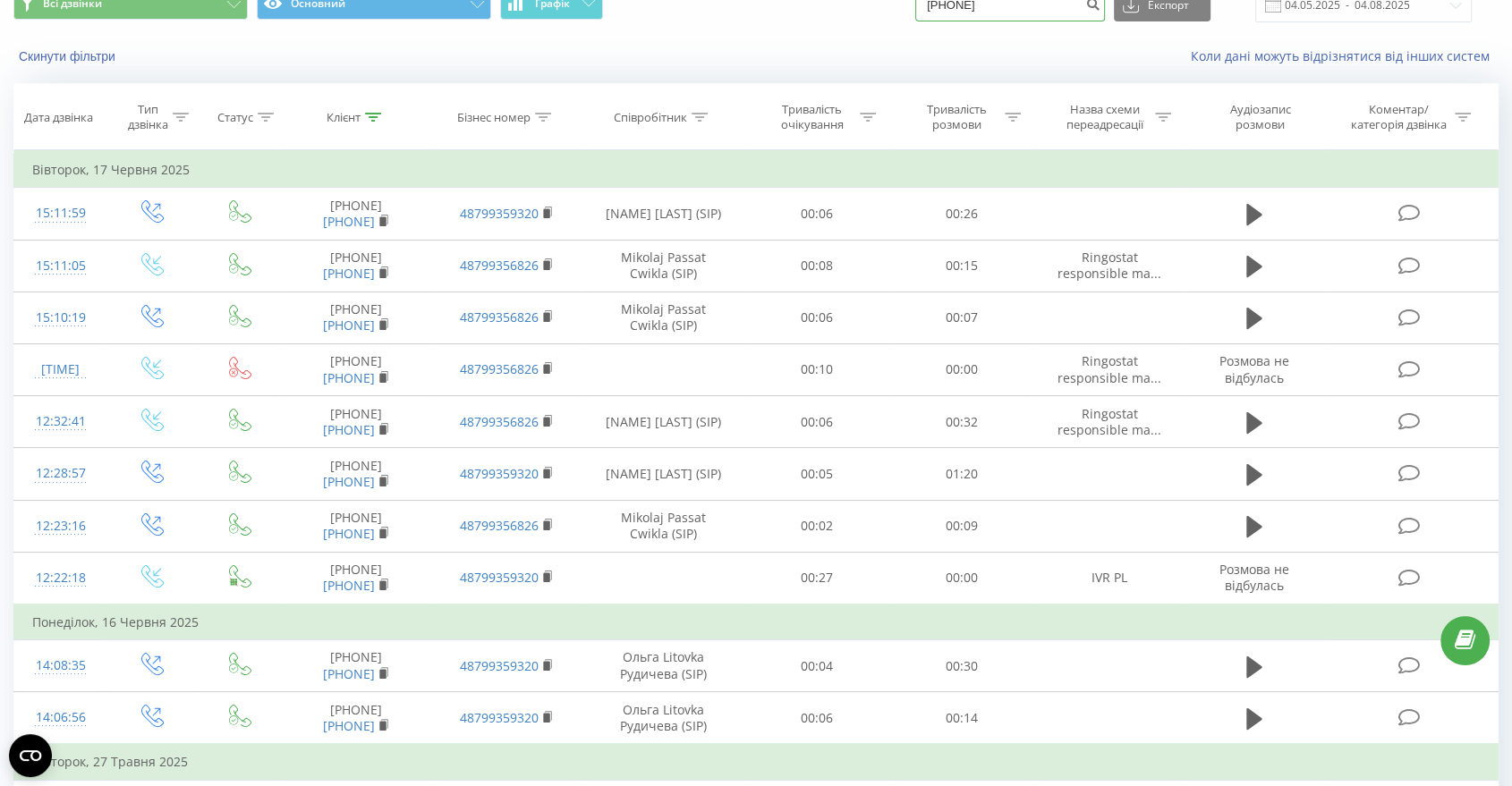 click on "[PHONE]" at bounding box center [1010, 5] 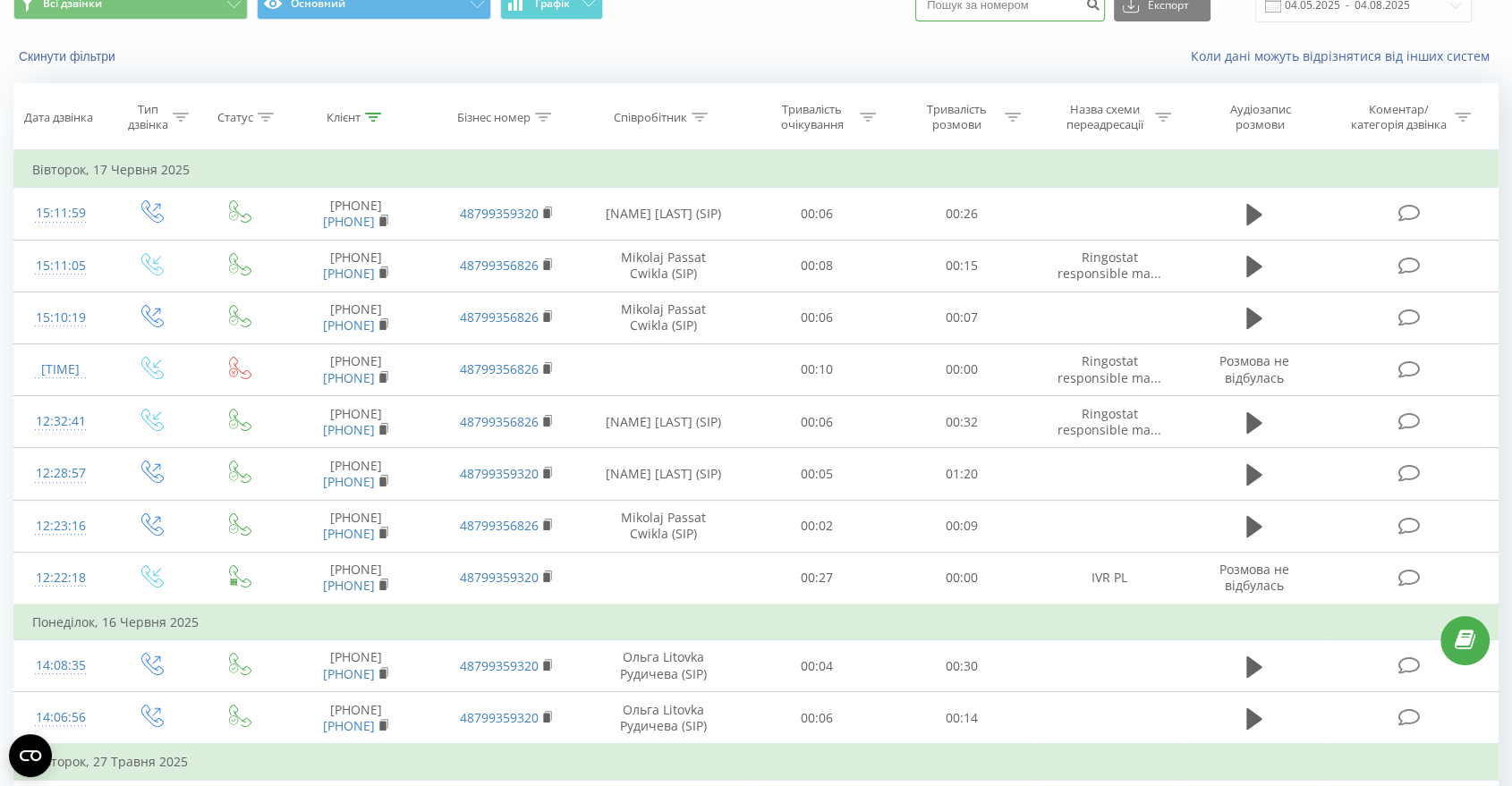 scroll, scrollTop: 78, scrollLeft: 0, axis: vertical 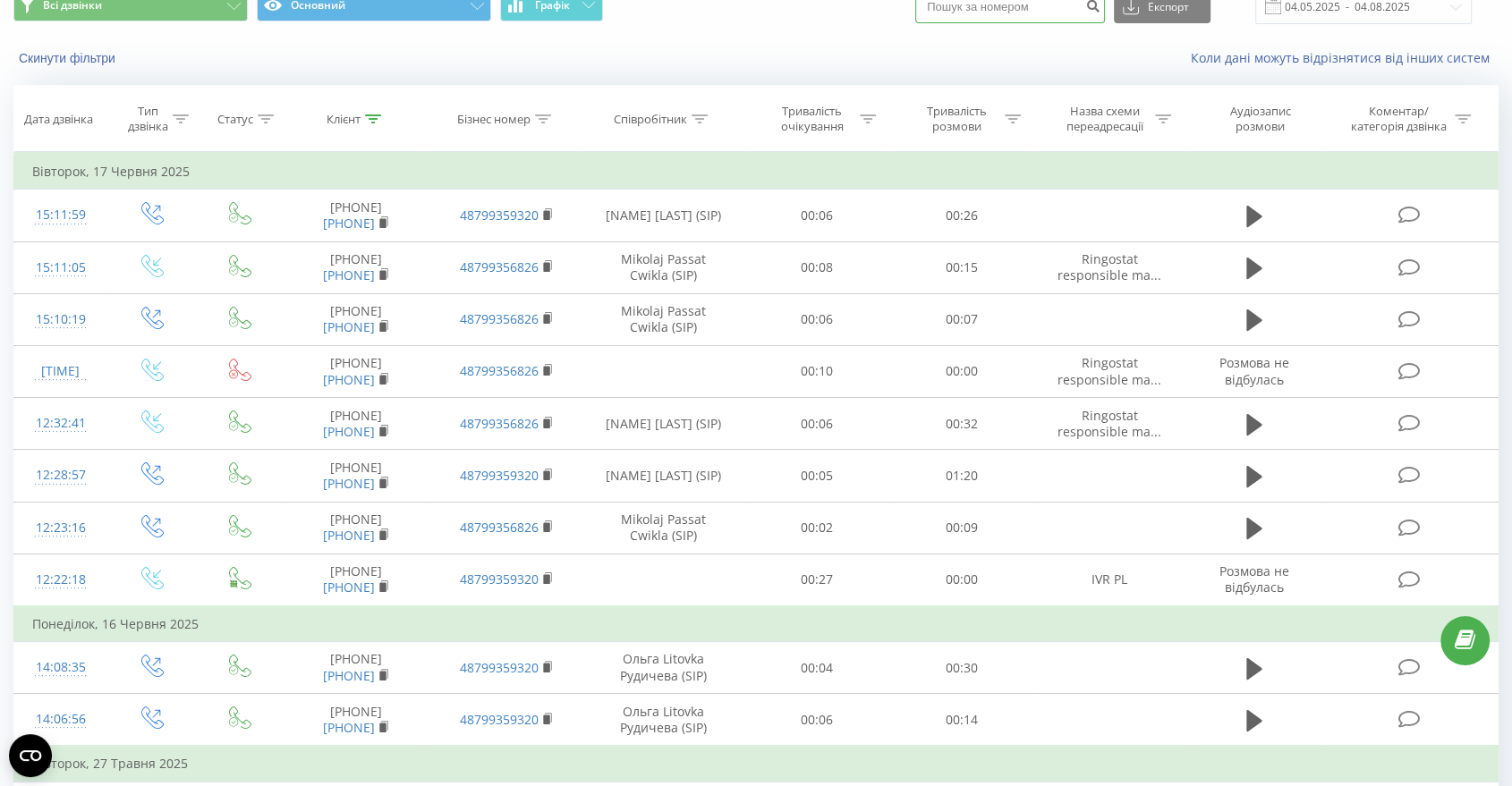 paste on "[PHONE]" 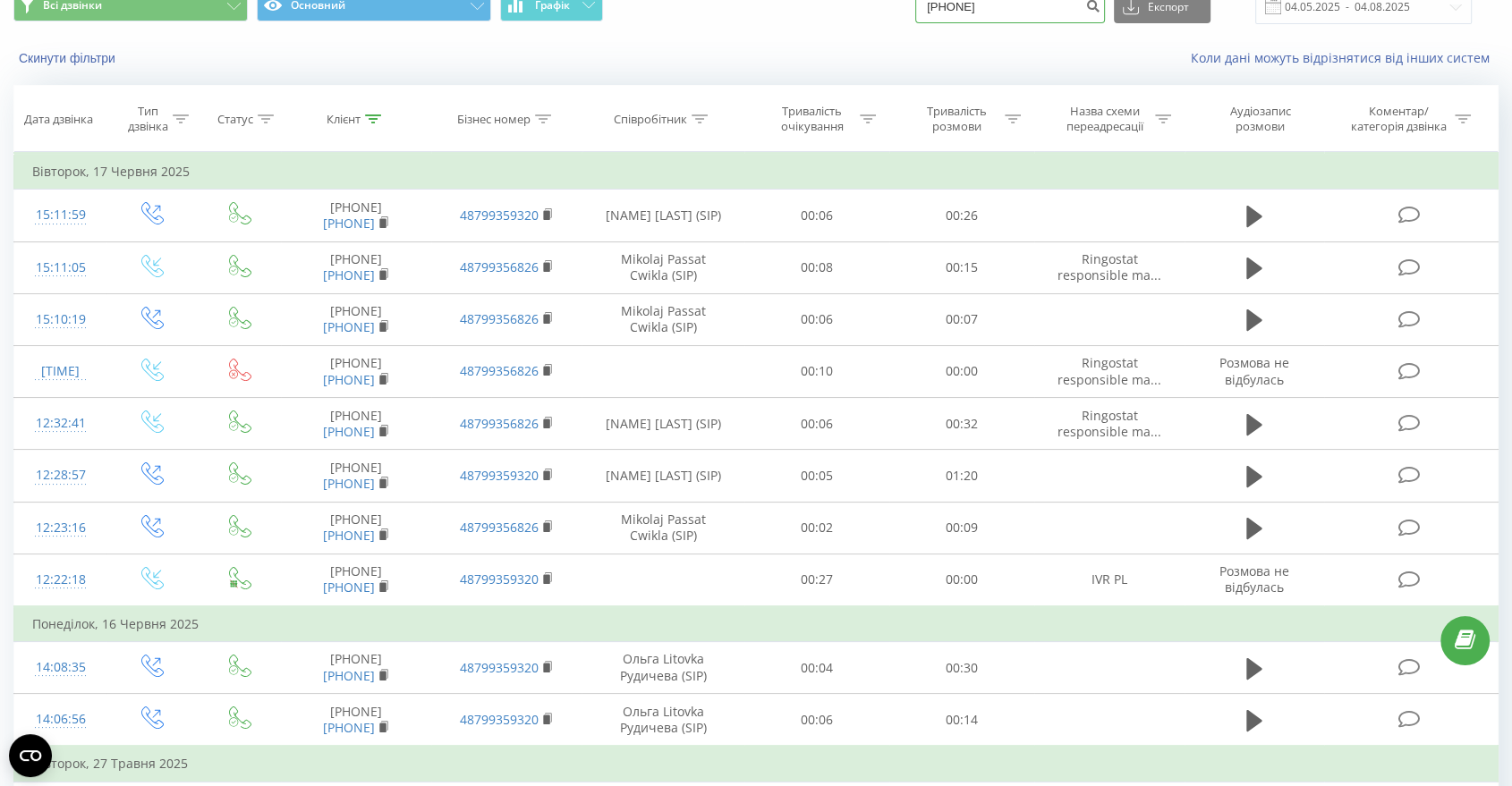 type on "[PHONE]" 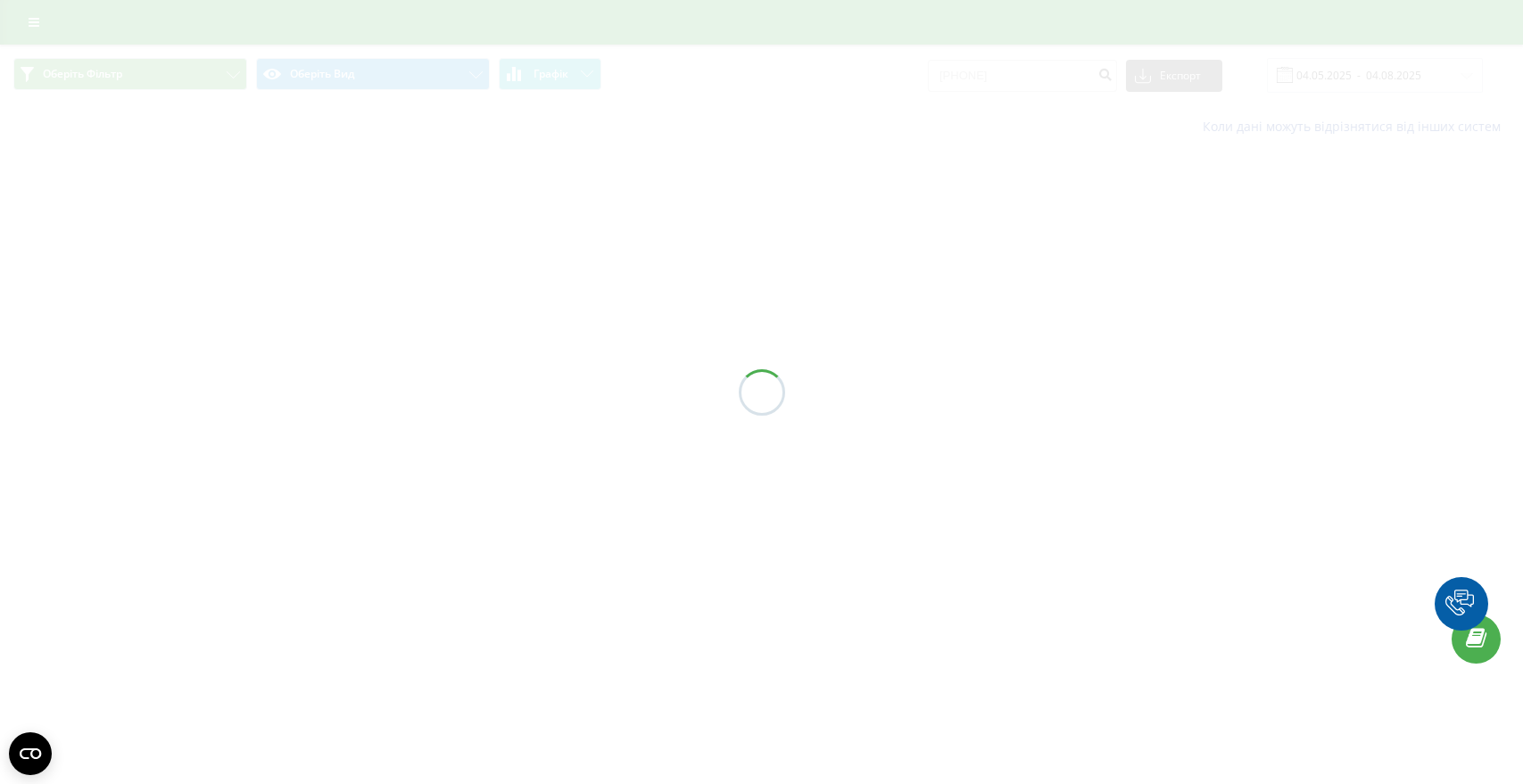 scroll, scrollTop: 0, scrollLeft: 0, axis: both 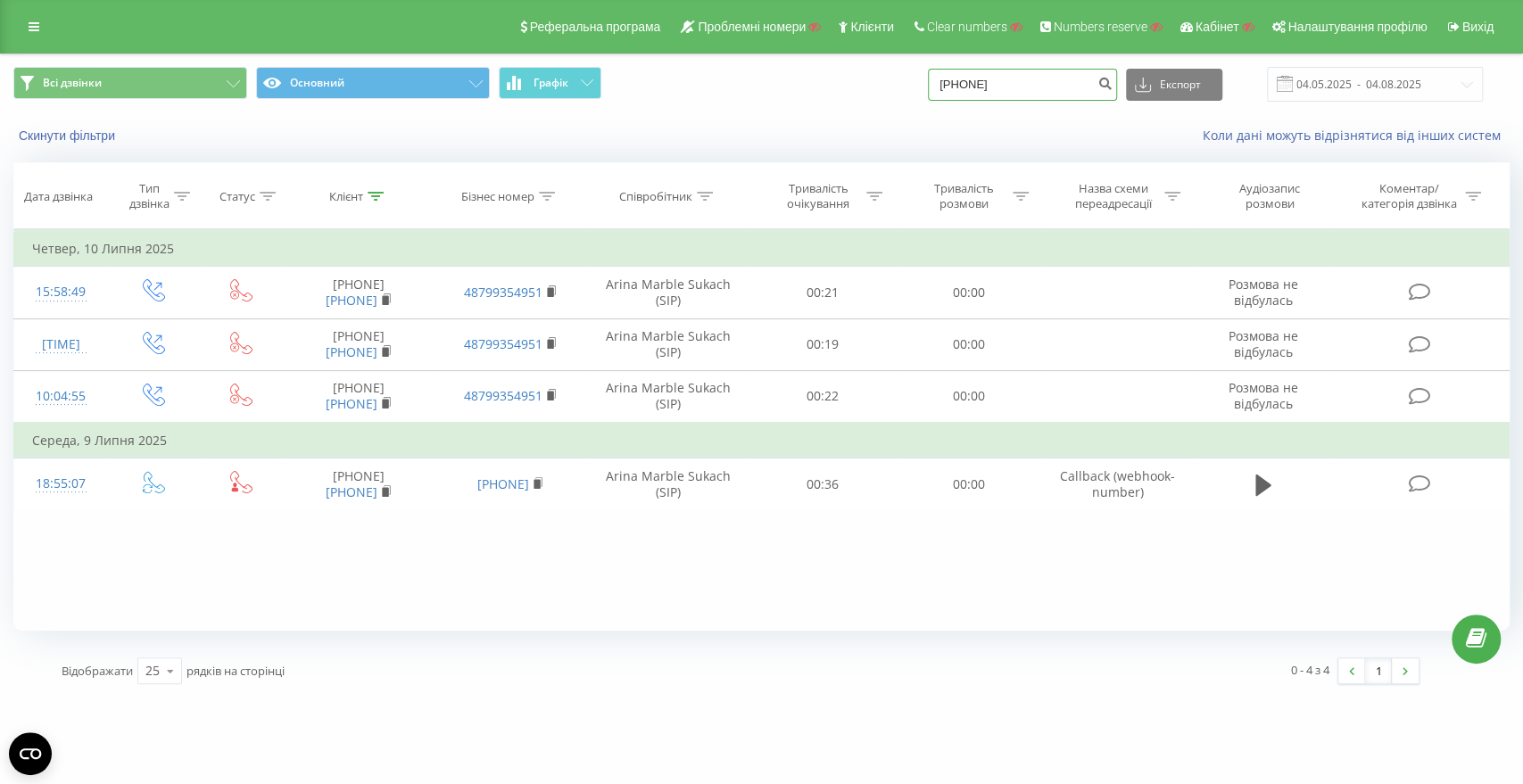 click on "48606668891" at bounding box center [1022, 85] 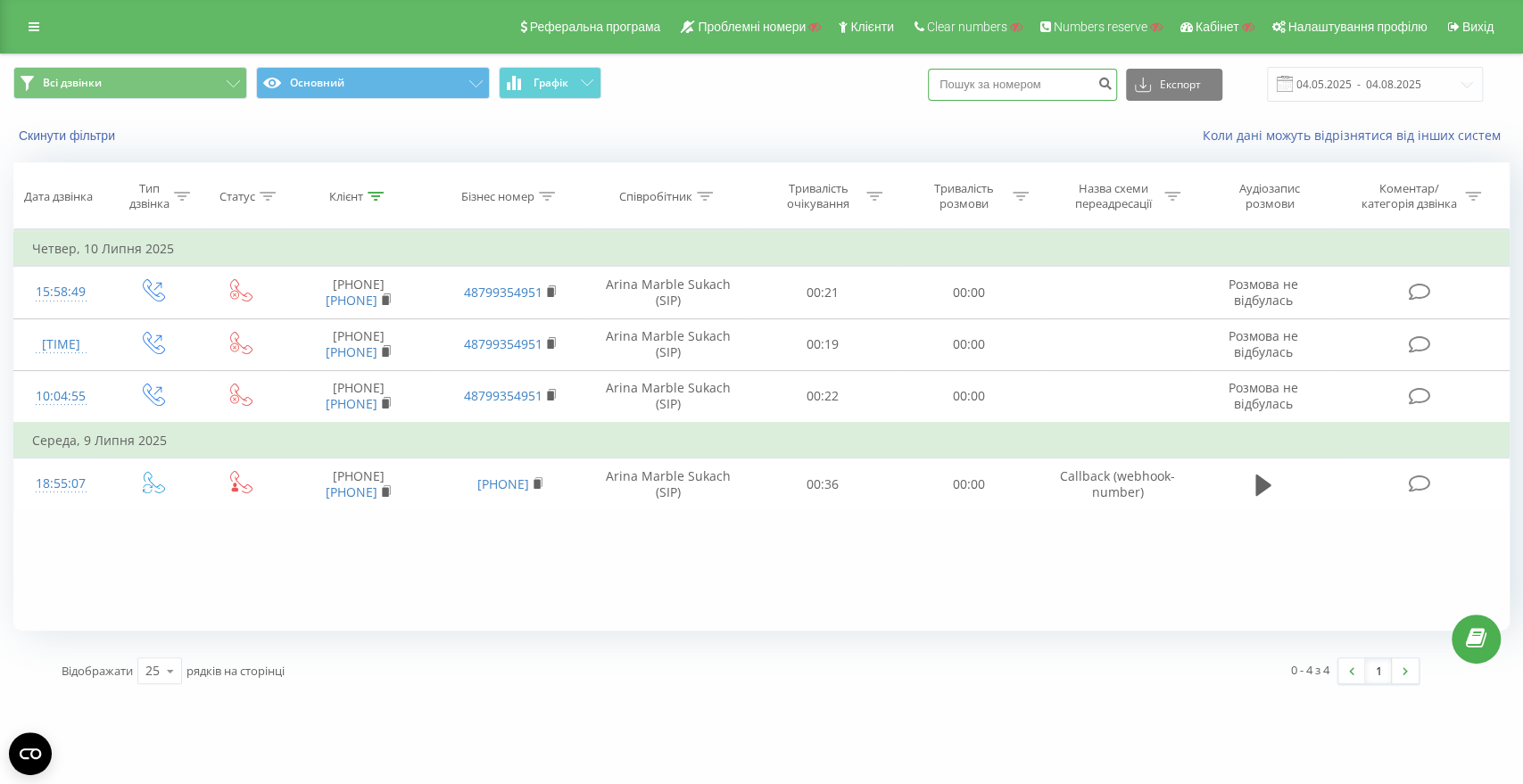 paste on "48883883668" 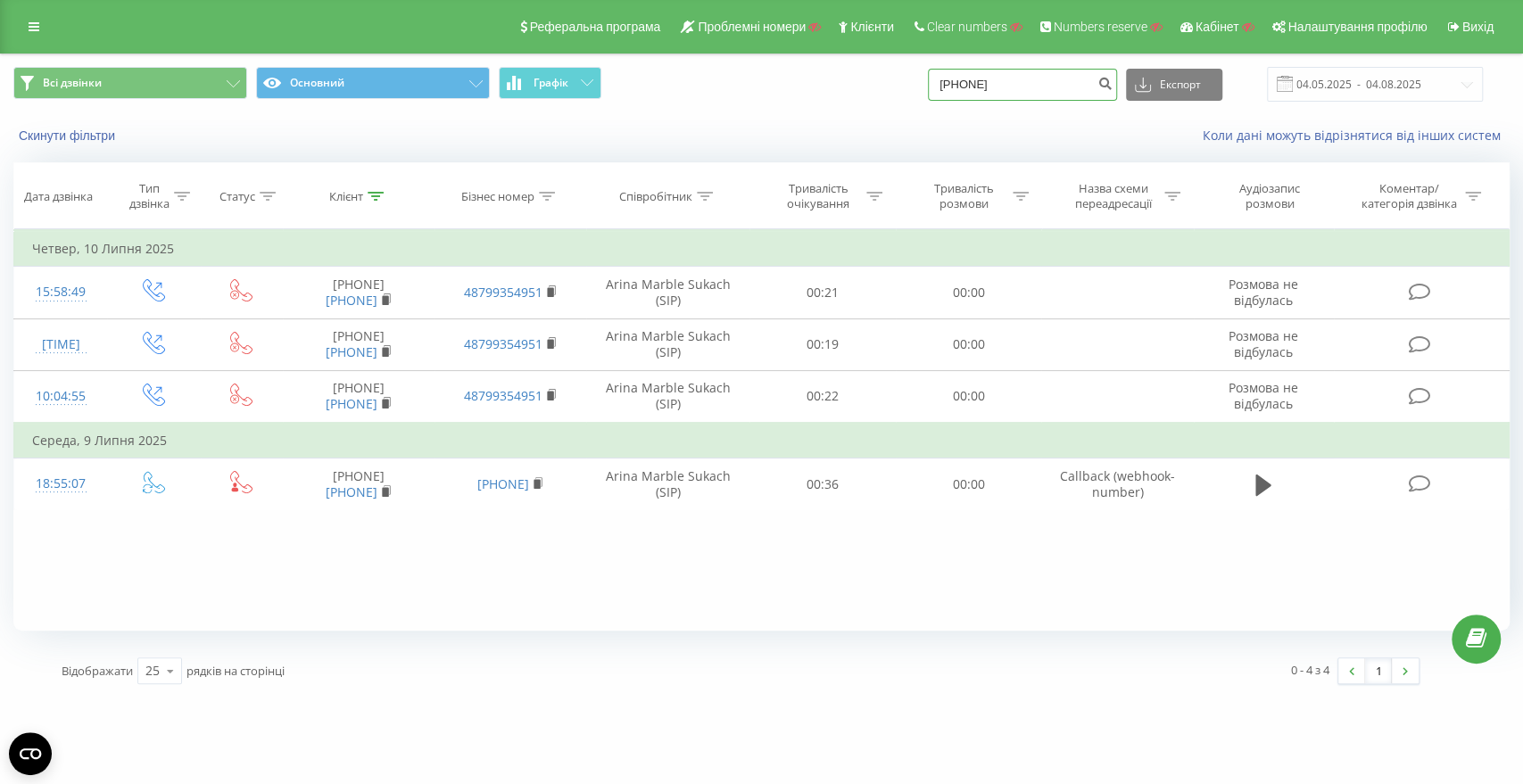 type on "48883883668" 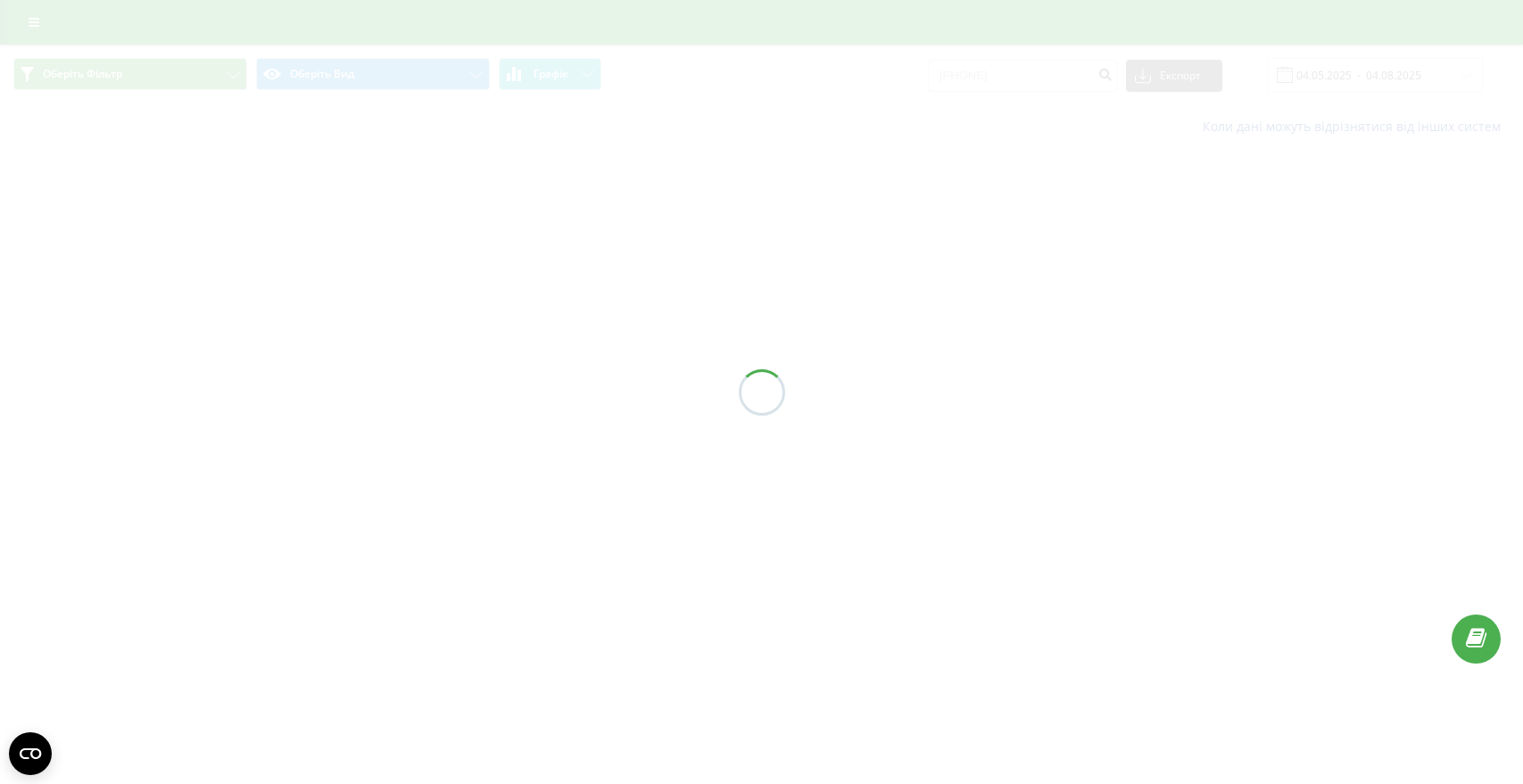 scroll, scrollTop: 0, scrollLeft: 0, axis: both 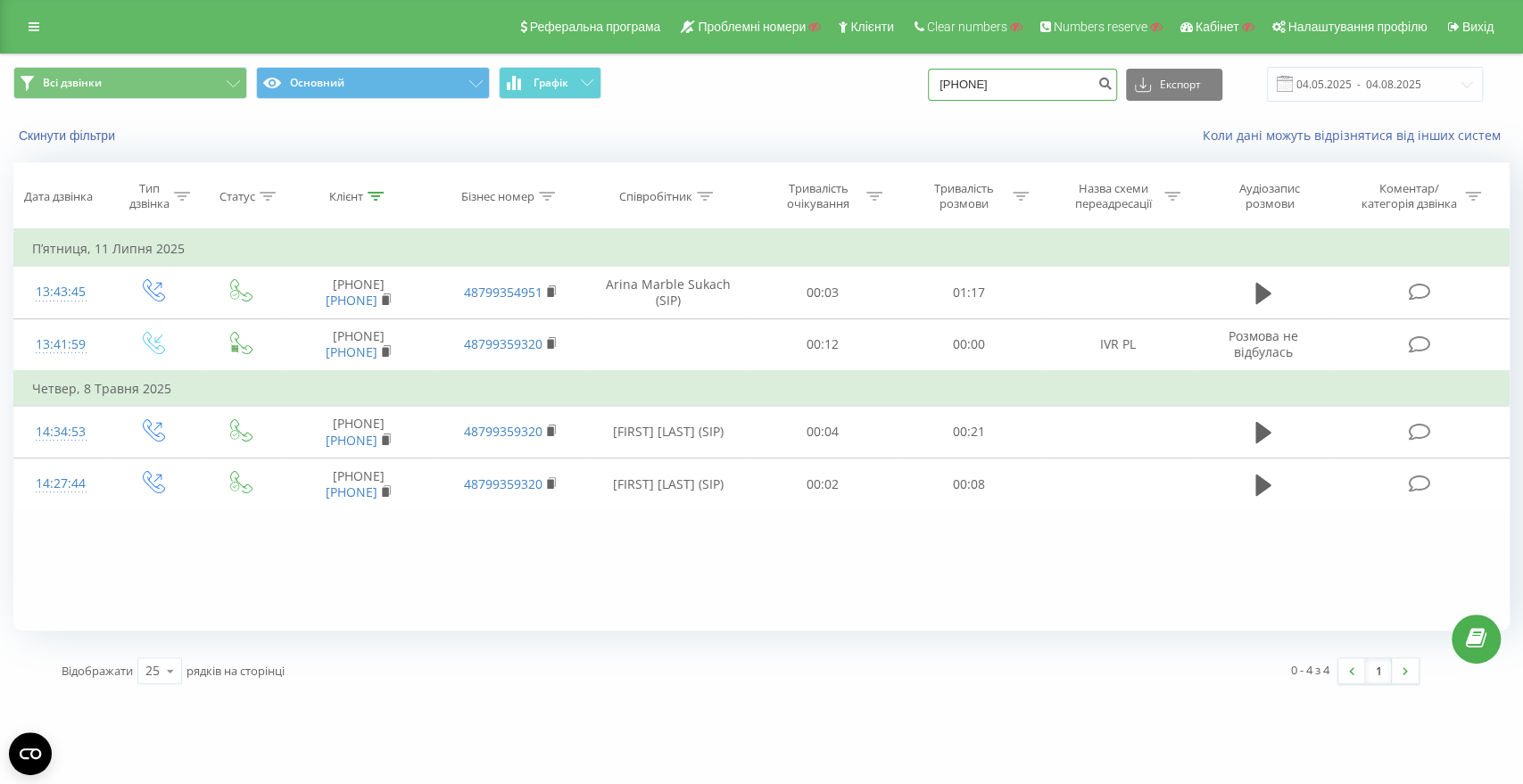 click on "48883883668" at bounding box center [1022, 85] 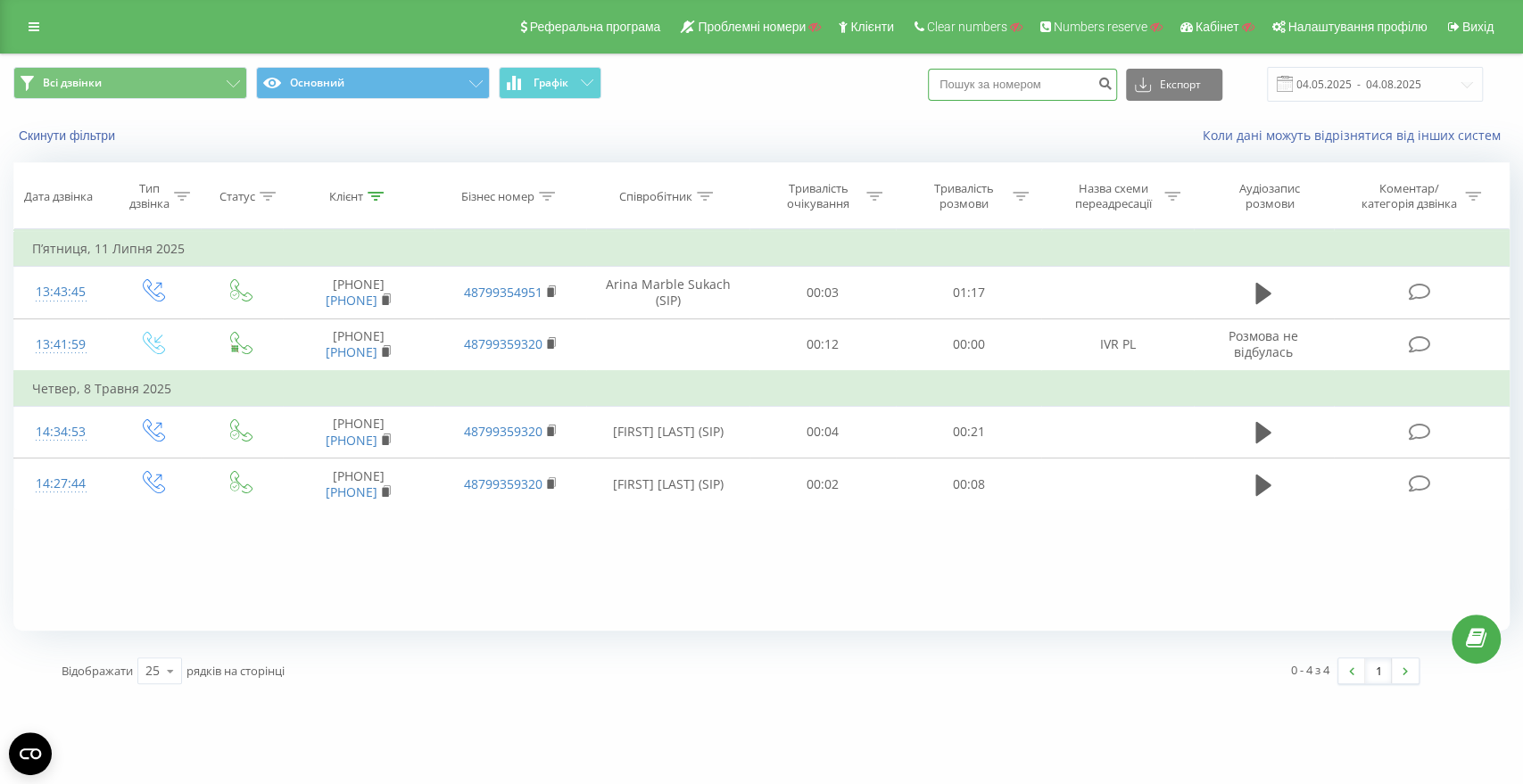 paste on "48510100100" 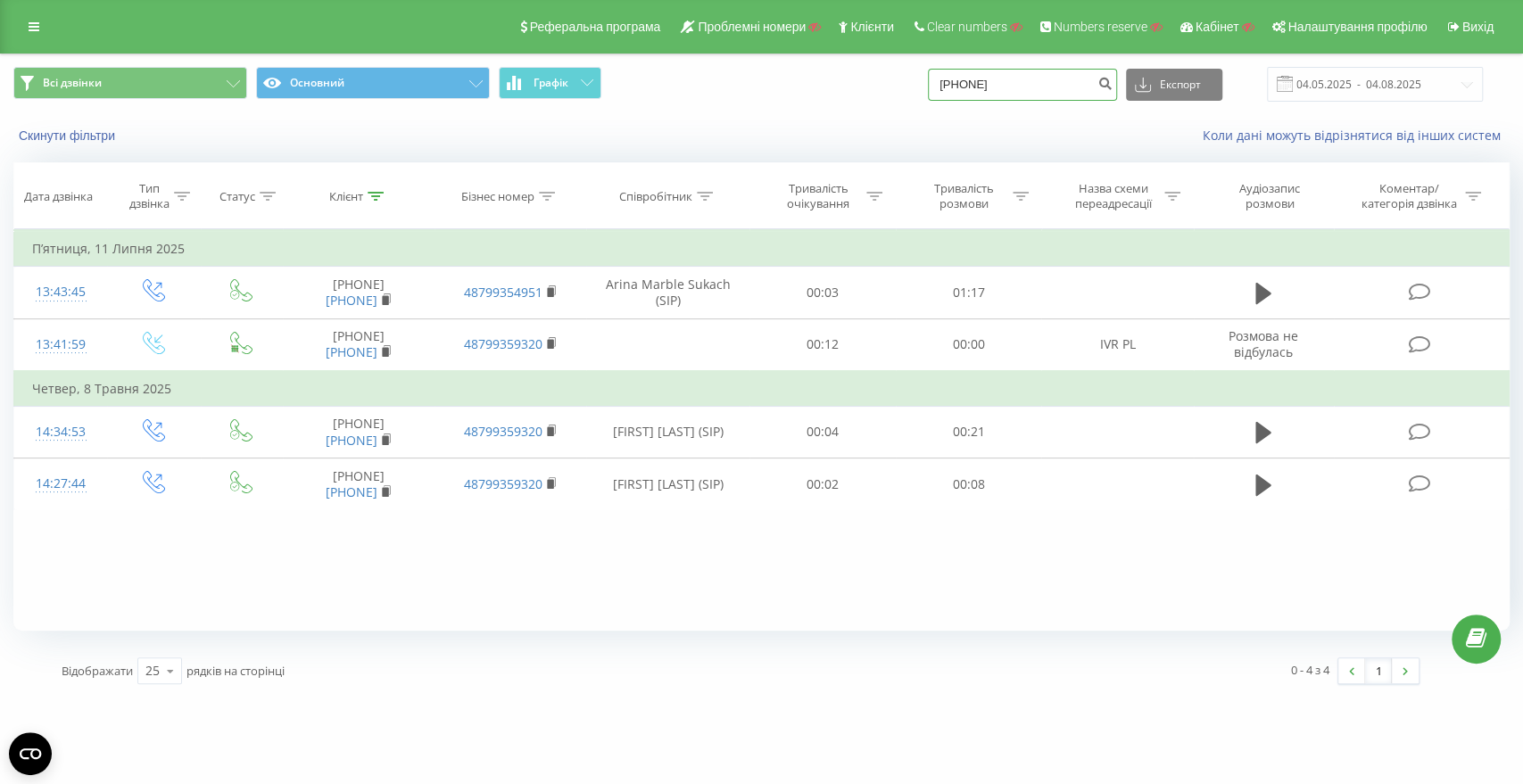 type on "48510100100" 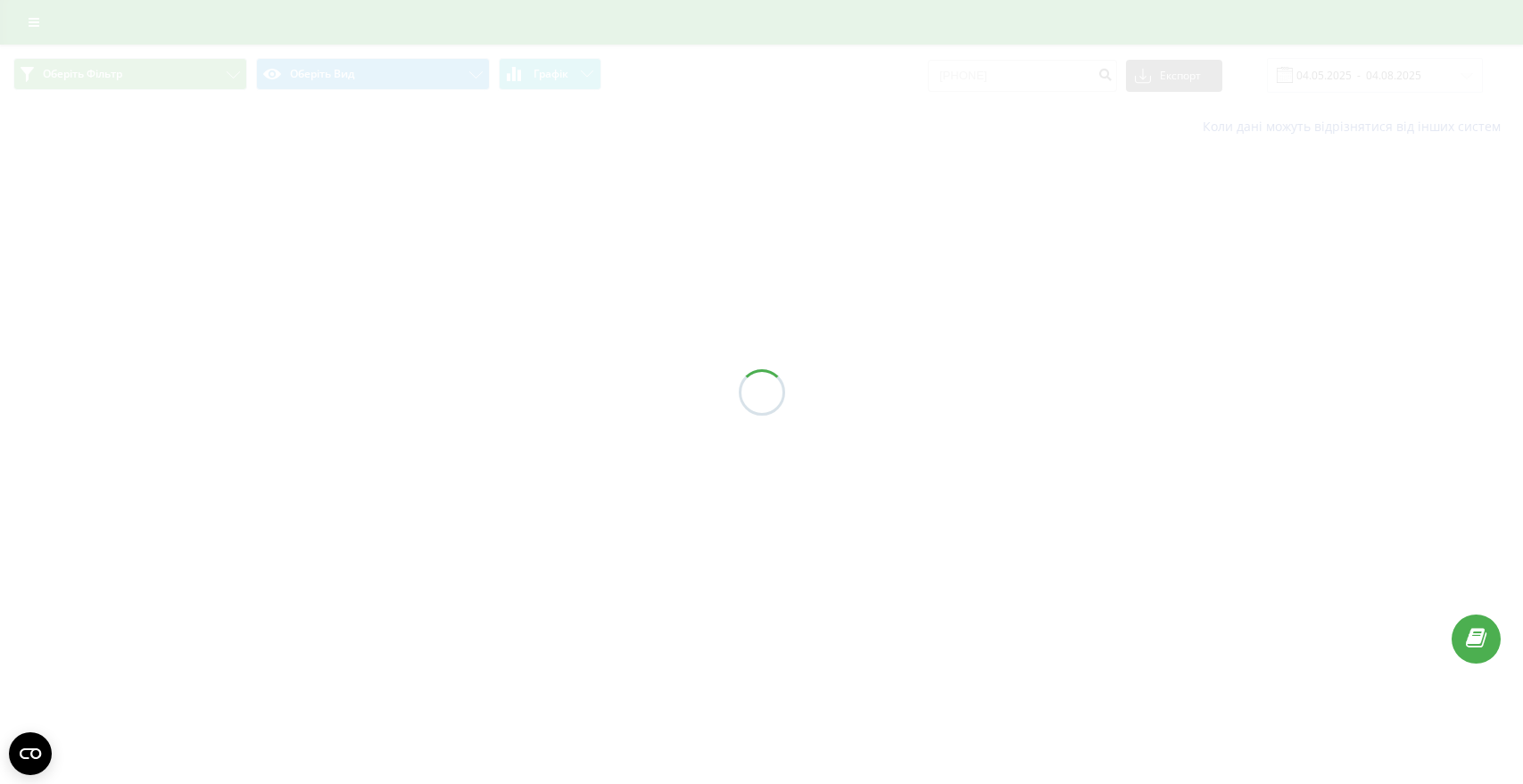 scroll, scrollTop: 0, scrollLeft: 0, axis: both 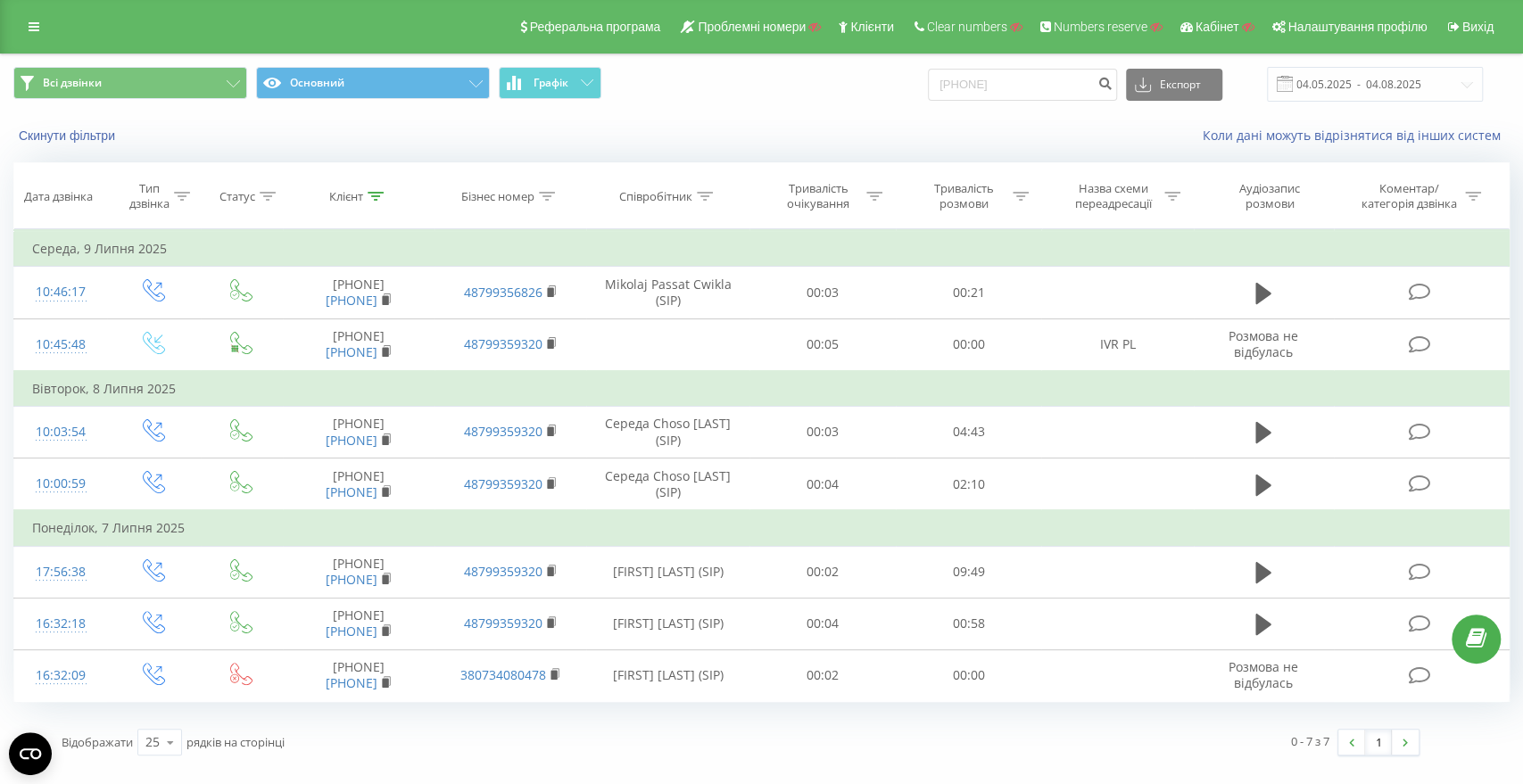 click on "Всі дзвінки Основний Графік [PHONE] Експорт .csv .xls .xlsx [DATE]  -  [DATE]" at bounding box center (761, 84) 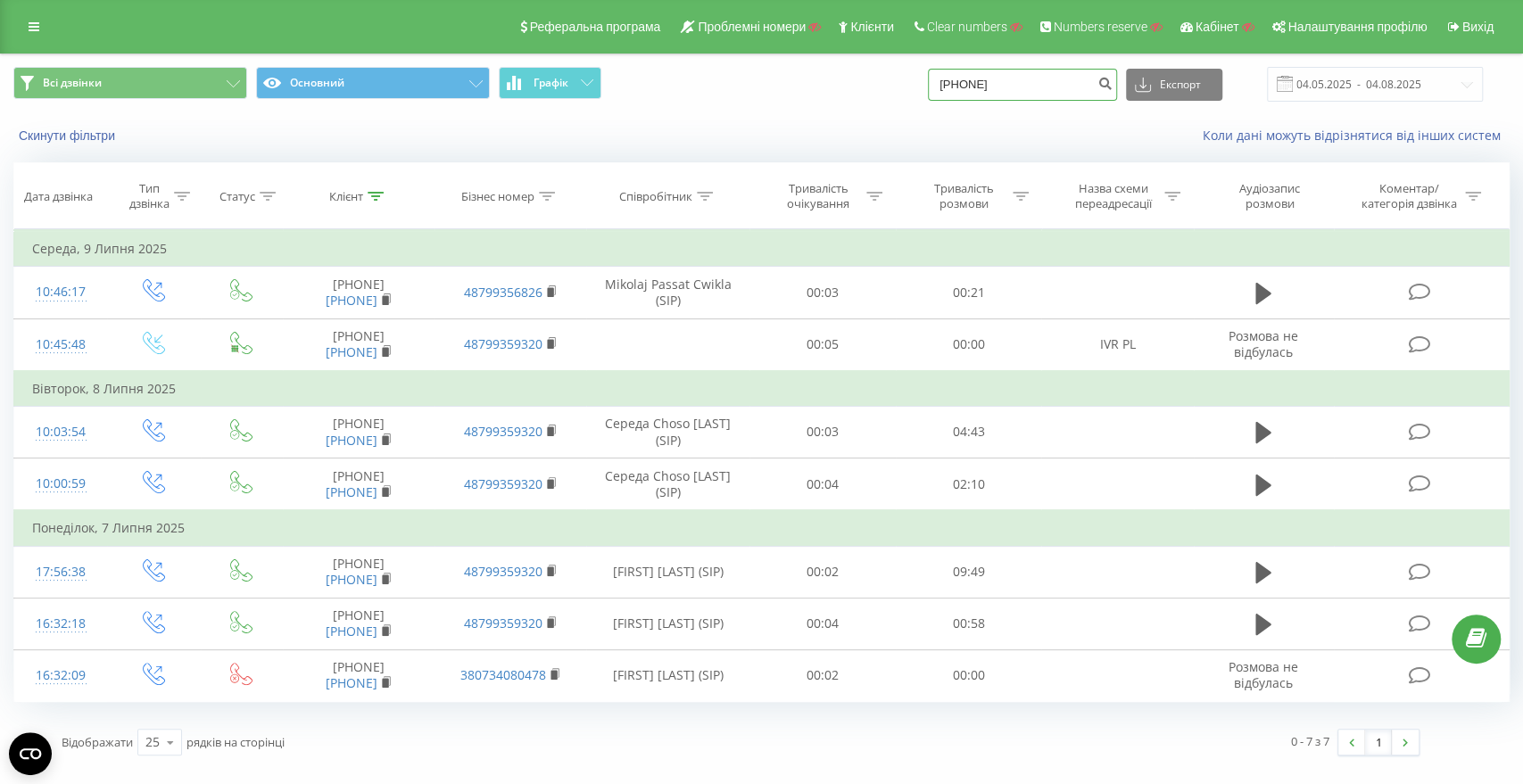 click on "48510100100" at bounding box center [1022, 85] 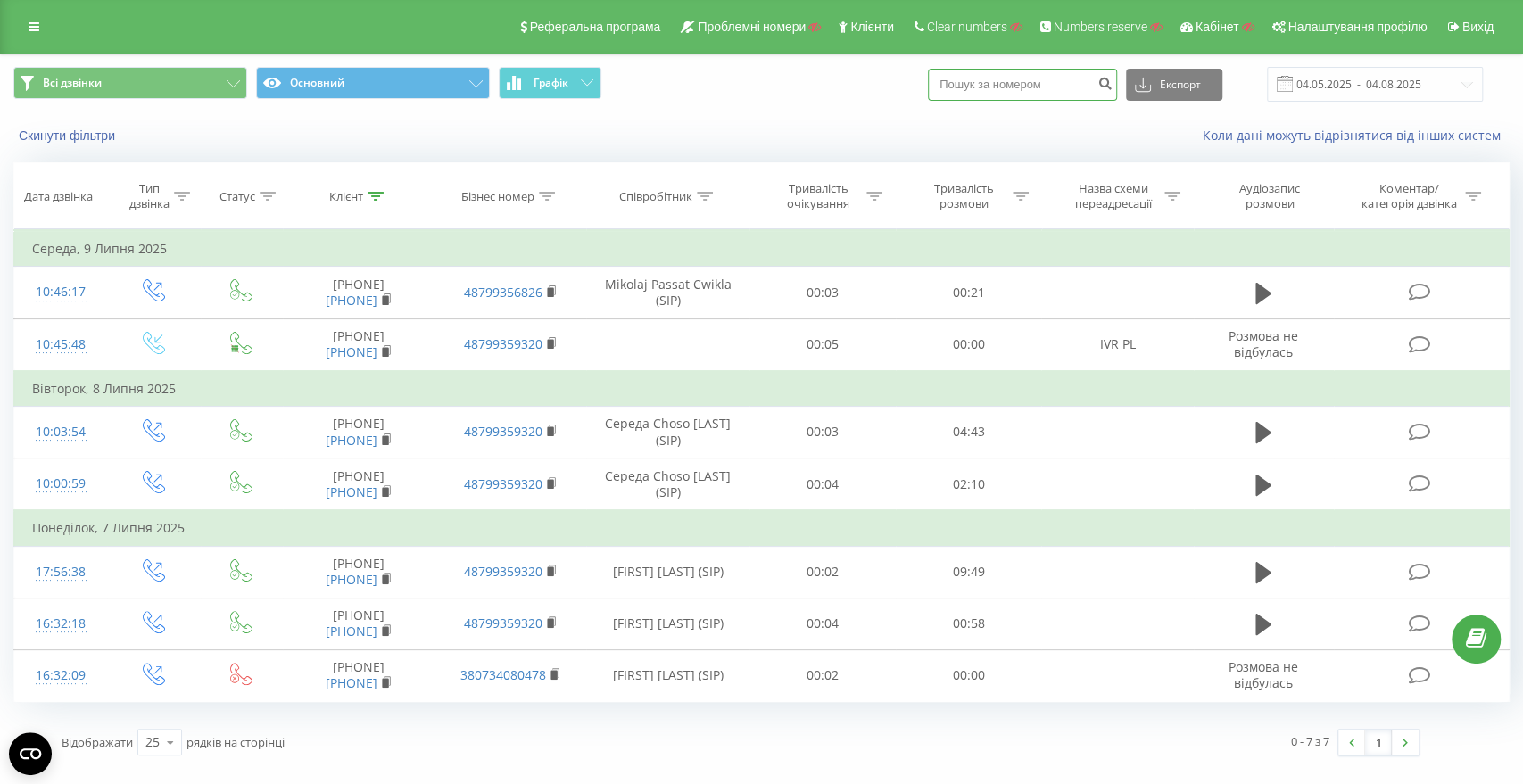 paste on "[PHONE]" 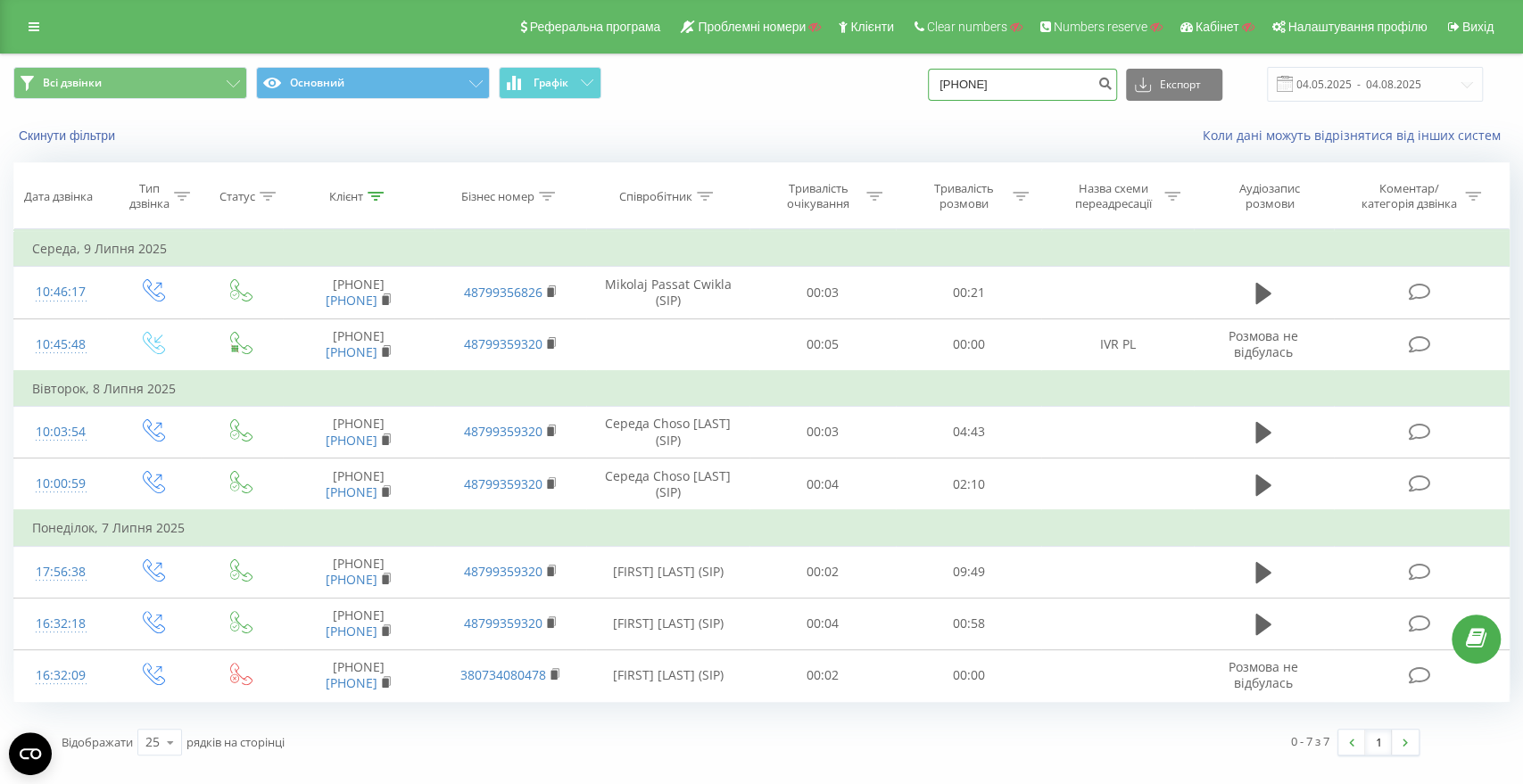 type on "[PHONE]" 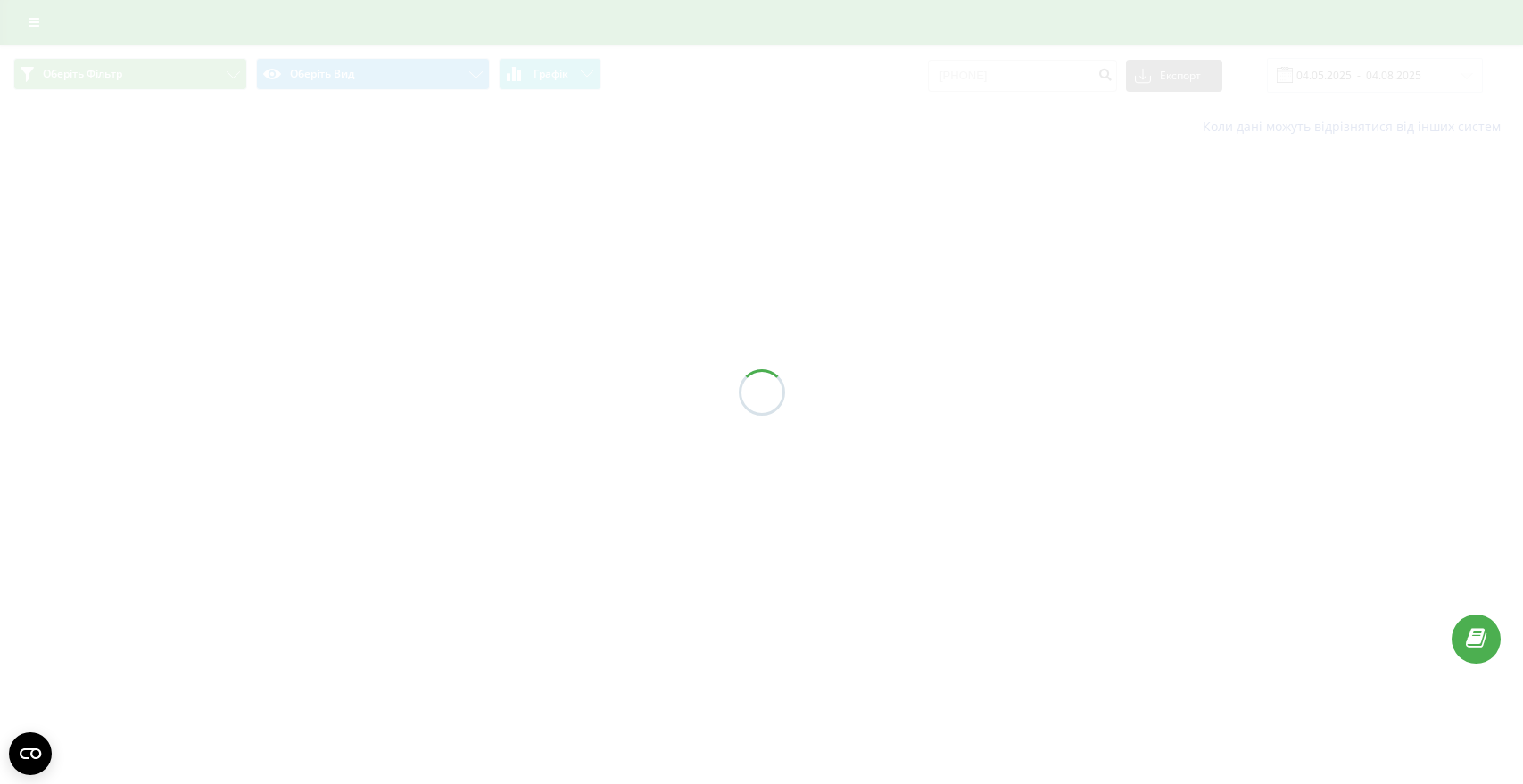 scroll, scrollTop: 0, scrollLeft: 0, axis: both 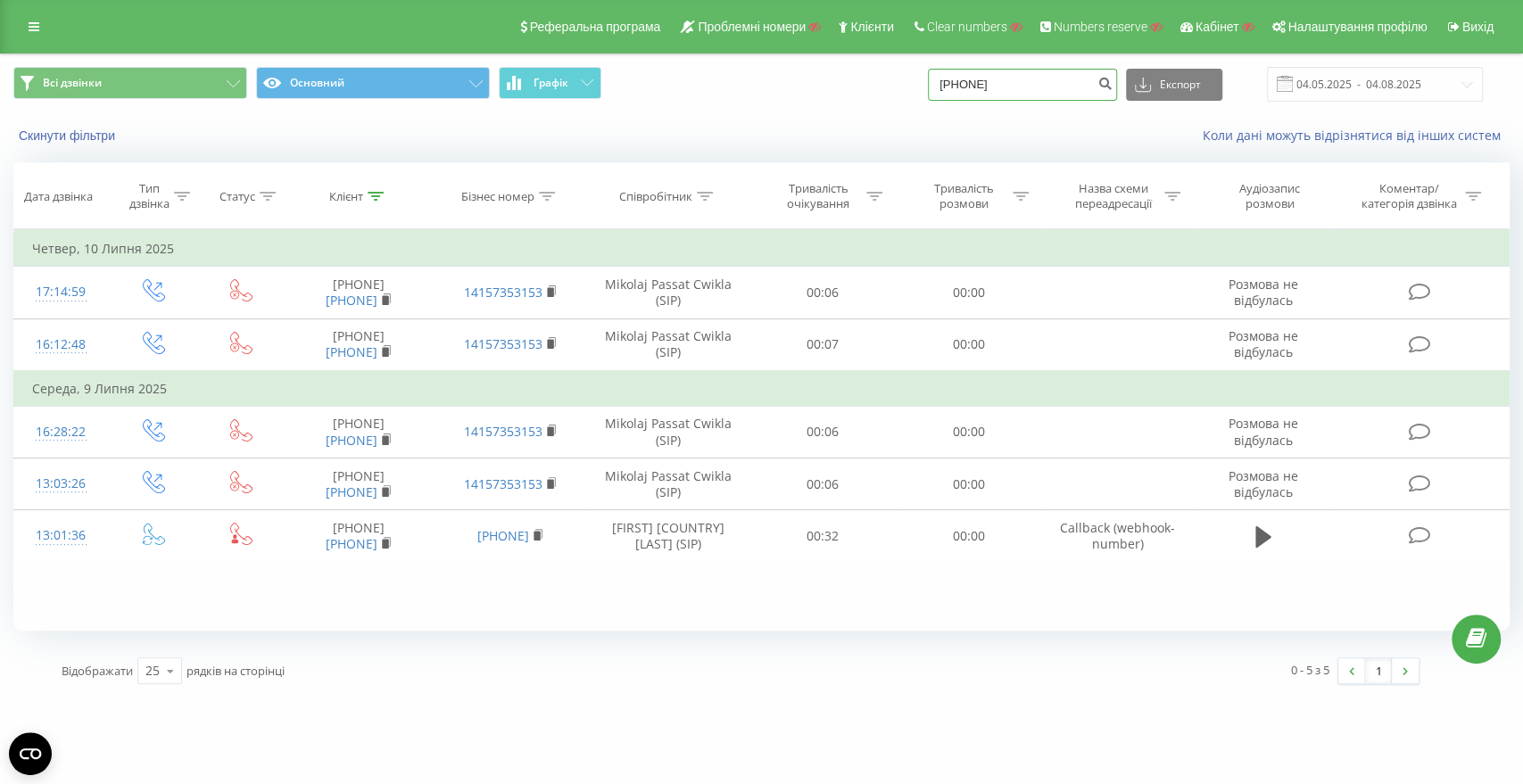 click on "16167962486" at bounding box center (1022, 85) 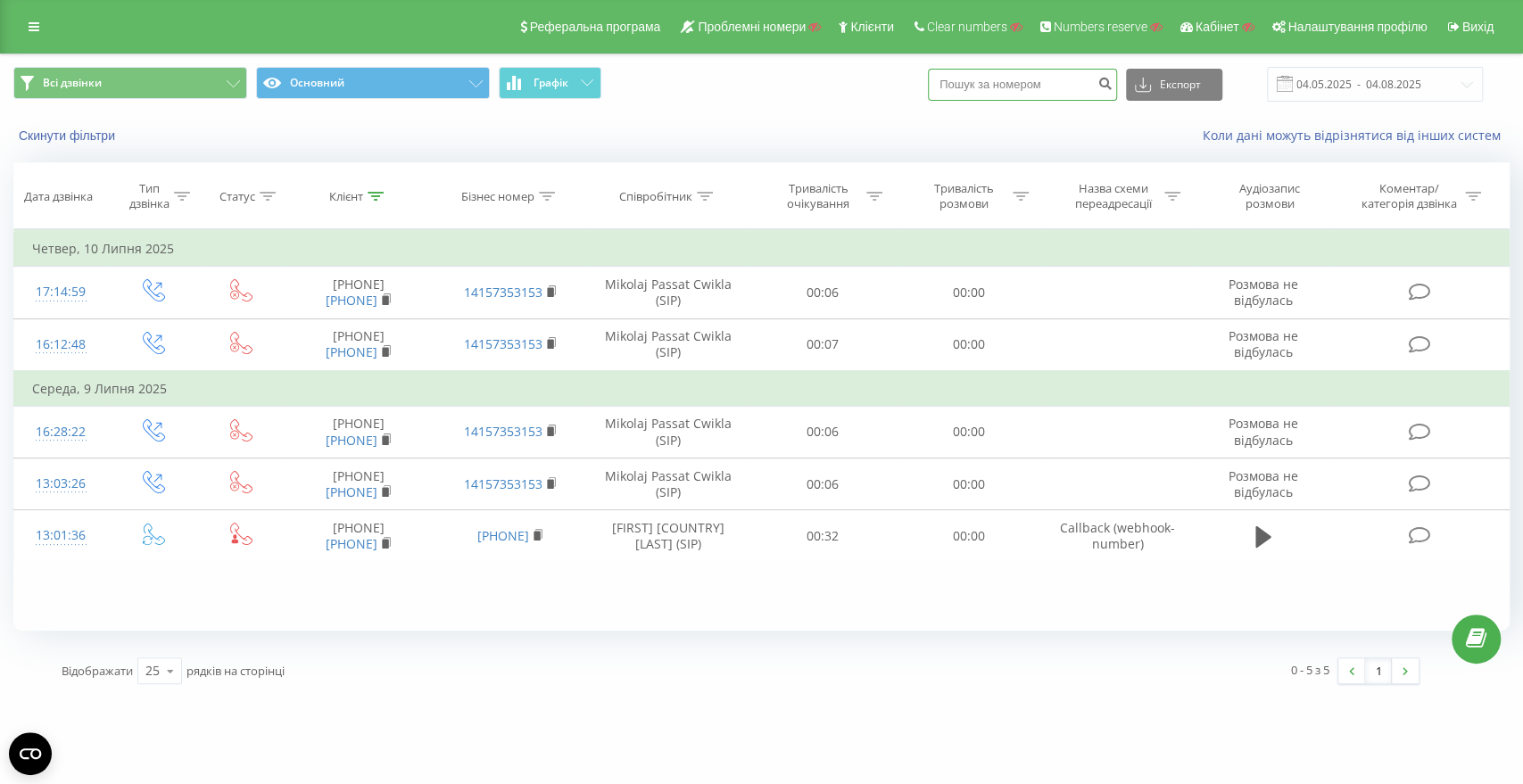 paste on "[PHONE]" 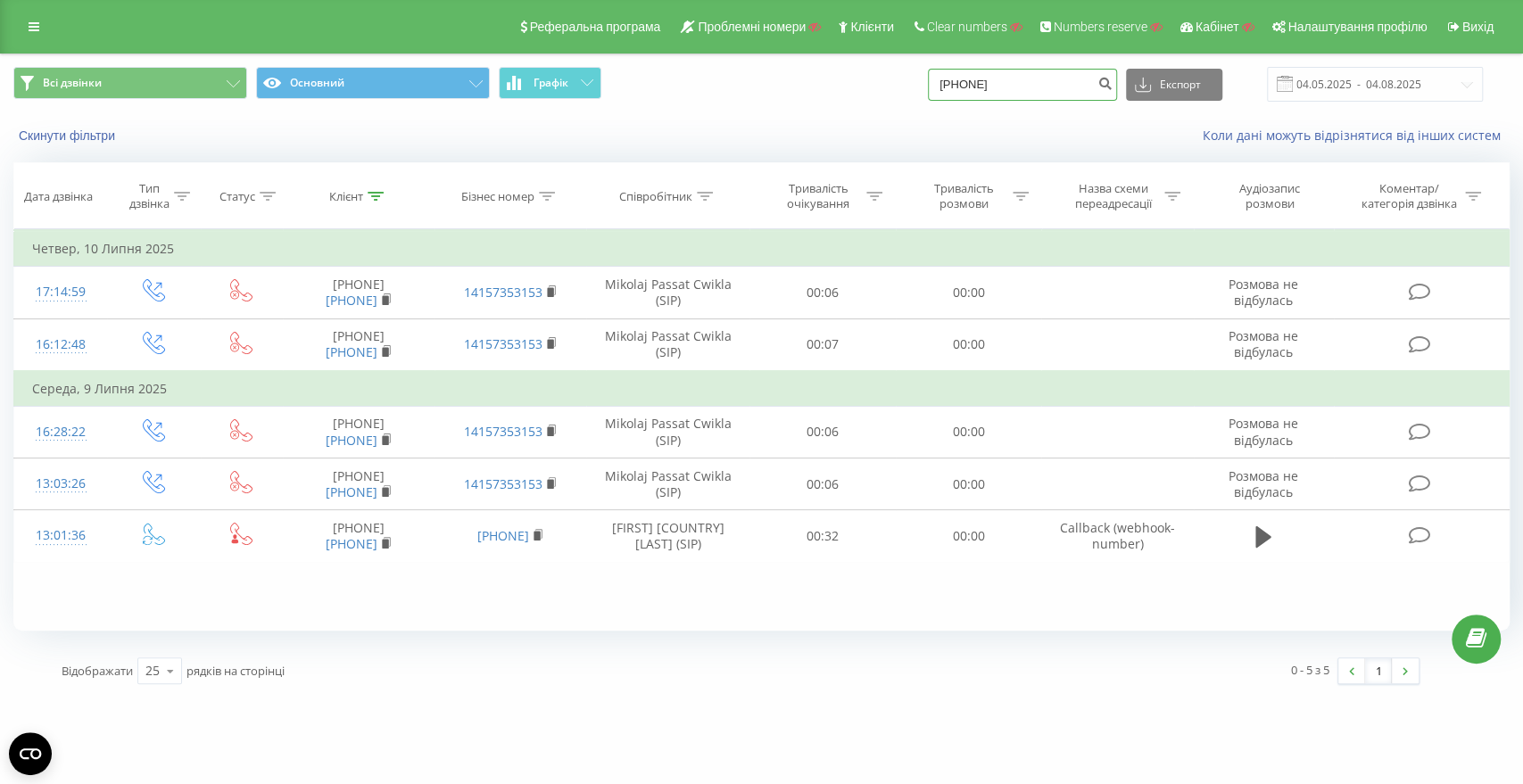 type on "[PHONE]" 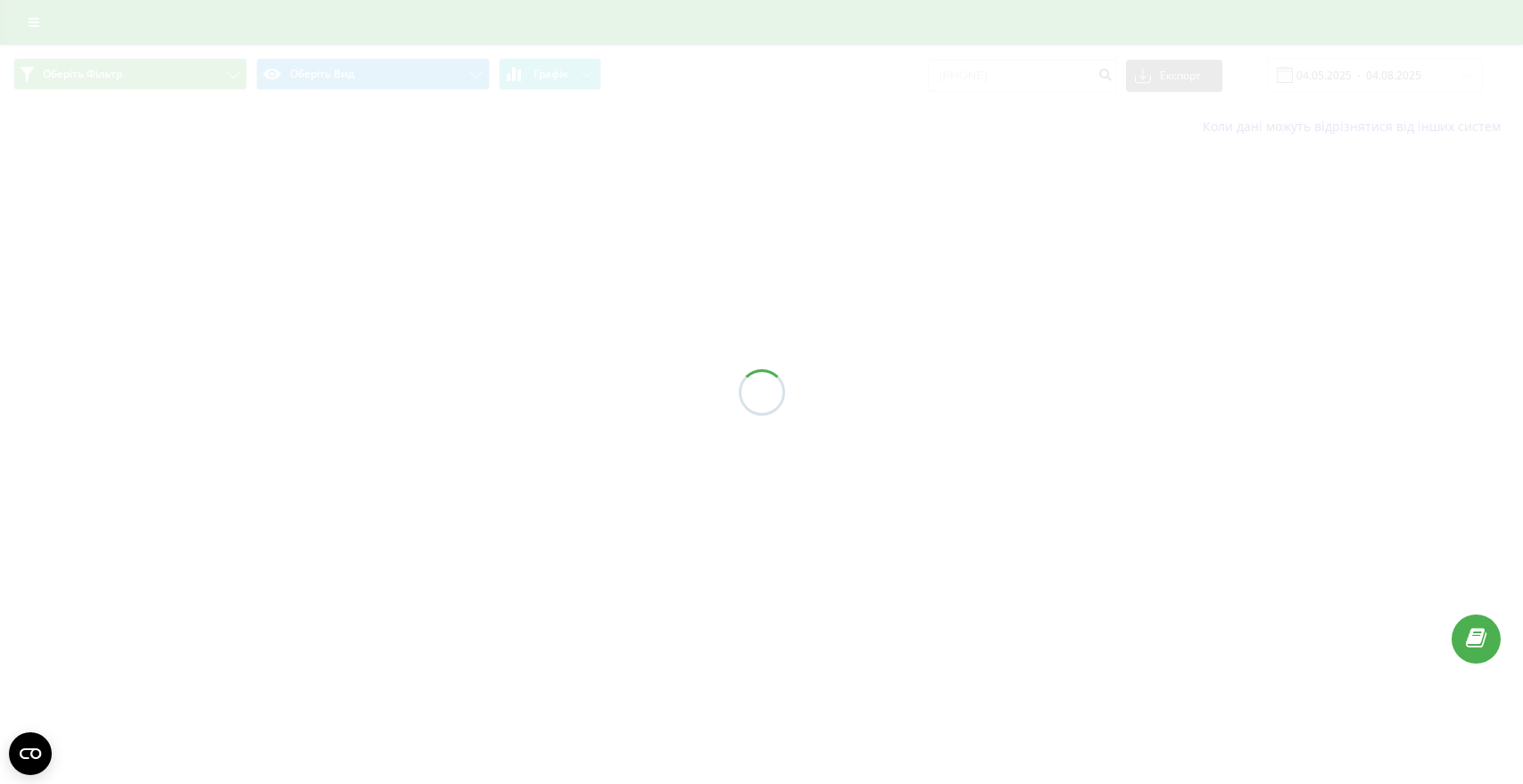 scroll, scrollTop: 0, scrollLeft: 0, axis: both 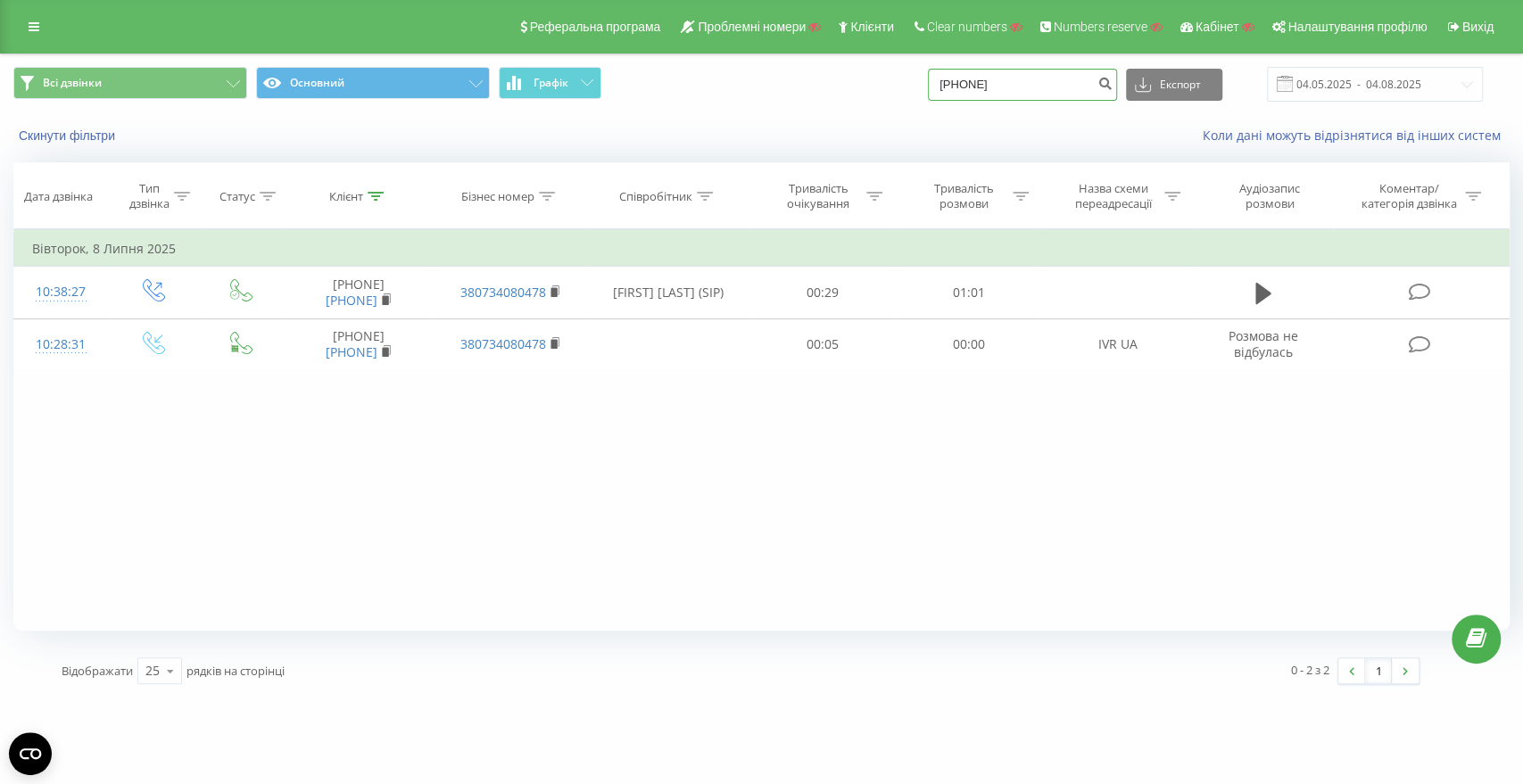 click on "[PHONE]" at bounding box center [1022, 85] 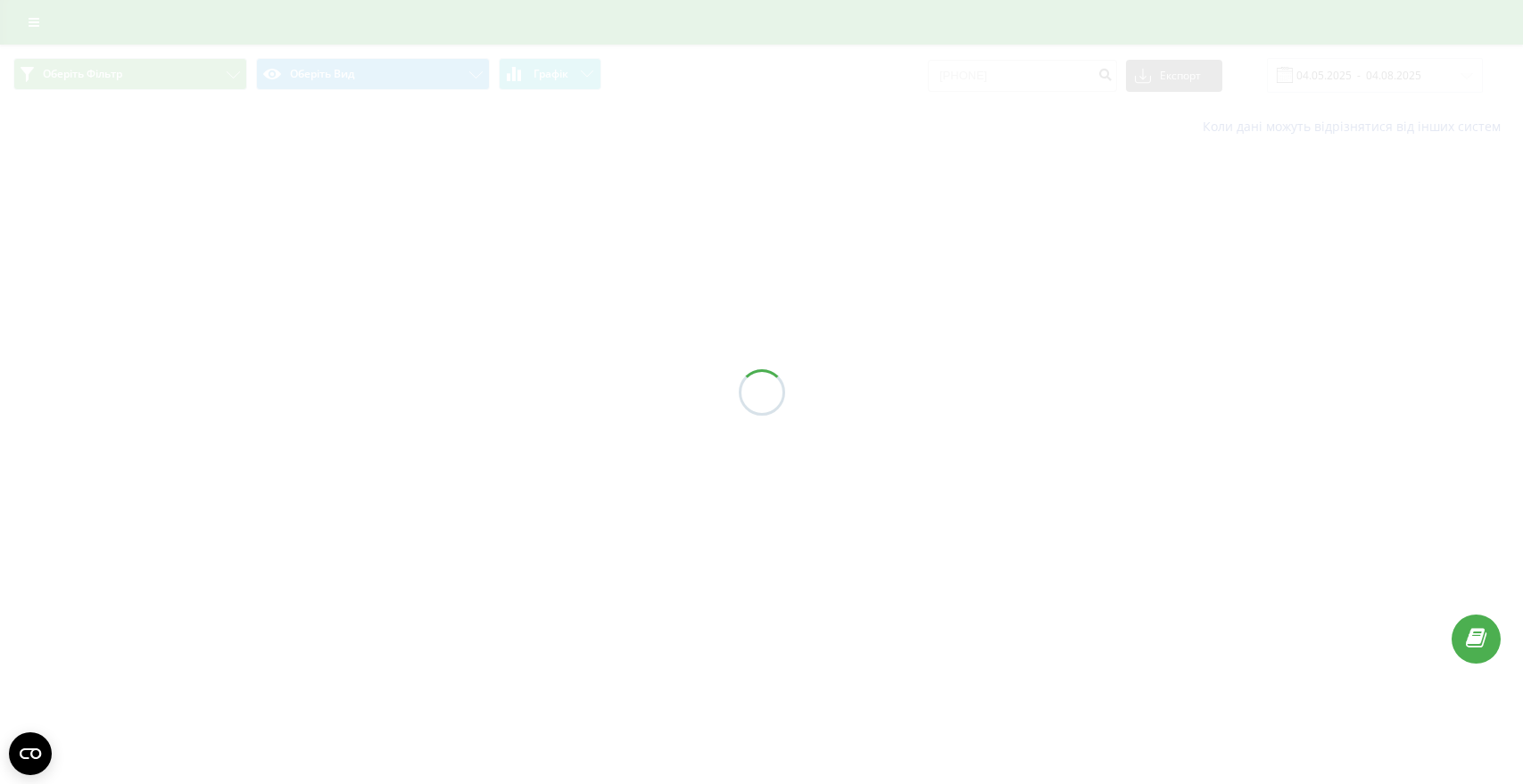 scroll, scrollTop: 0, scrollLeft: 0, axis: both 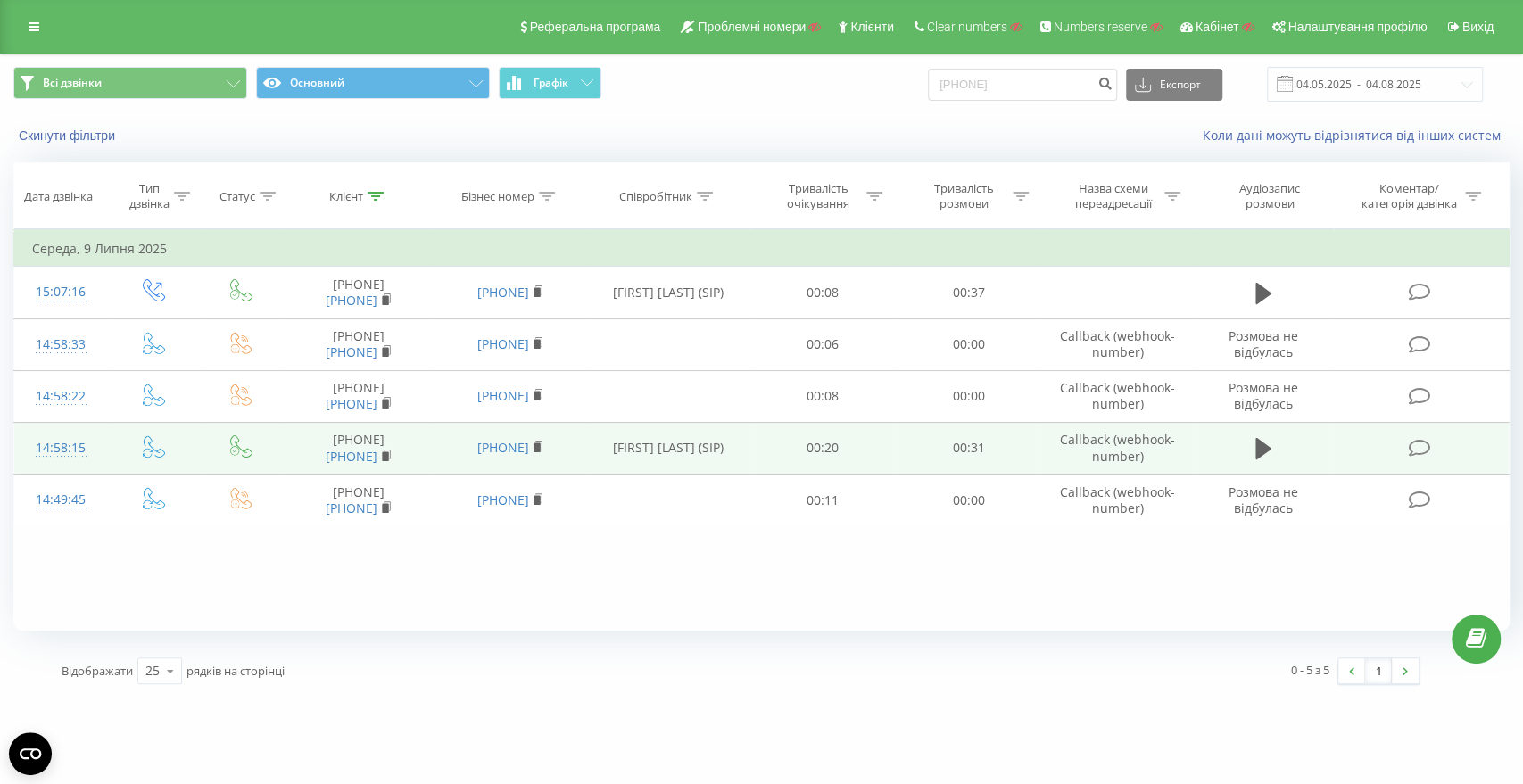 click at bounding box center (1263, 456) 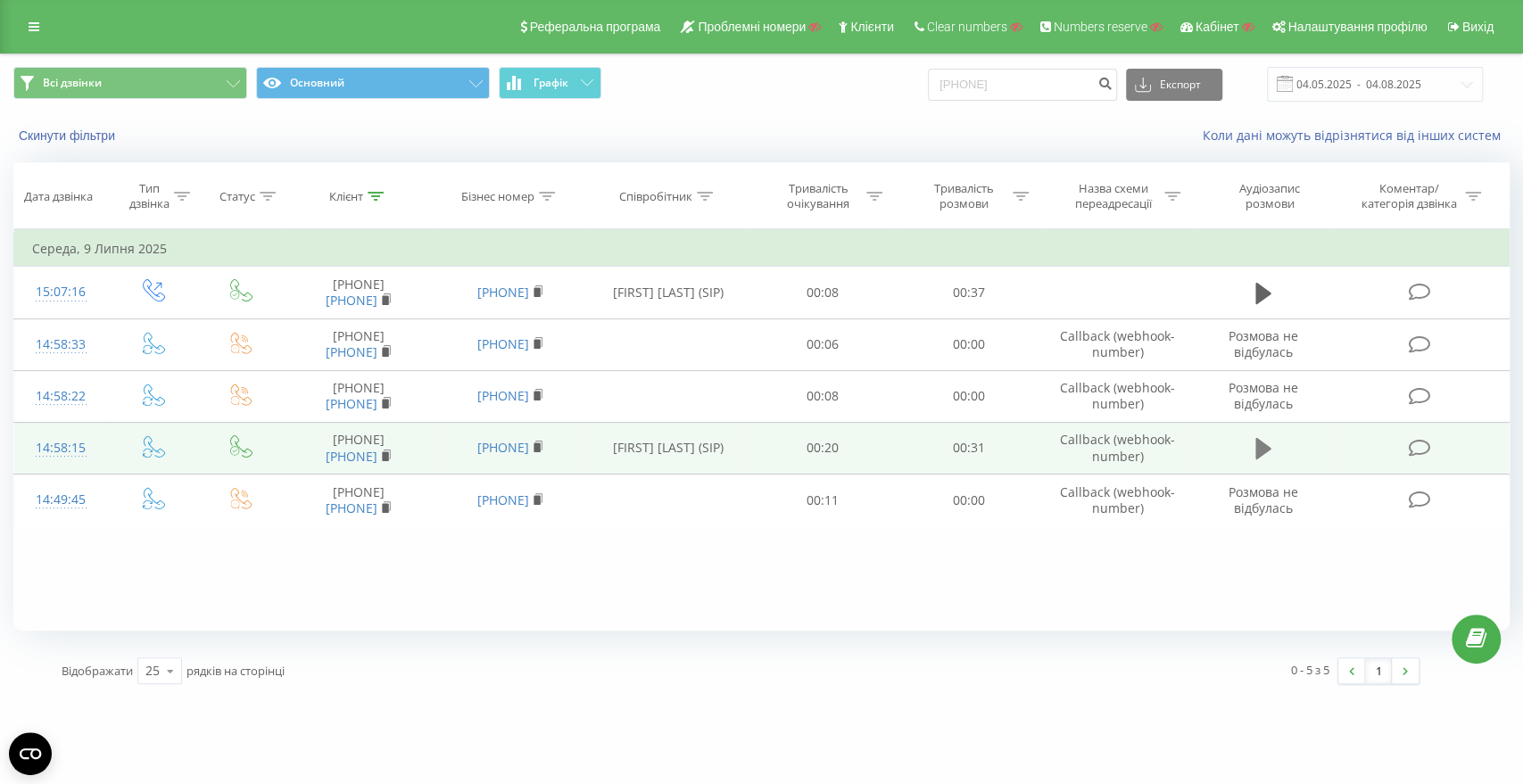 click 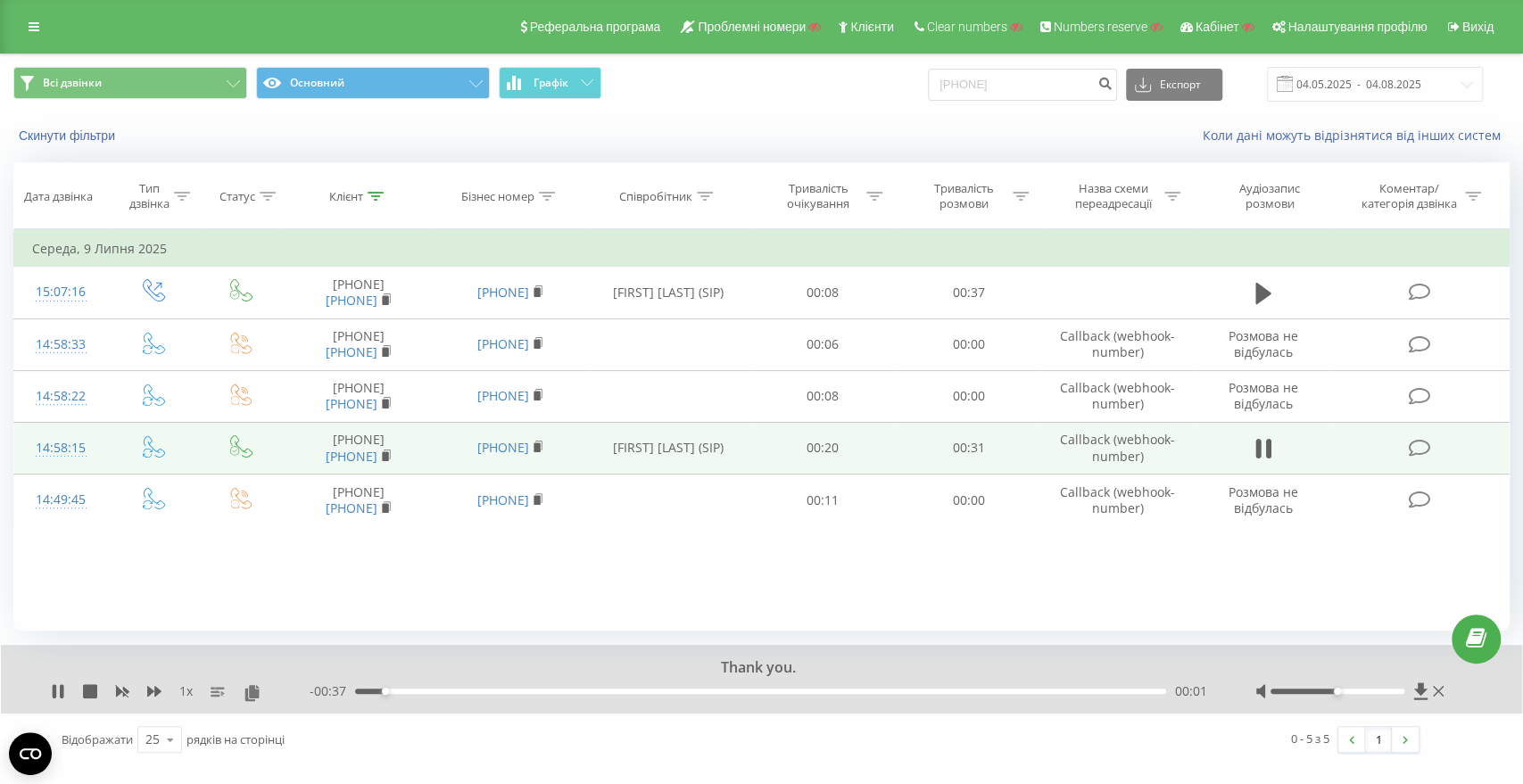 click on "00:01" at bounding box center [760, 691] 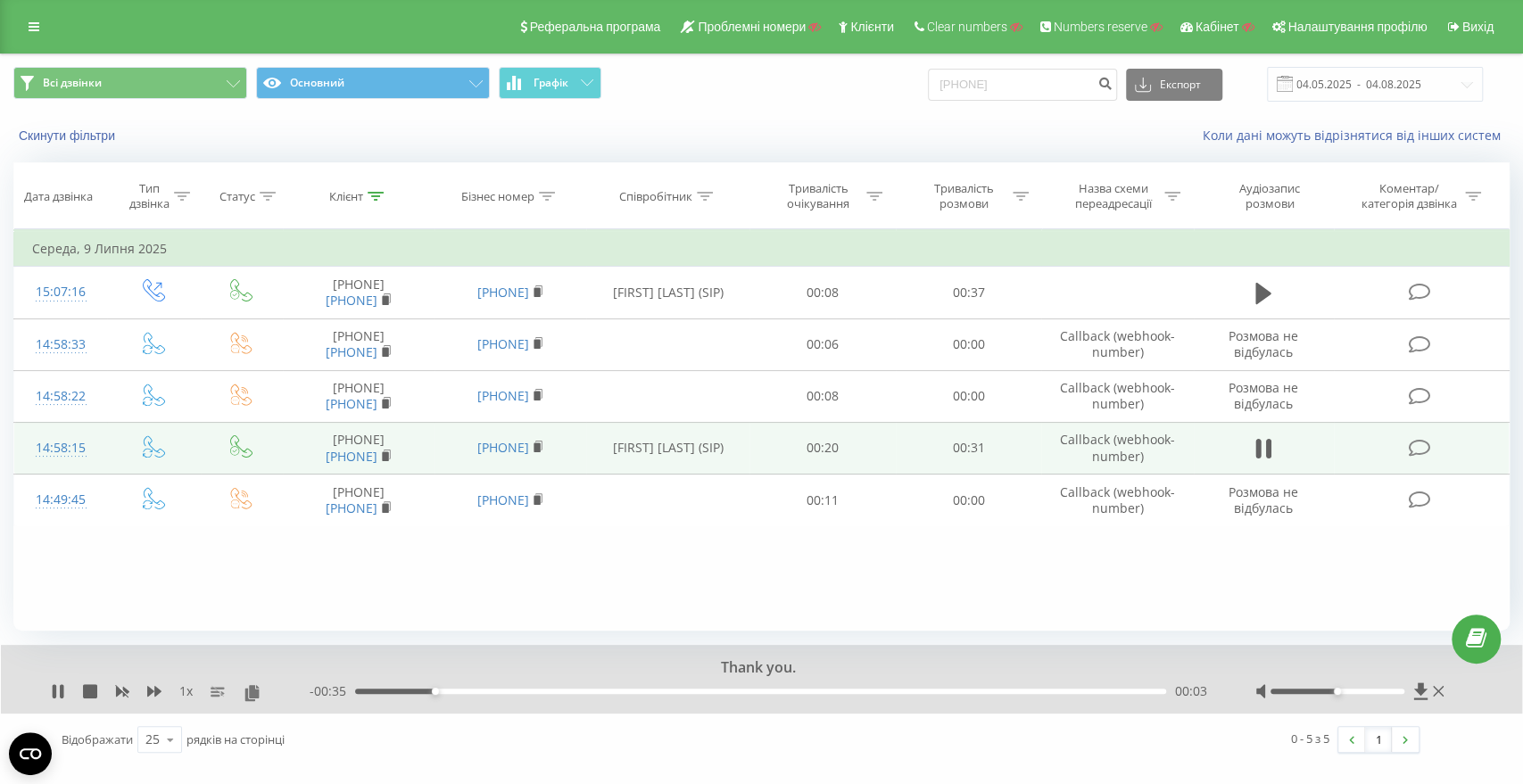 click on "- 00:35 00:03   00:03" at bounding box center [760, 691] 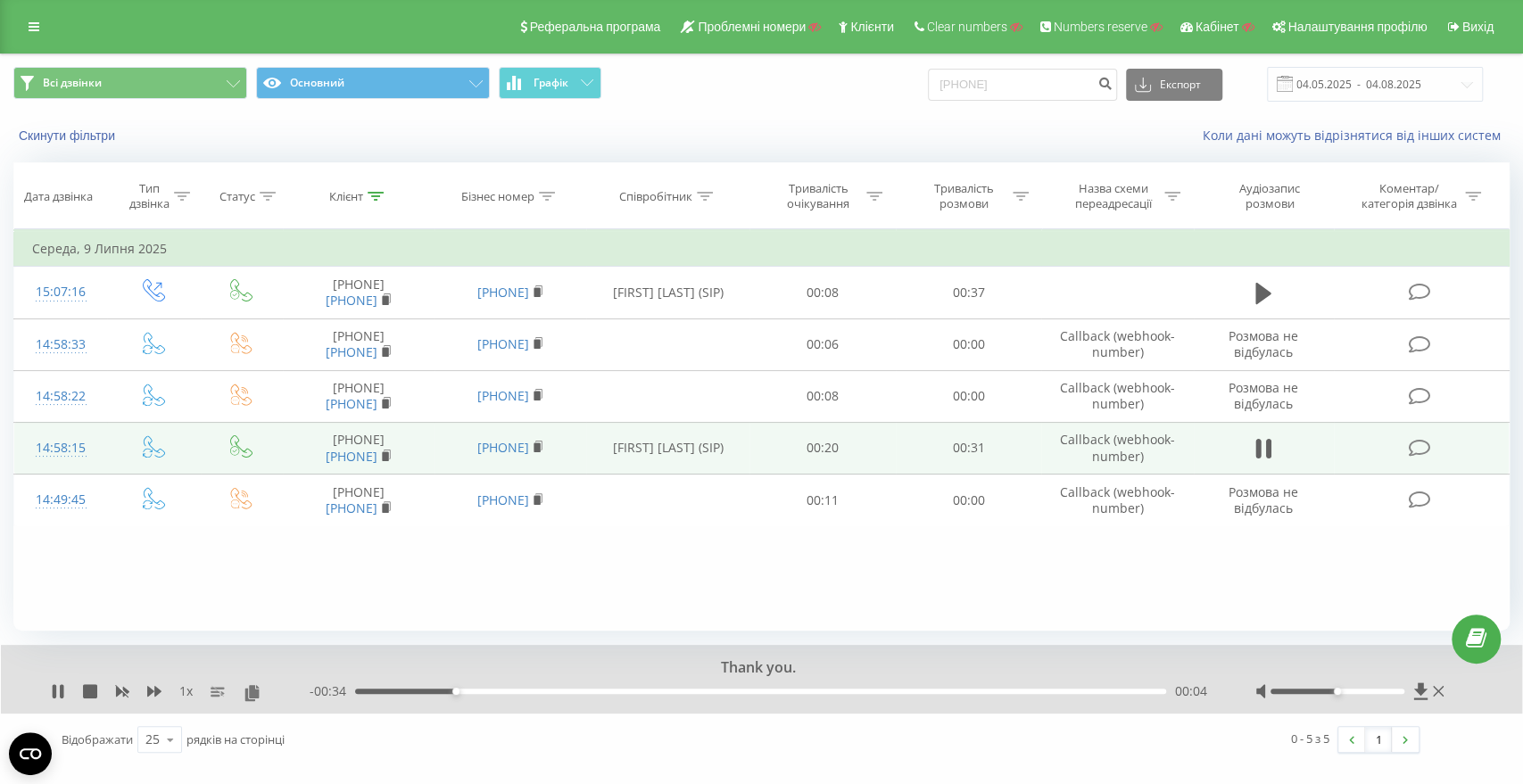 click at bounding box center [1352, 691] 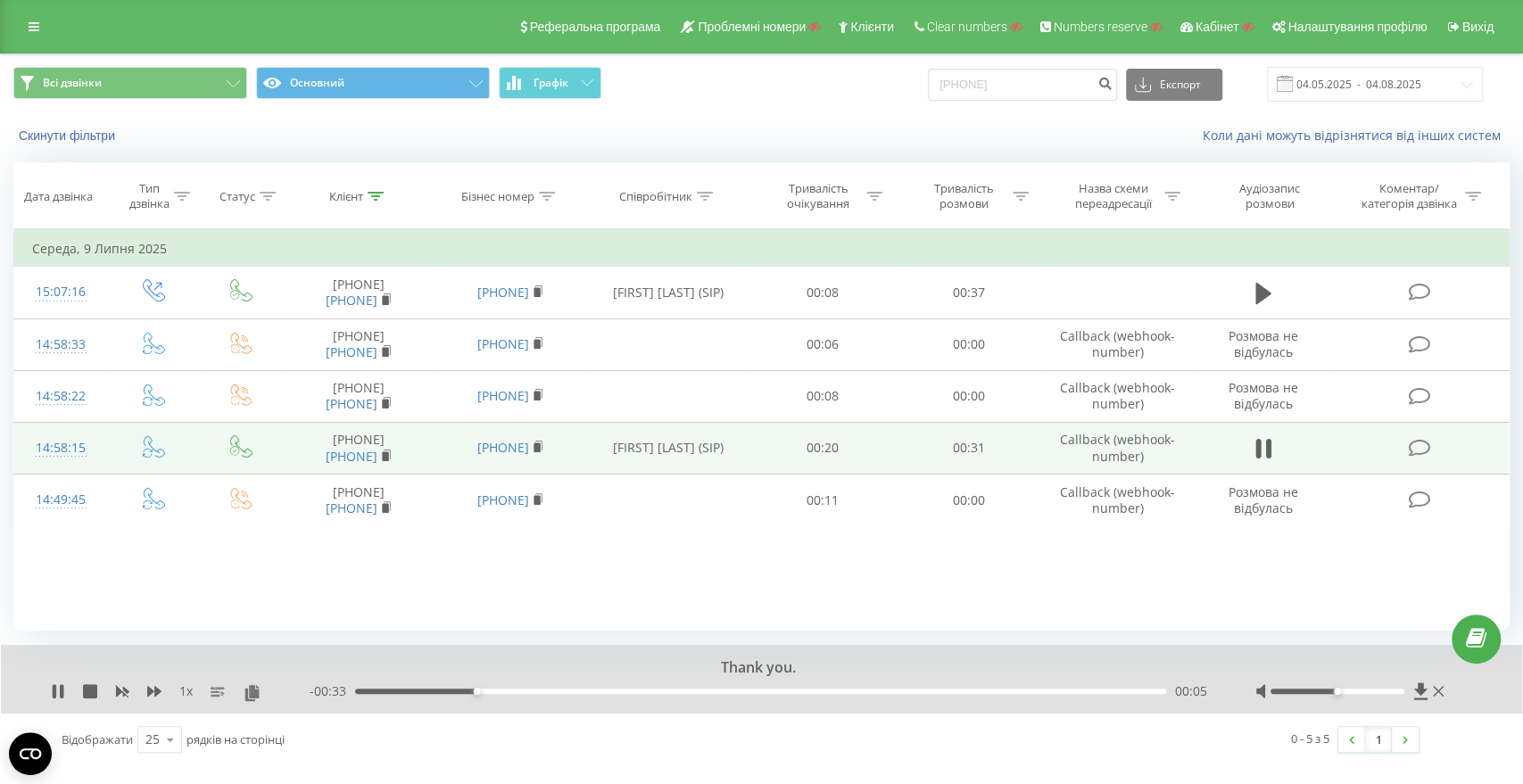 click at bounding box center [1352, 691] 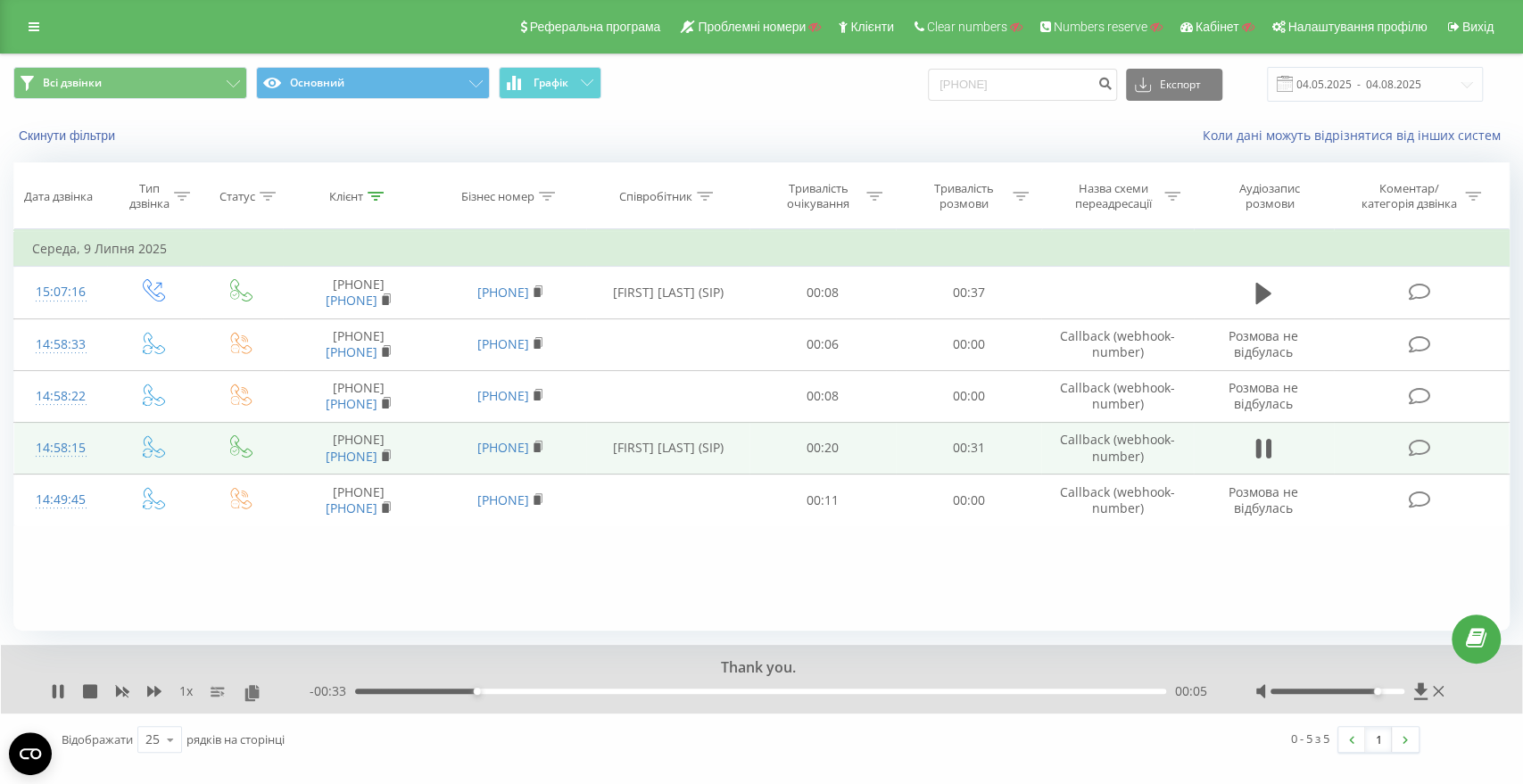 click at bounding box center [1337, 691] 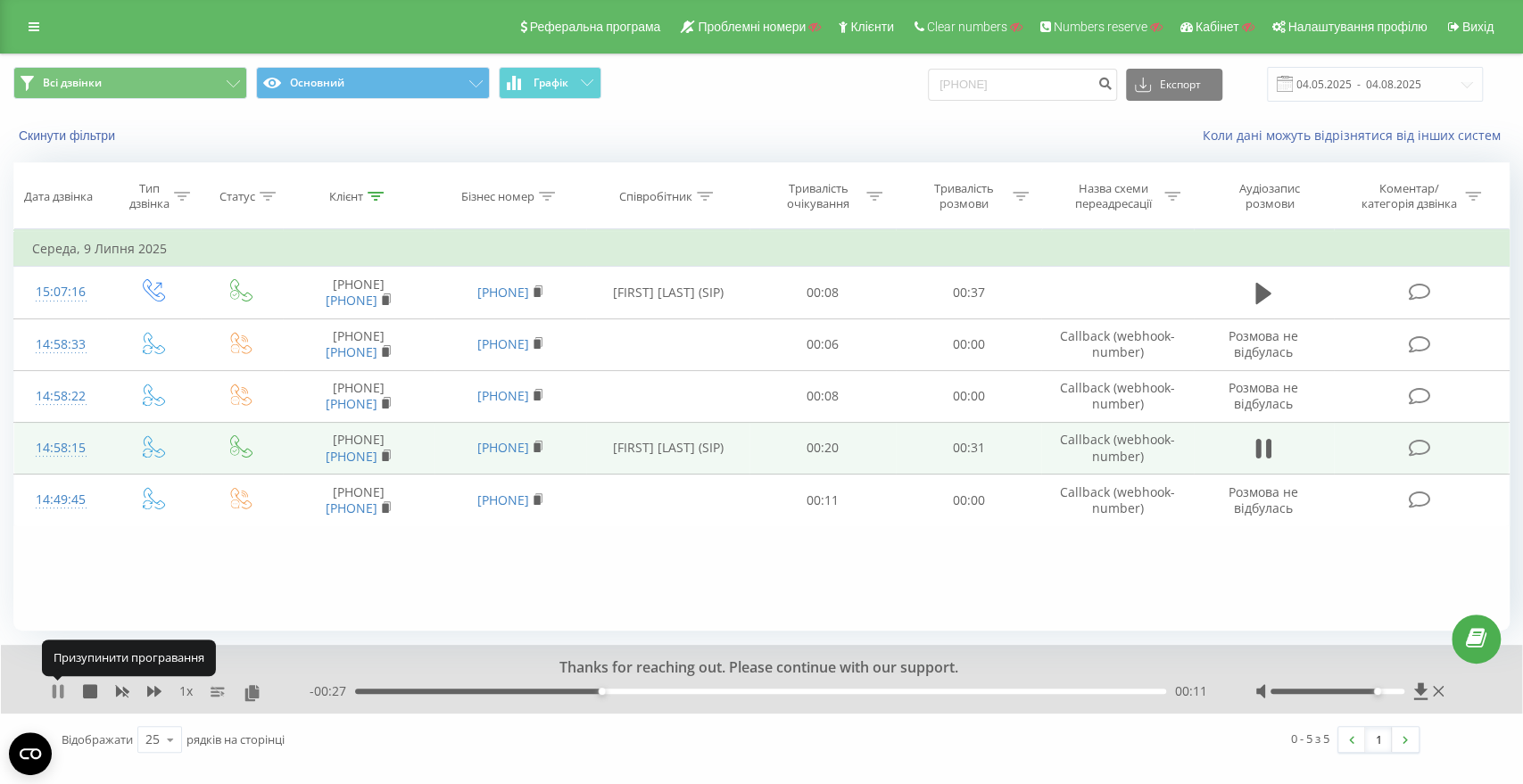 click 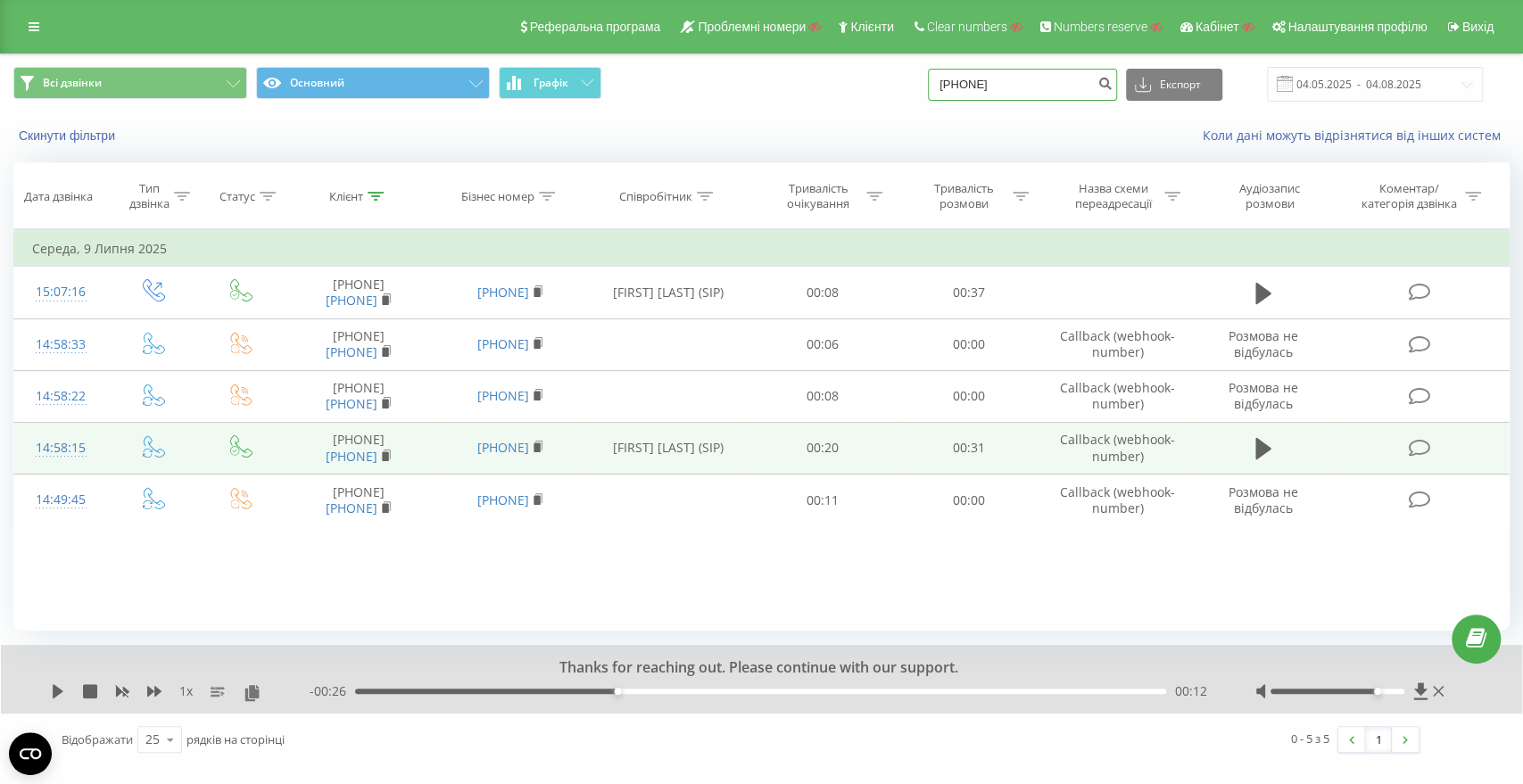 click on "971542560005" at bounding box center [1022, 85] 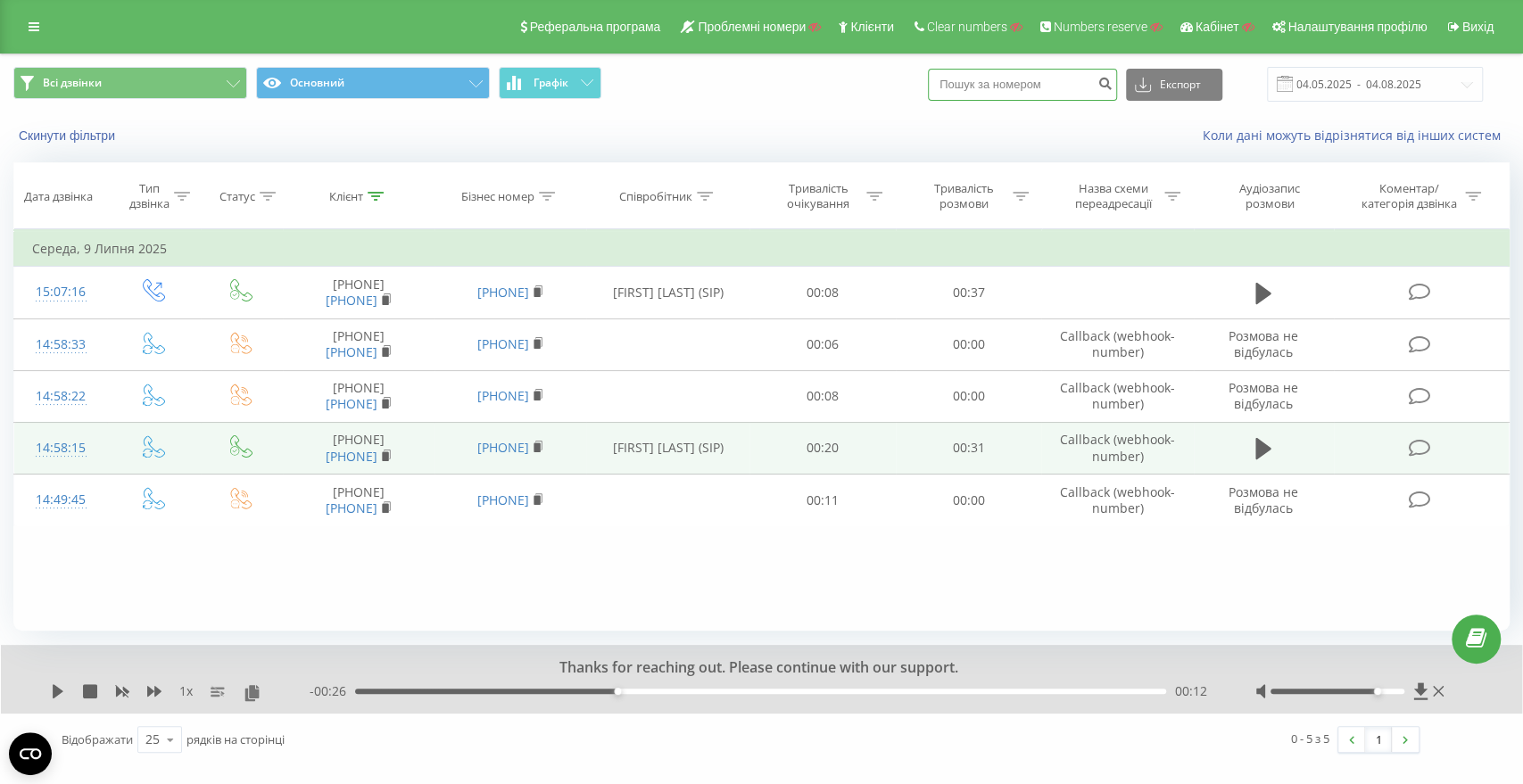 paste on "971542560021" 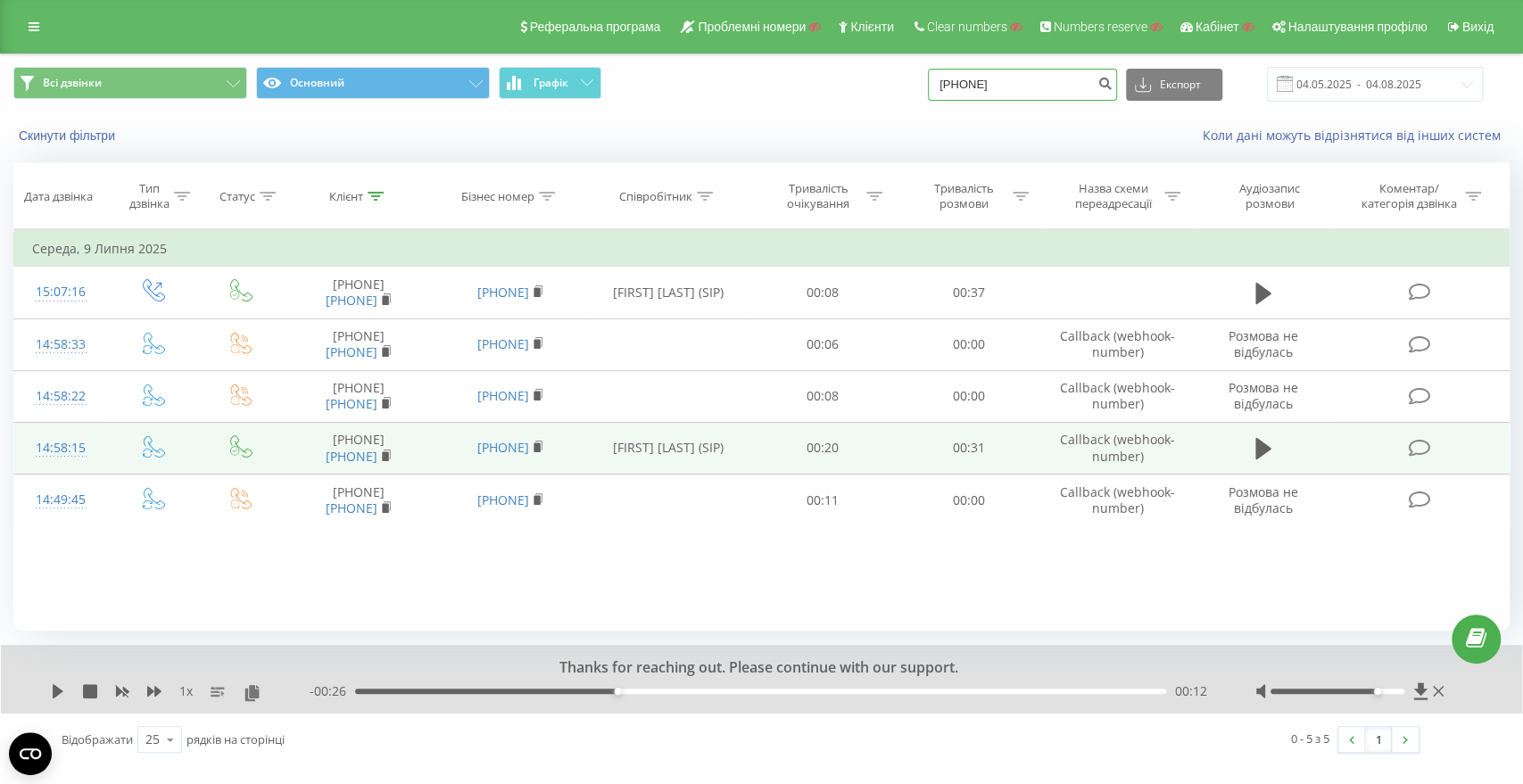 type on "971542560021" 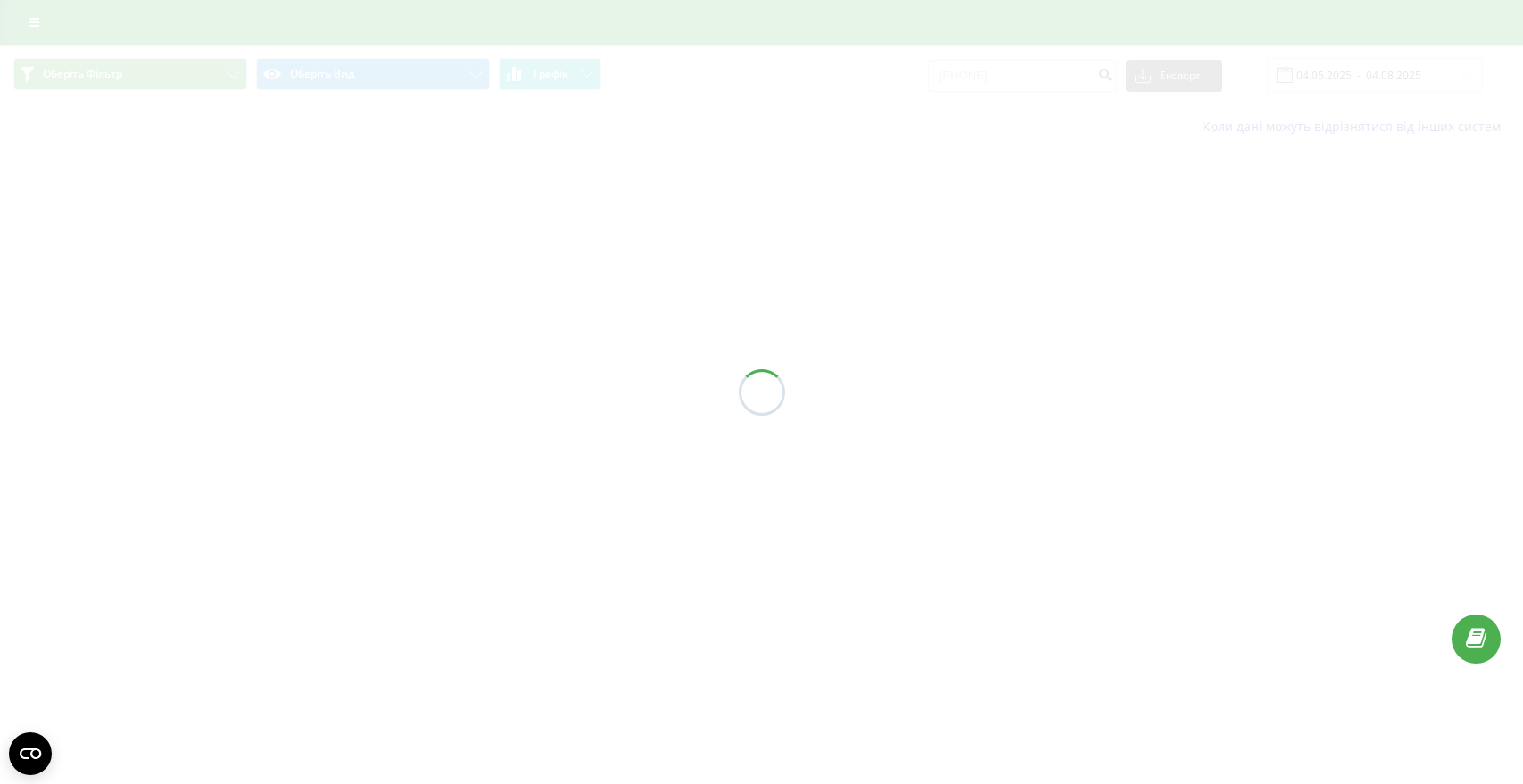 scroll, scrollTop: 0, scrollLeft: 0, axis: both 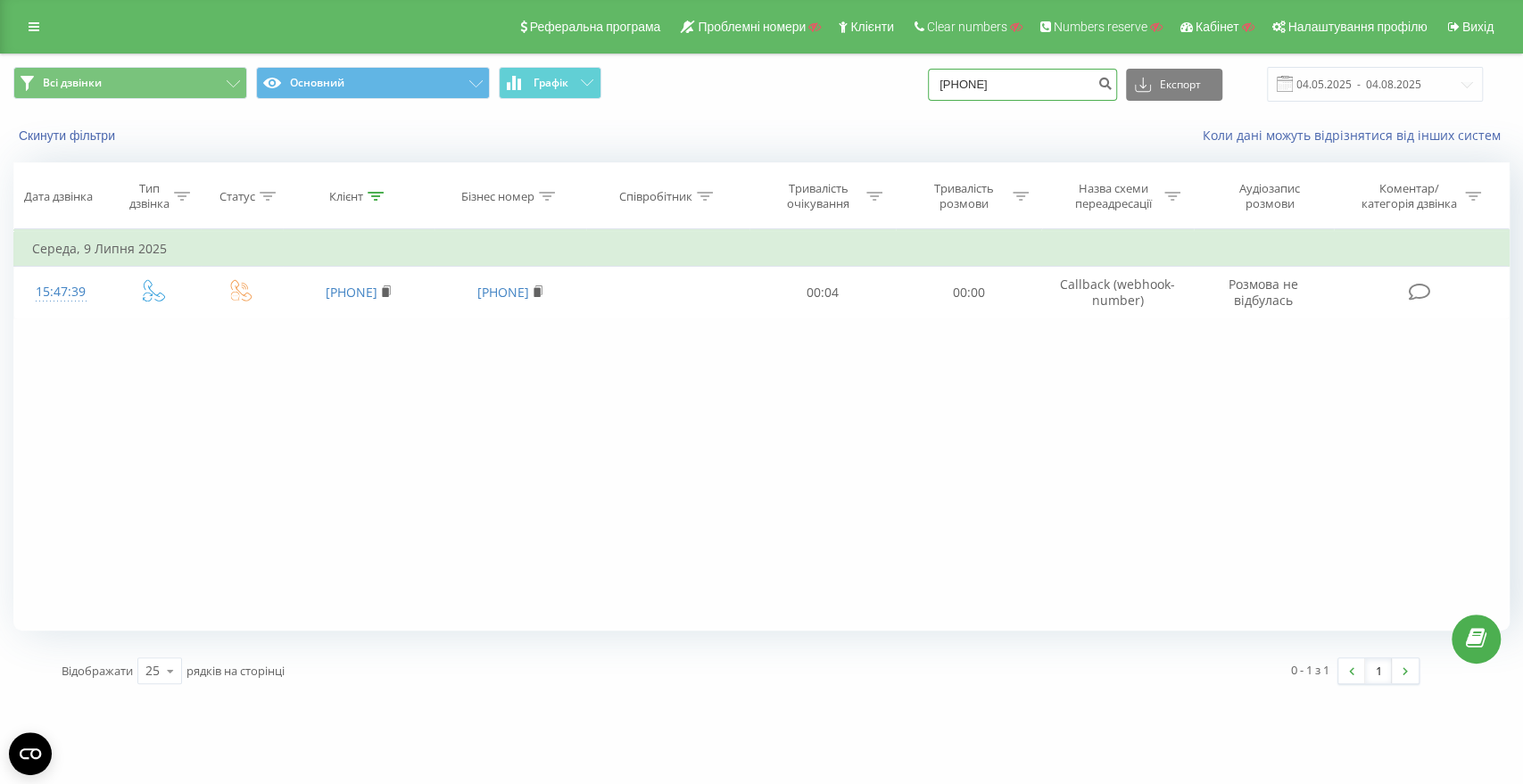 click on "[PHONE]" at bounding box center [1022, 85] 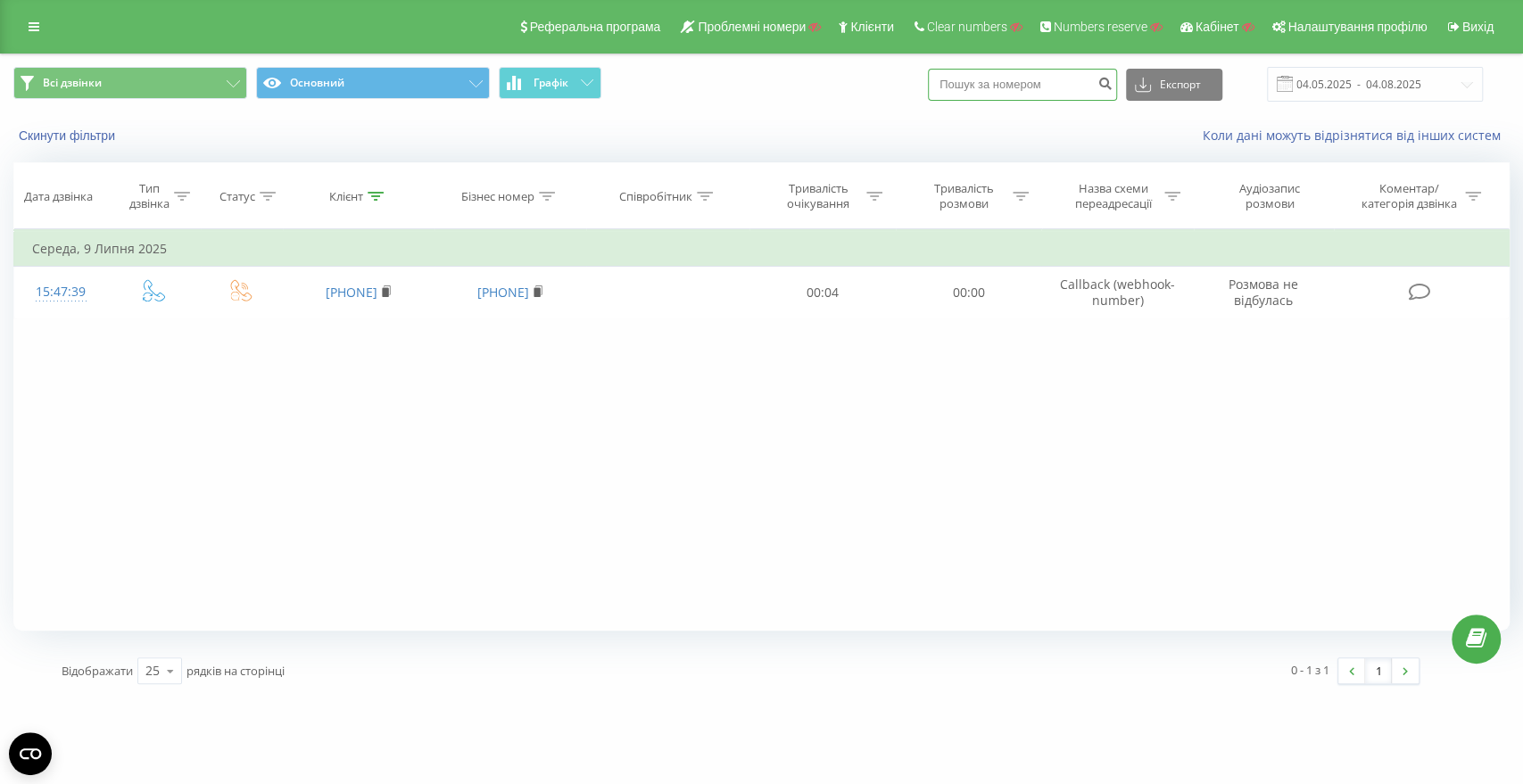 paste on "380937561210" 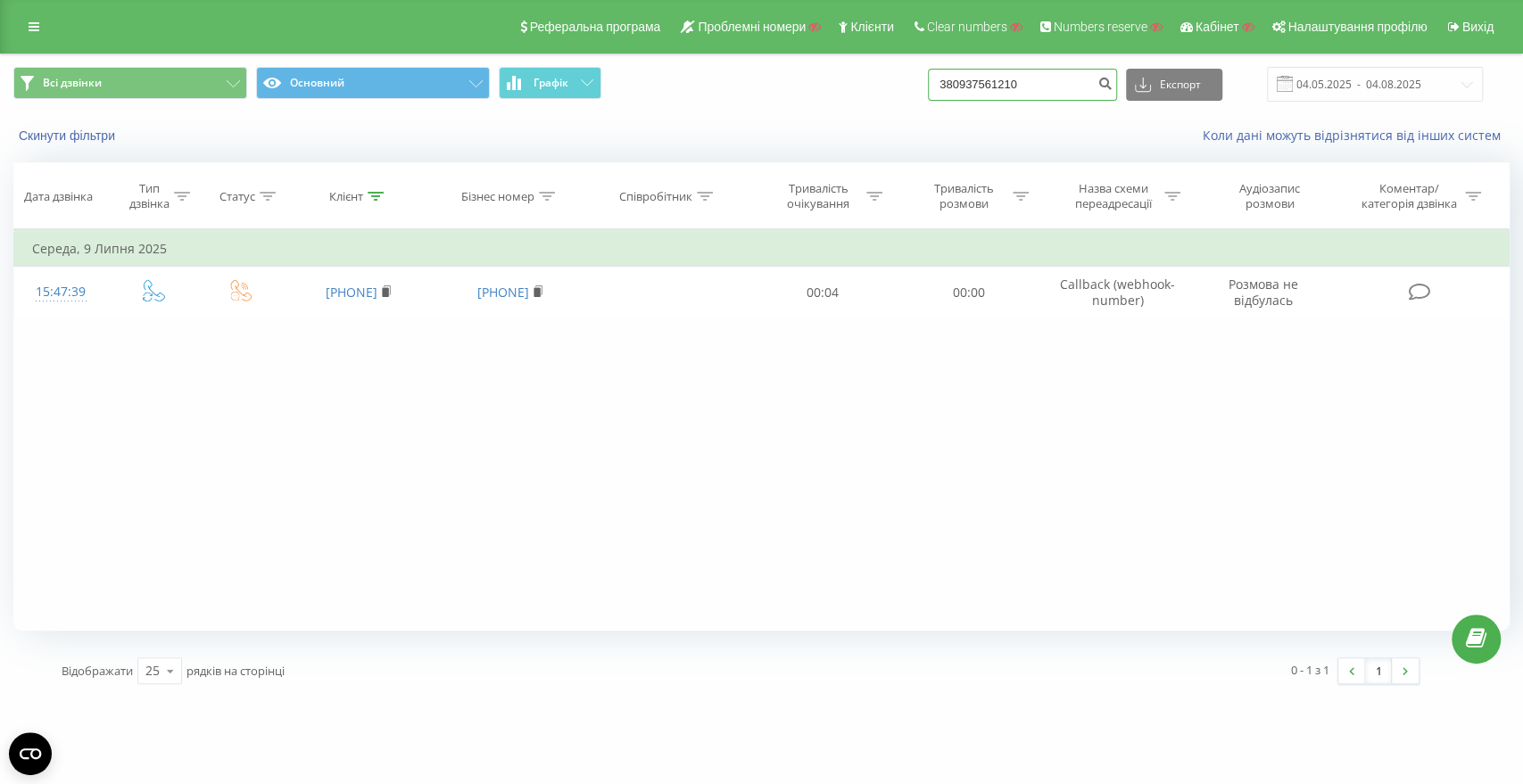 type on "380937561210" 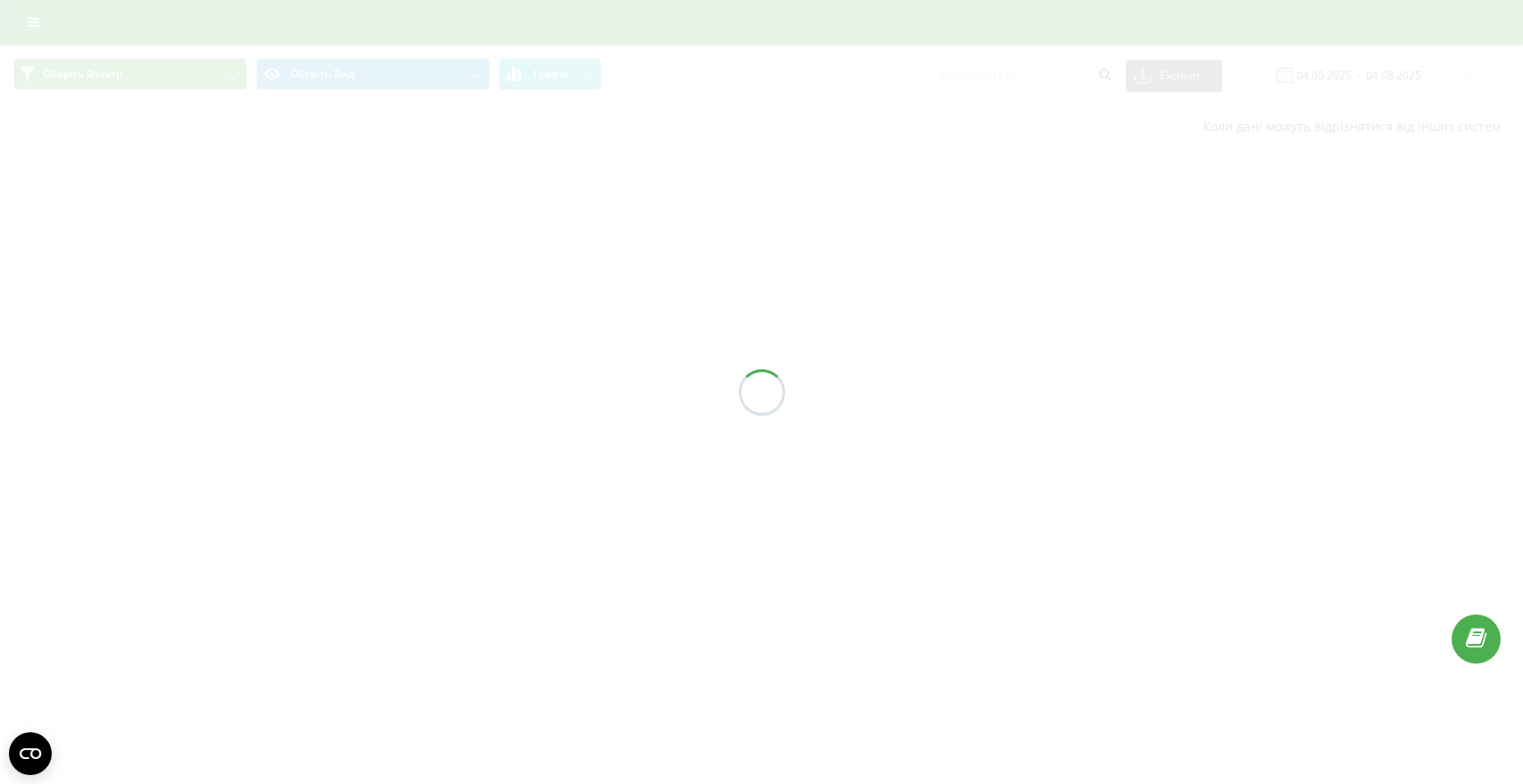 scroll, scrollTop: 0, scrollLeft: 0, axis: both 